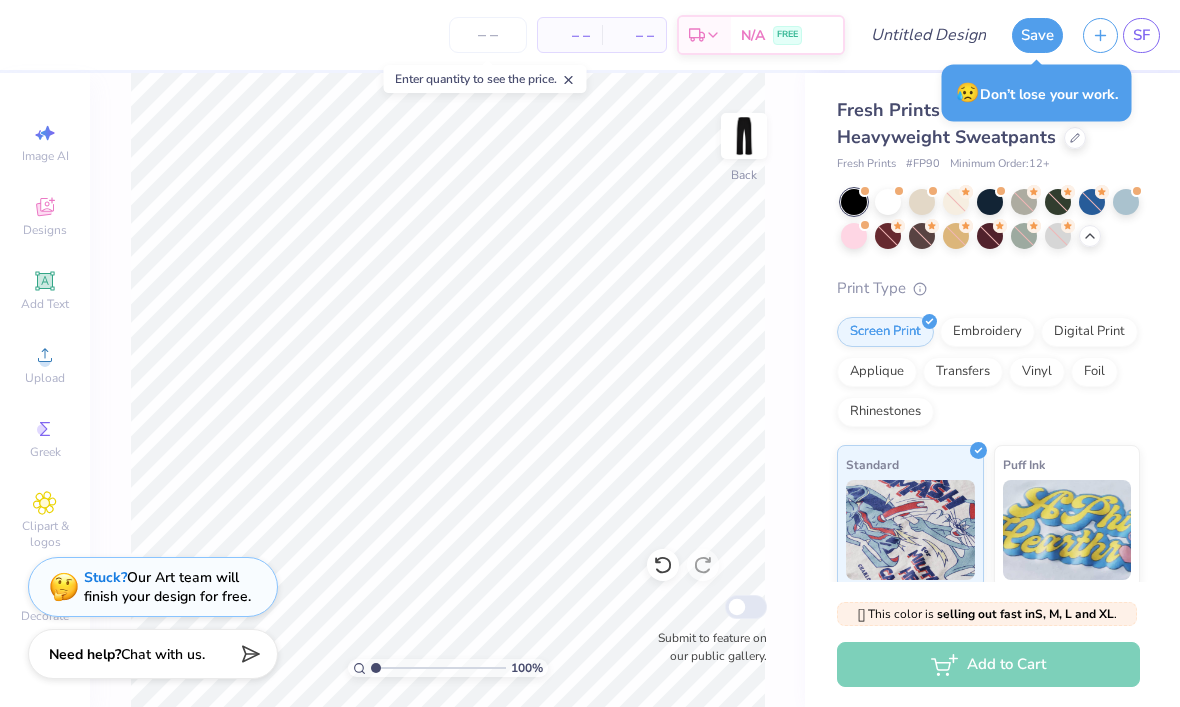 scroll, scrollTop: 1, scrollLeft: 0, axis: vertical 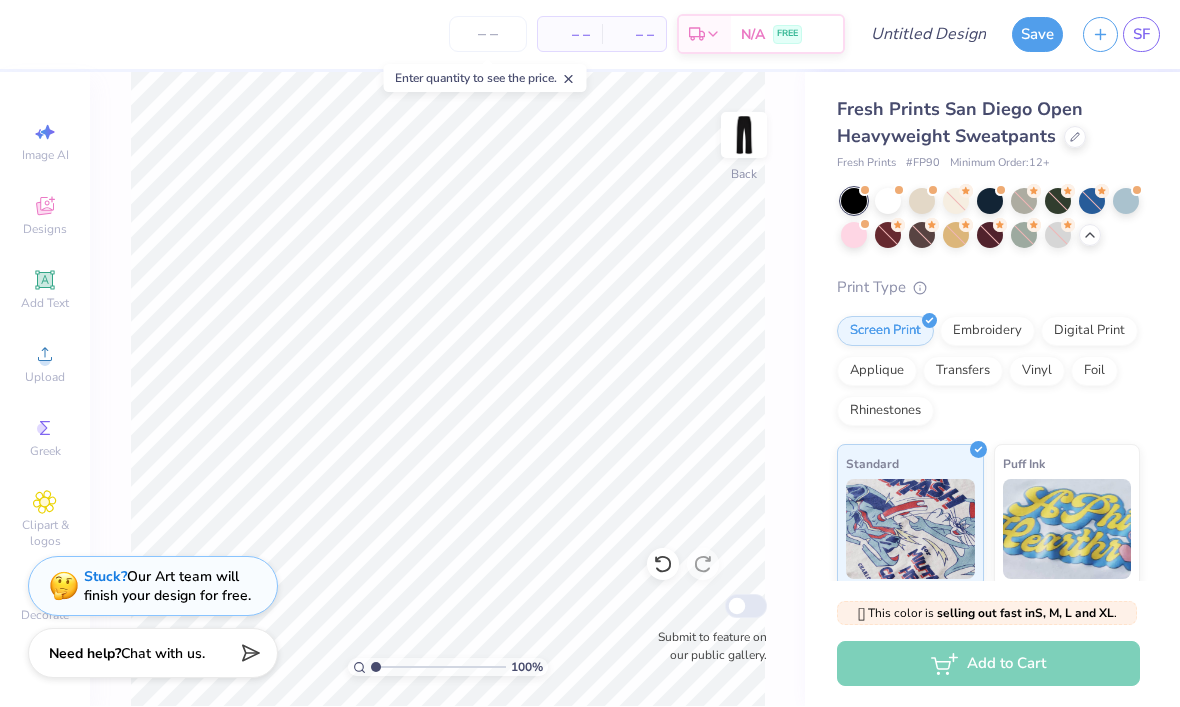 click on "100  % Back Submit to feature on our public gallery." at bounding box center [447, 390] 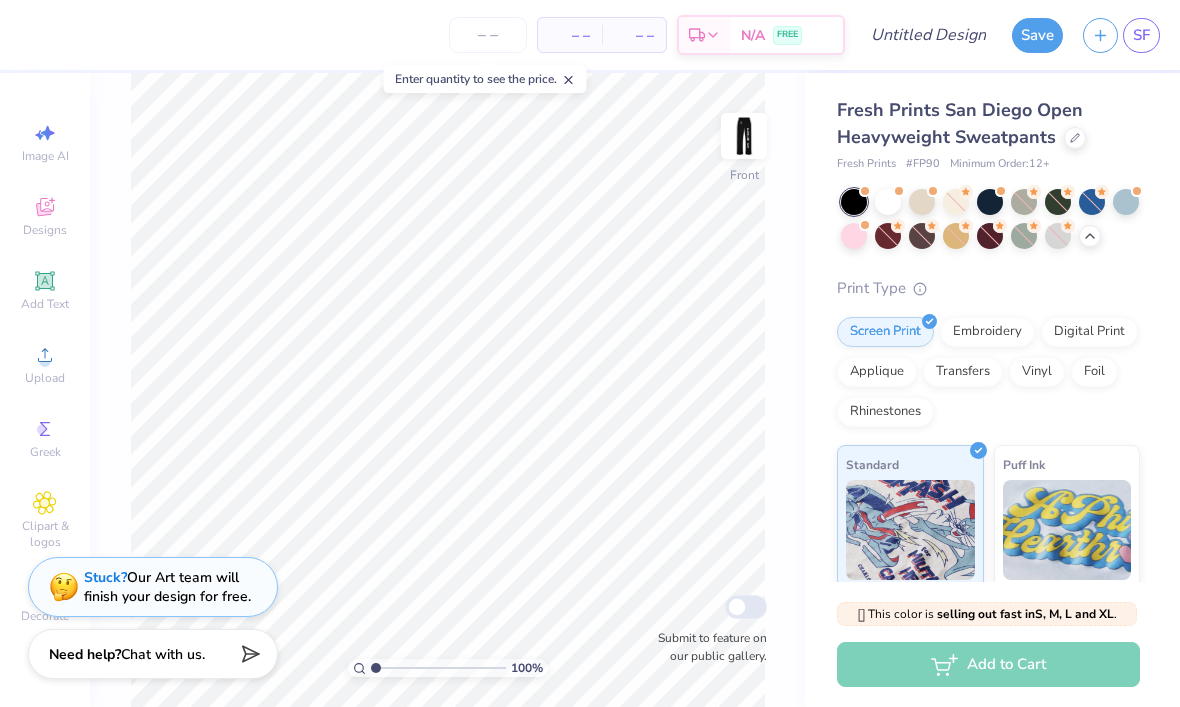 click at bounding box center (744, 136) 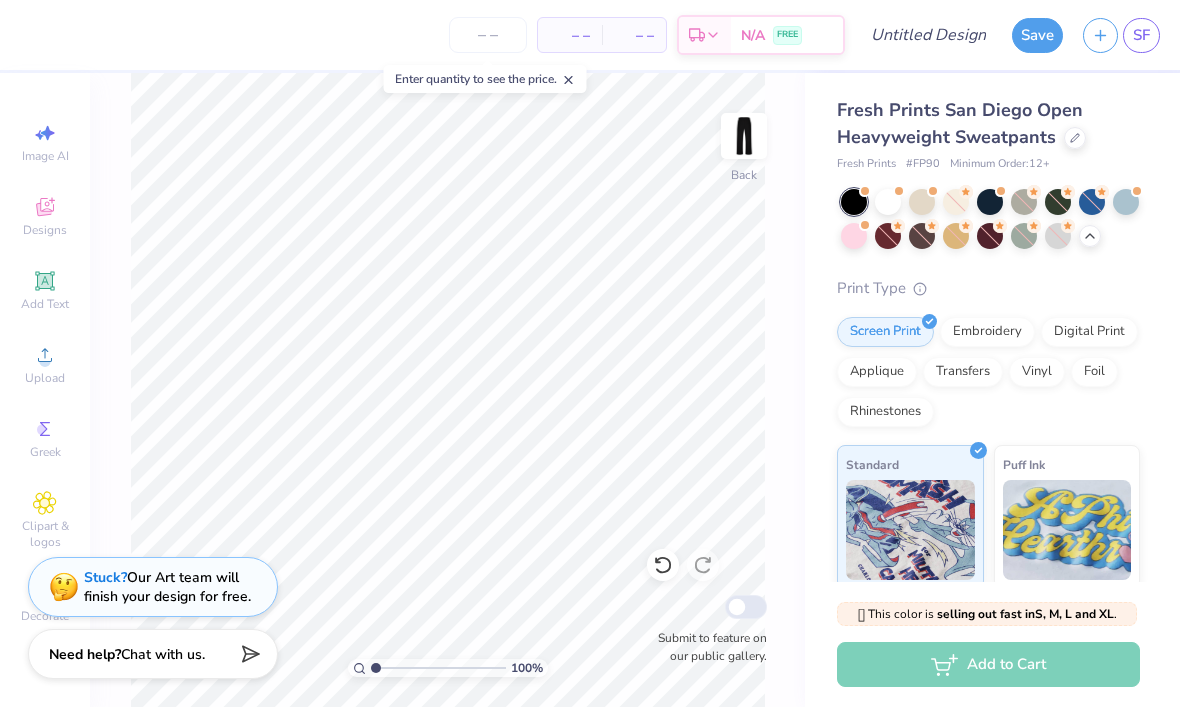 click 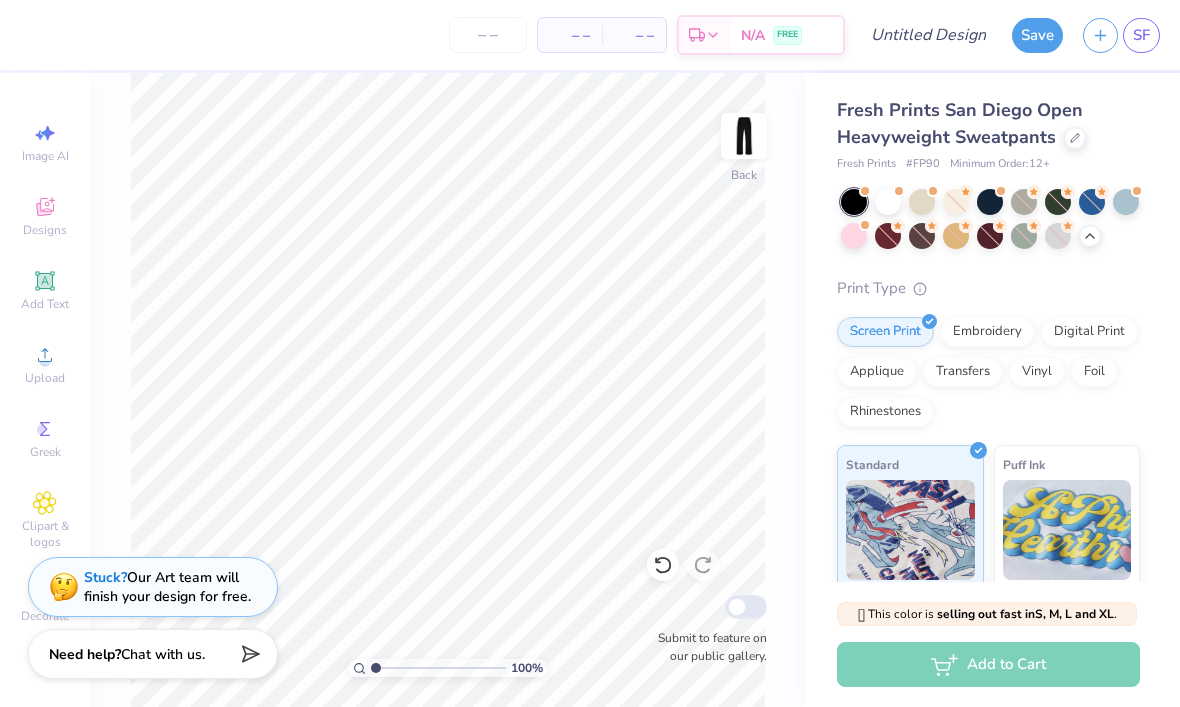 click at bounding box center [1092, 202] 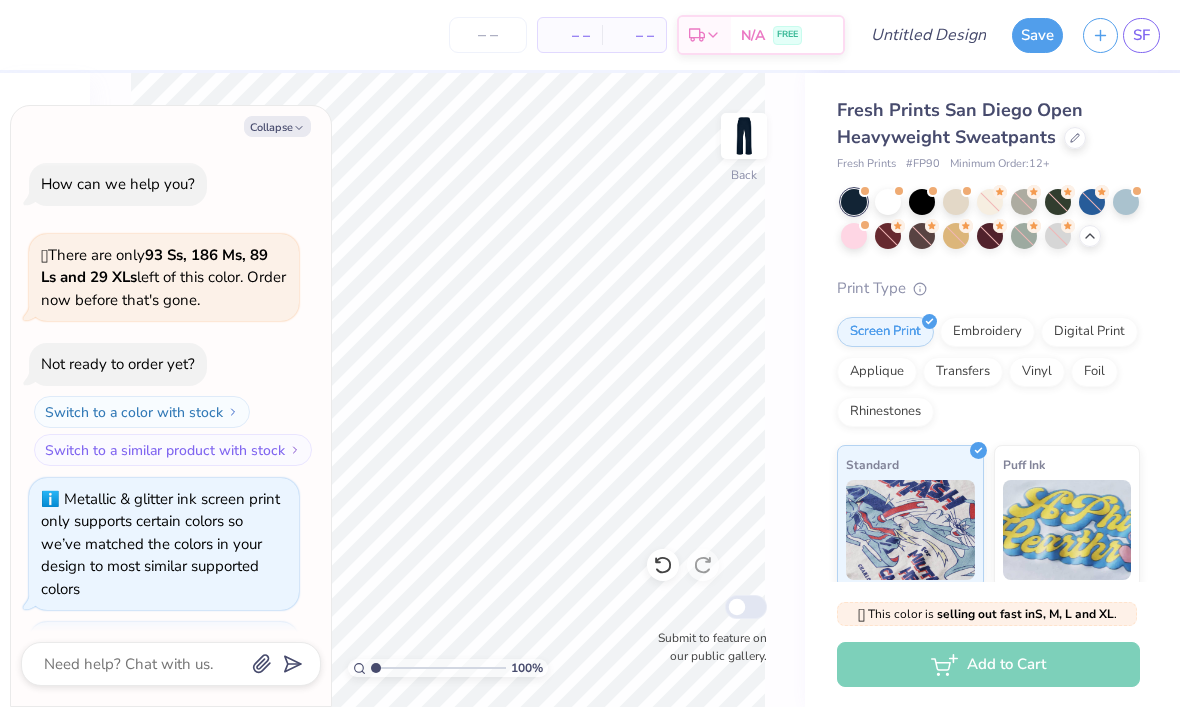 scroll, scrollTop: 4601, scrollLeft: 0, axis: vertical 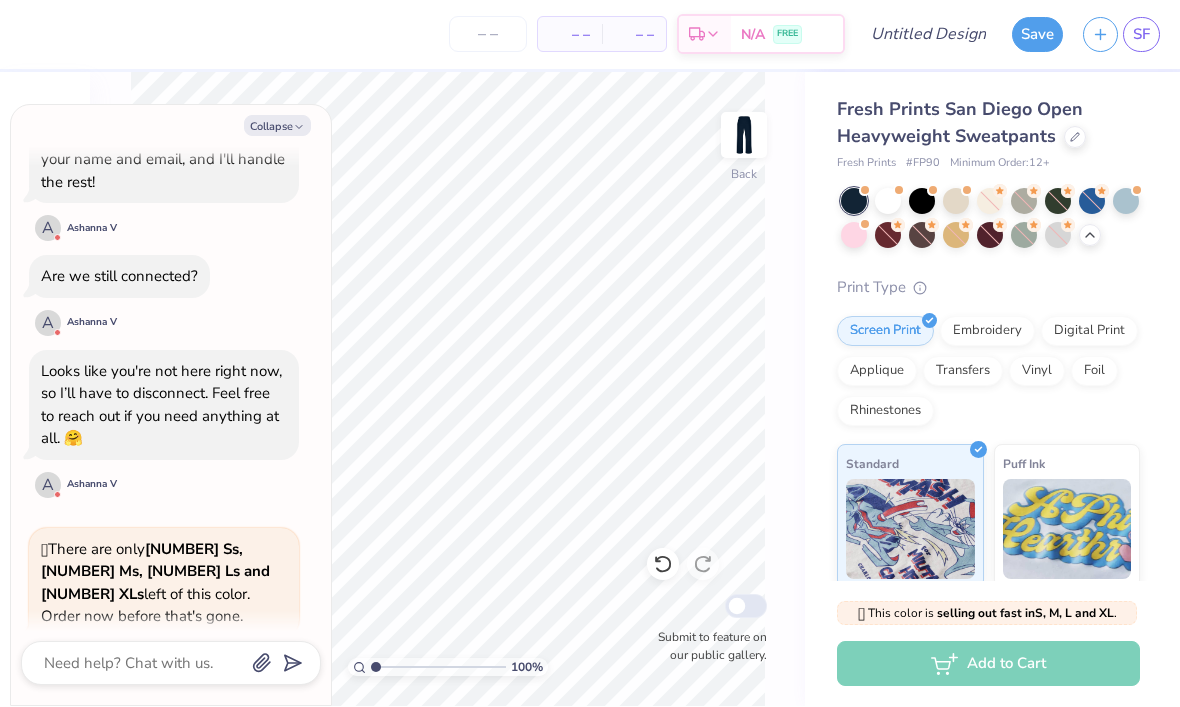 click on "Collapse" at bounding box center (277, 126) 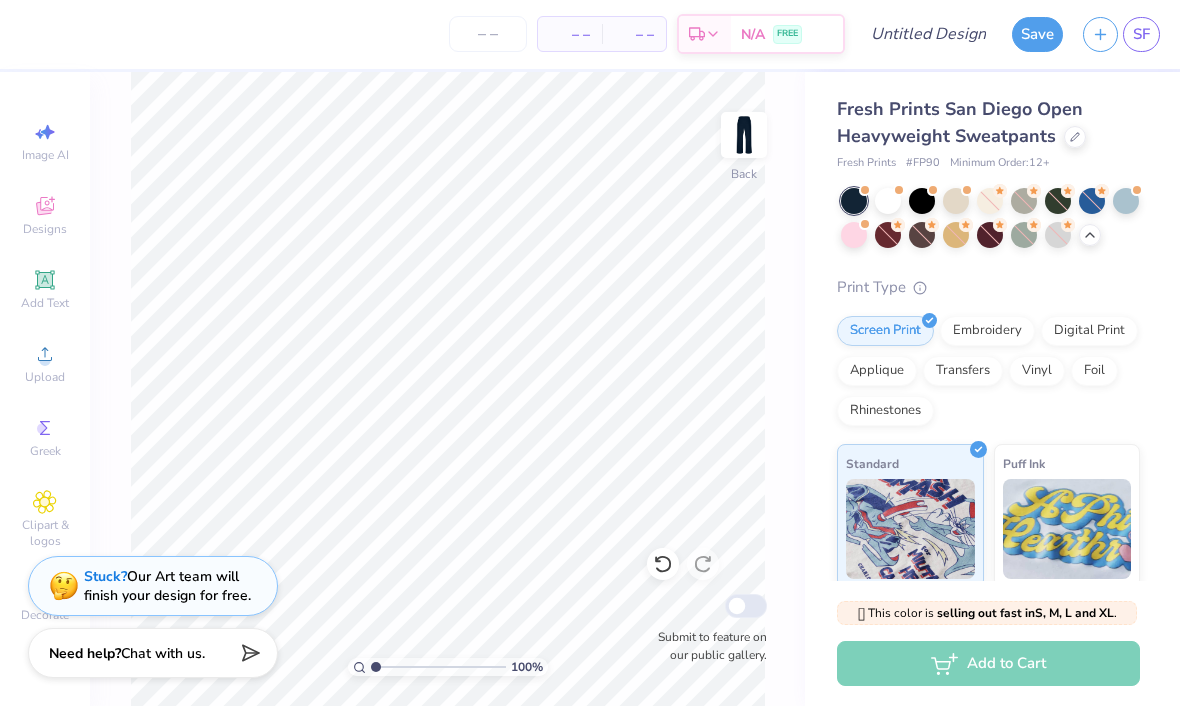 type on "1.21429194463904" 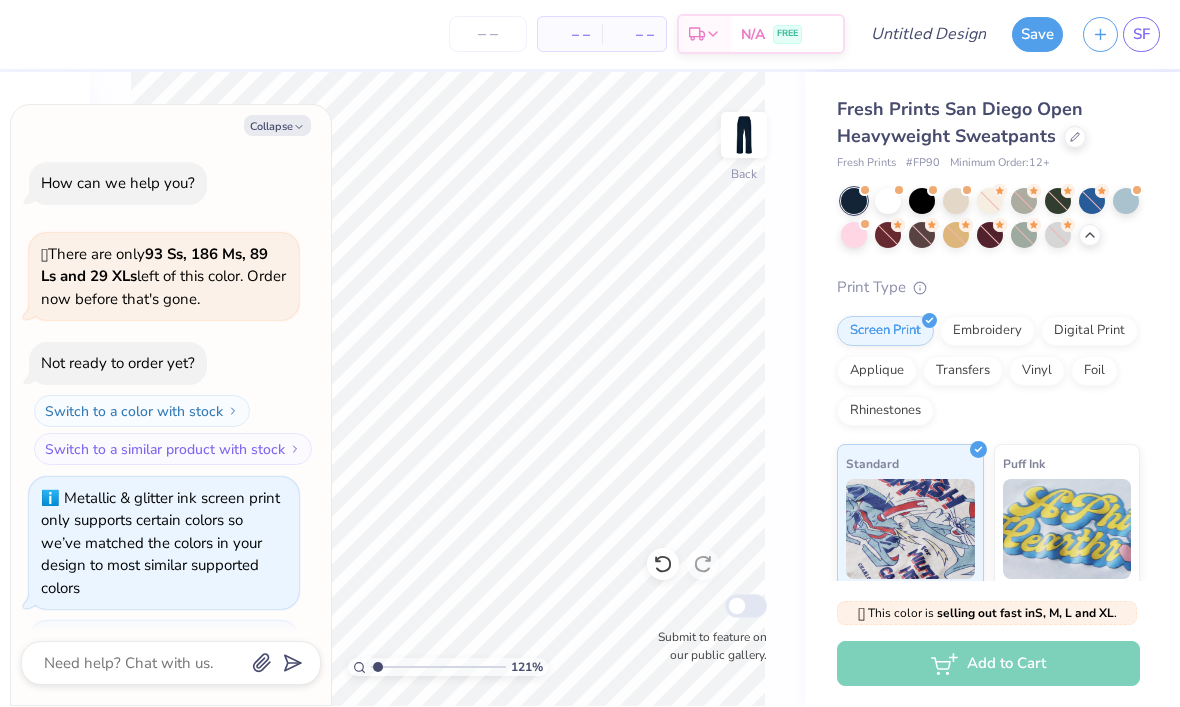type on "1.48866054142504" 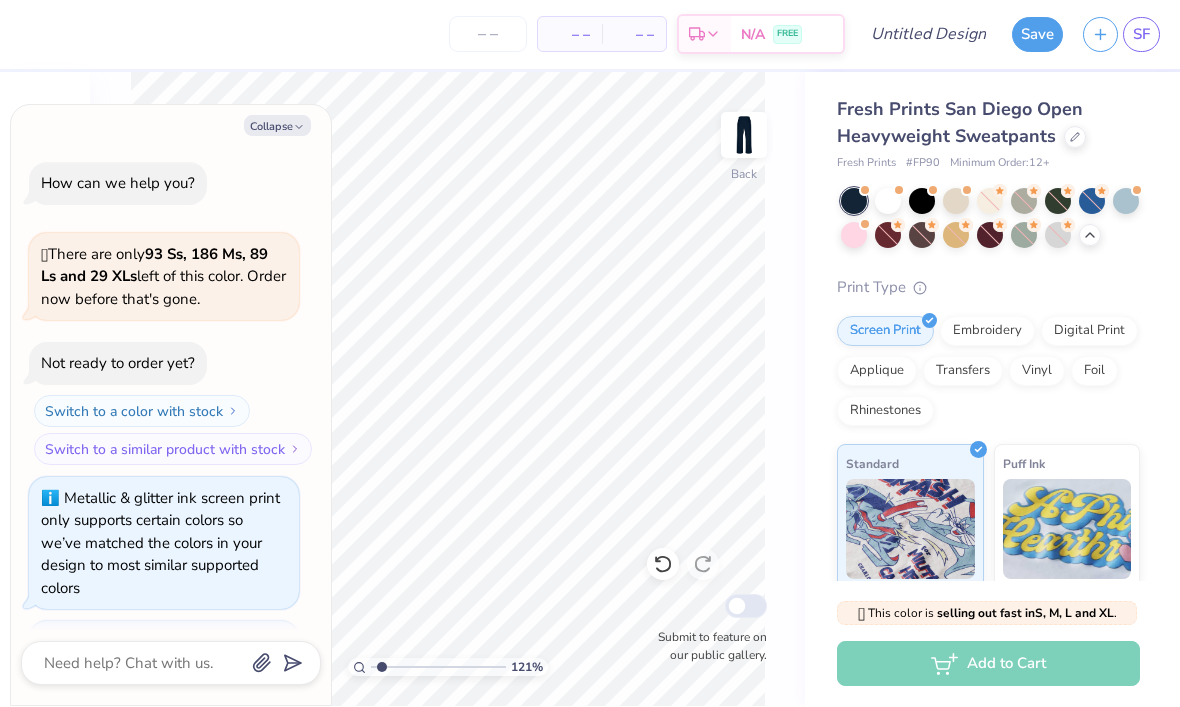 type on "1.66715130553806" 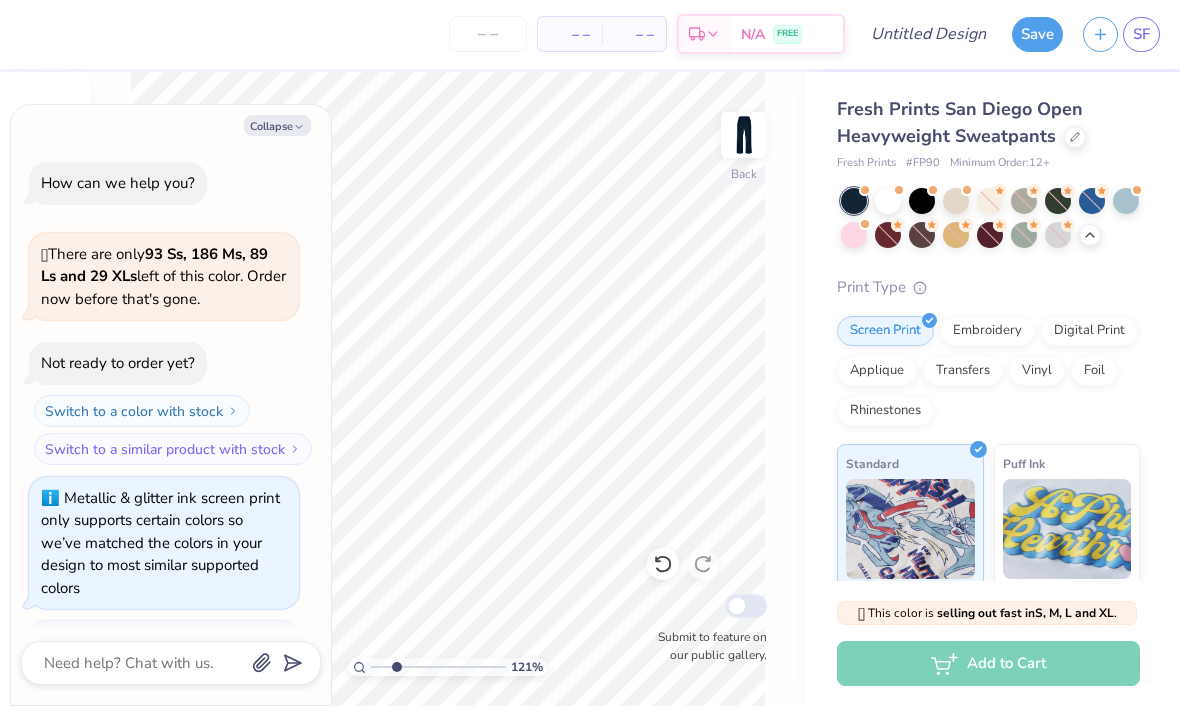 scroll, scrollTop: 4721, scrollLeft: 0, axis: vertical 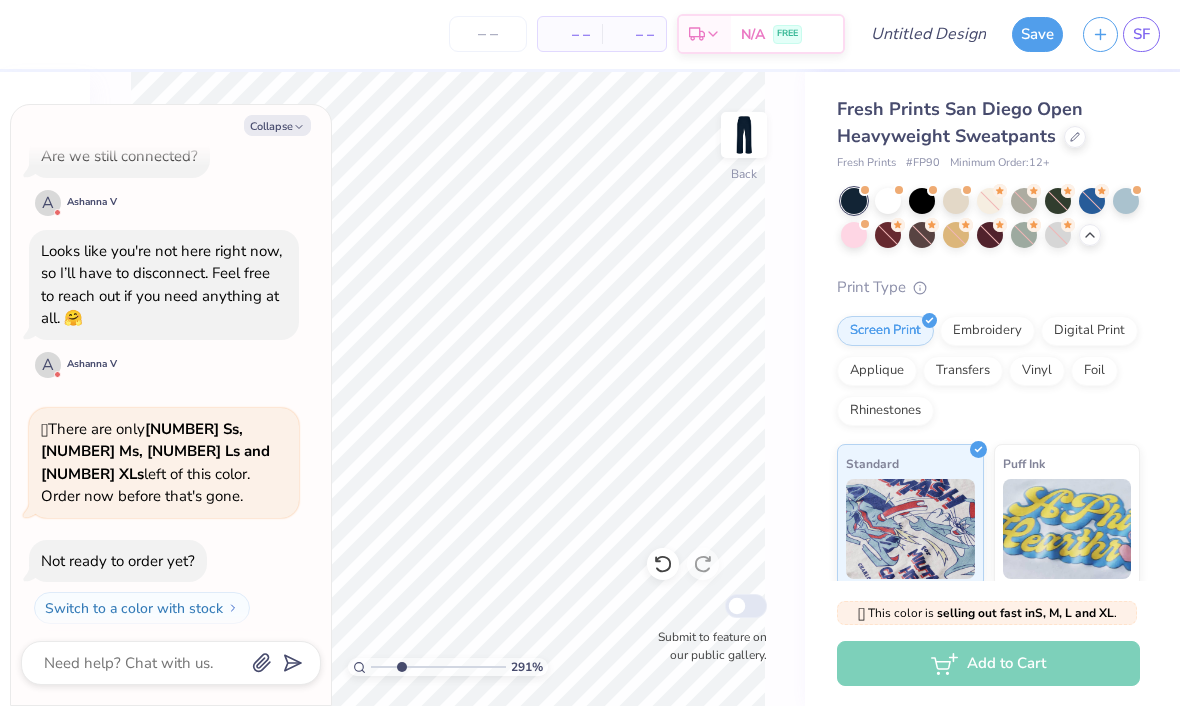 type on "2.92782858708278" 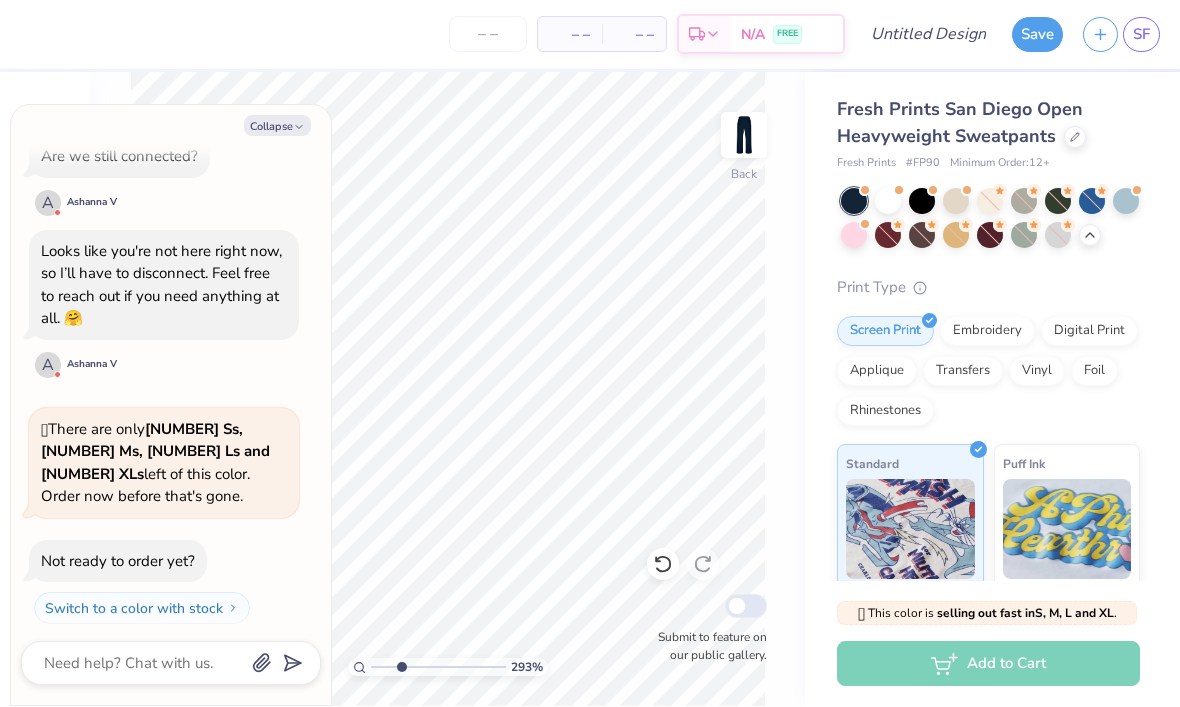click on "Collapse" at bounding box center (277, 126) 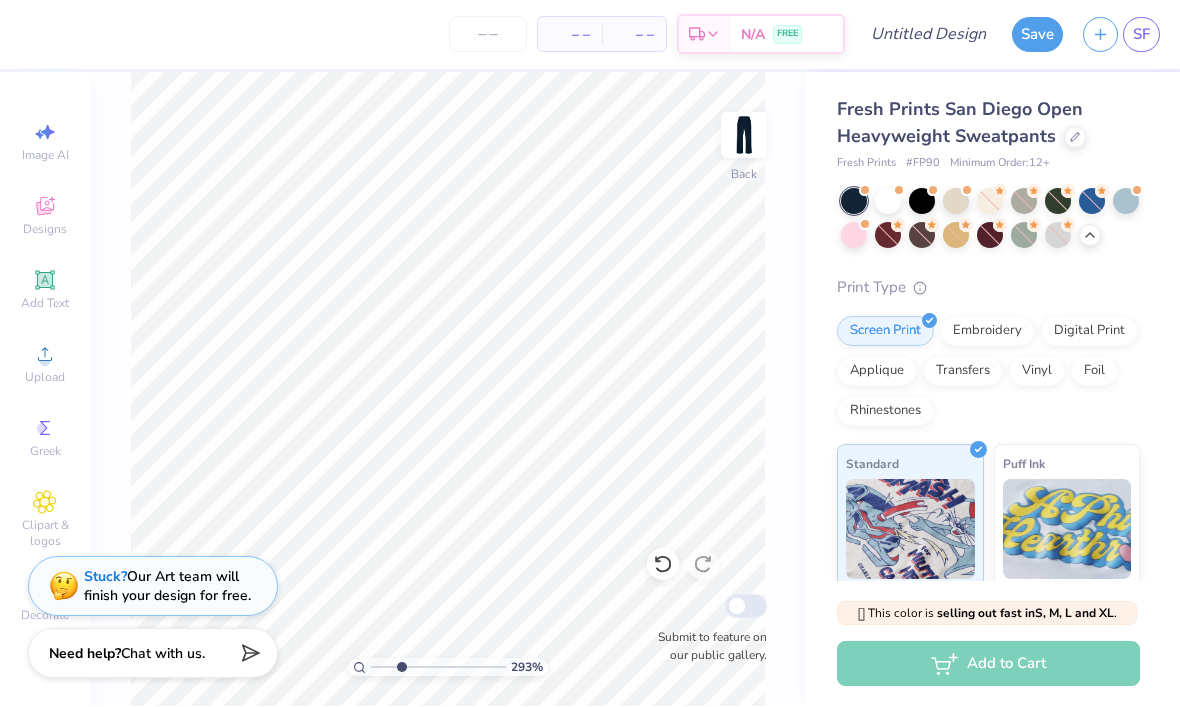 type on "x" 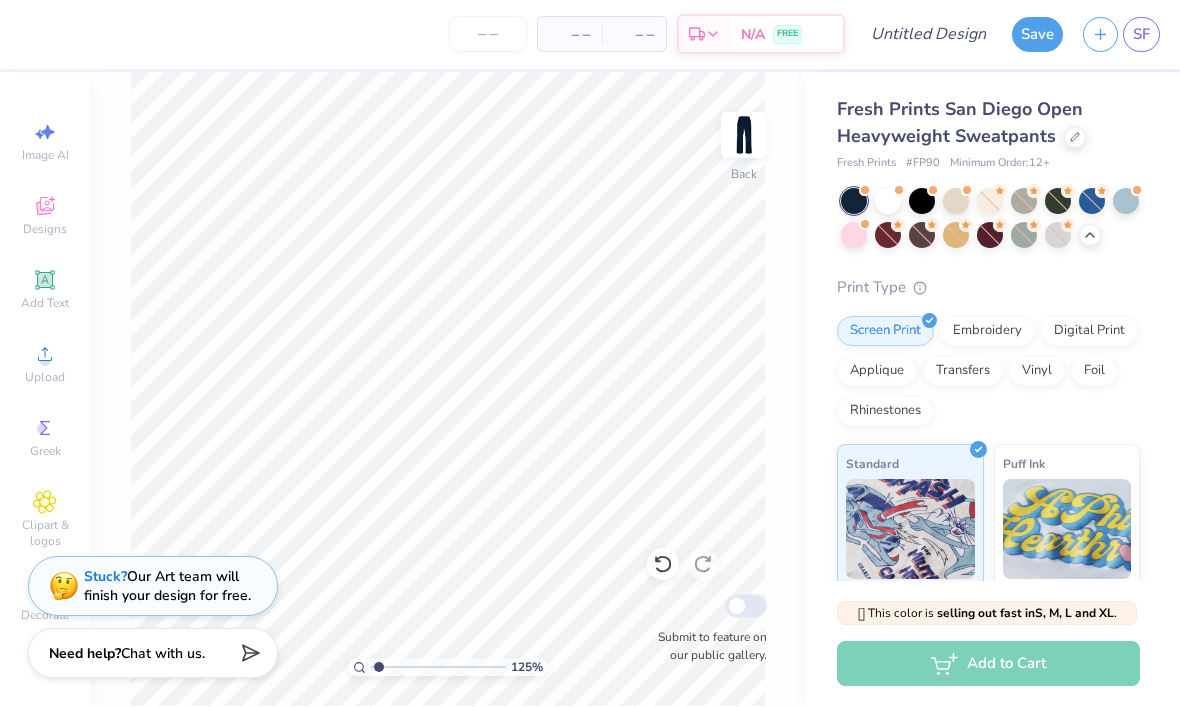 type on "1.25835244219743" 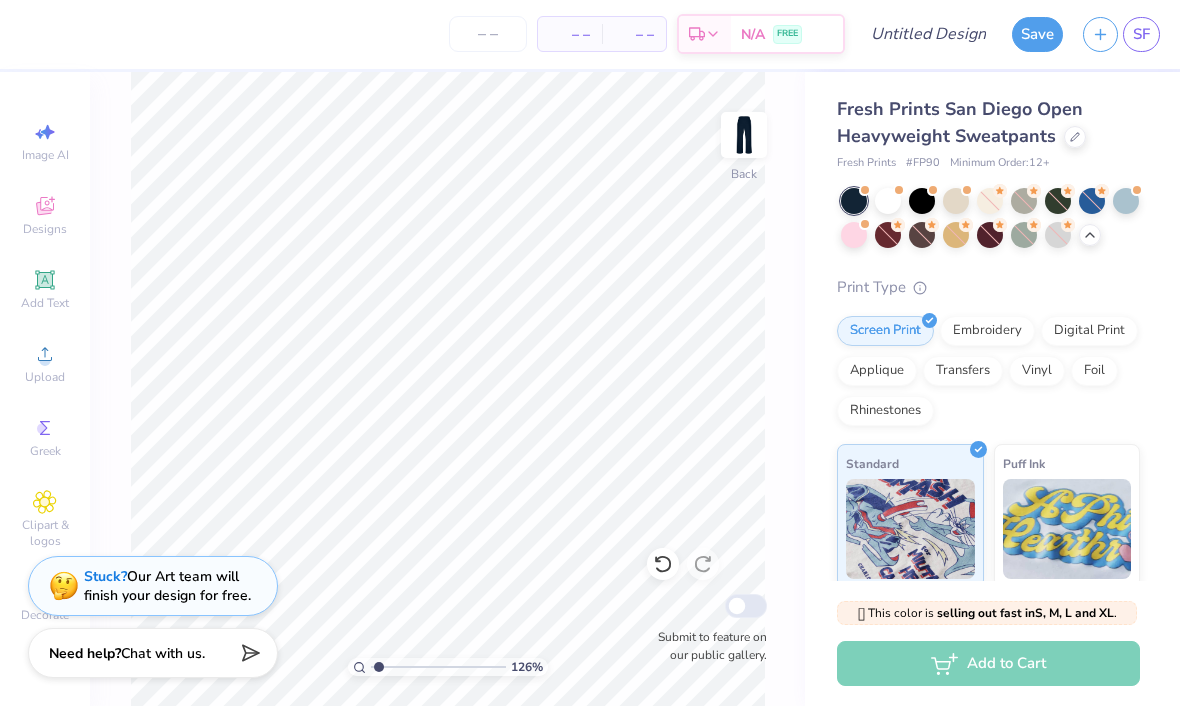 click at bounding box center (922, 202) 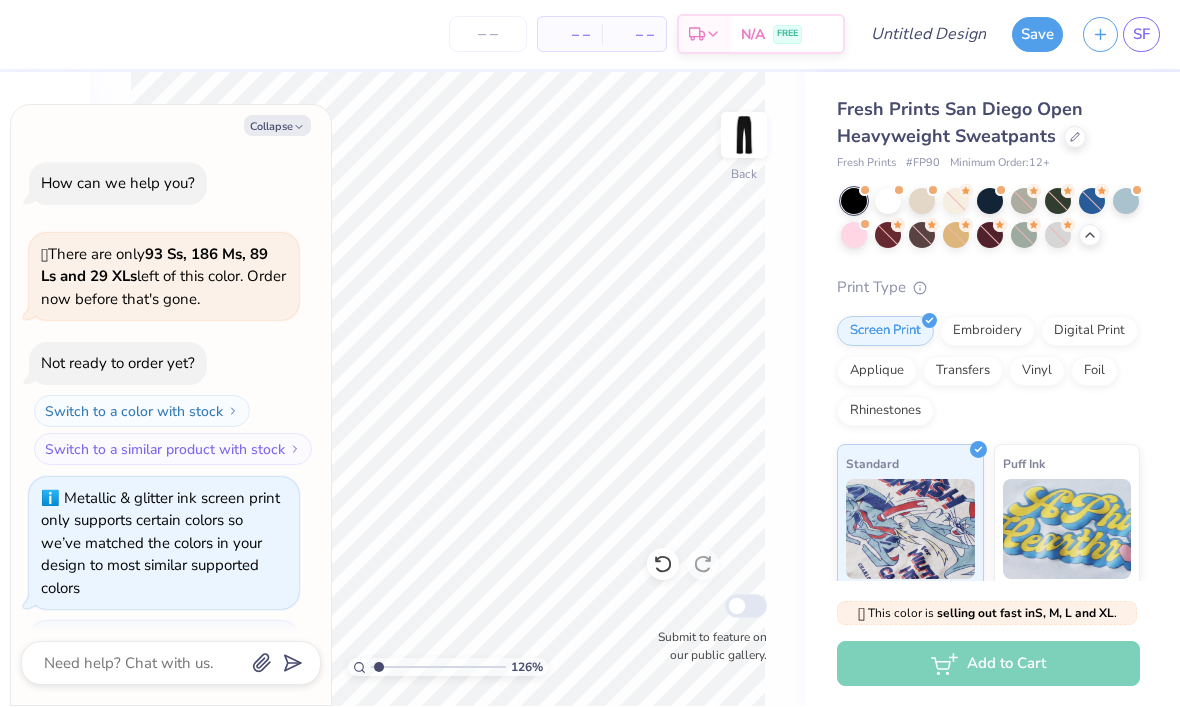 scroll, scrollTop: 4979, scrollLeft: 0, axis: vertical 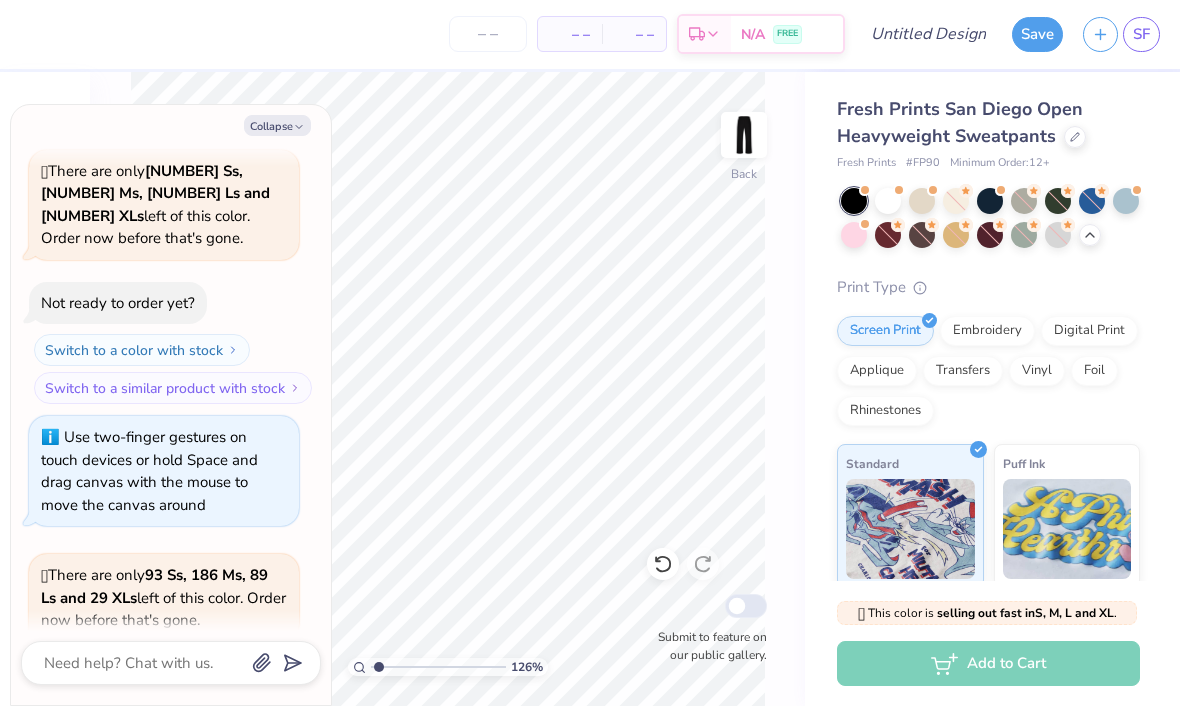 click on "Collapse" at bounding box center [277, 126] 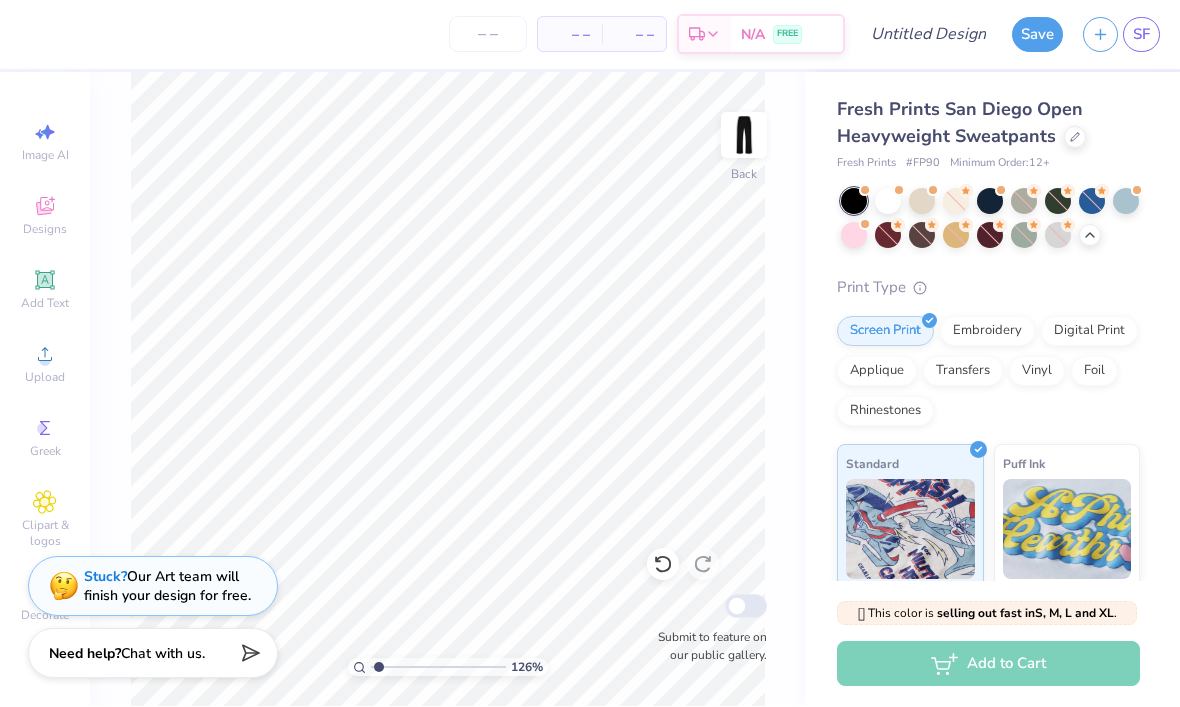 click at bounding box center [888, 202] 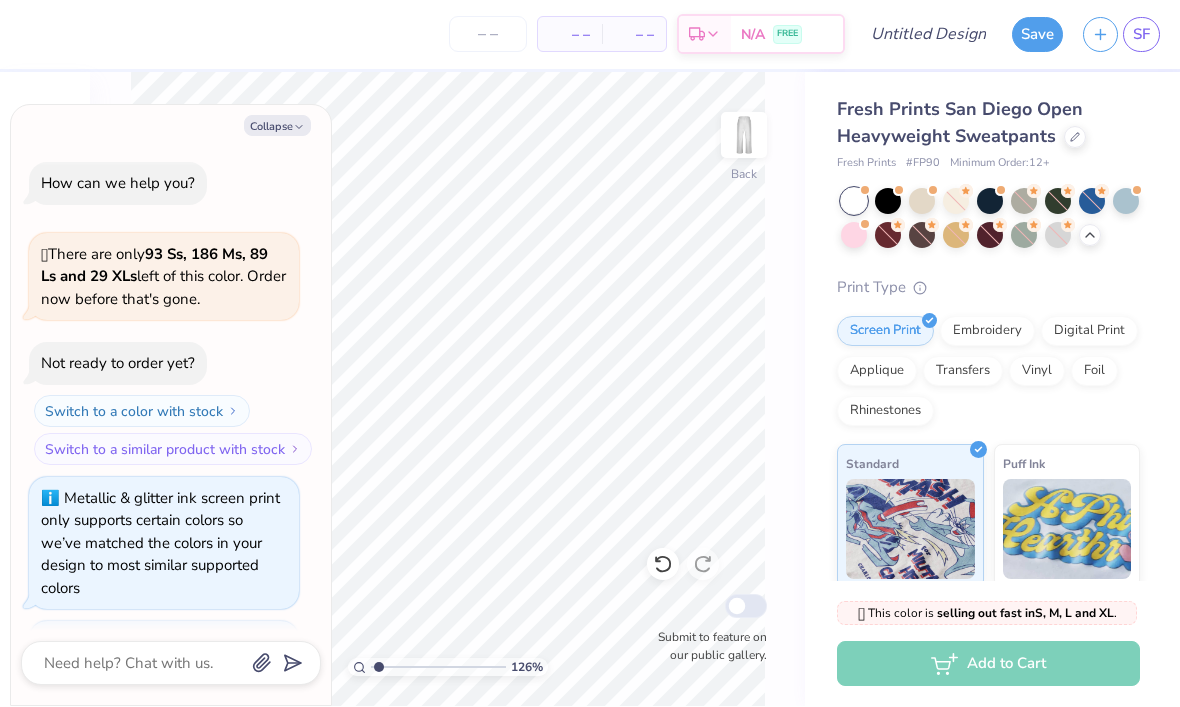 scroll, scrollTop: 5237, scrollLeft: 0, axis: vertical 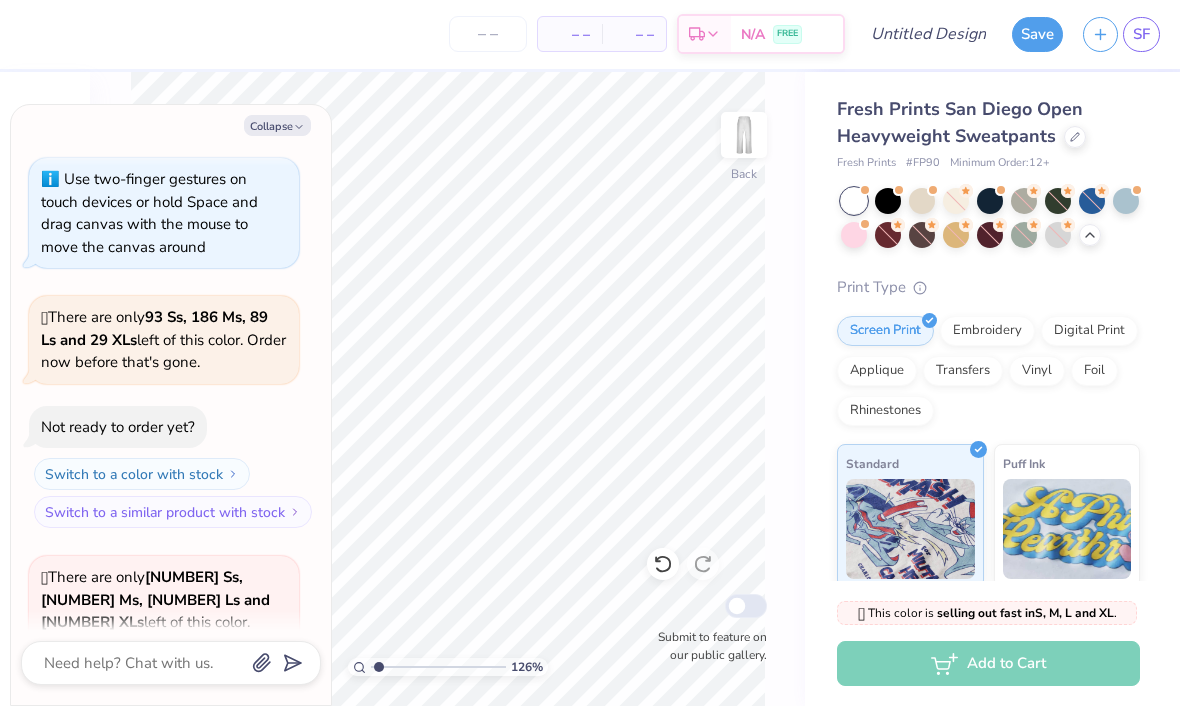 click on "Collapse" at bounding box center (277, 126) 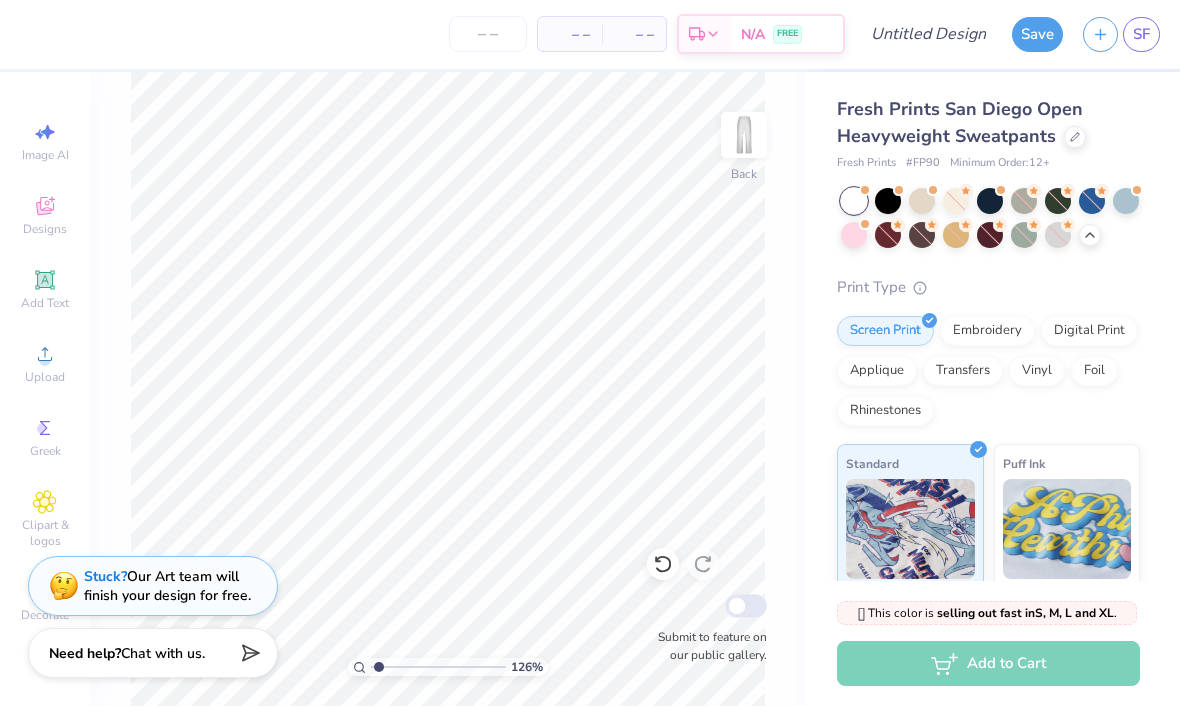 click at bounding box center (990, 202) 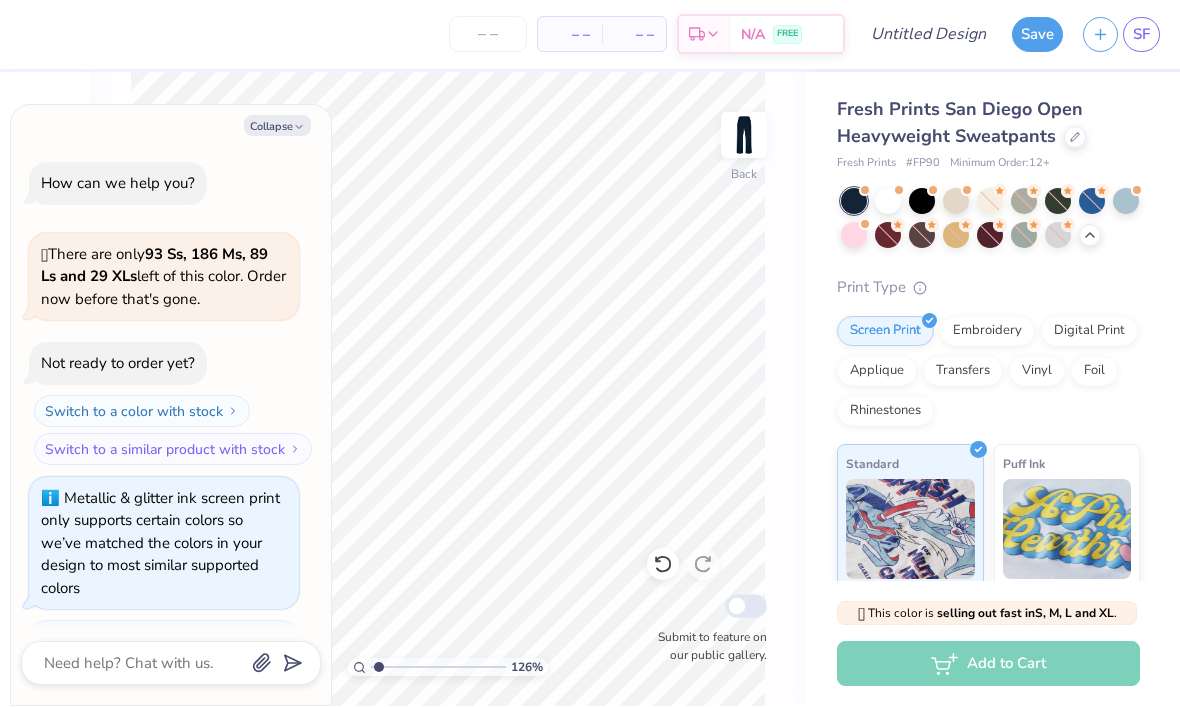 scroll, scrollTop: 5495, scrollLeft: 0, axis: vertical 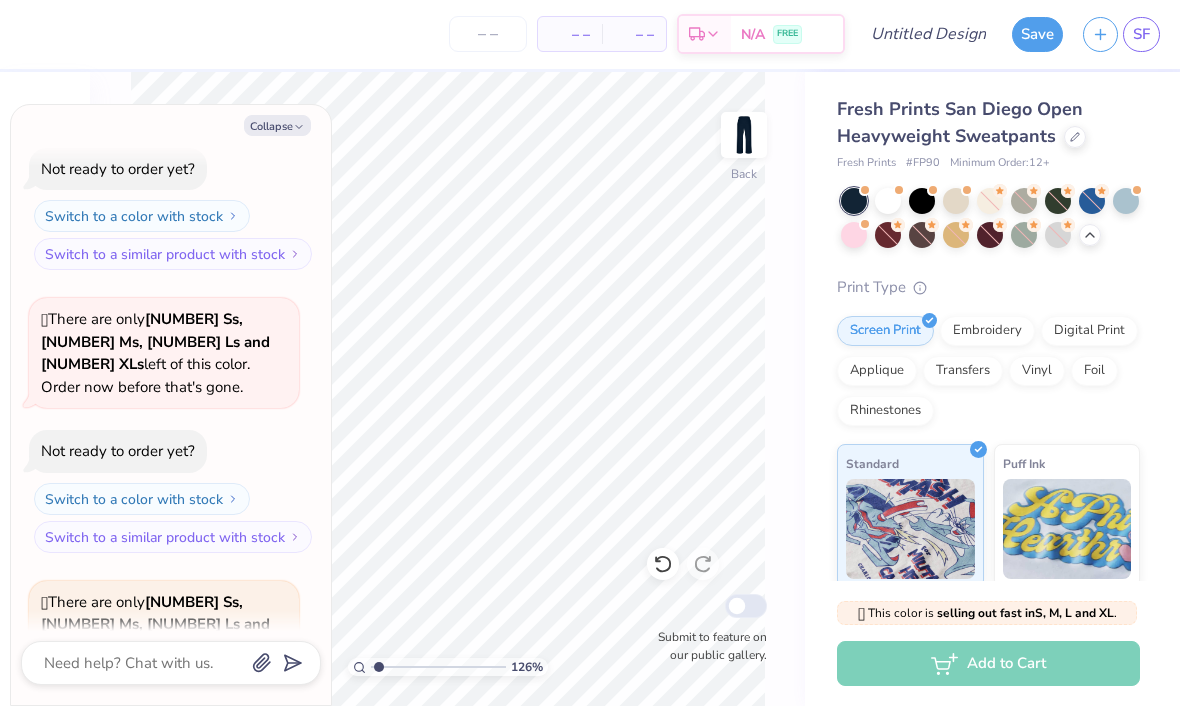 click on "Collapse" at bounding box center [277, 126] 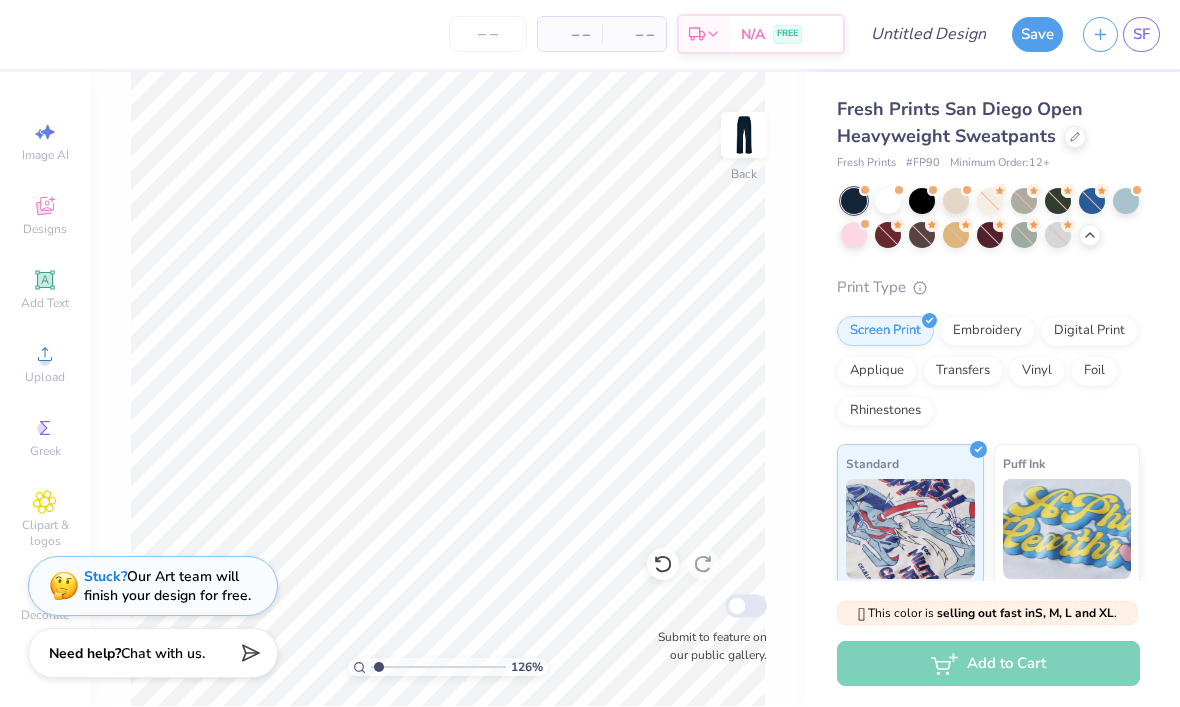 click at bounding box center (922, 202) 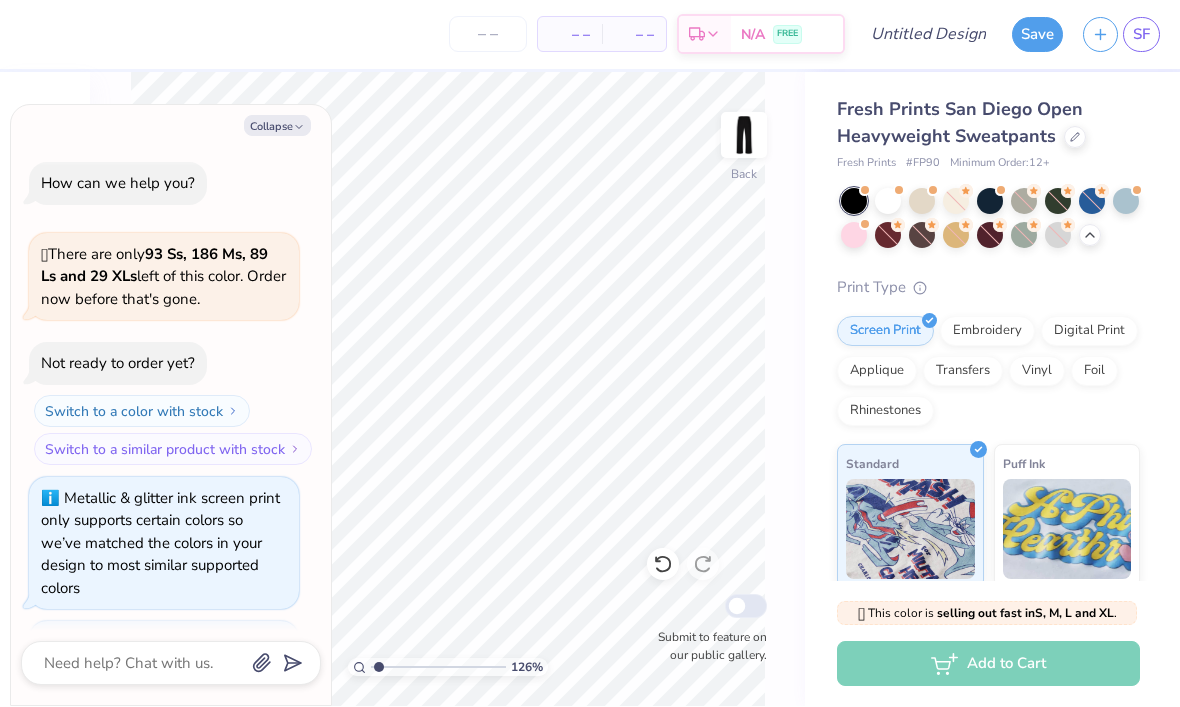 scroll, scrollTop: 5753, scrollLeft: 0, axis: vertical 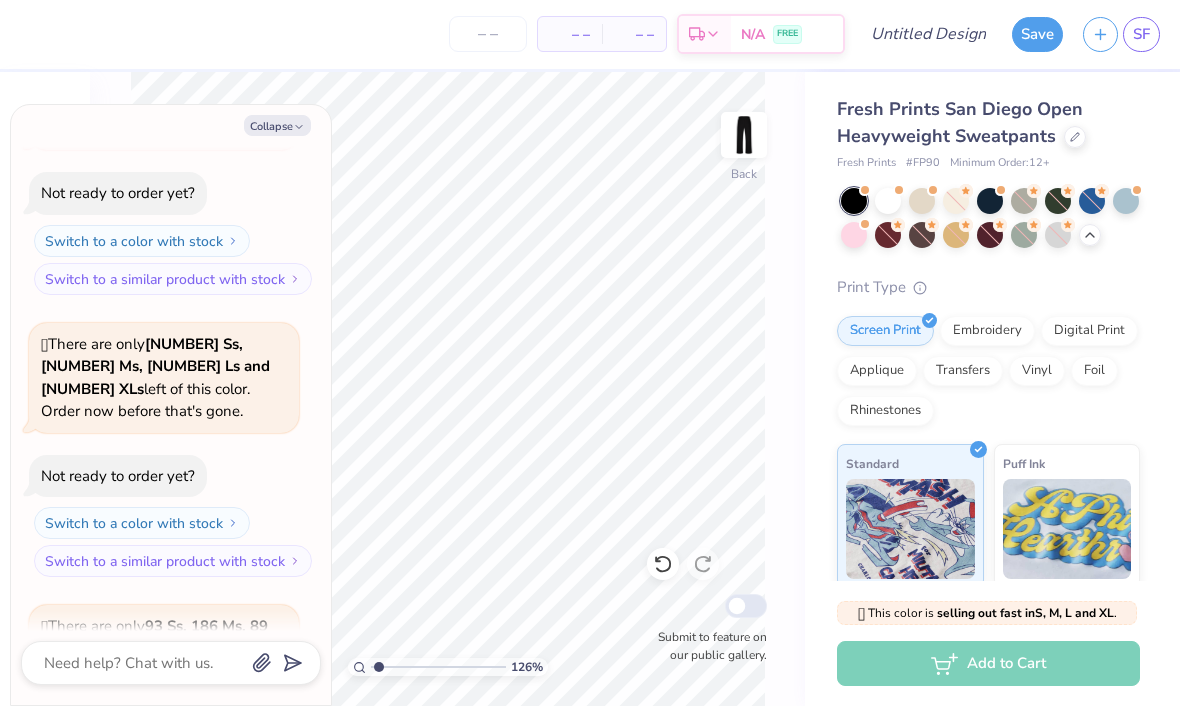 click on "Collapse" at bounding box center (277, 126) 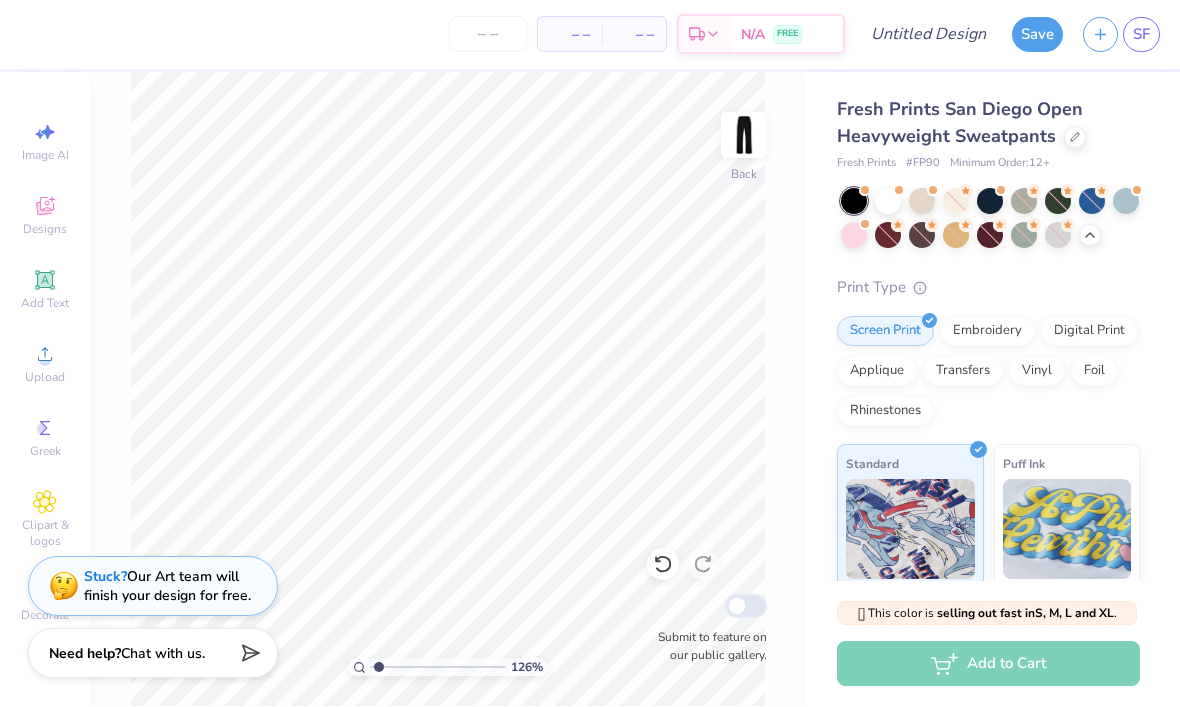 click at bounding box center (744, 136) 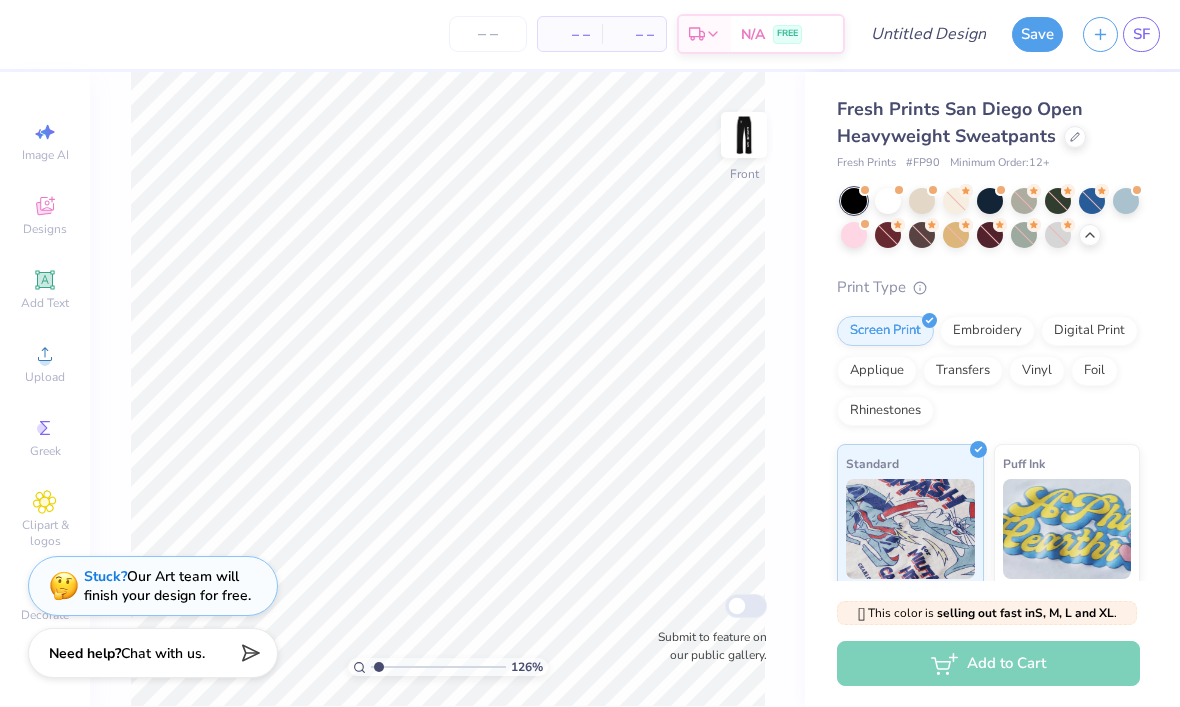 click on "Save" at bounding box center (1037, 35) 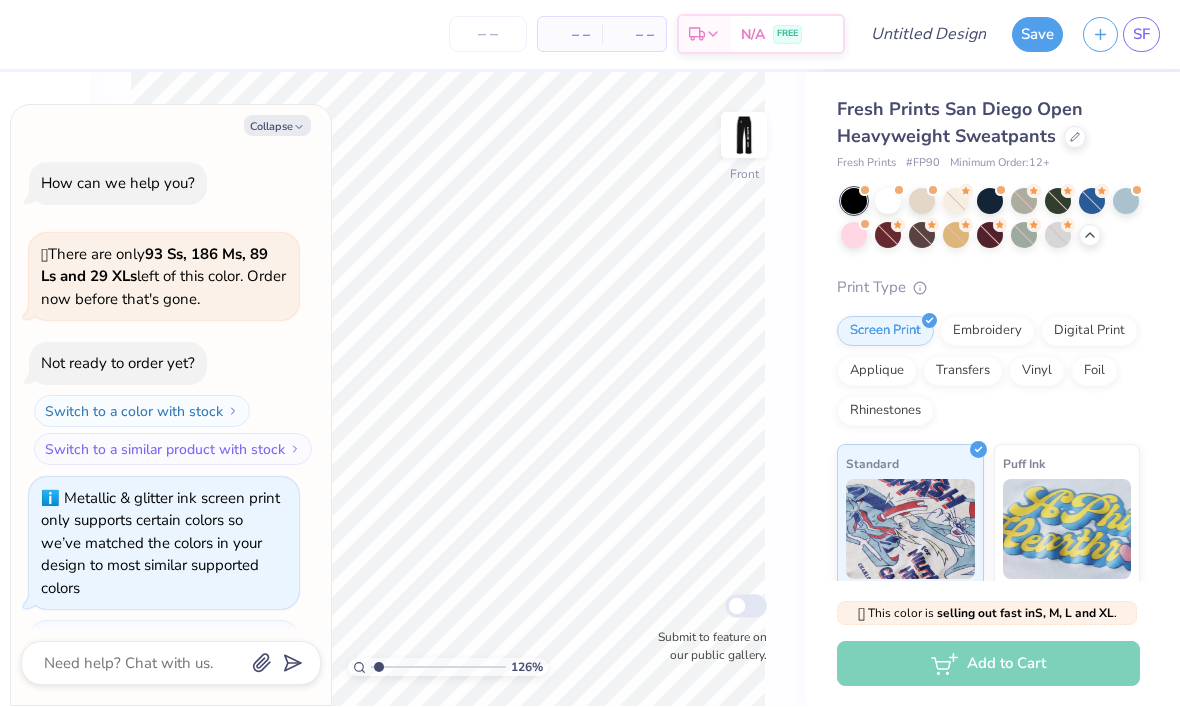 scroll, scrollTop: 5807, scrollLeft: 0, axis: vertical 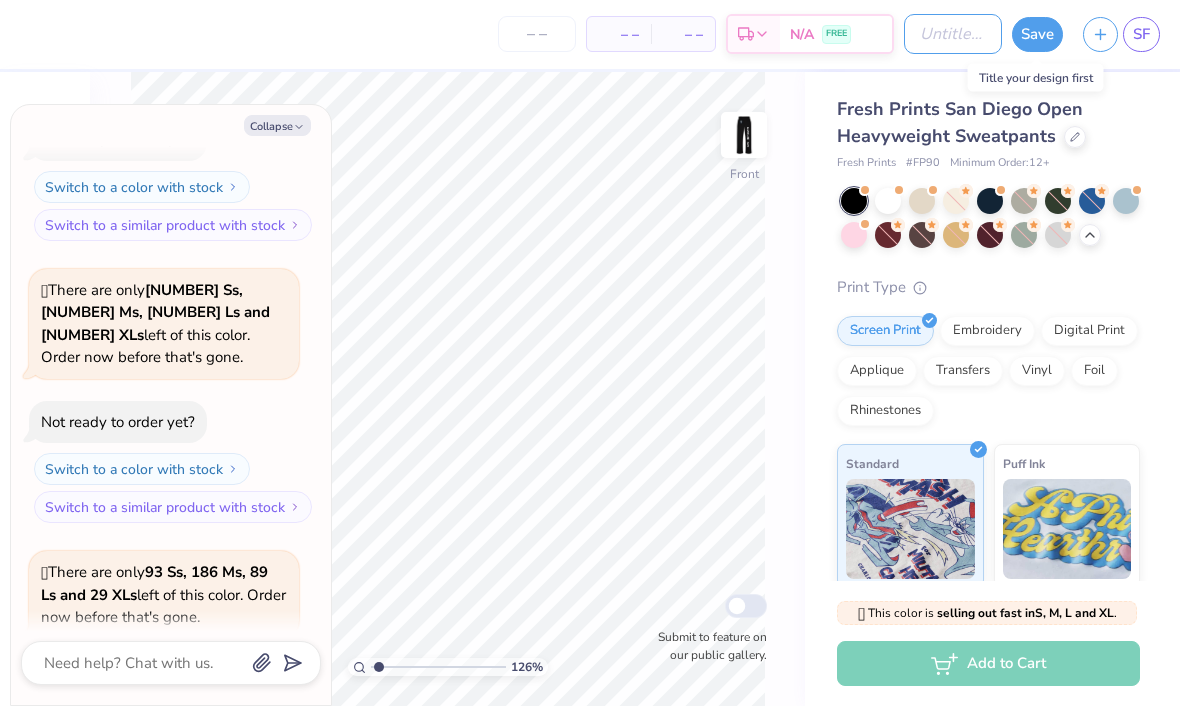 click on "Design Title" at bounding box center [953, 35] 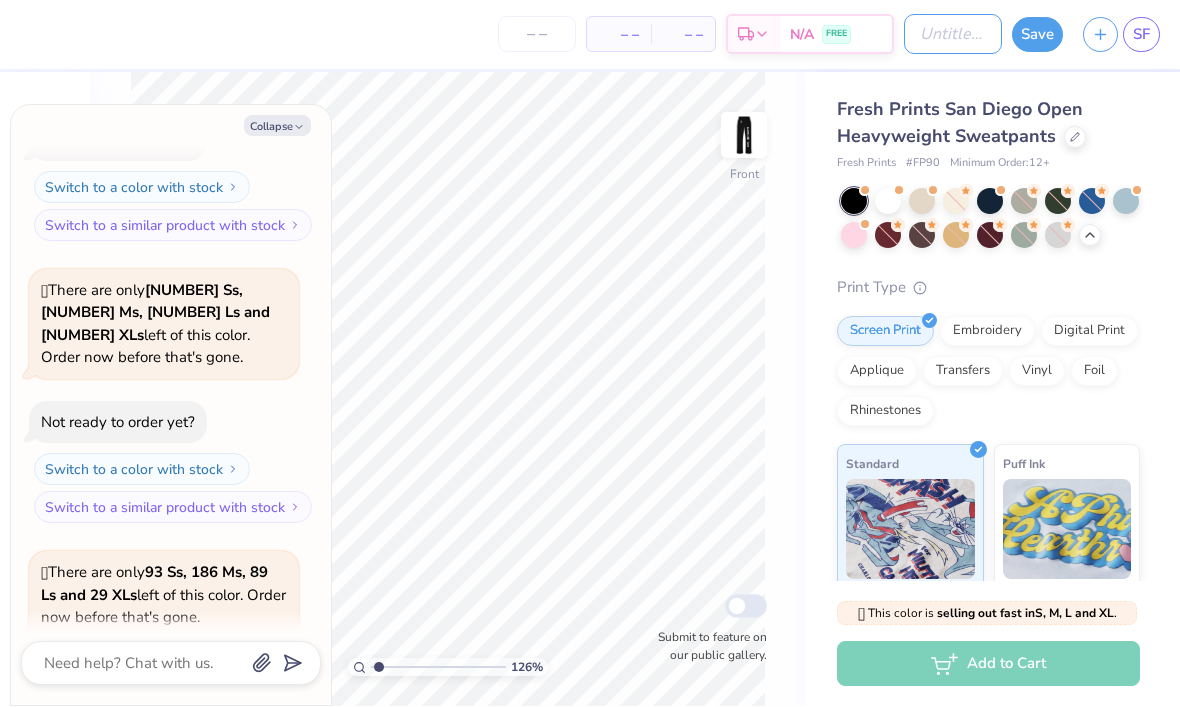 type on "x" 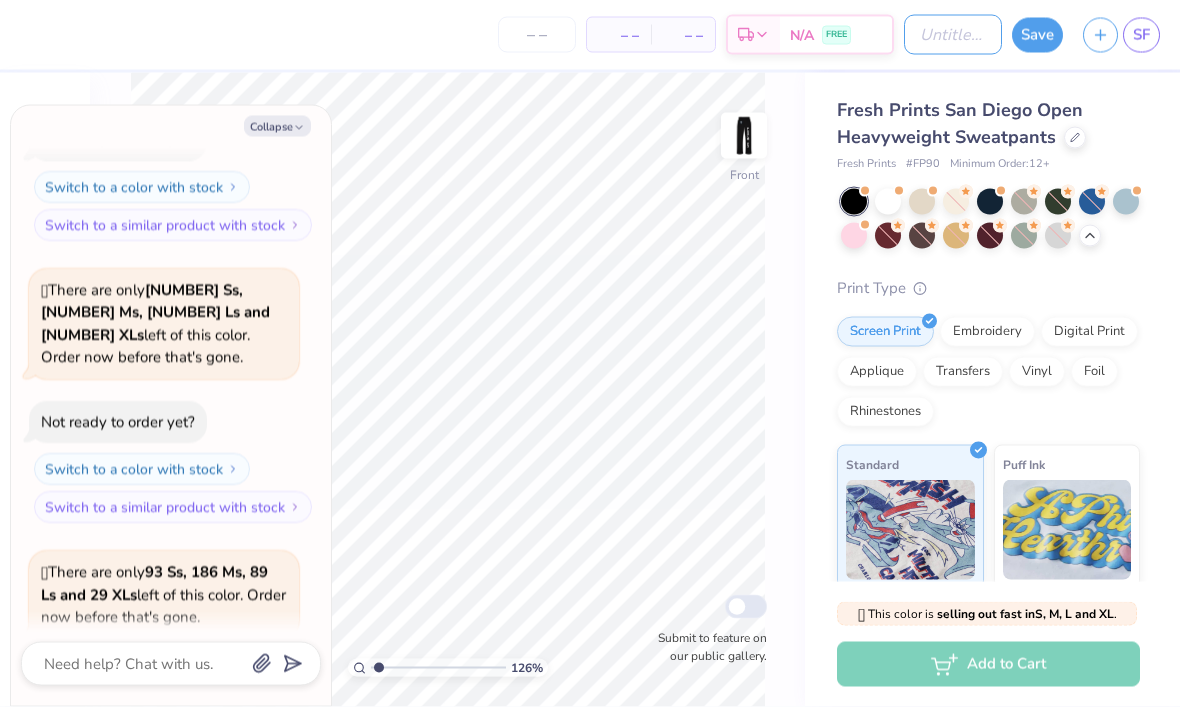 type on "S" 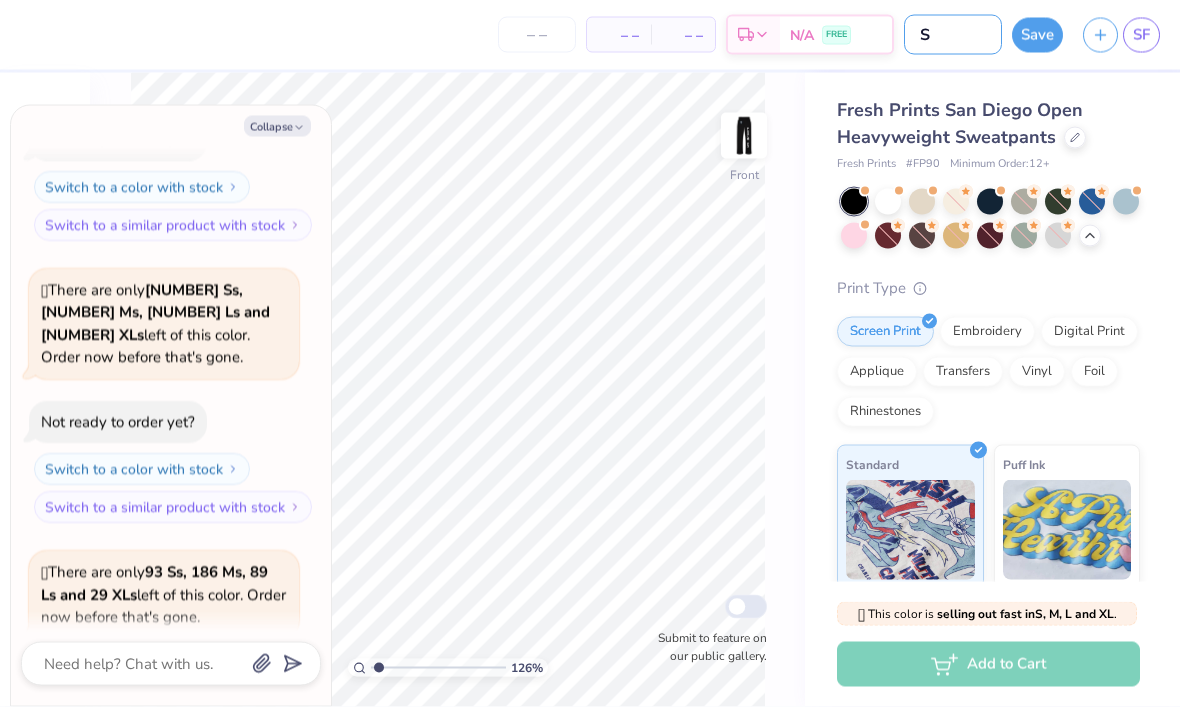 type on "x" 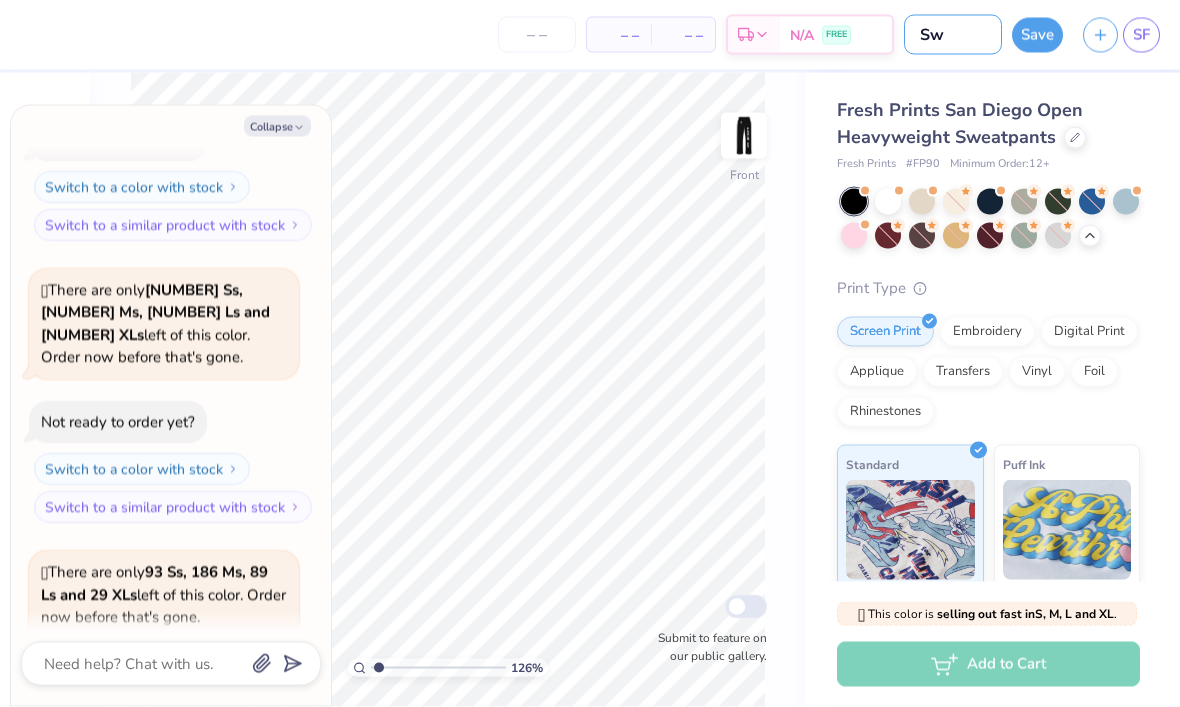 type on "x" 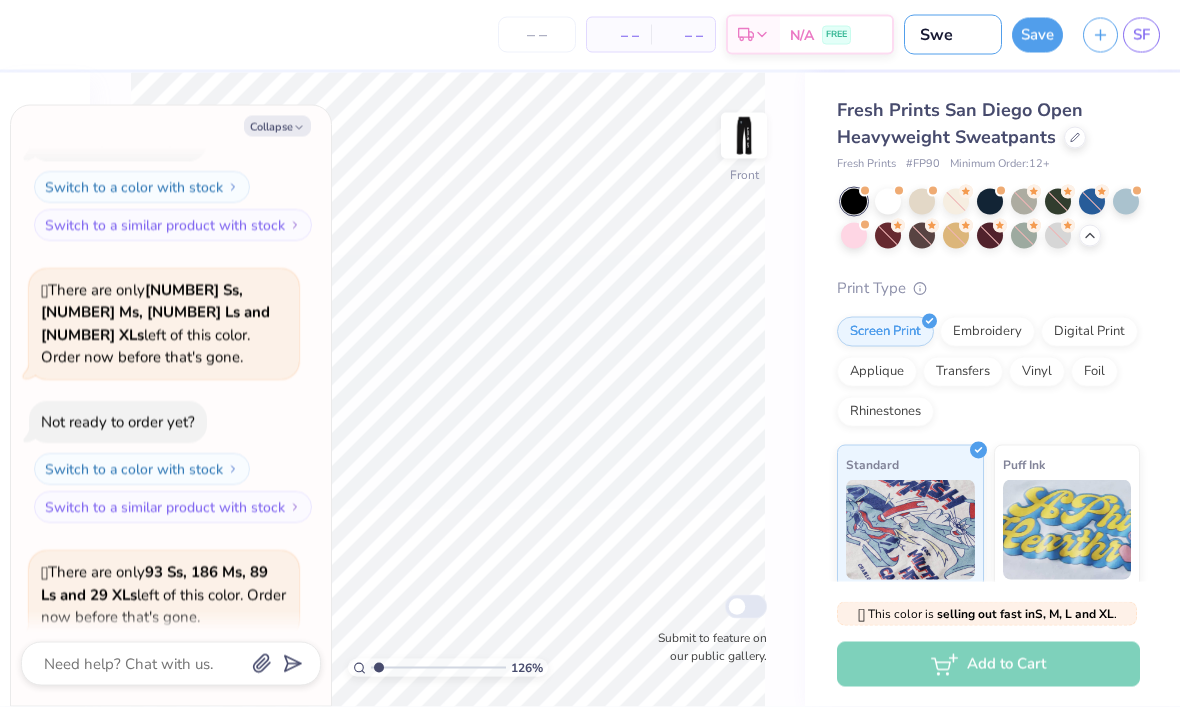 type on "x" 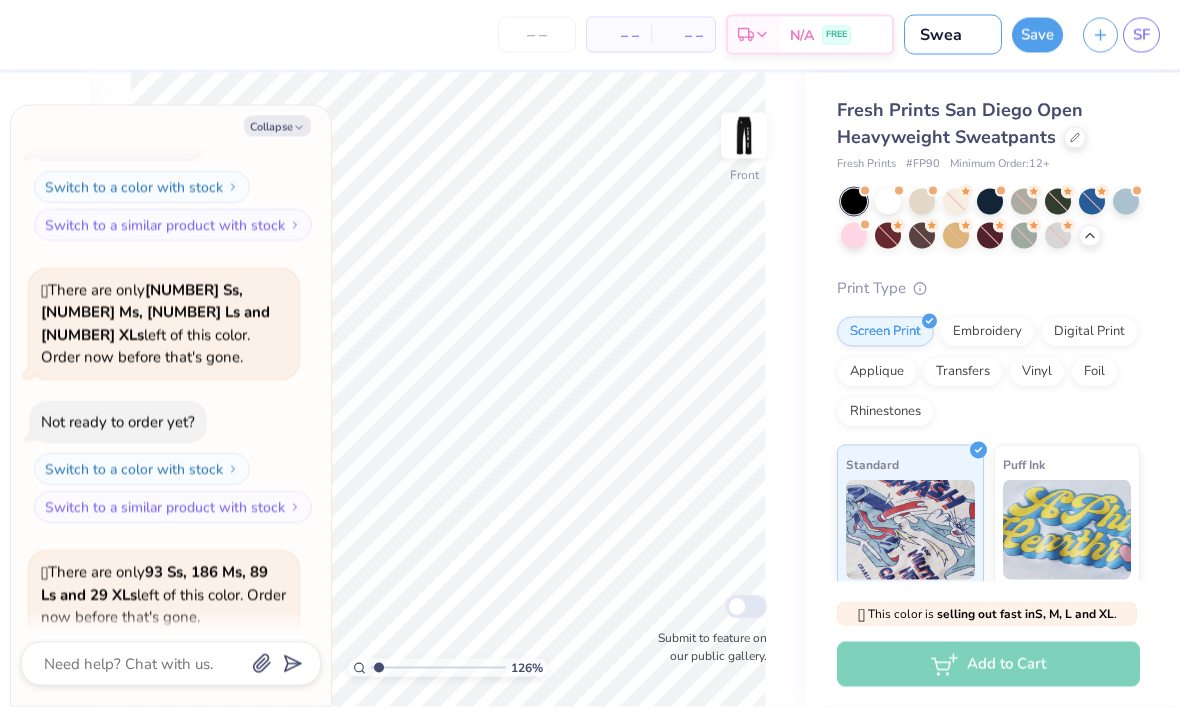 type on "x" 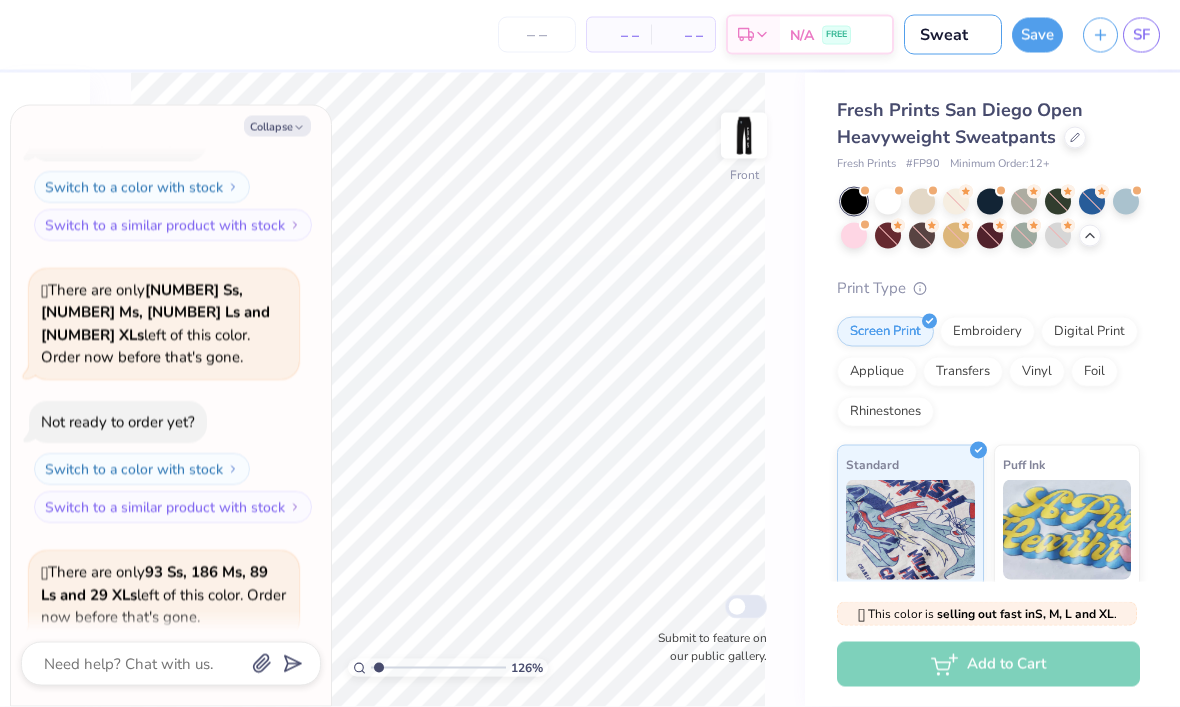 type on "x" 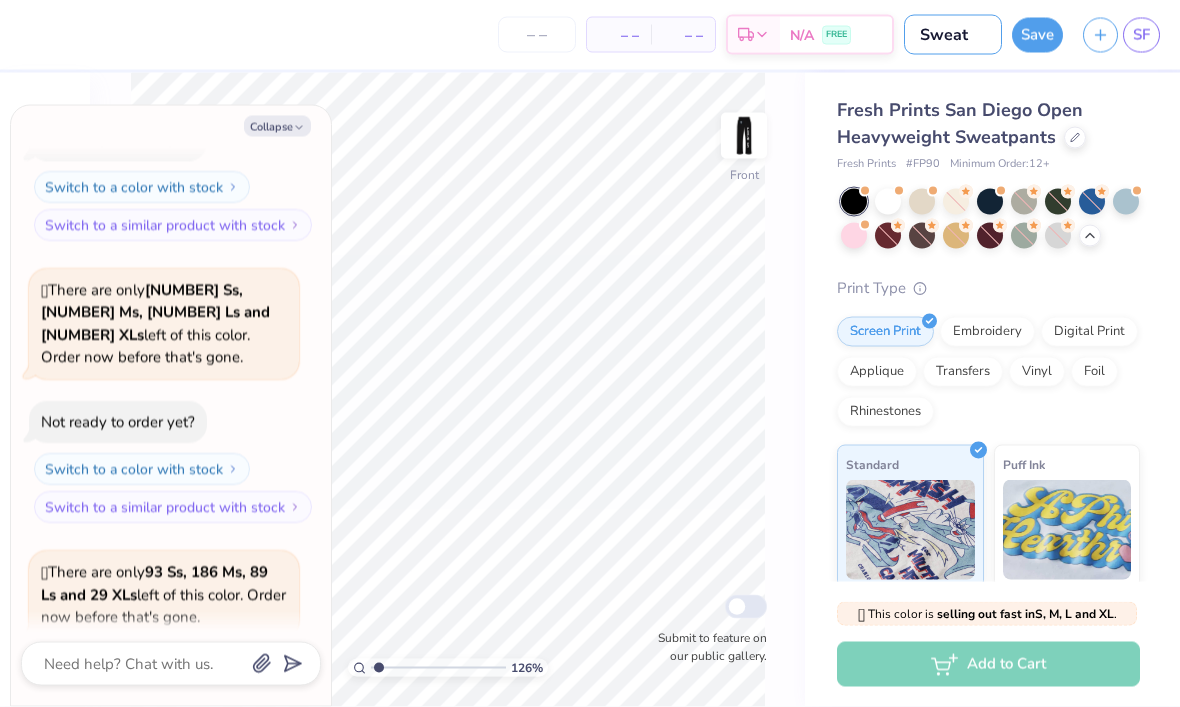 type on "Sweats" 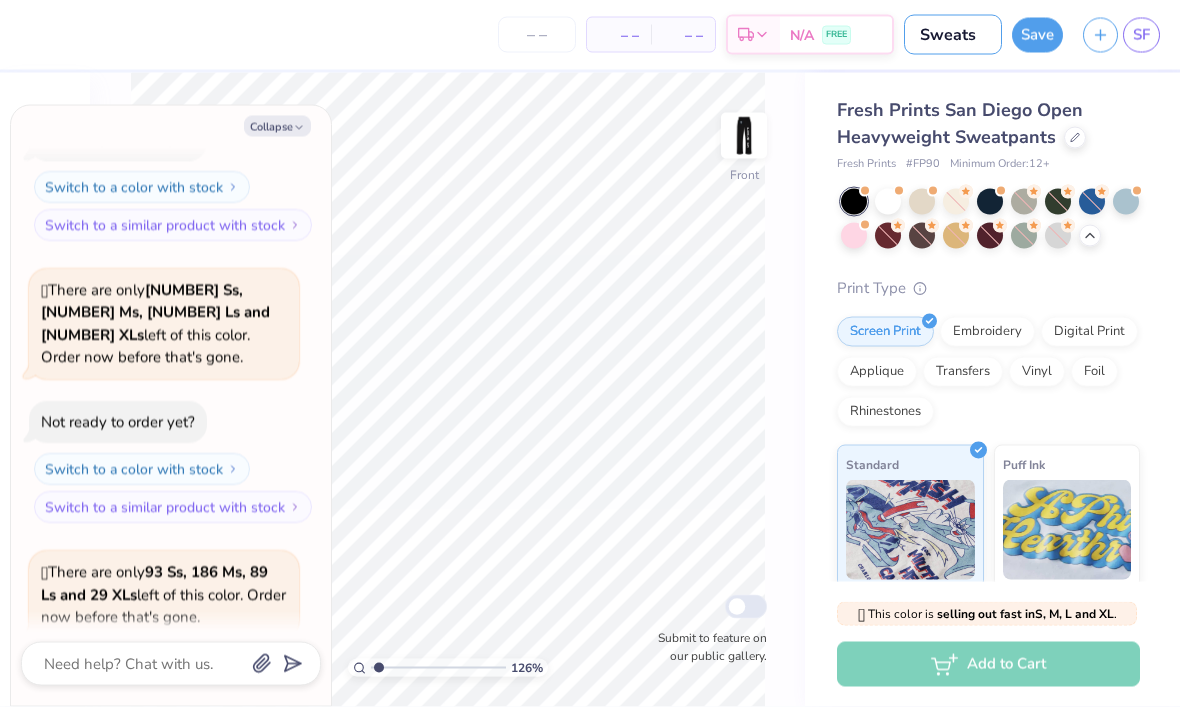 type on "x" 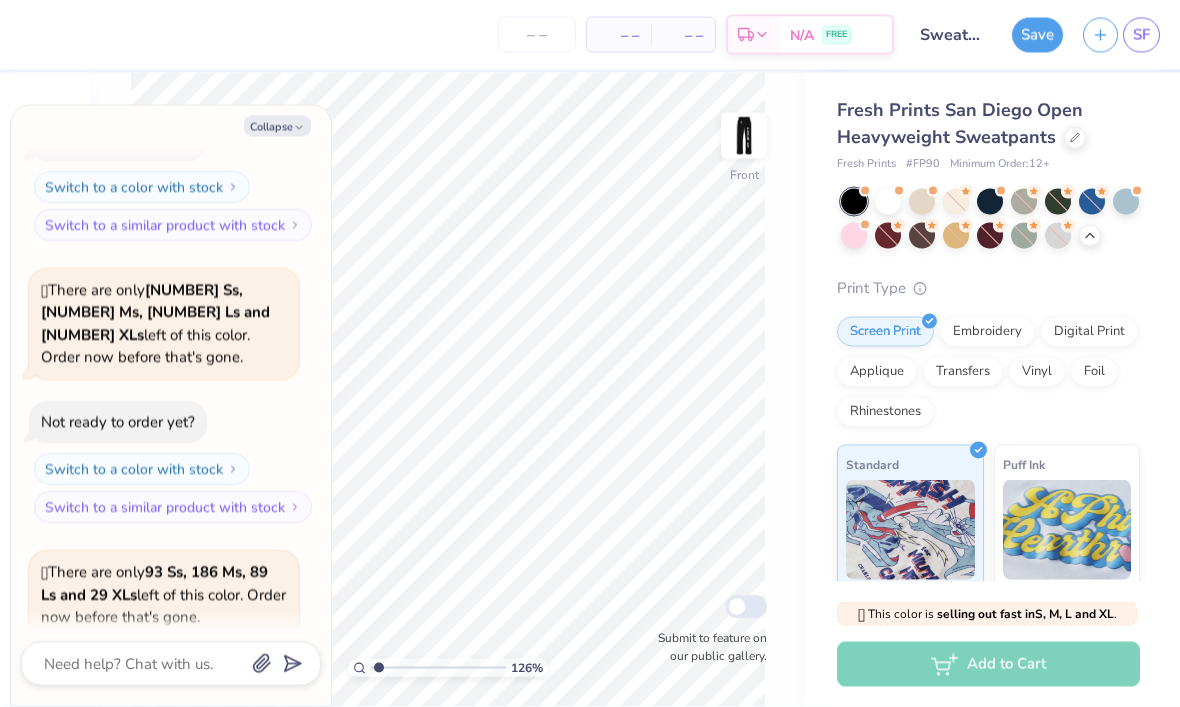 type on "x" 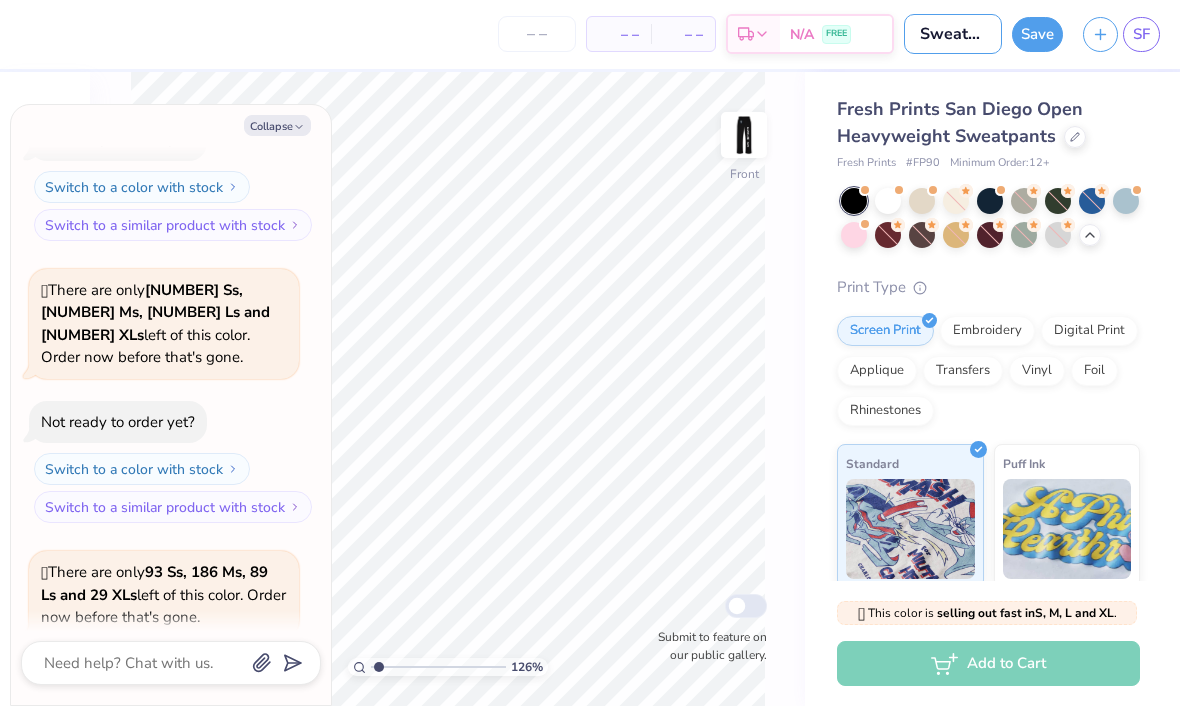 type on "Sweats 1" 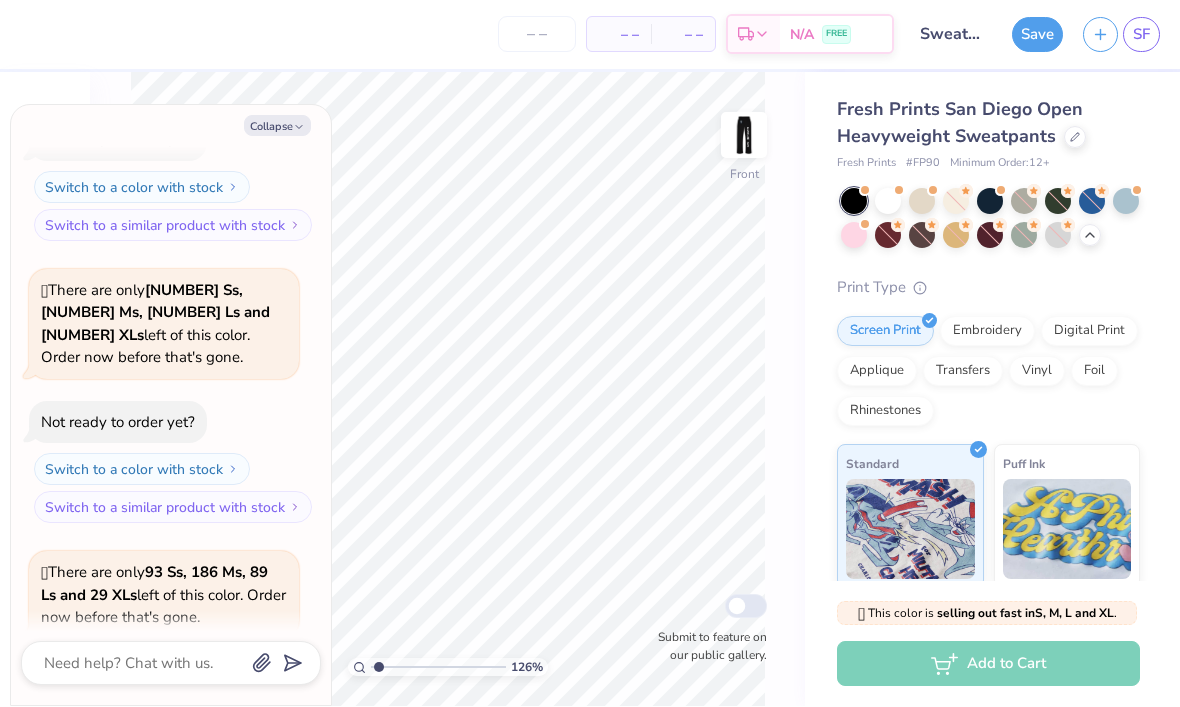 click on "Save" at bounding box center [1037, 35] 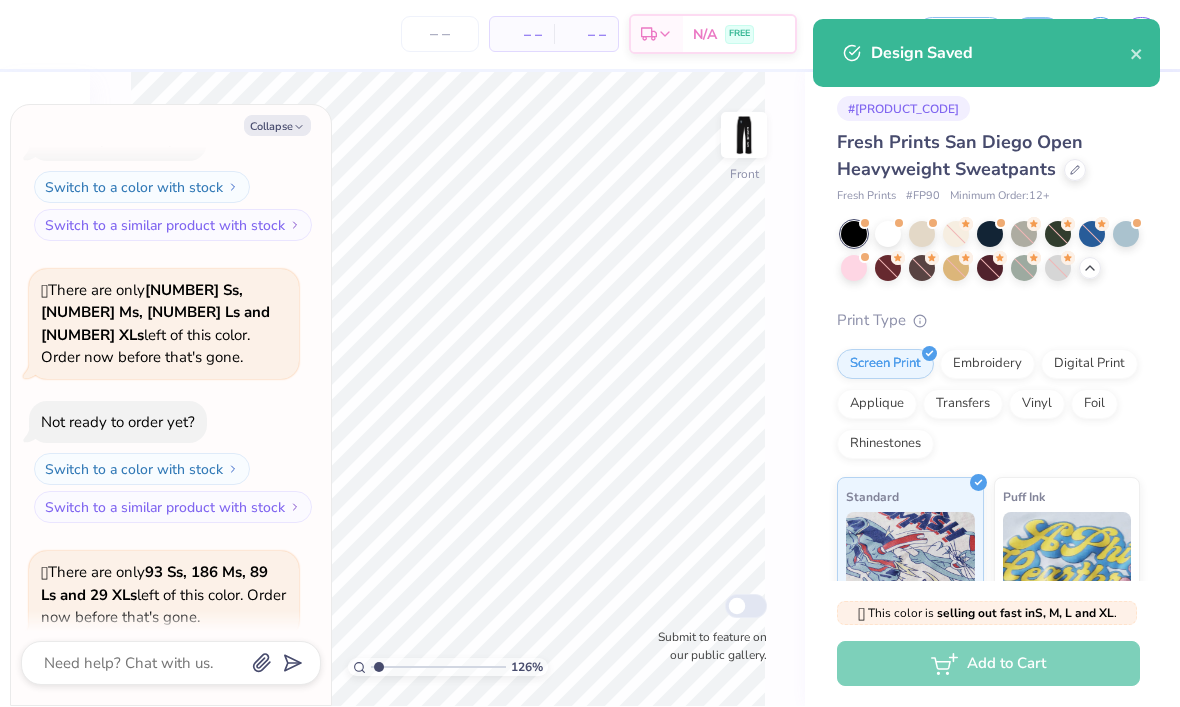 type on "x" 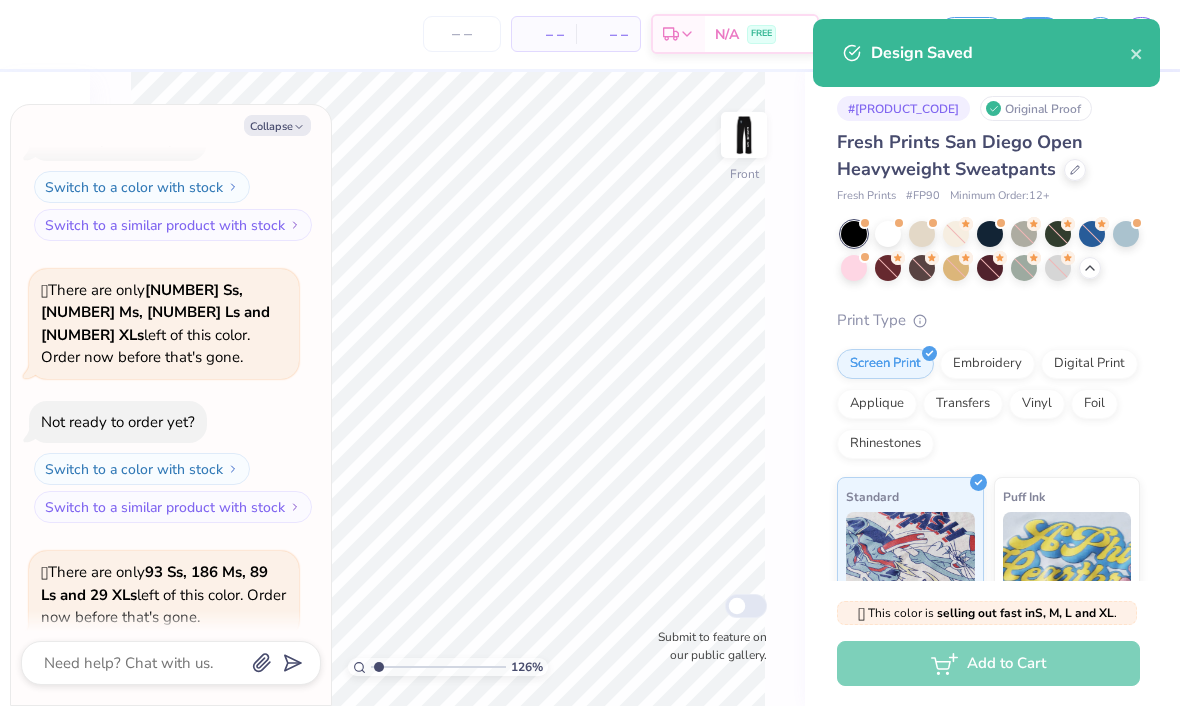 click at bounding box center (1137, 54) 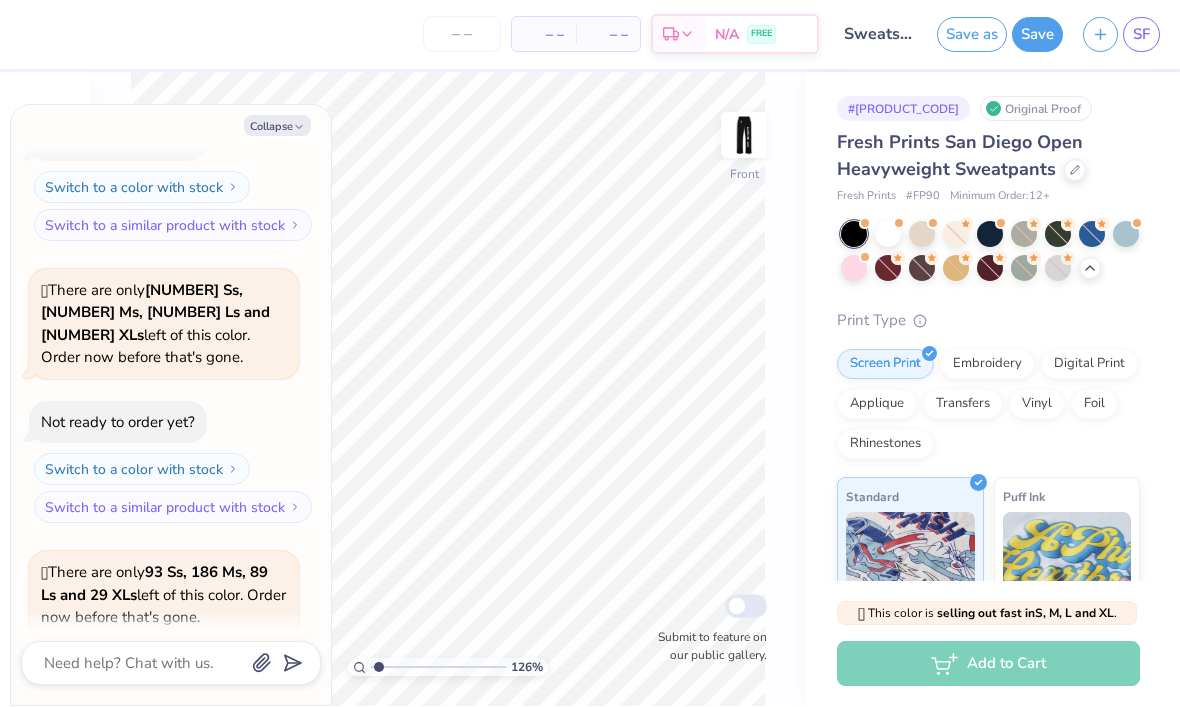 click on "Save as Save SF" at bounding box center (1058, 35) 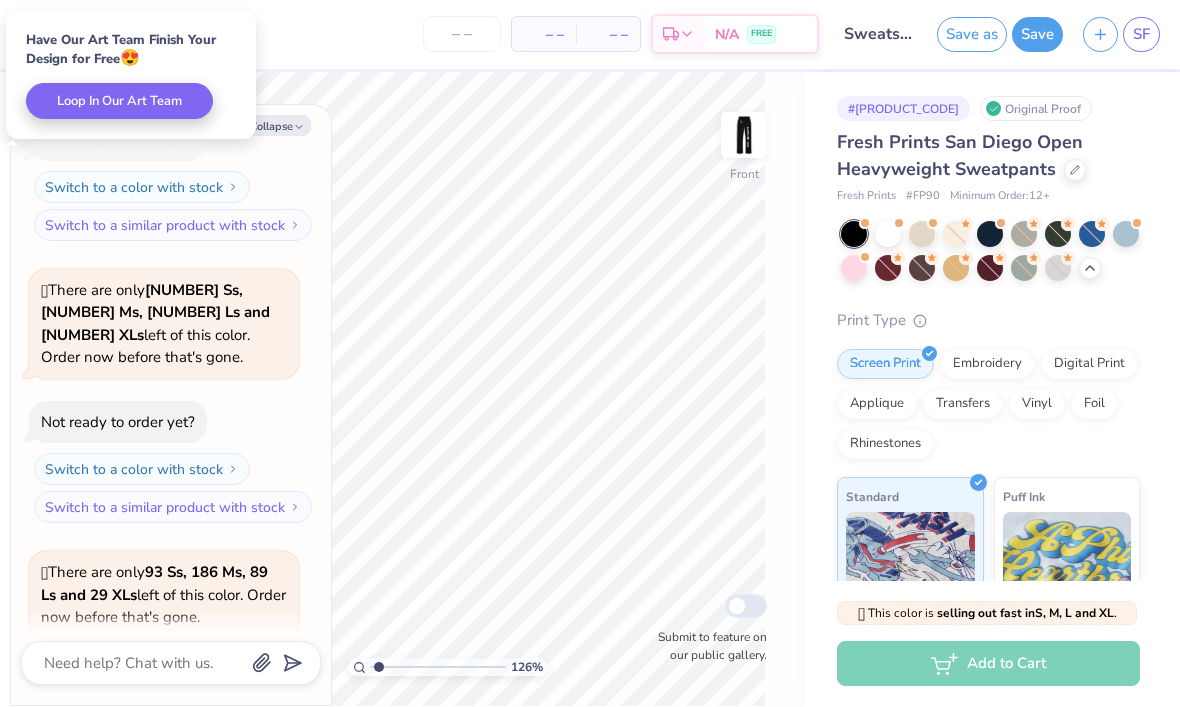 click on "SF" at bounding box center (1141, 35) 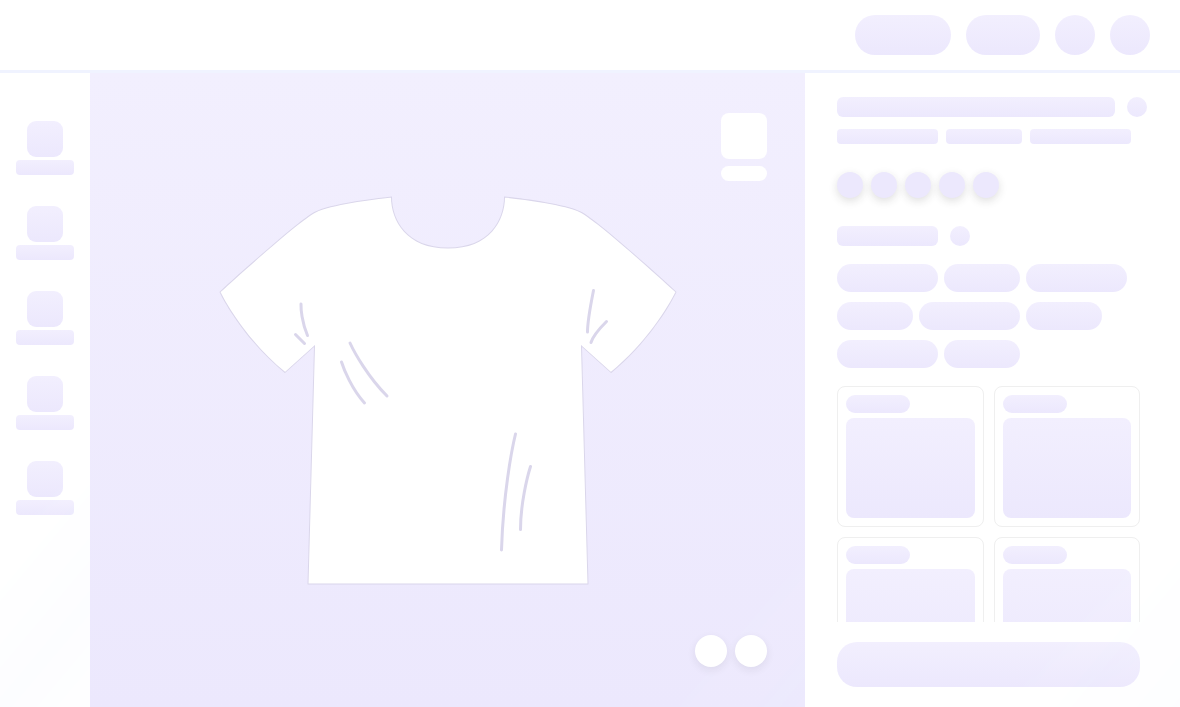 scroll, scrollTop: 0, scrollLeft: 0, axis: both 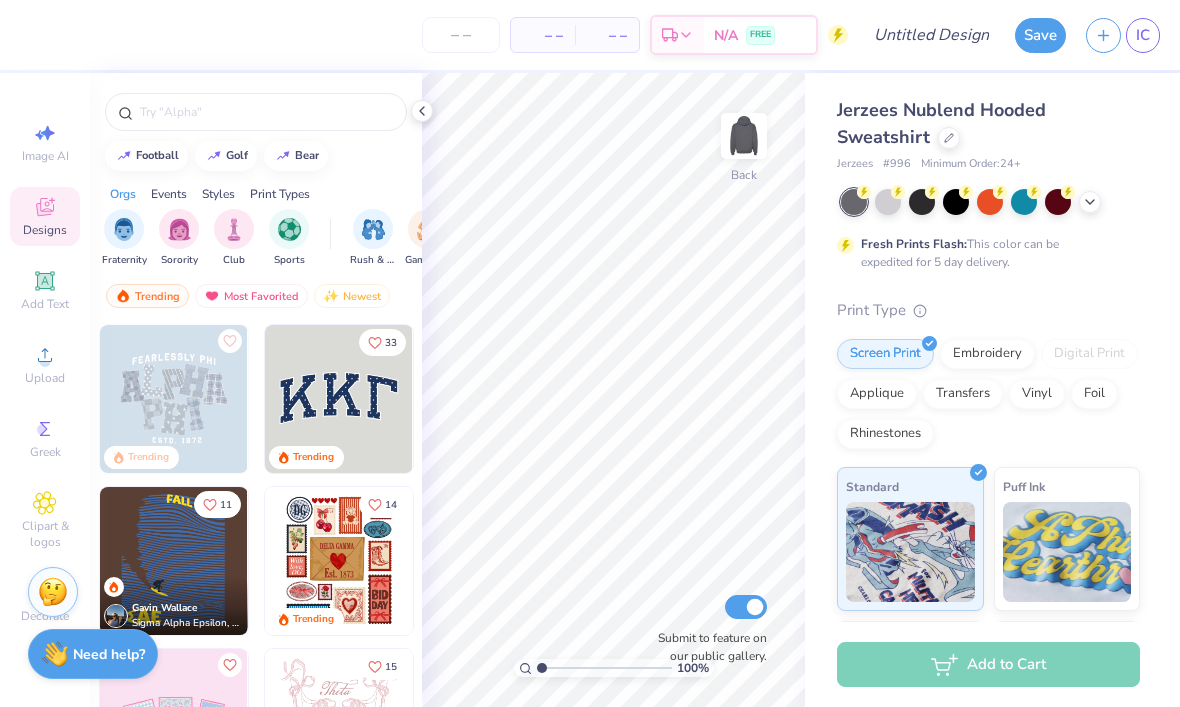 click on "Add Text" at bounding box center (45, 304) 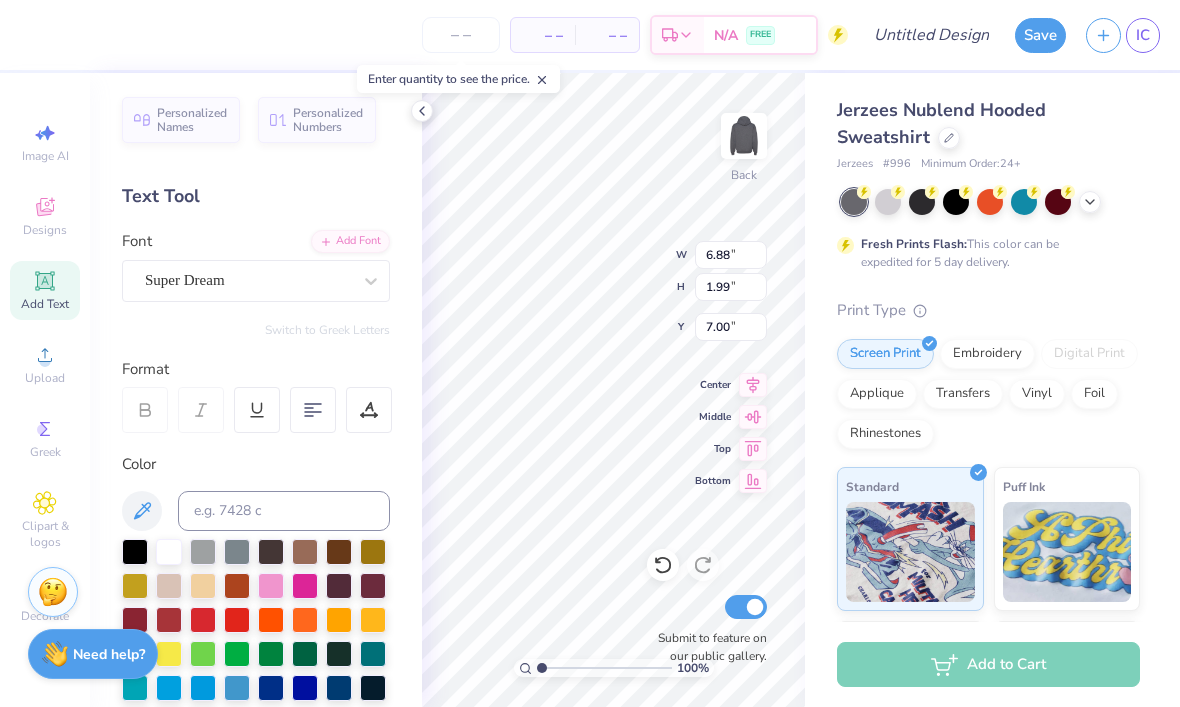 scroll, scrollTop: 1, scrollLeft: 1, axis: both 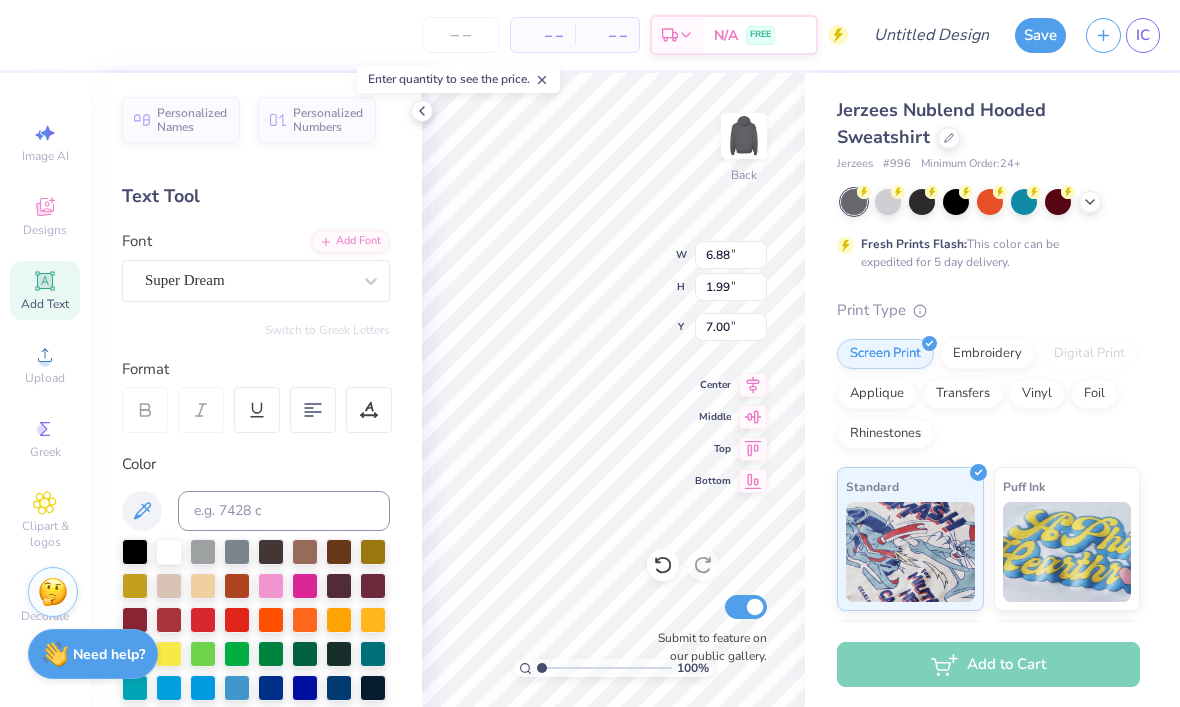type on "T" 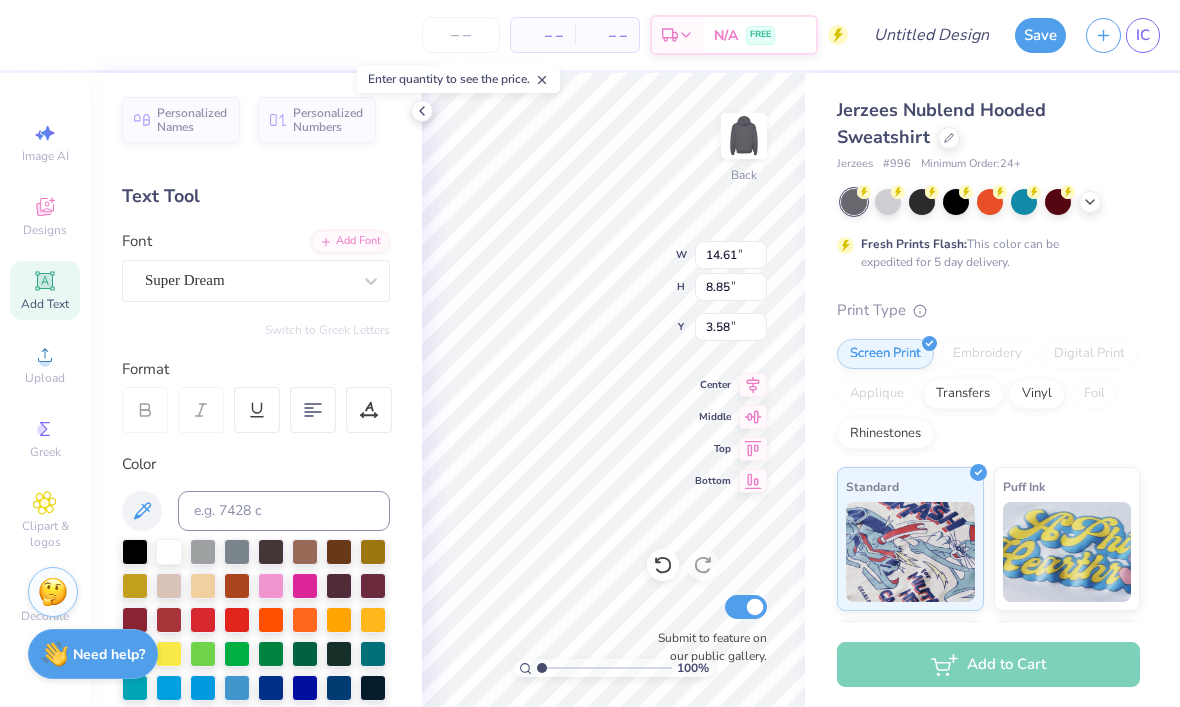 scroll, scrollTop: 2, scrollLeft: 0, axis: vertical 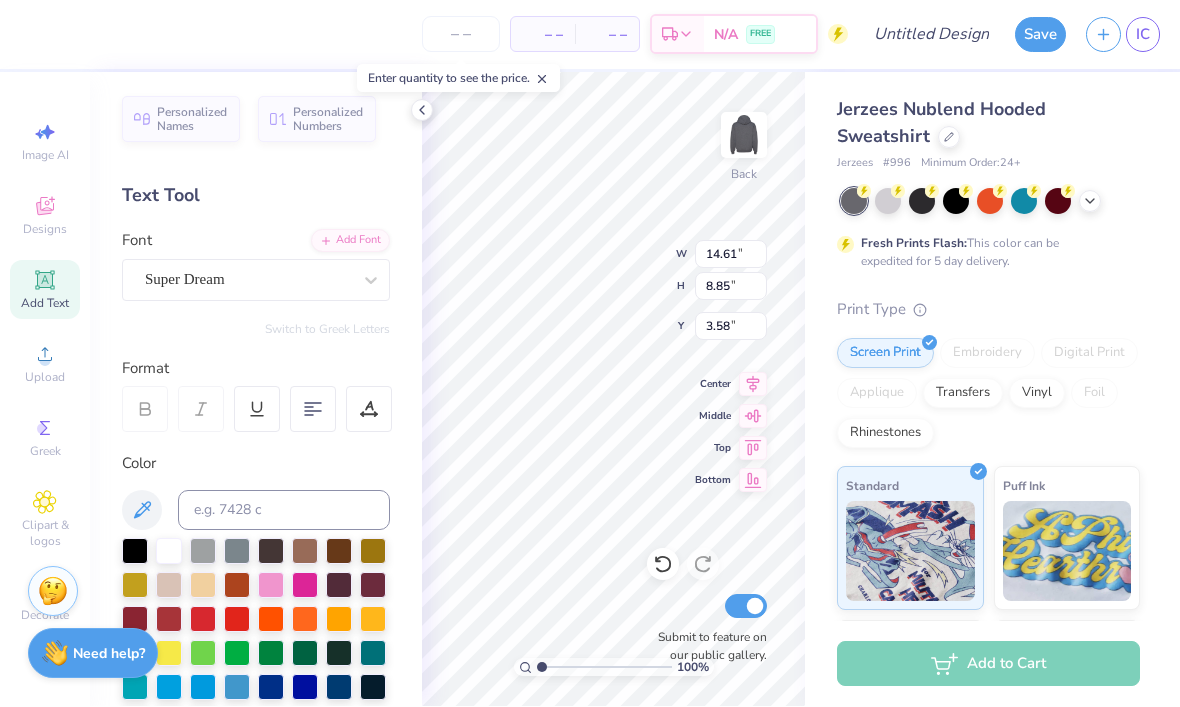 type on "THE LORD
IS MY
SHEPHERD" 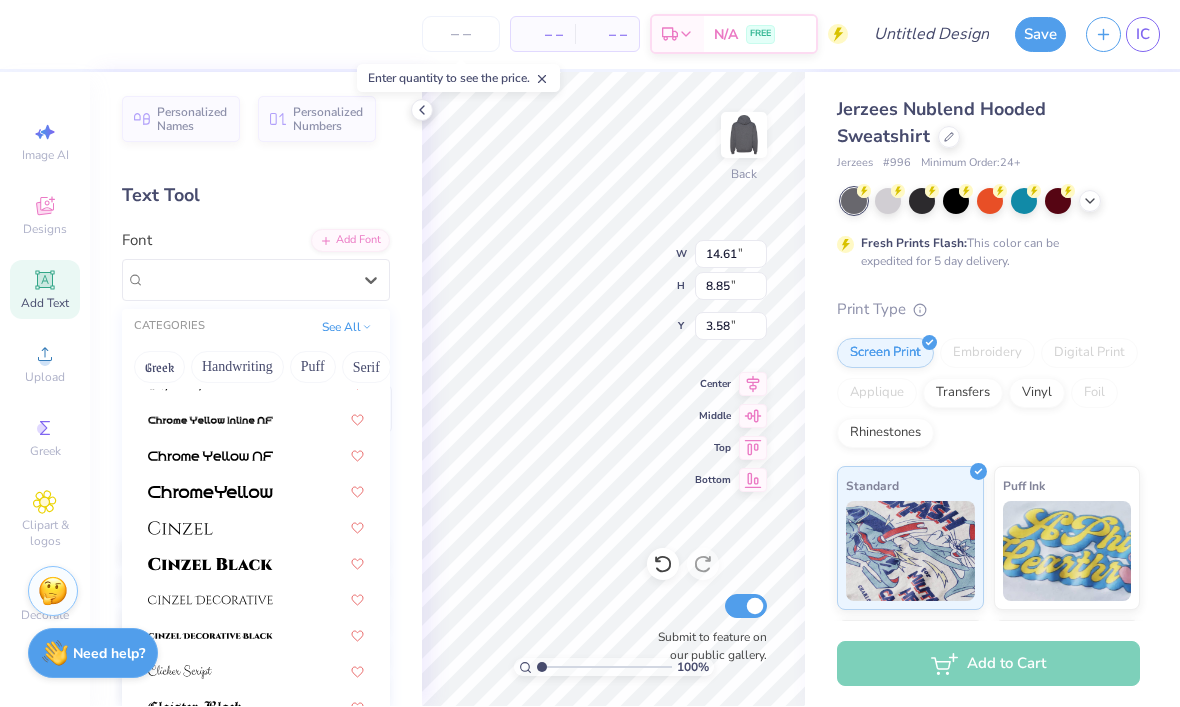 scroll, scrollTop: 2308, scrollLeft: 0, axis: vertical 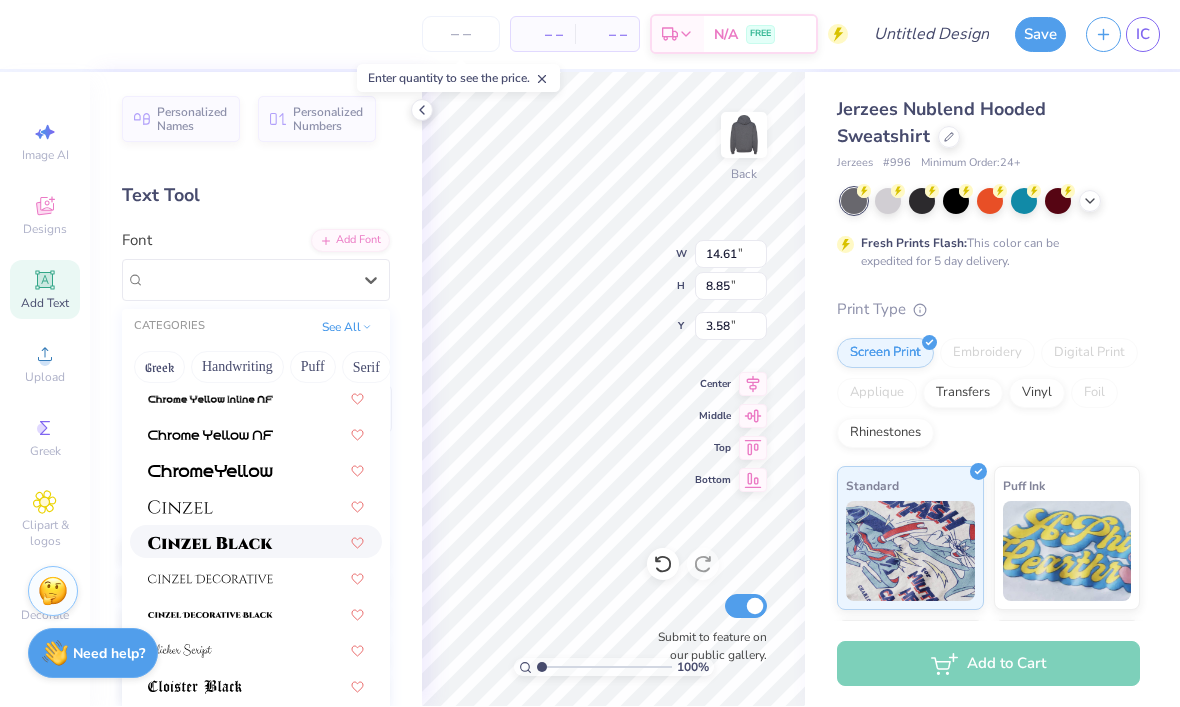 click at bounding box center (210, 544) 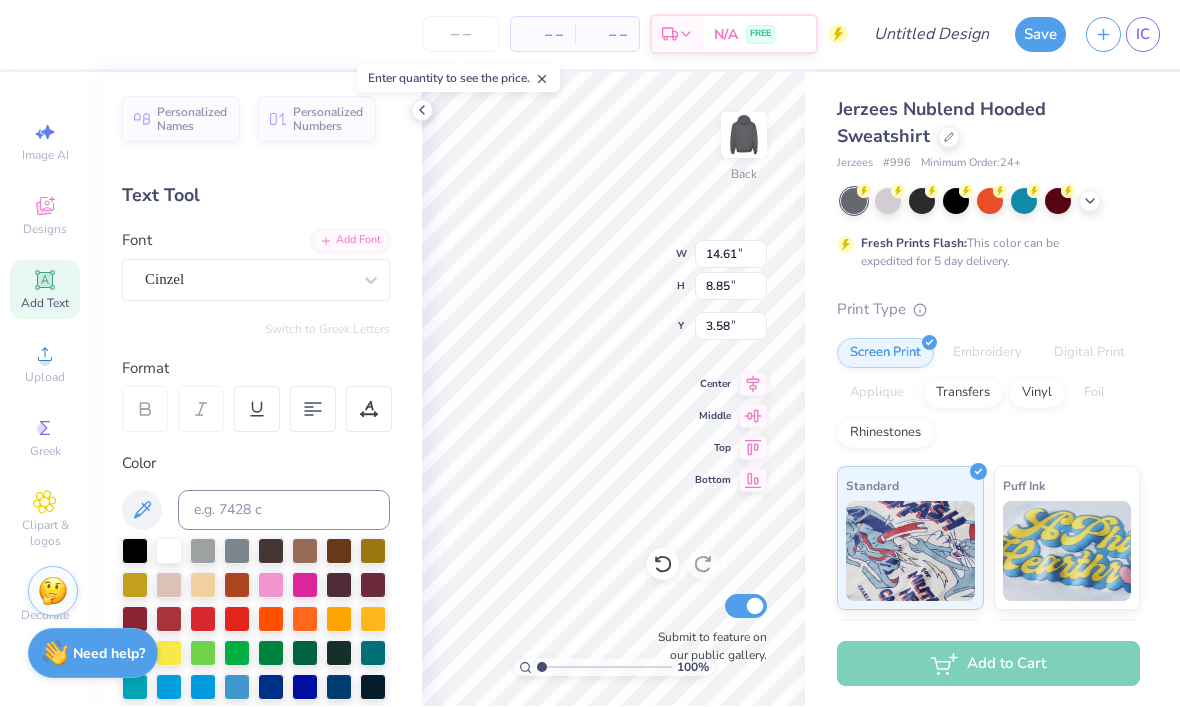 scroll, scrollTop: 0, scrollLeft: 0, axis: both 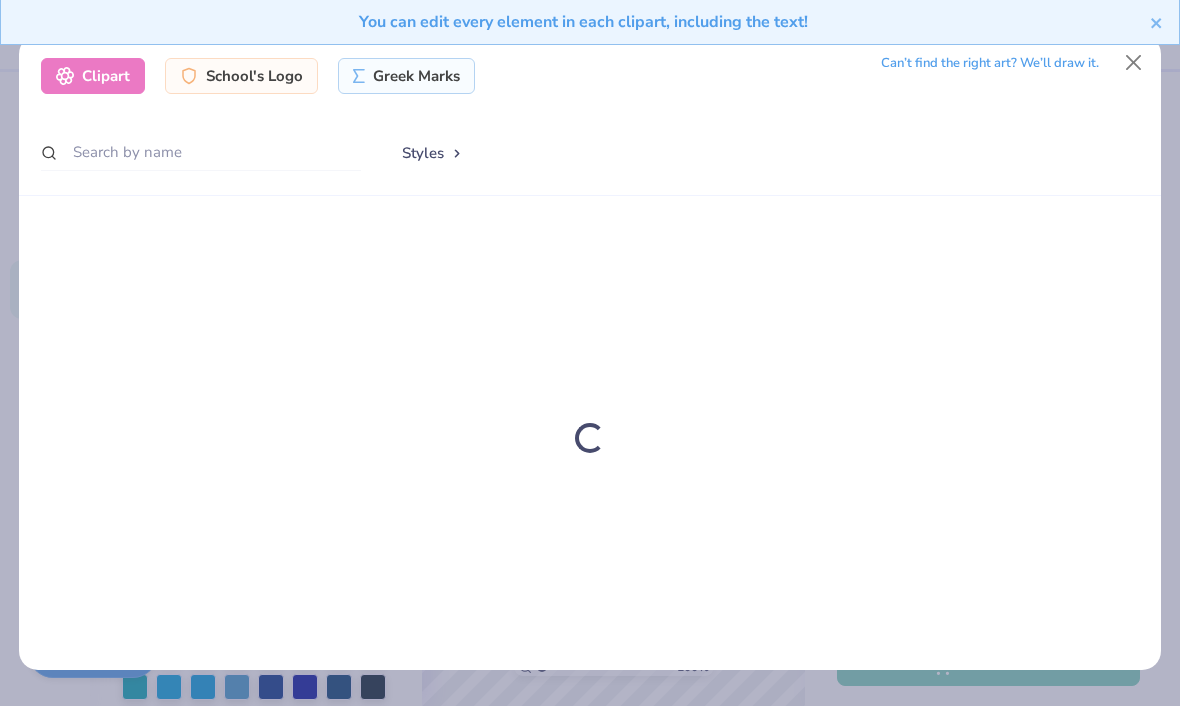type on "14.66" 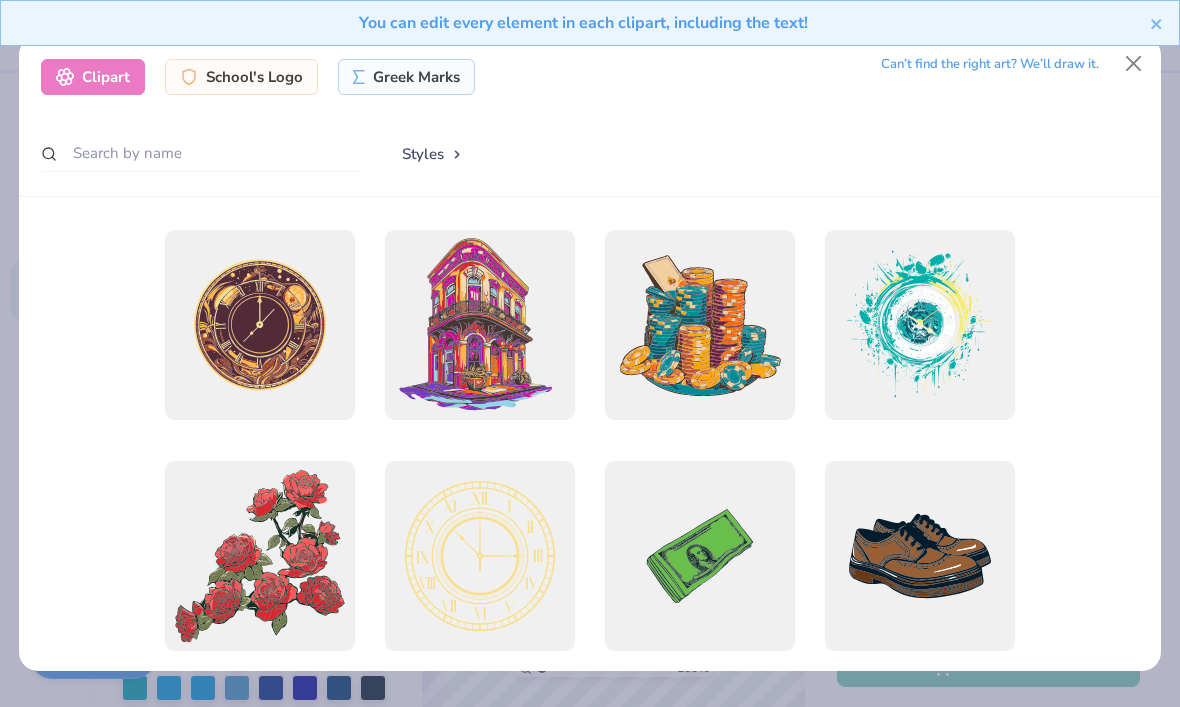 click on "School's Logo" at bounding box center (241, 77) 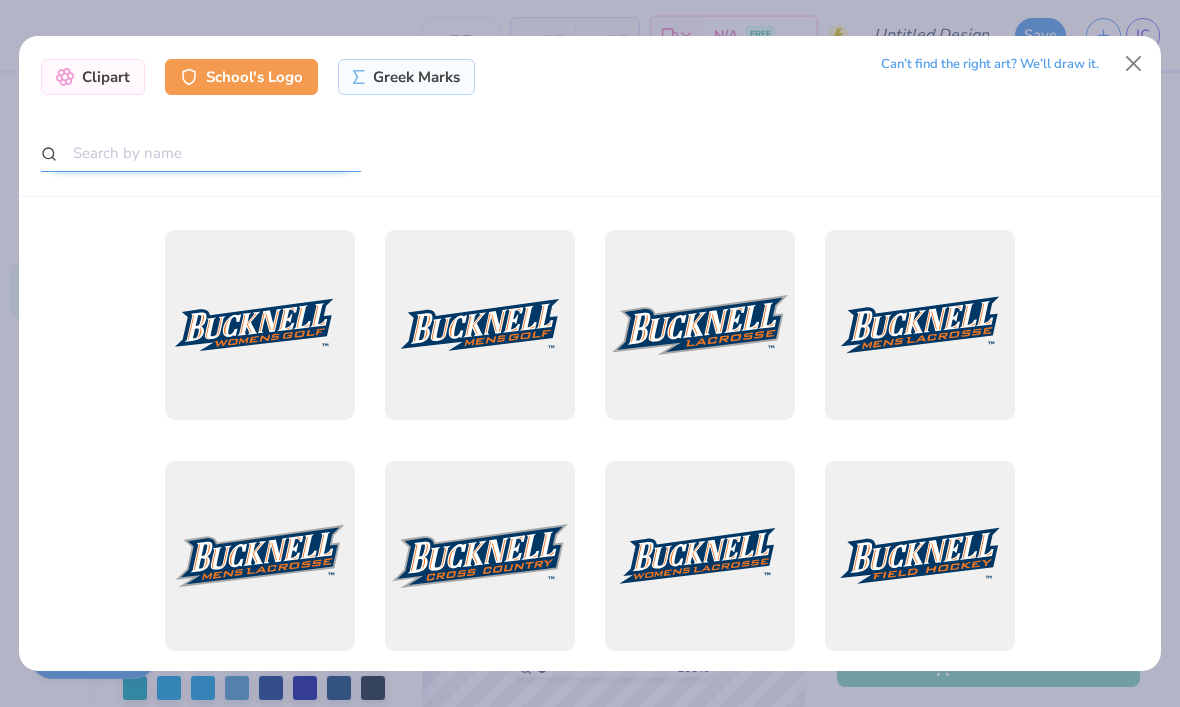 click at bounding box center [201, 153] 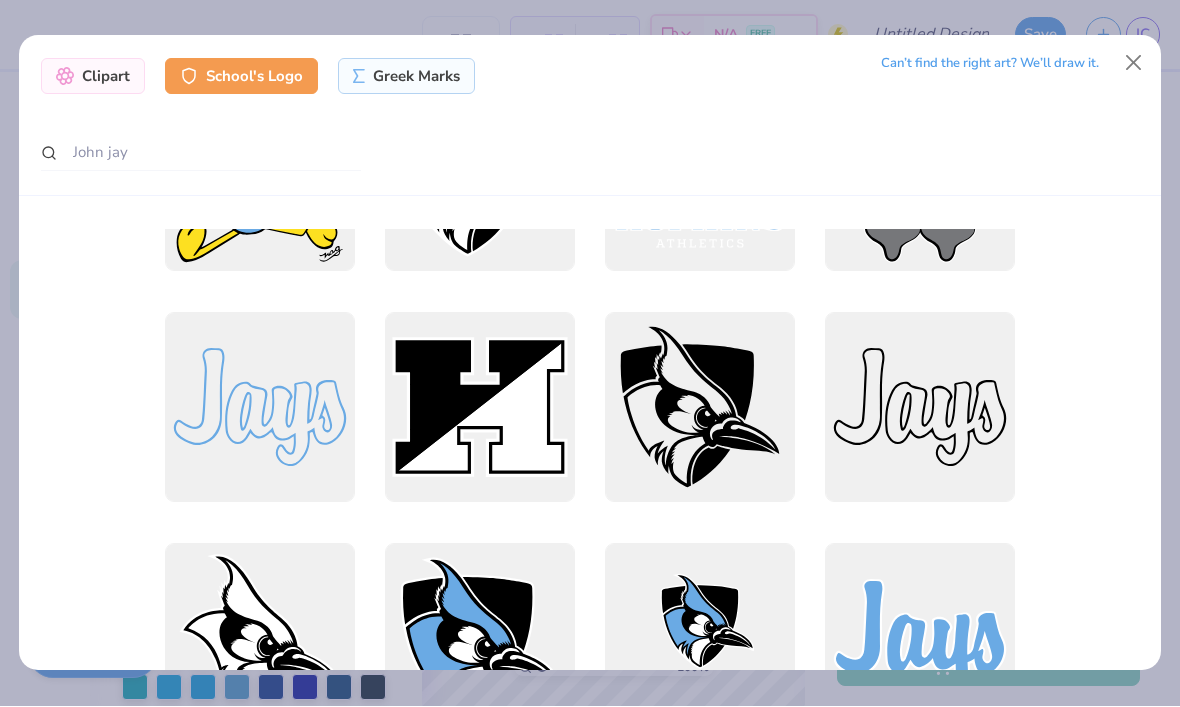 scroll, scrollTop: 3381, scrollLeft: 0, axis: vertical 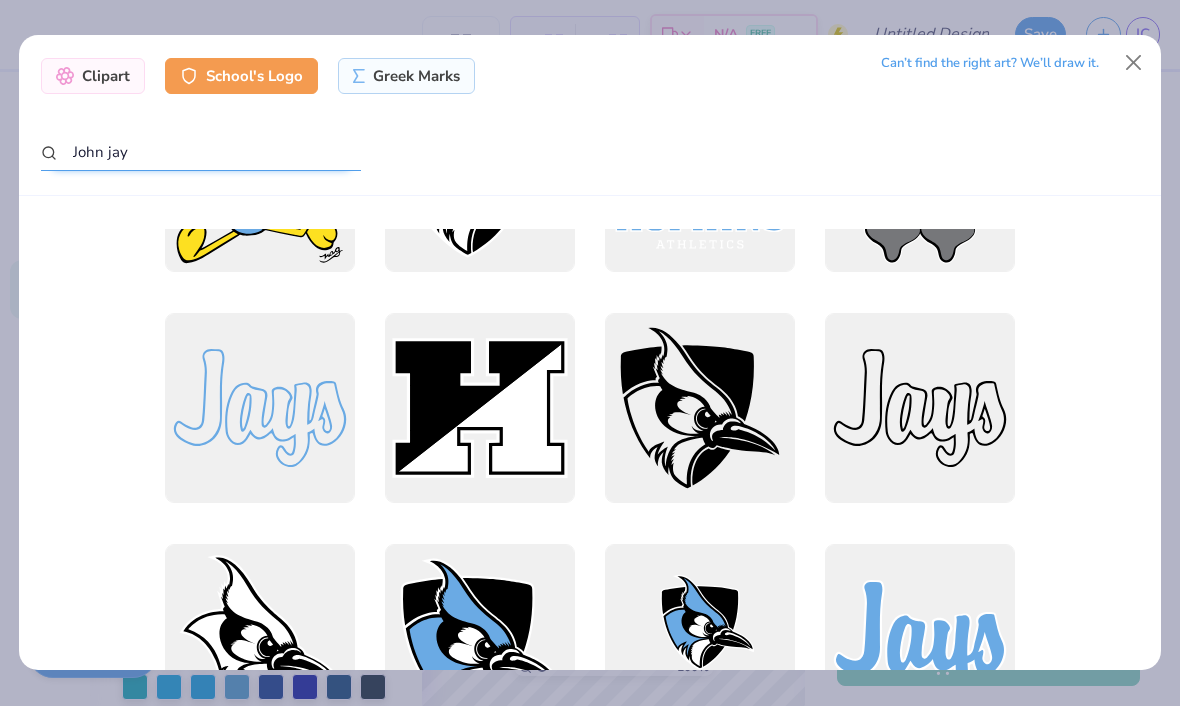 click on "John jay" at bounding box center [201, 153] 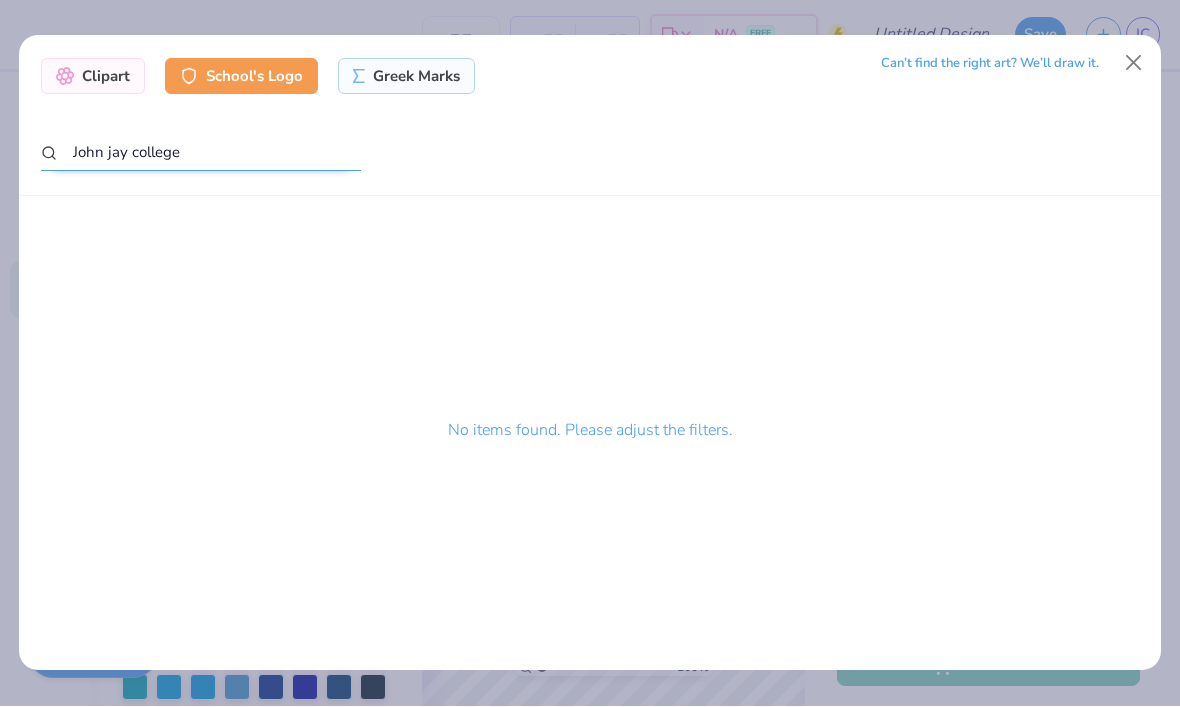 click on "John jay college" at bounding box center (201, 153) 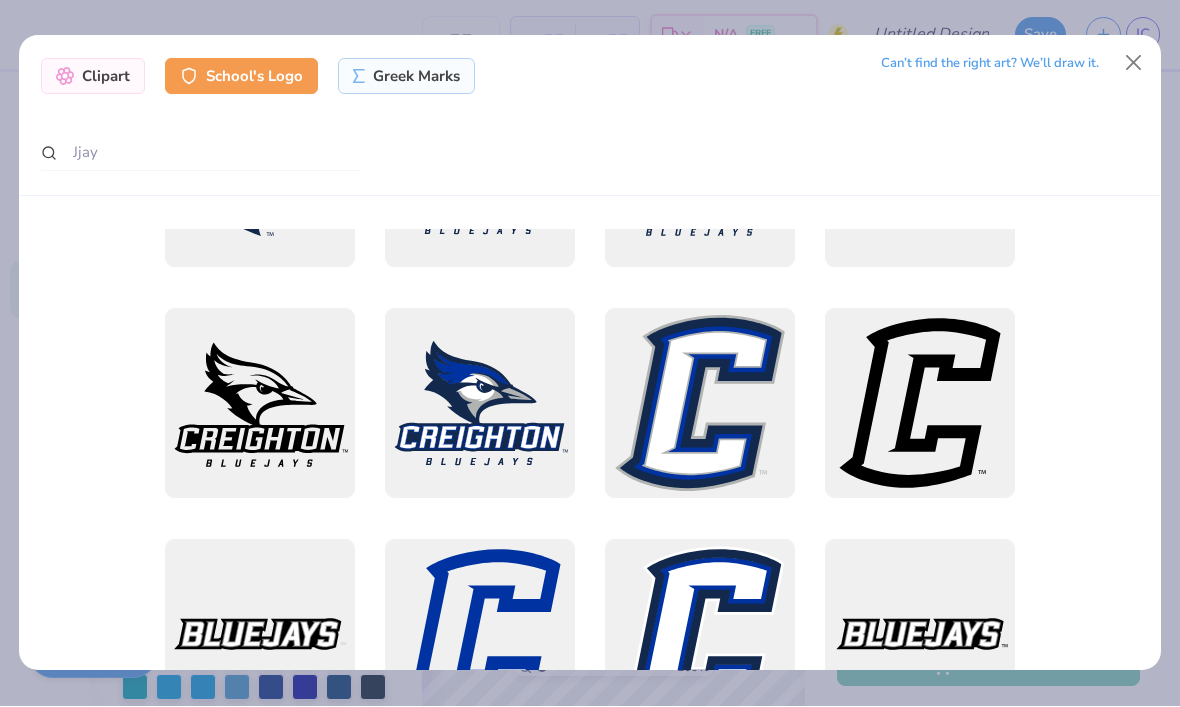 scroll, scrollTop: 1770, scrollLeft: 0, axis: vertical 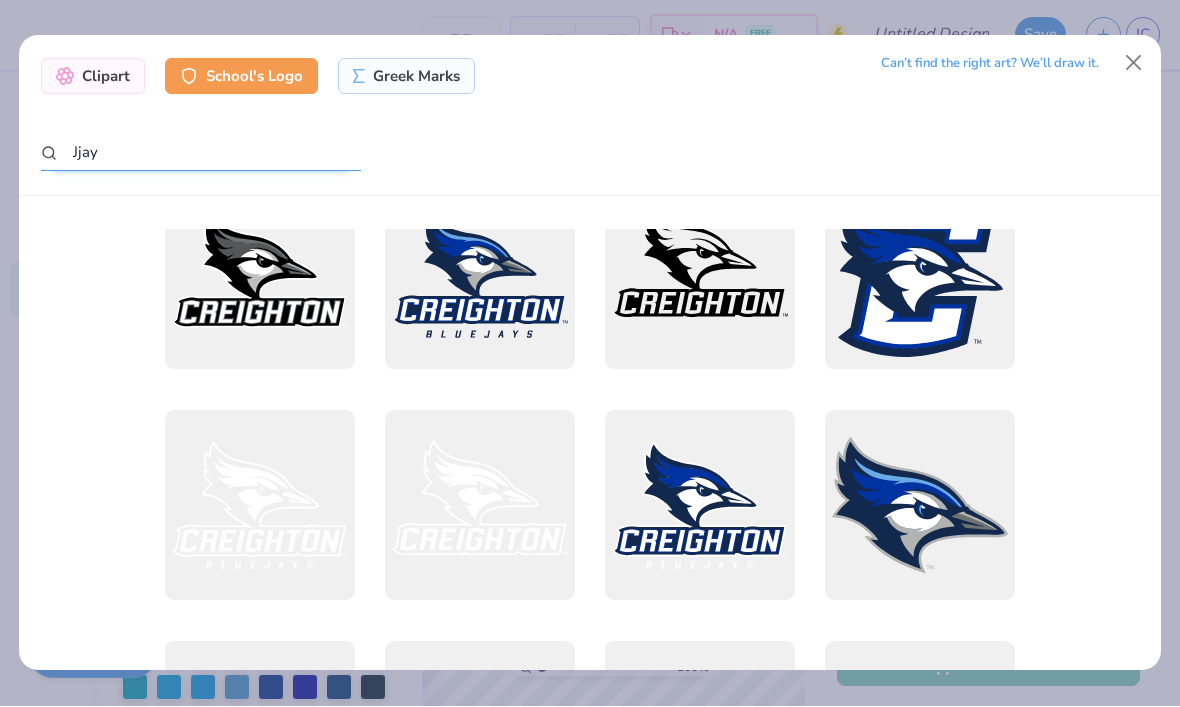 click on "Jjay" at bounding box center (201, 153) 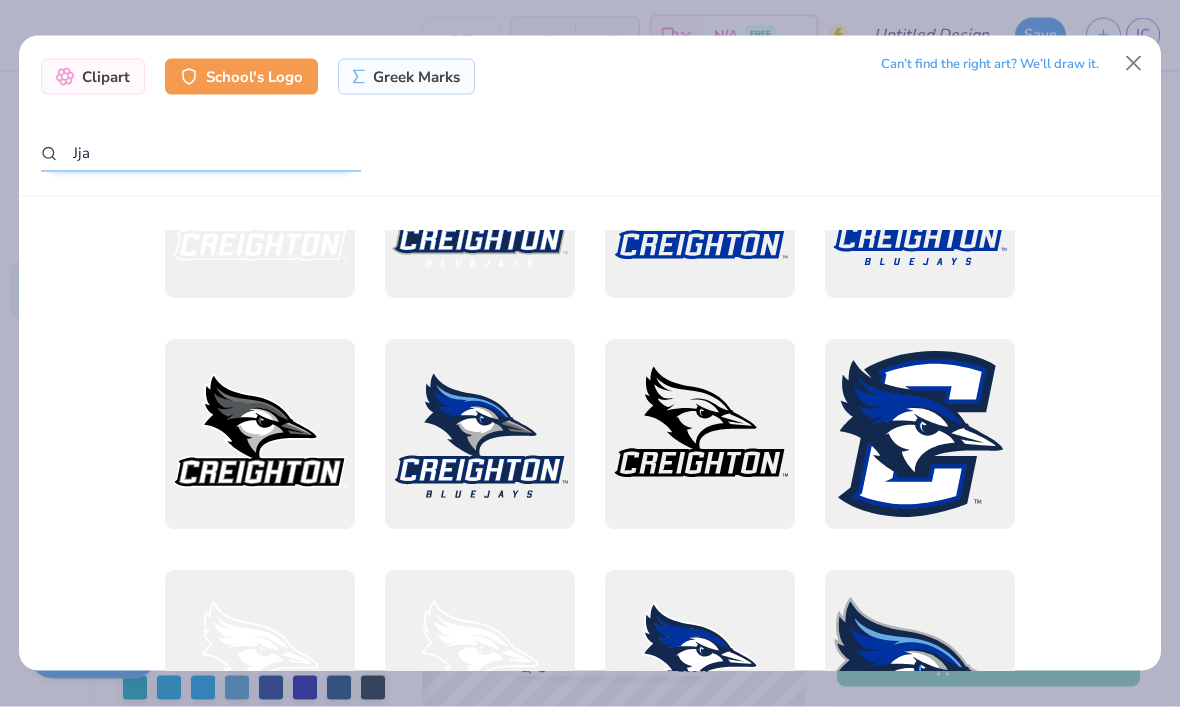 scroll, scrollTop: 812, scrollLeft: 0, axis: vertical 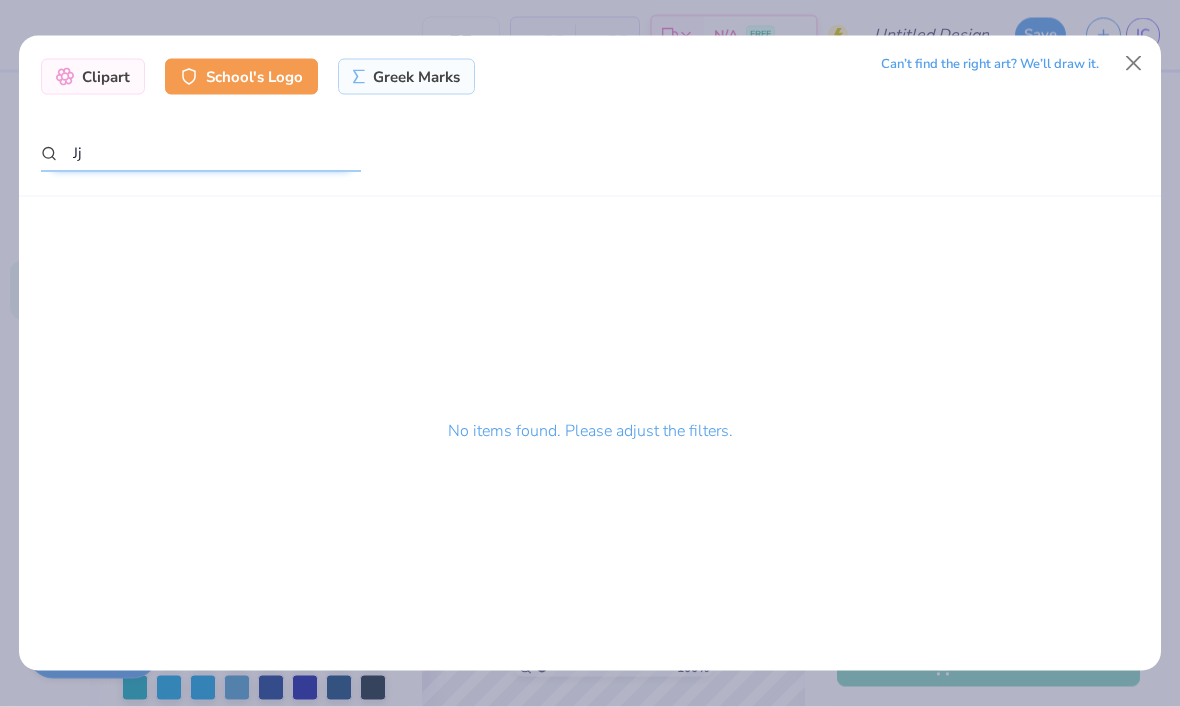 type on "J" 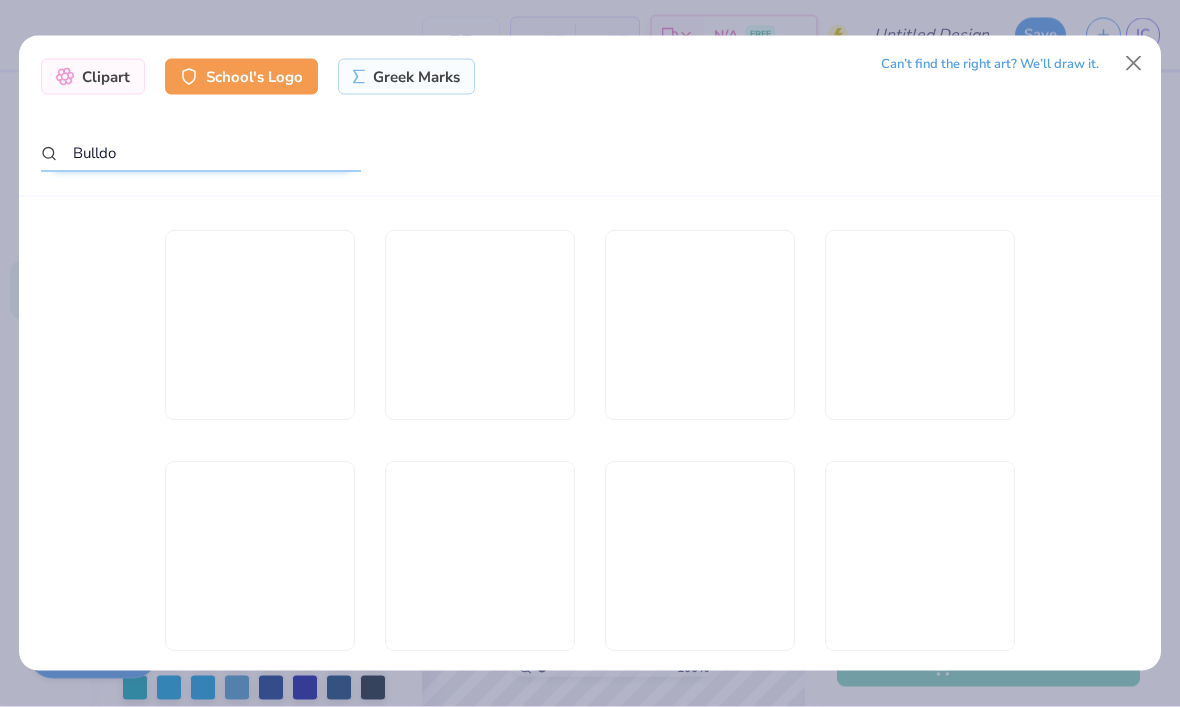 type on "Bulldog" 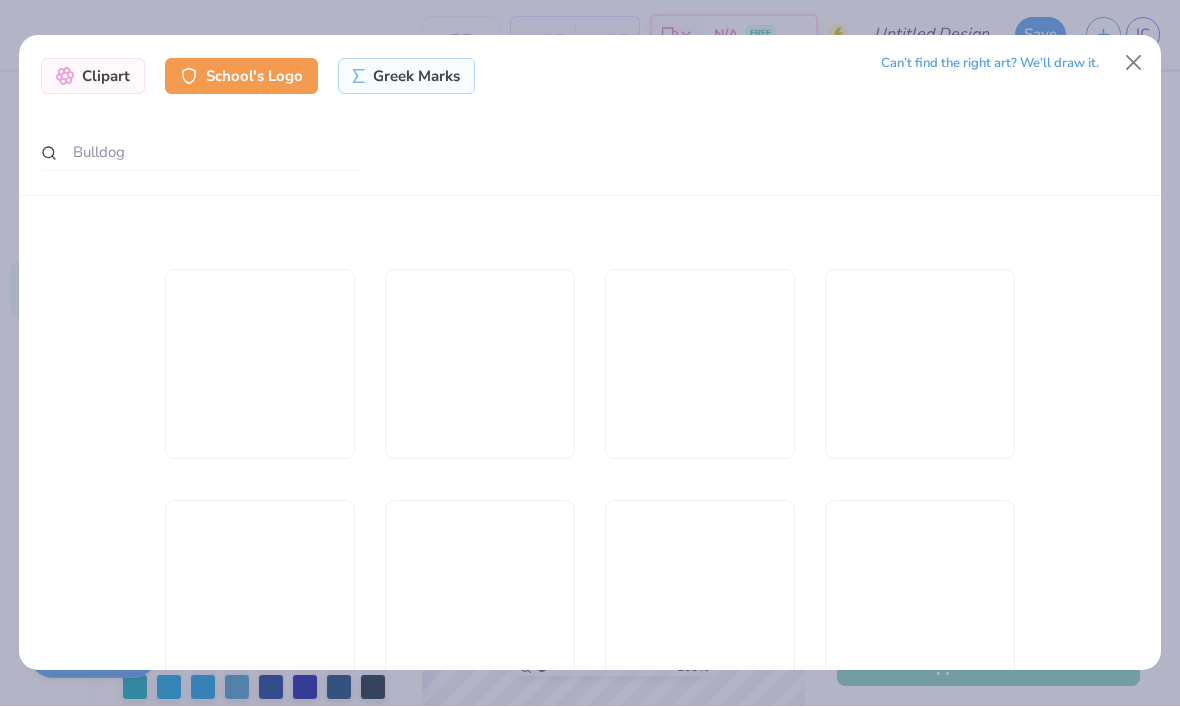 scroll, scrollTop: 4872, scrollLeft: 0, axis: vertical 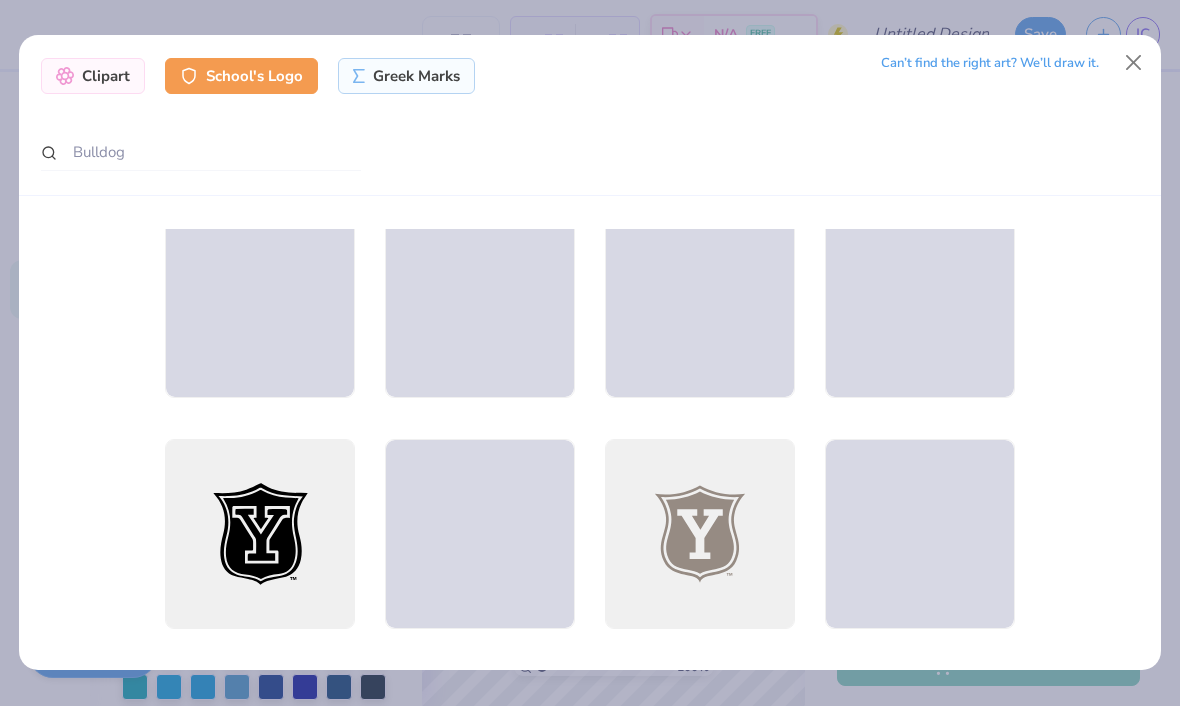 click at bounding box center [1134, 64] 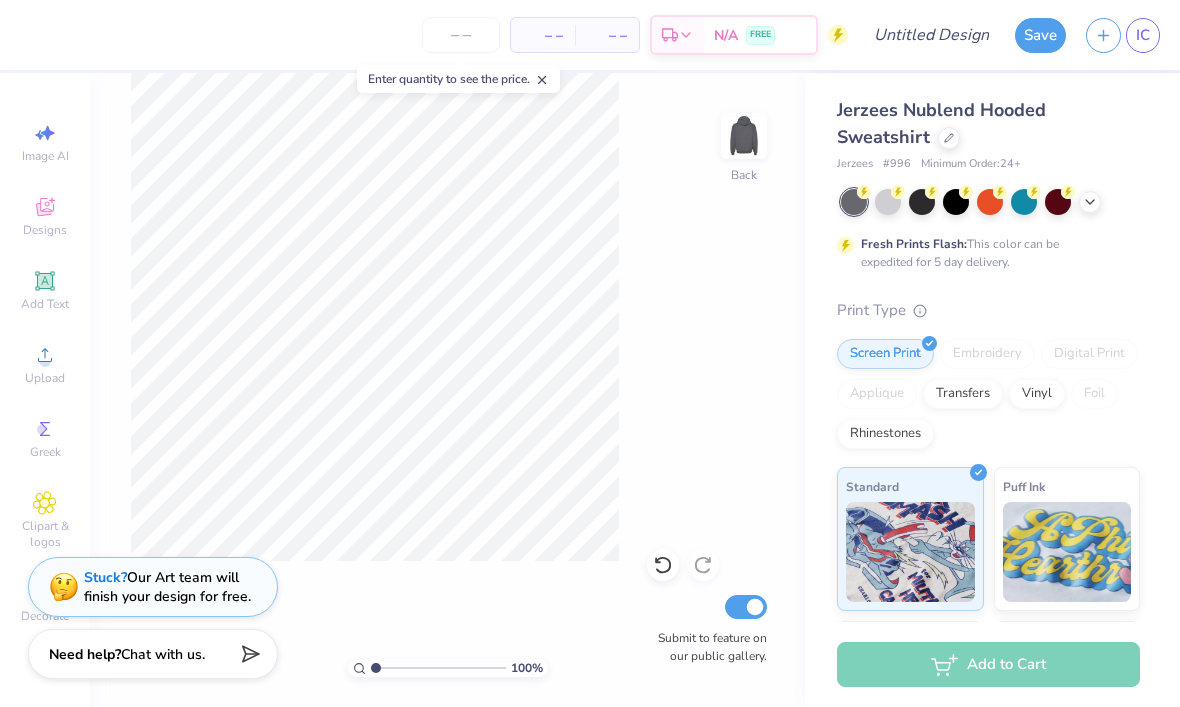 click at bounding box center [922, 202] 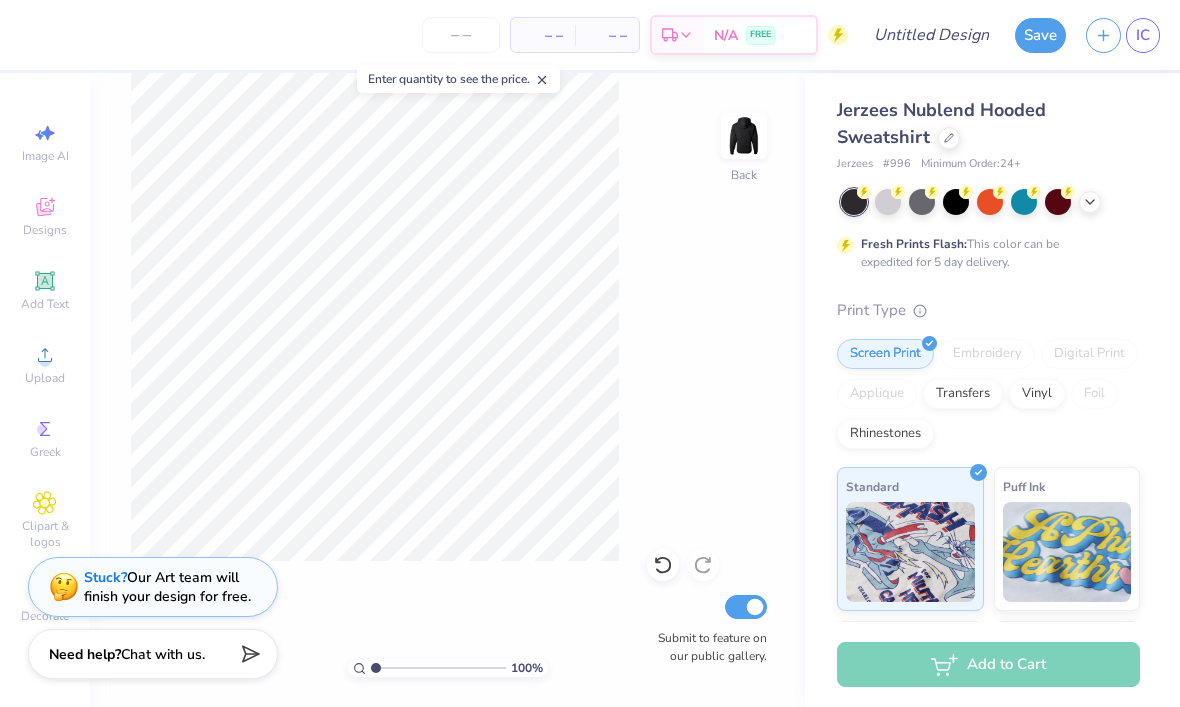 click 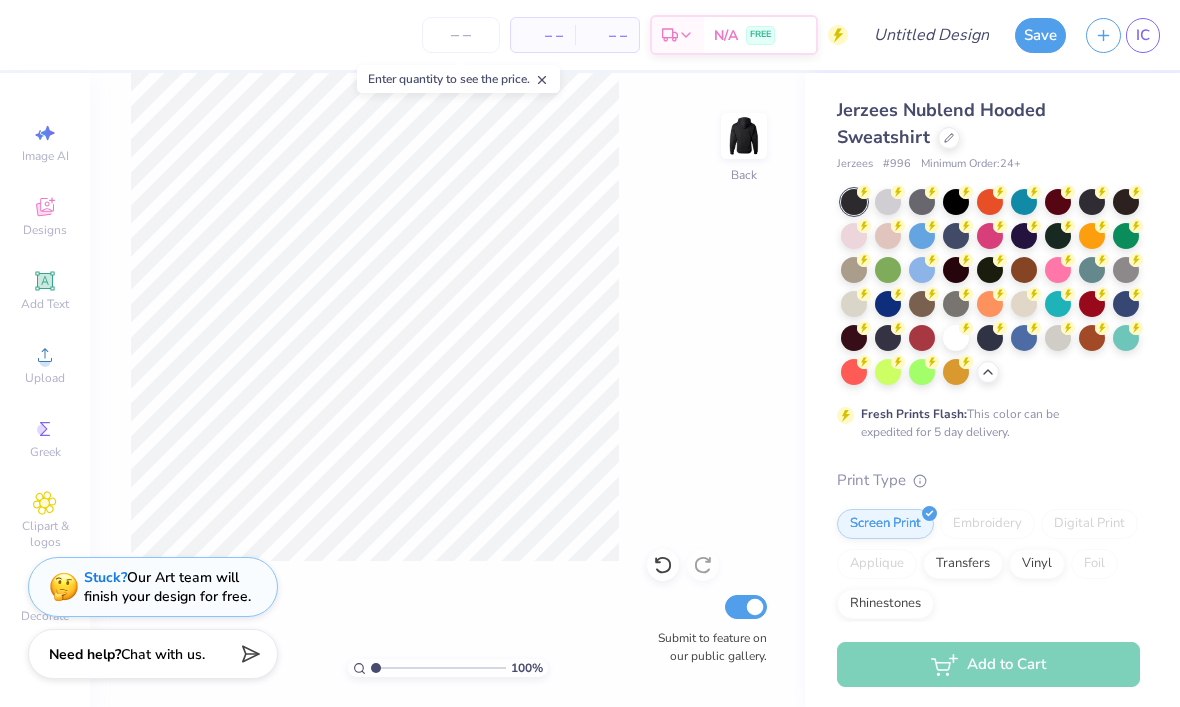 click at bounding box center (1024, 236) 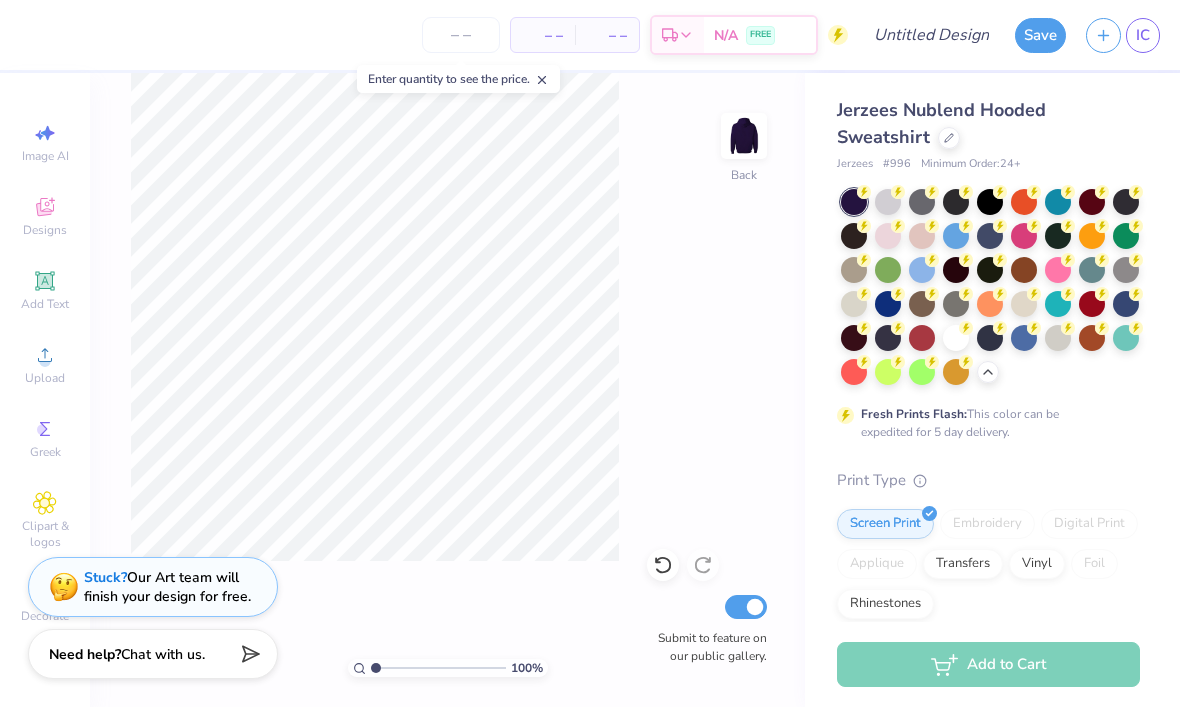 click at bounding box center (990, 270) 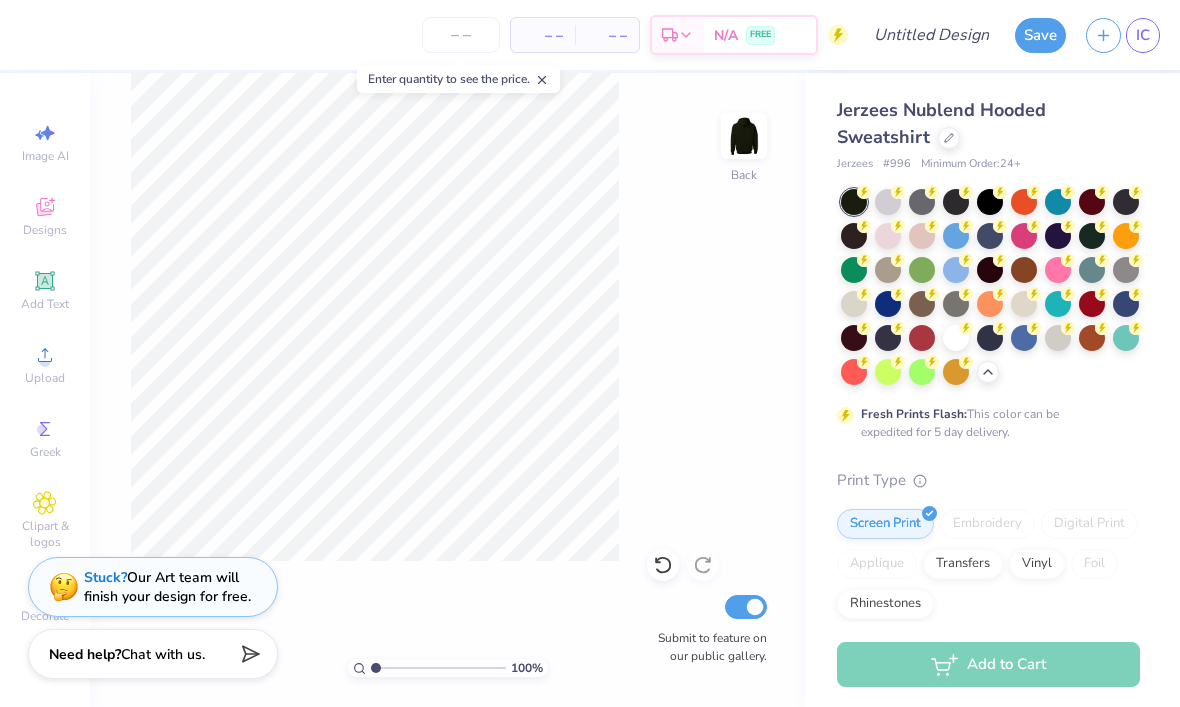 click at bounding box center (990, 202) 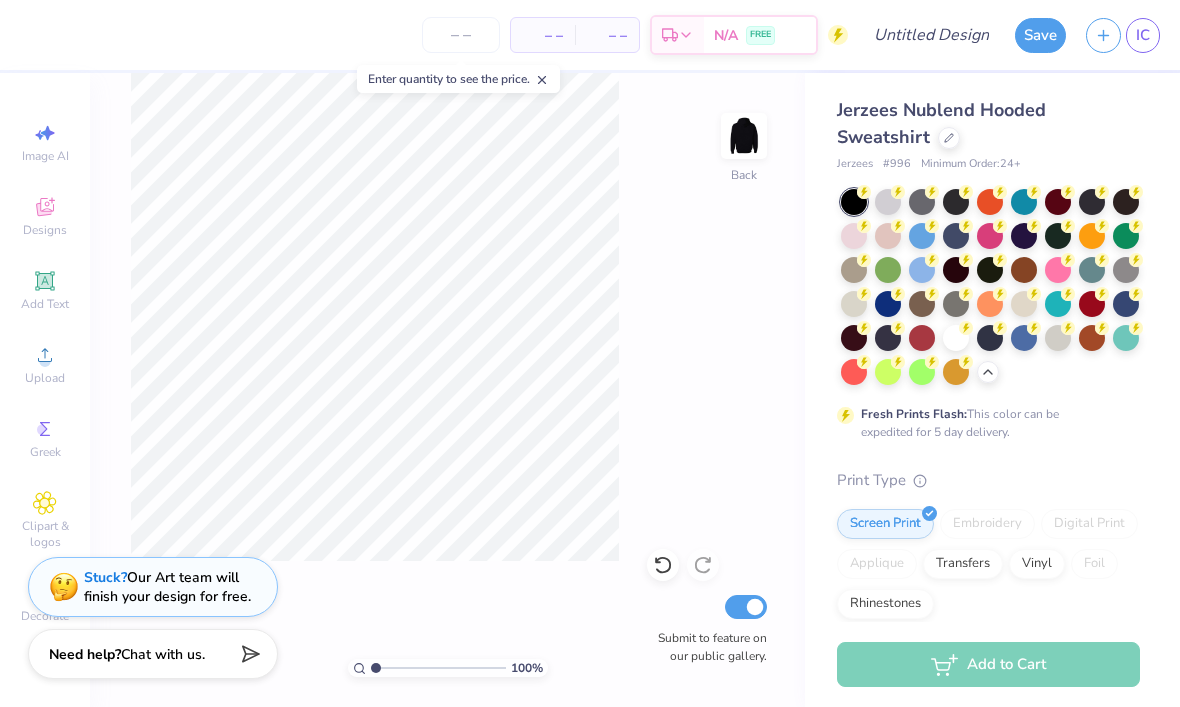 click at bounding box center (1092, 202) 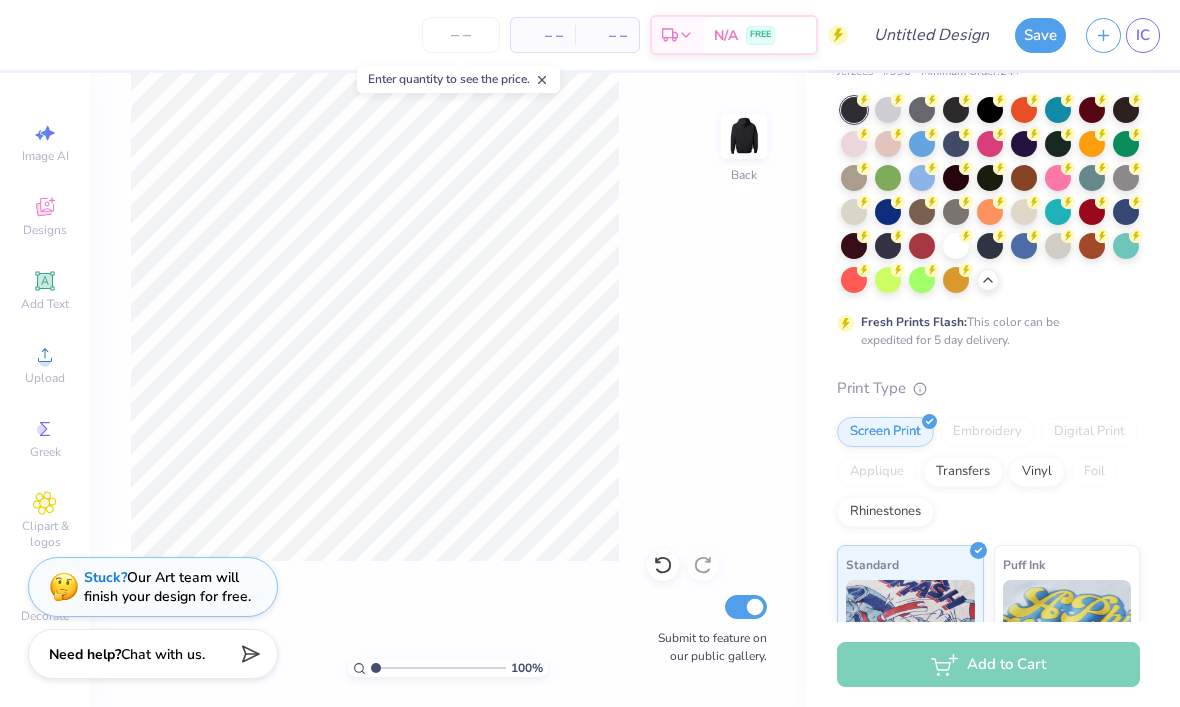 scroll, scrollTop: 93, scrollLeft: 0, axis: vertical 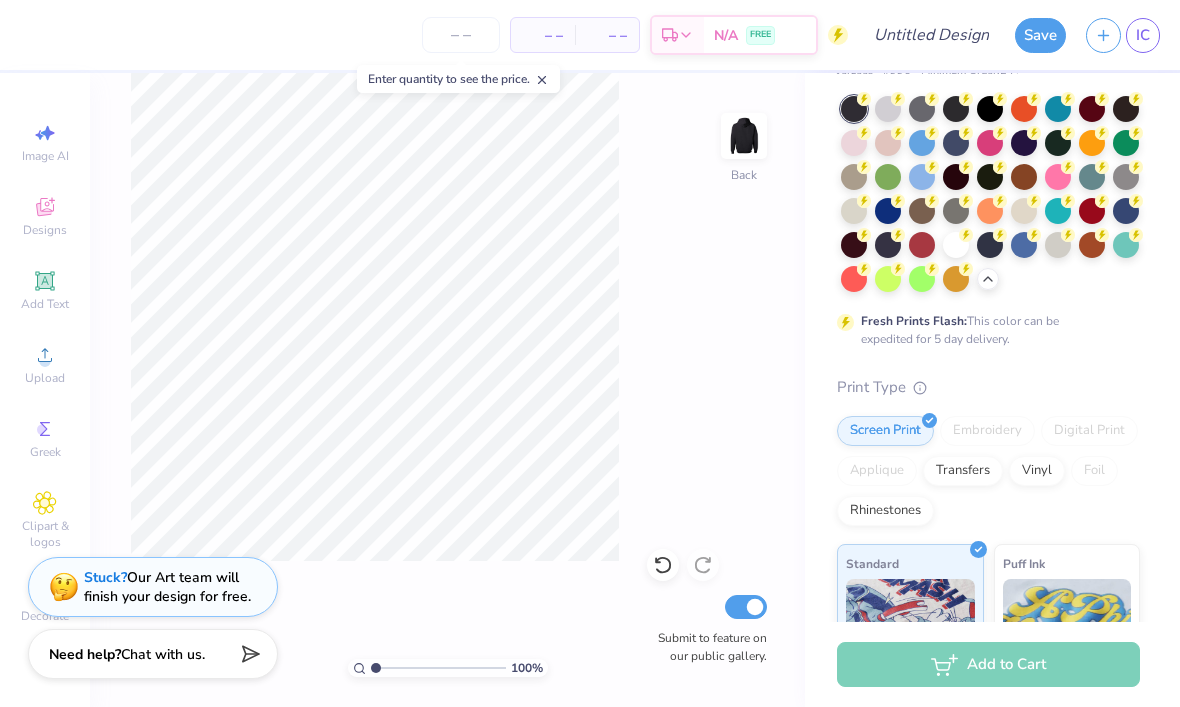 click at bounding box center [990, 109] 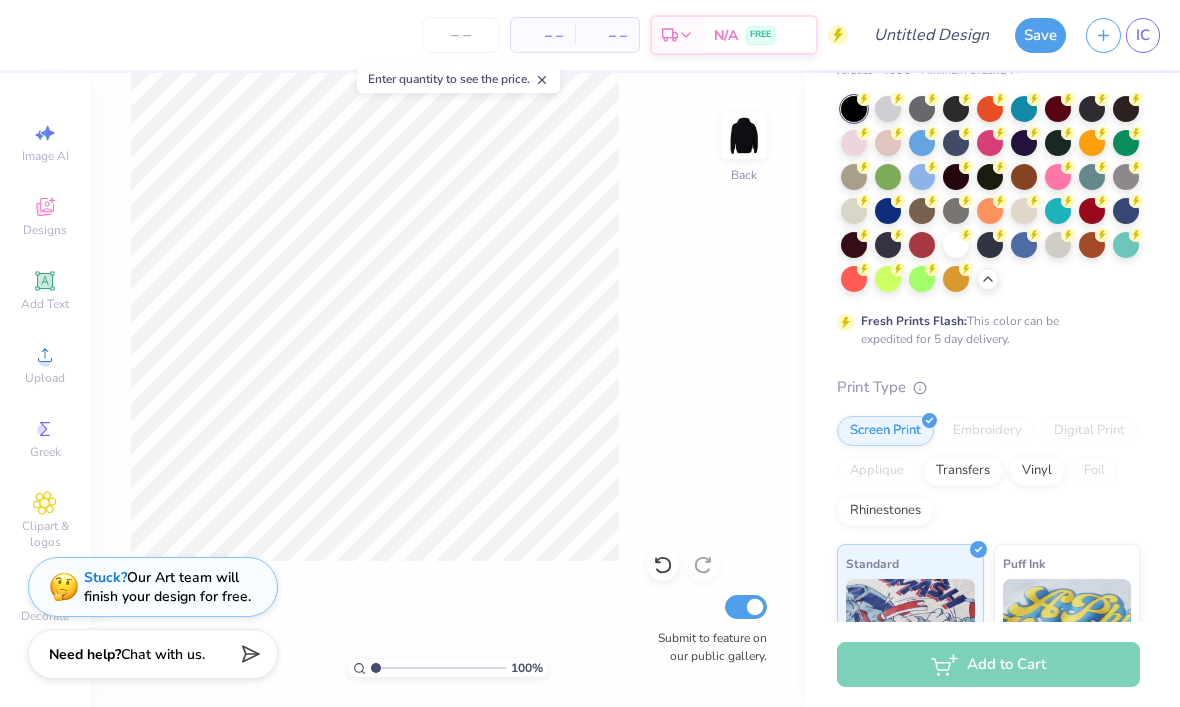 click at bounding box center [990, 177] 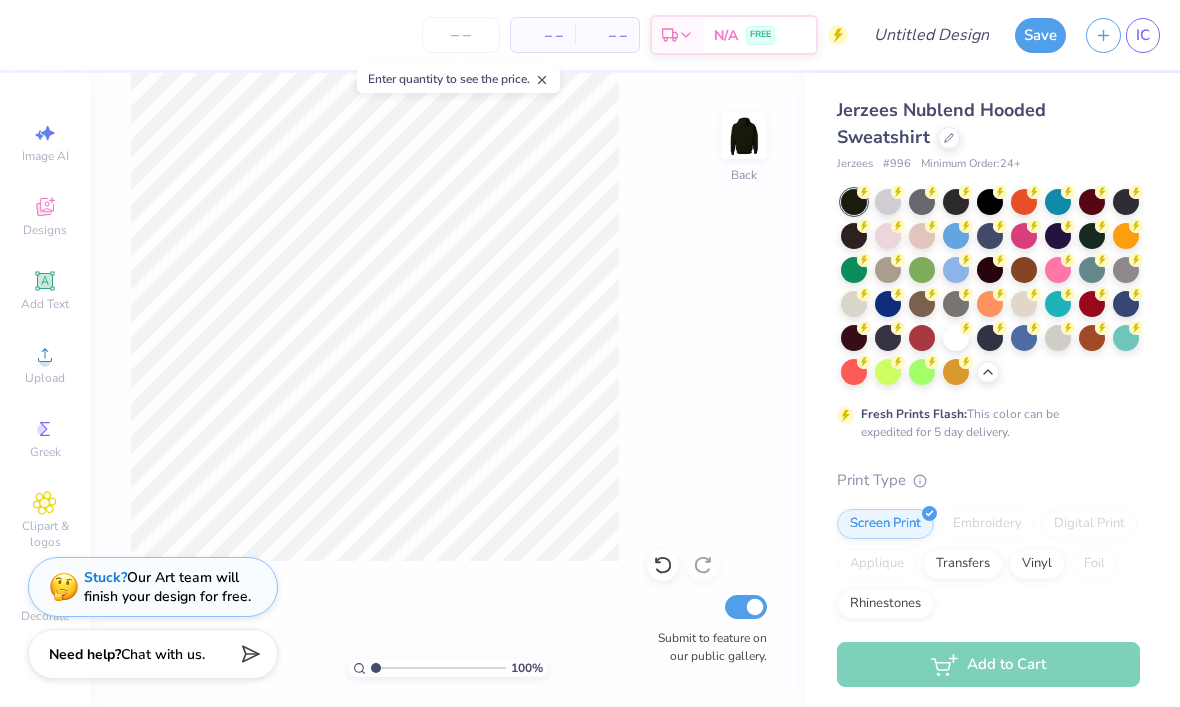 scroll, scrollTop: 0, scrollLeft: 0, axis: both 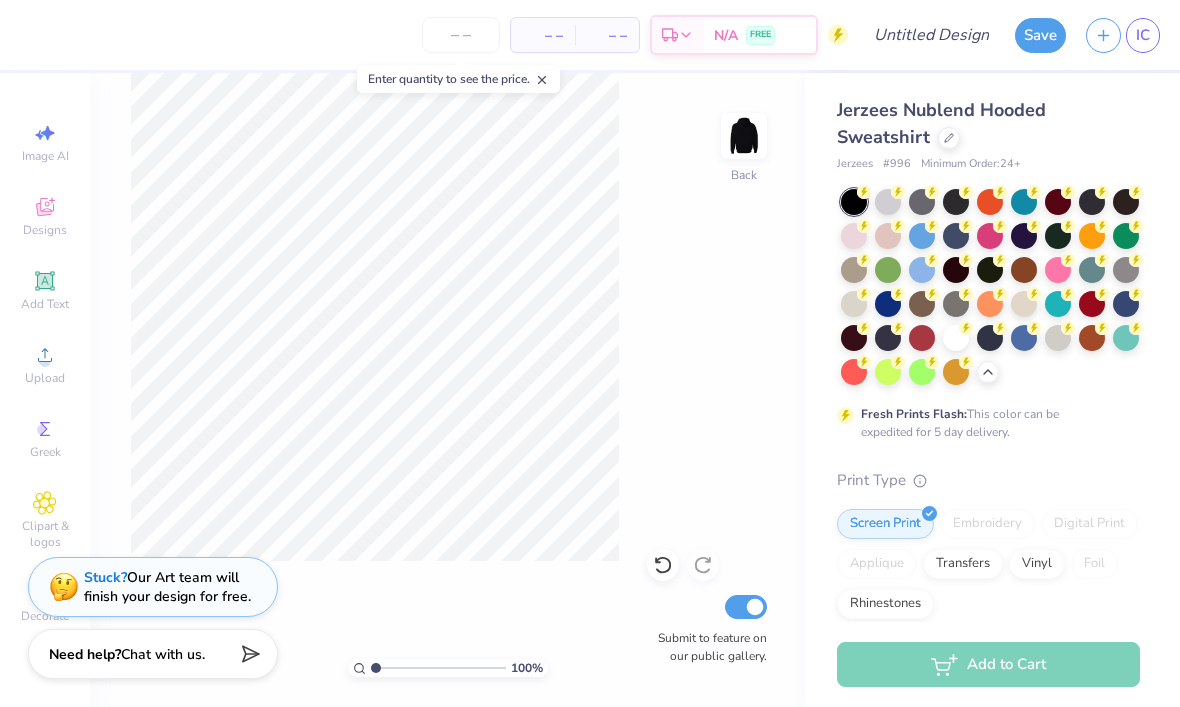 click at bounding box center [990, 270] 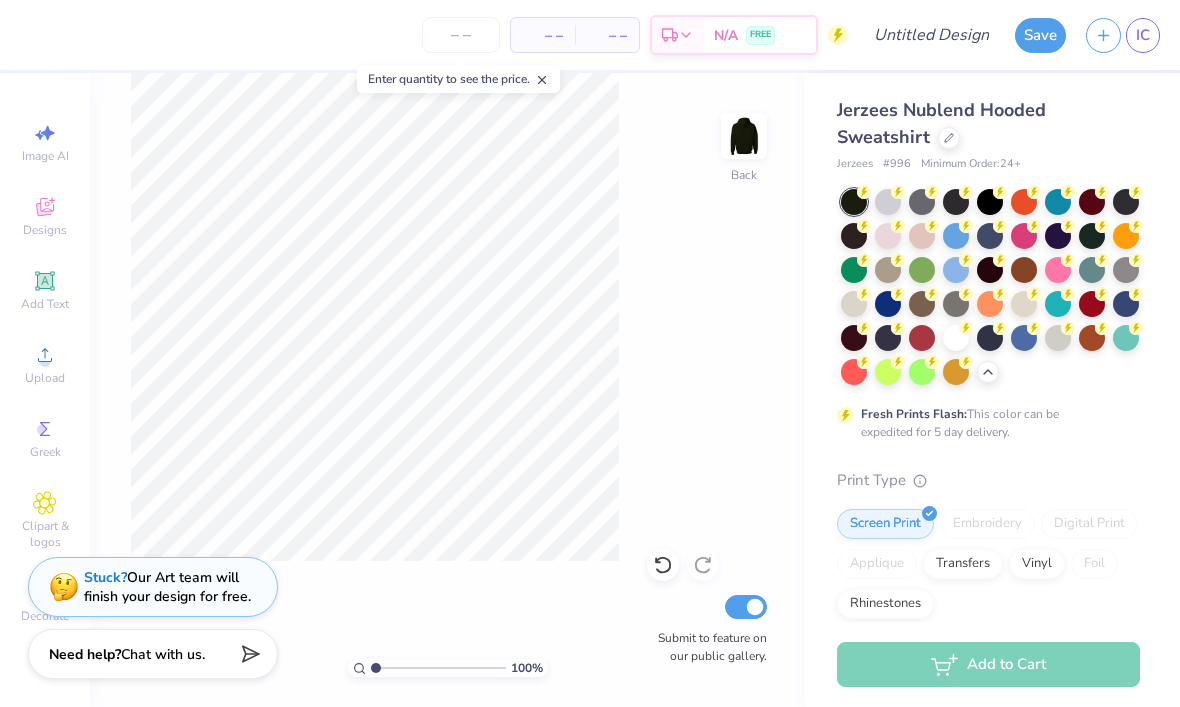 click at bounding box center (956, 202) 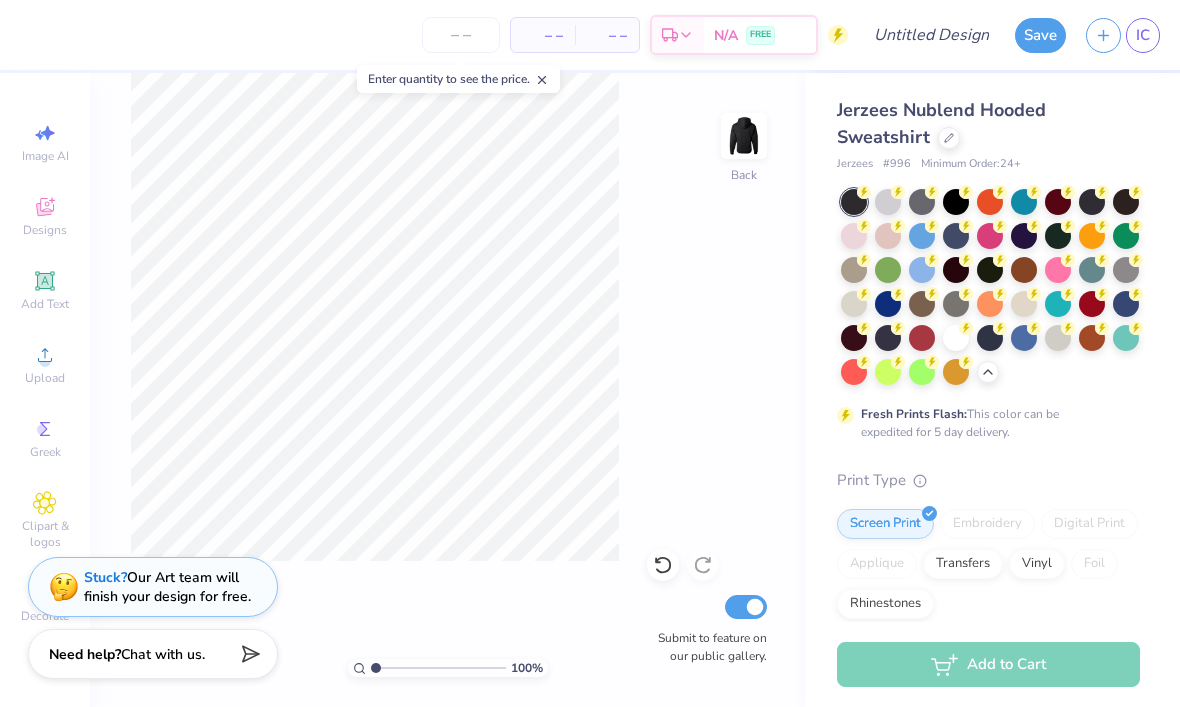 click at bounding box center (1092, 202) 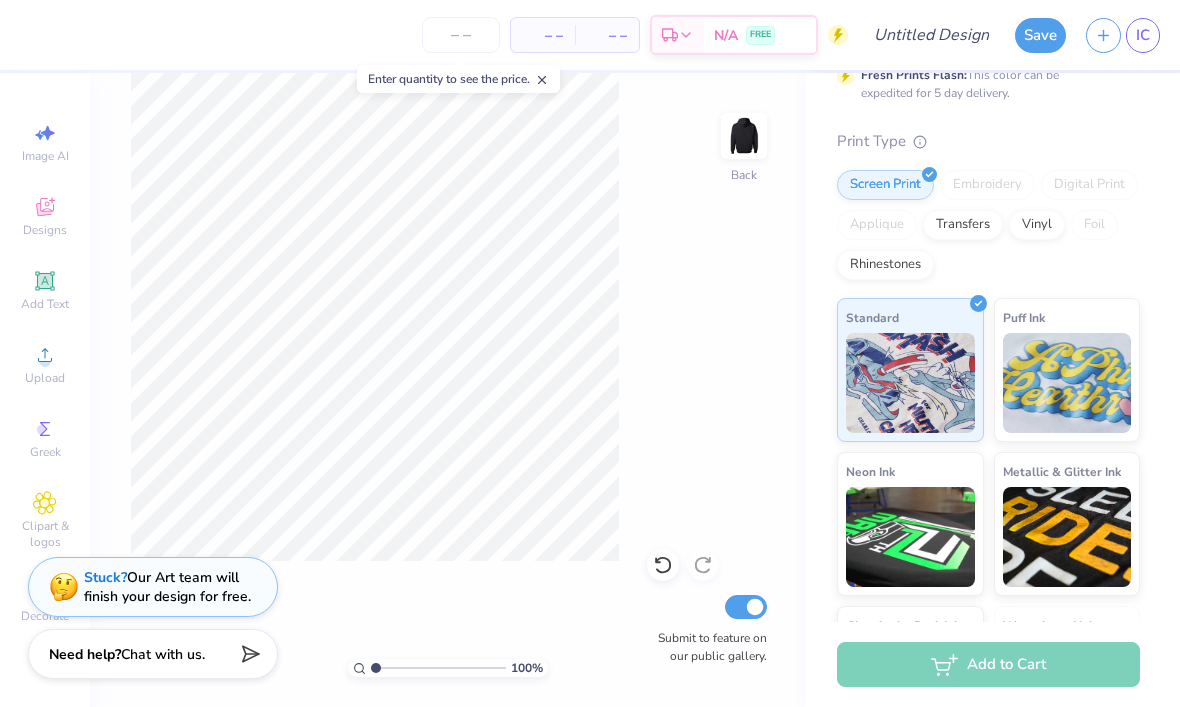 scroll, scrollTop: 345, scrollLeft: 0, axis: vertical 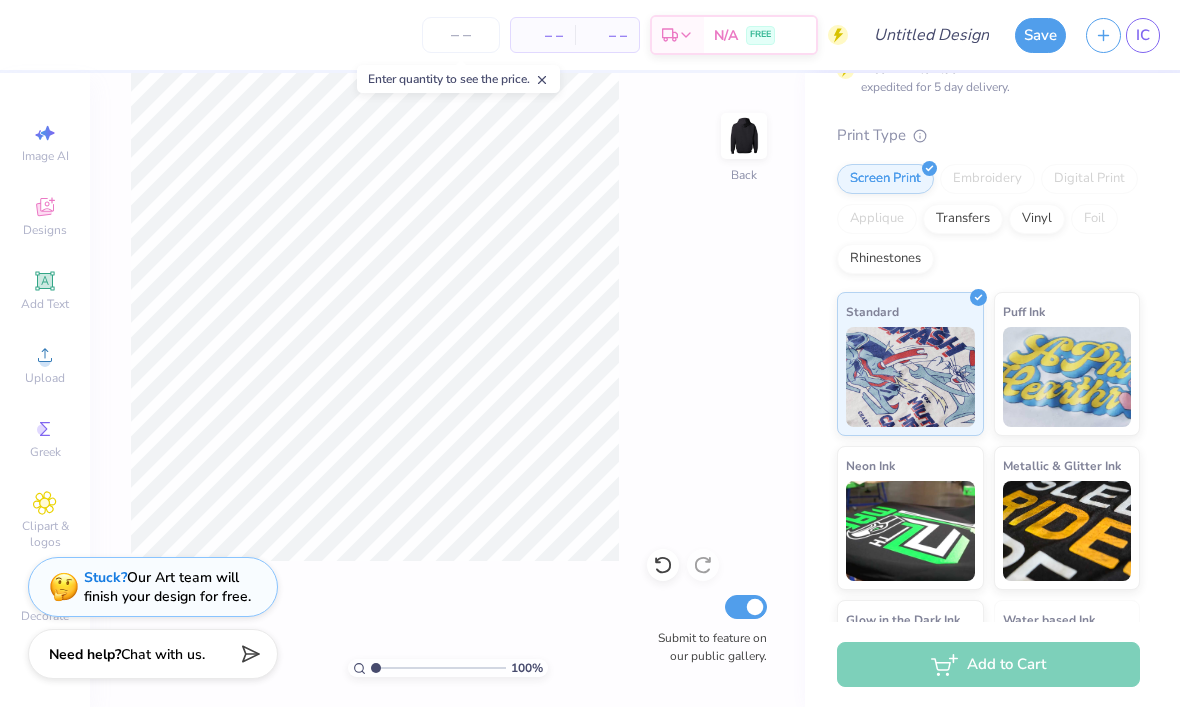 click on "Transfers" at bounding box center [963, 219] 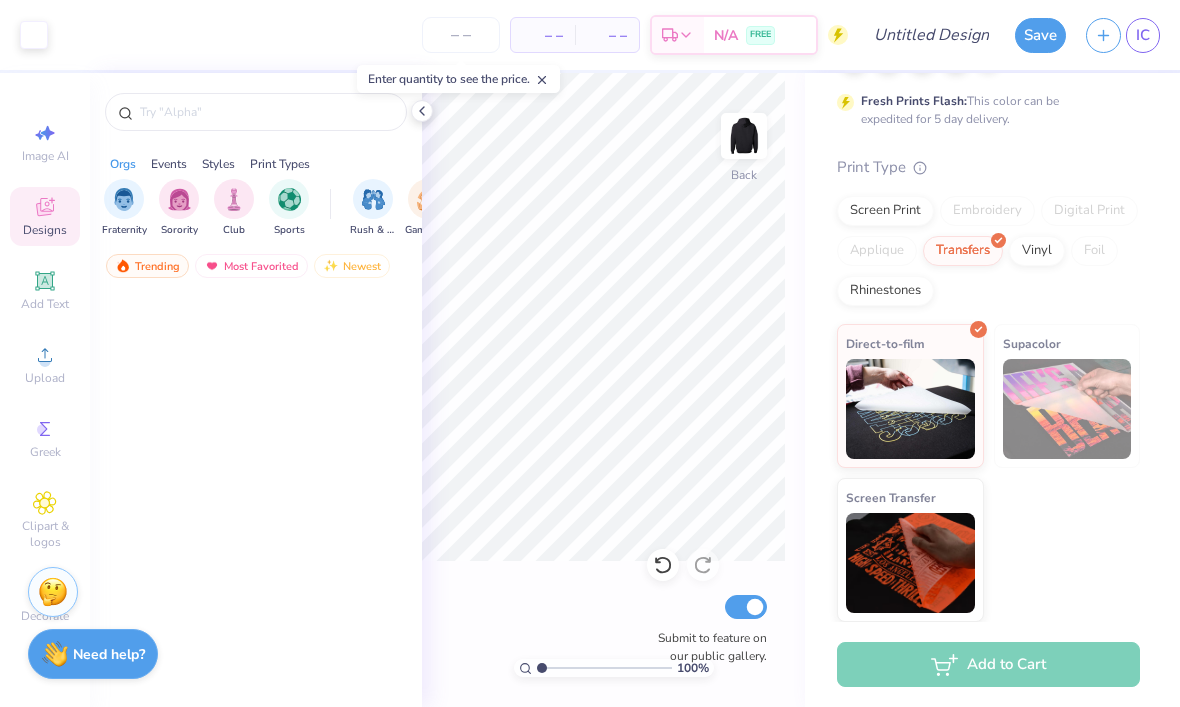 scroll, scrollTop: 312, scrollLeft: 0, axis: vertical 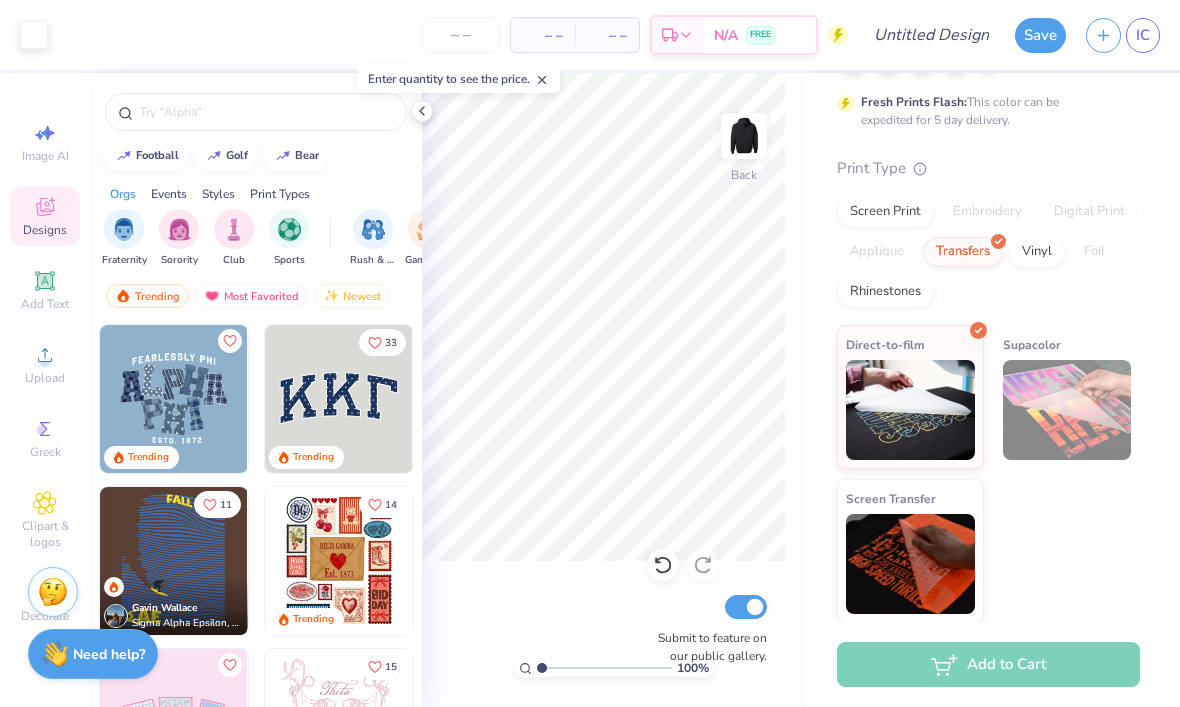 click on "Vinyl" at bounding box center [1037, 252] 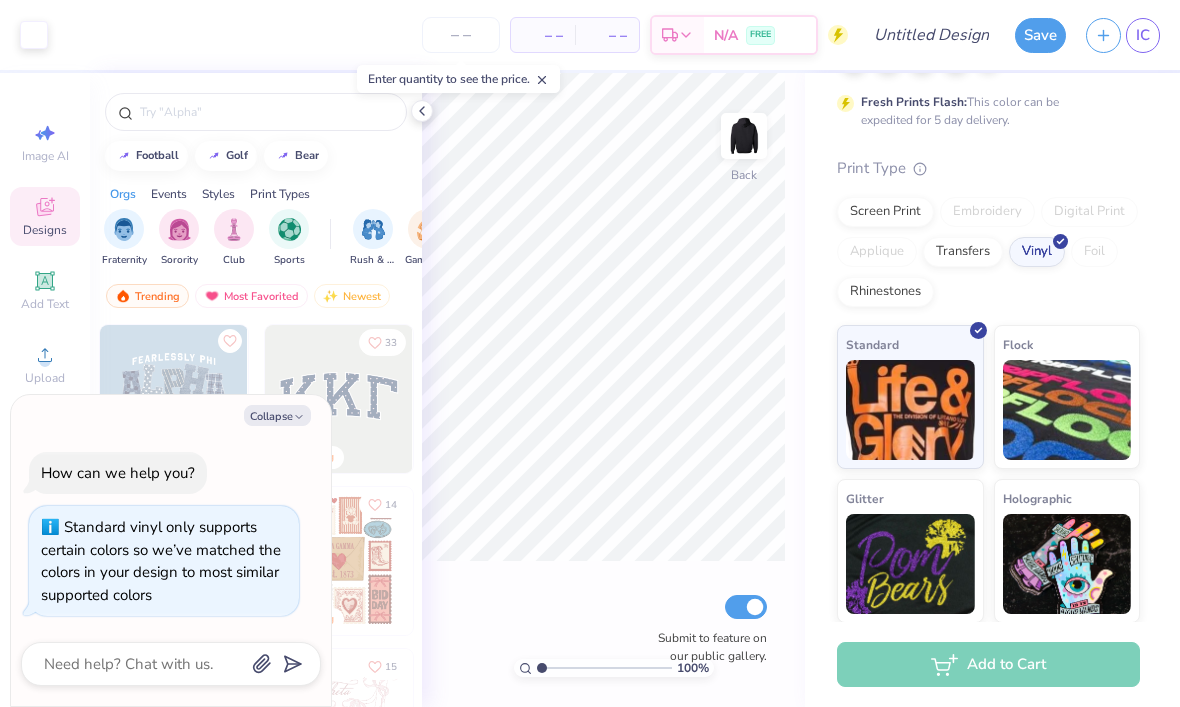 click on "Rhinestones" at bounding box center [885, 292] 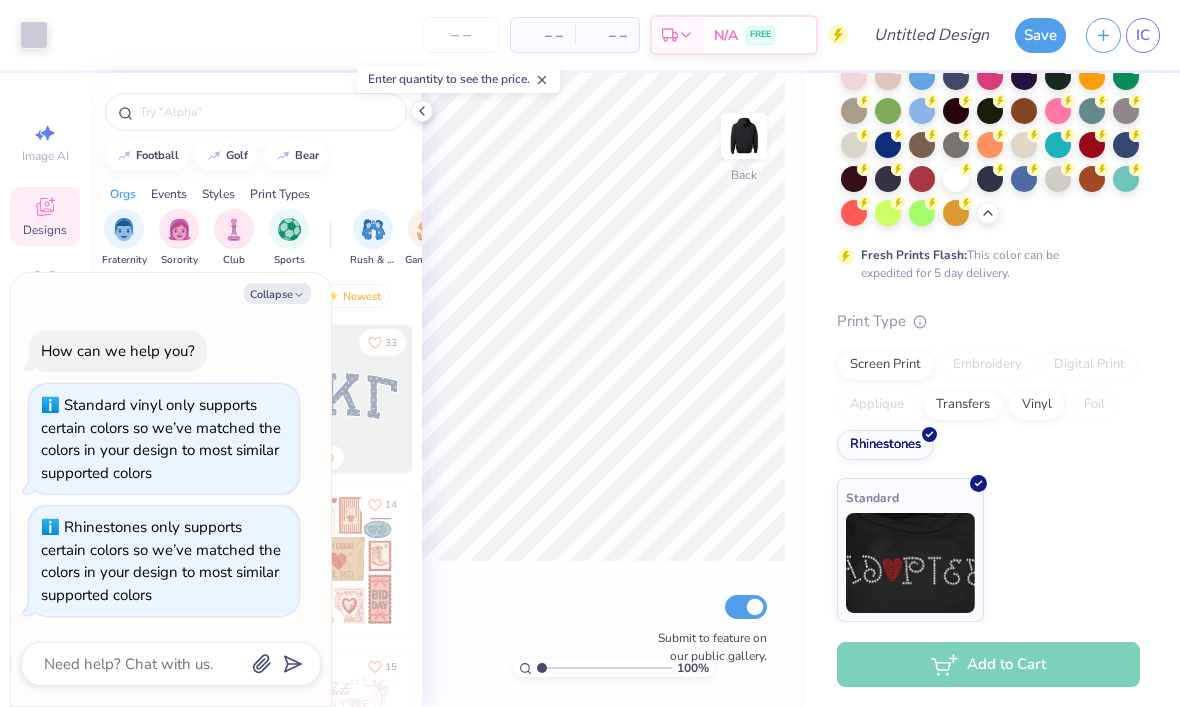 scroll, scrollTop: 158, scrollLeft: 0, axis: vertical 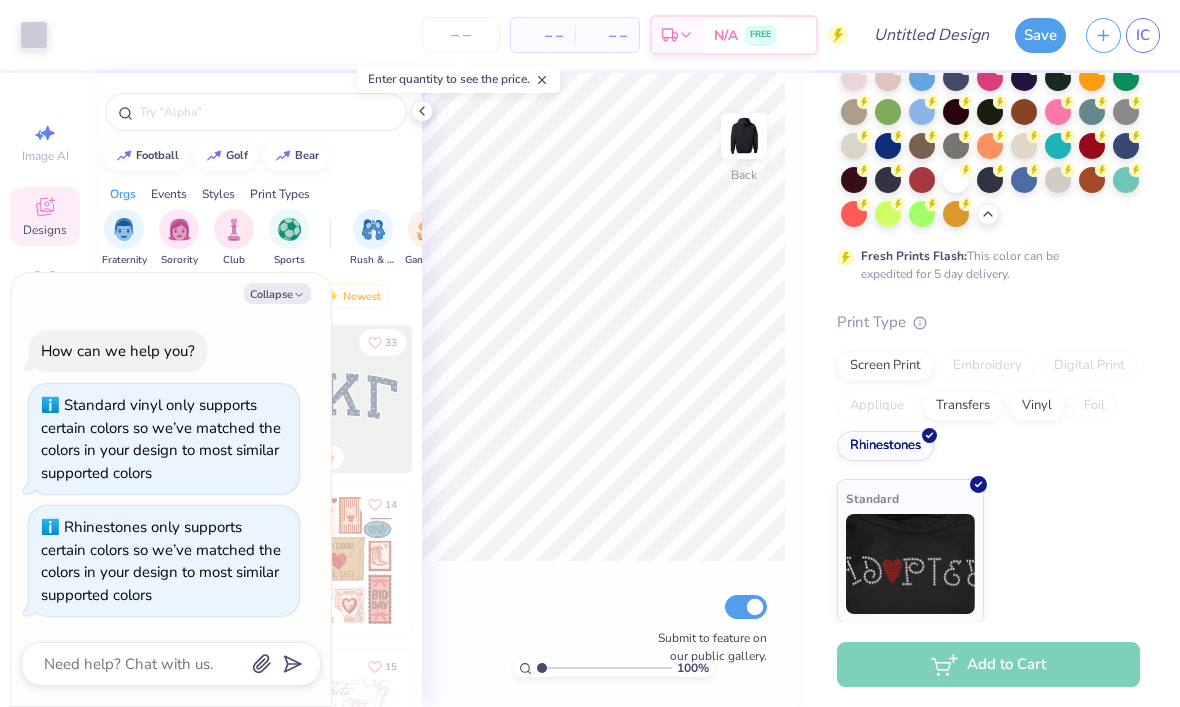 click on "Screen Print" at bounding box center (885, 366) 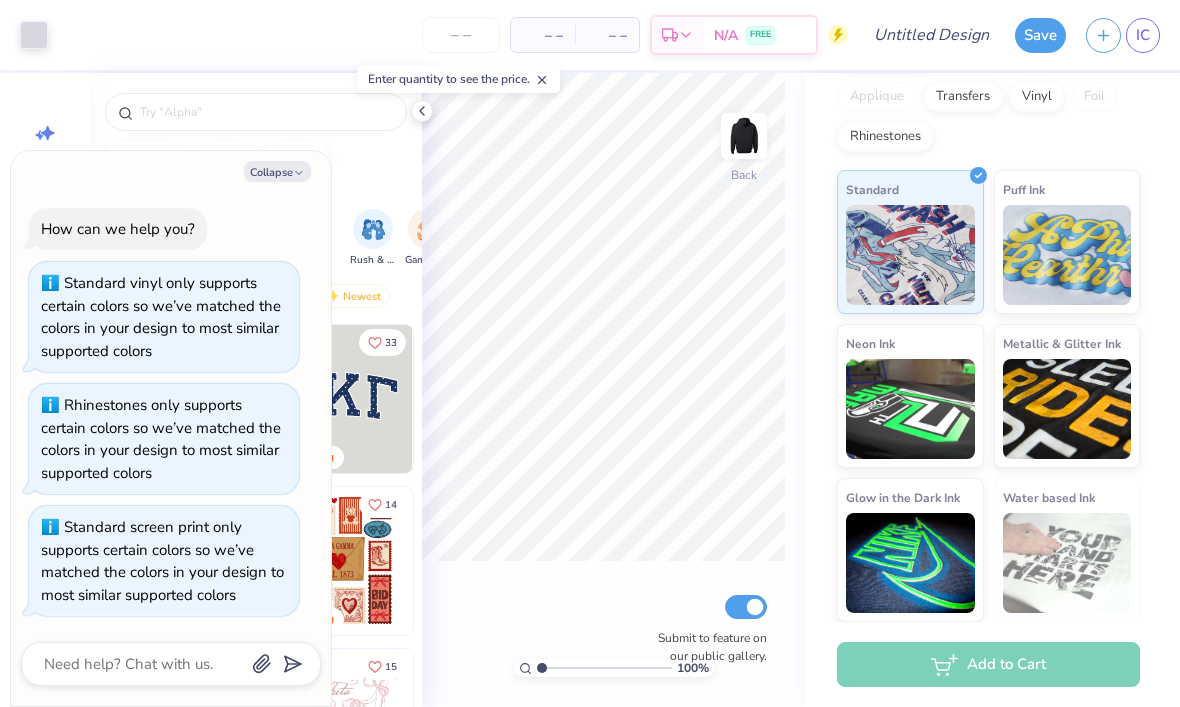 scroll, scrollTop: 466, scrollLeft: 0, axis: vertical 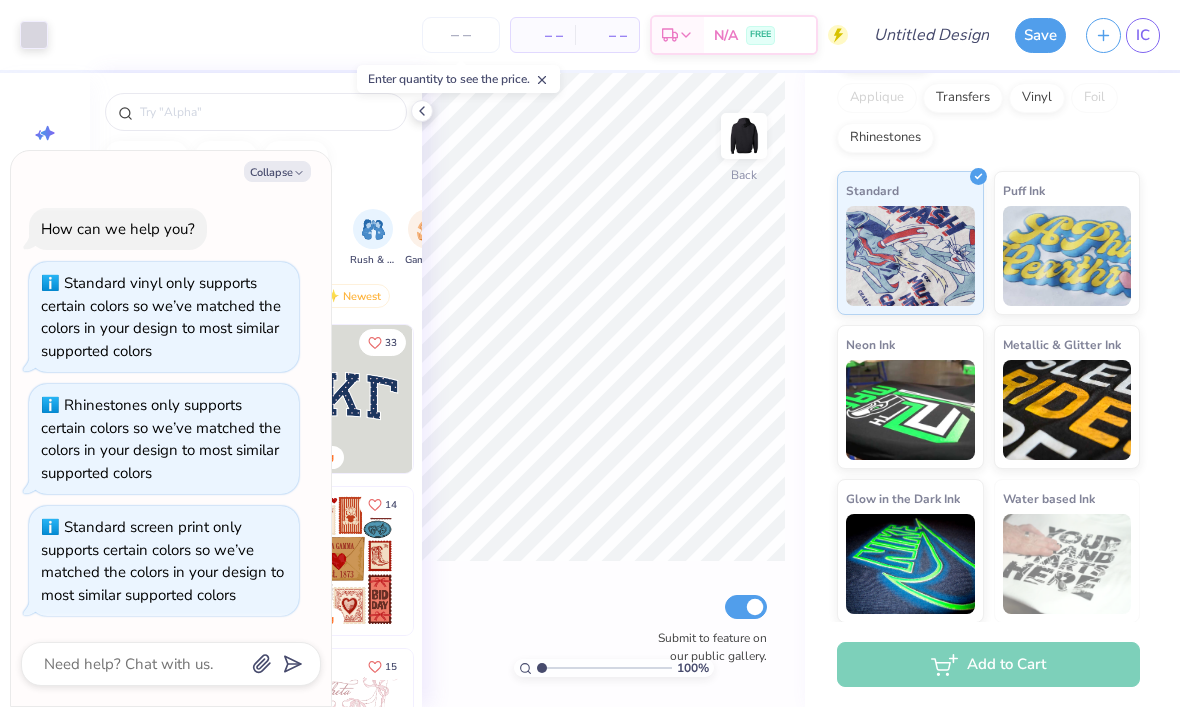 click on "Collapse" at bounding box center [277, 171] 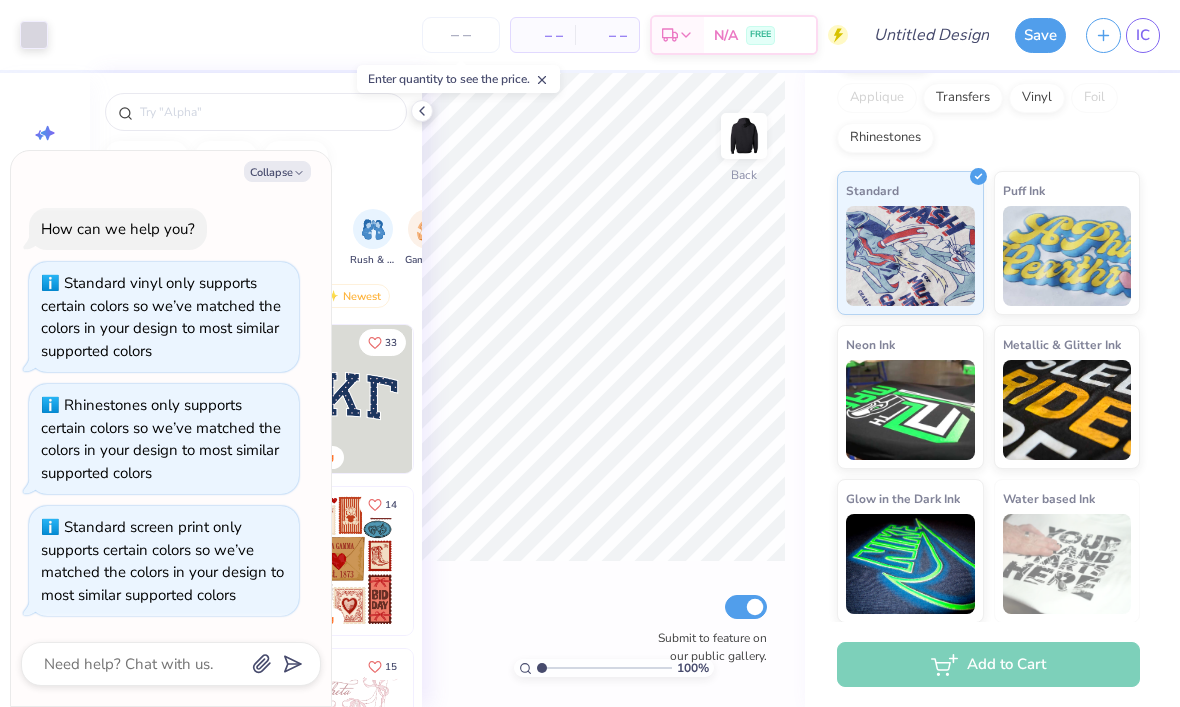 type on "x" 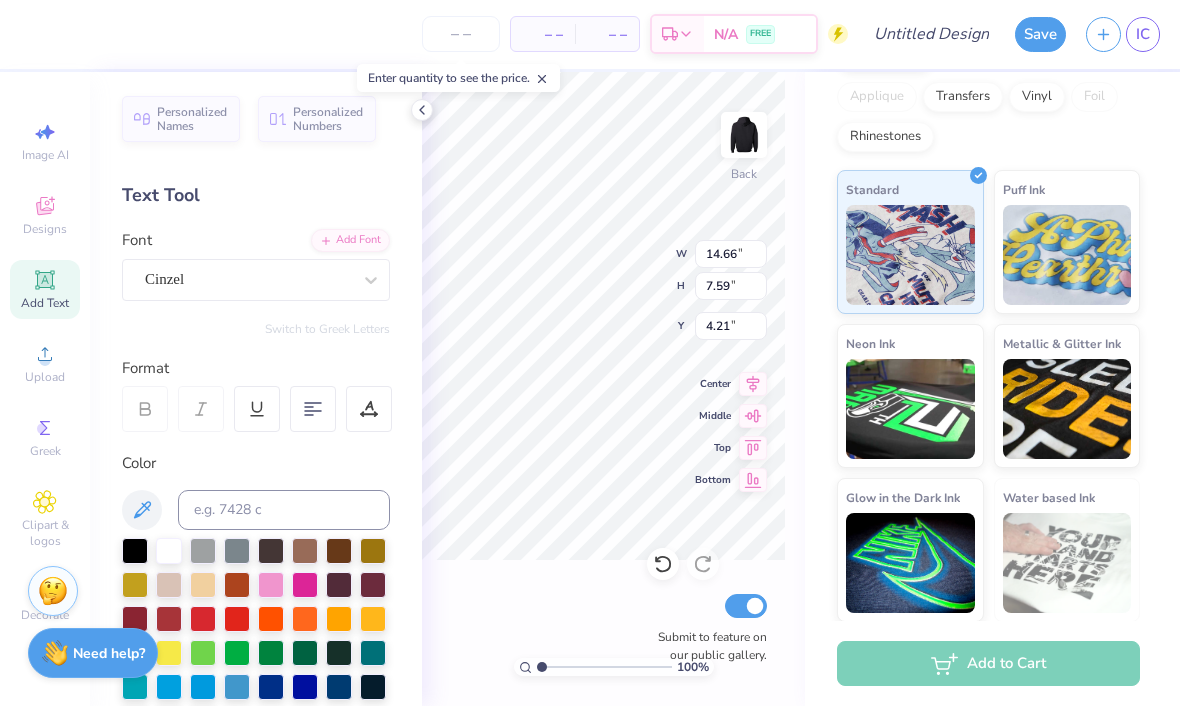 type on "14.30" 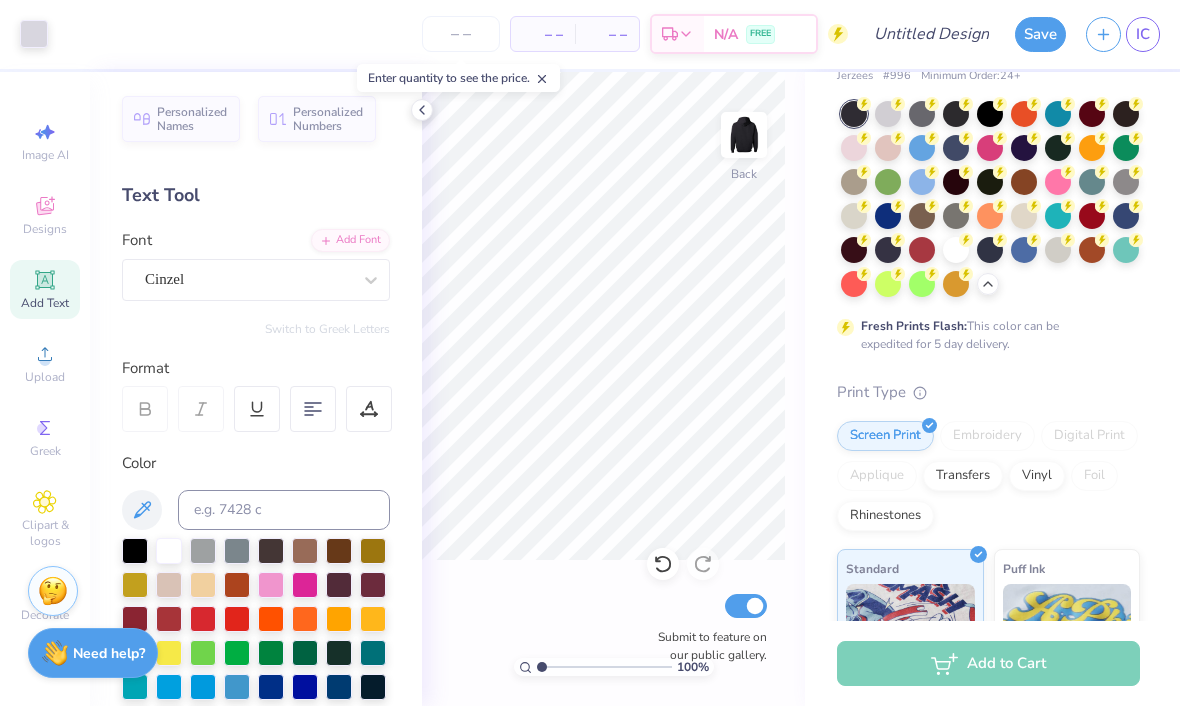 scroll, scrollTop: 85, scrollLeft: 0, axis: vertical 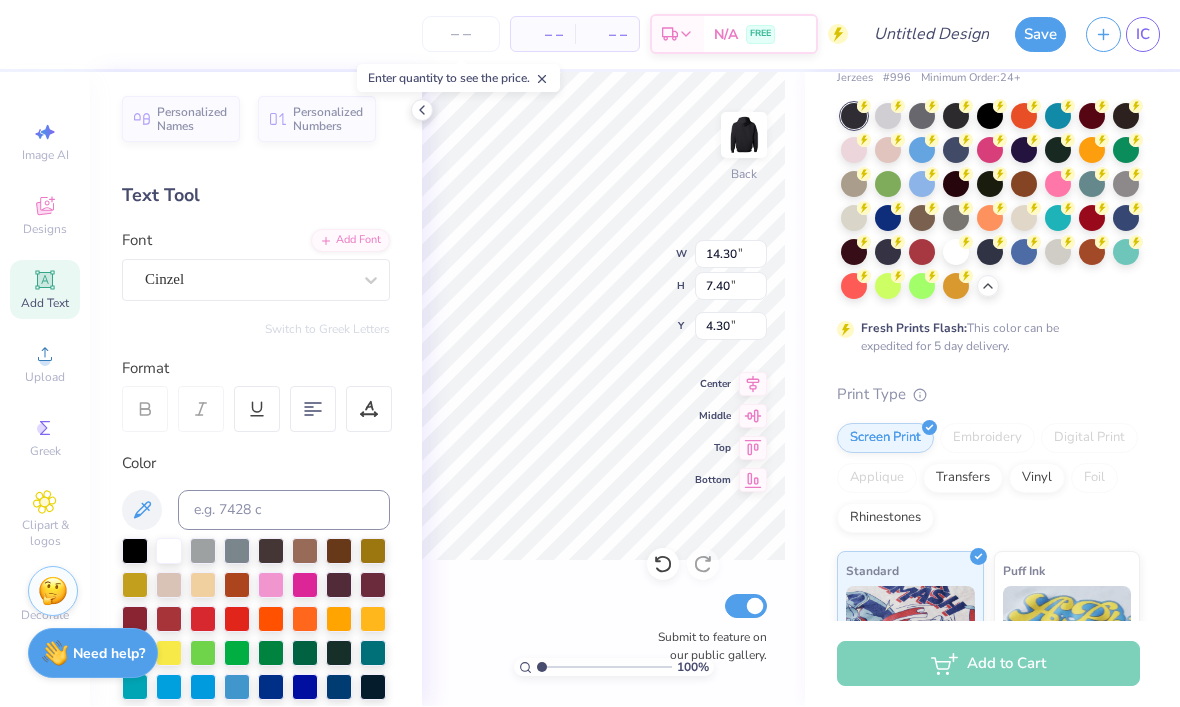 type on "4.89" 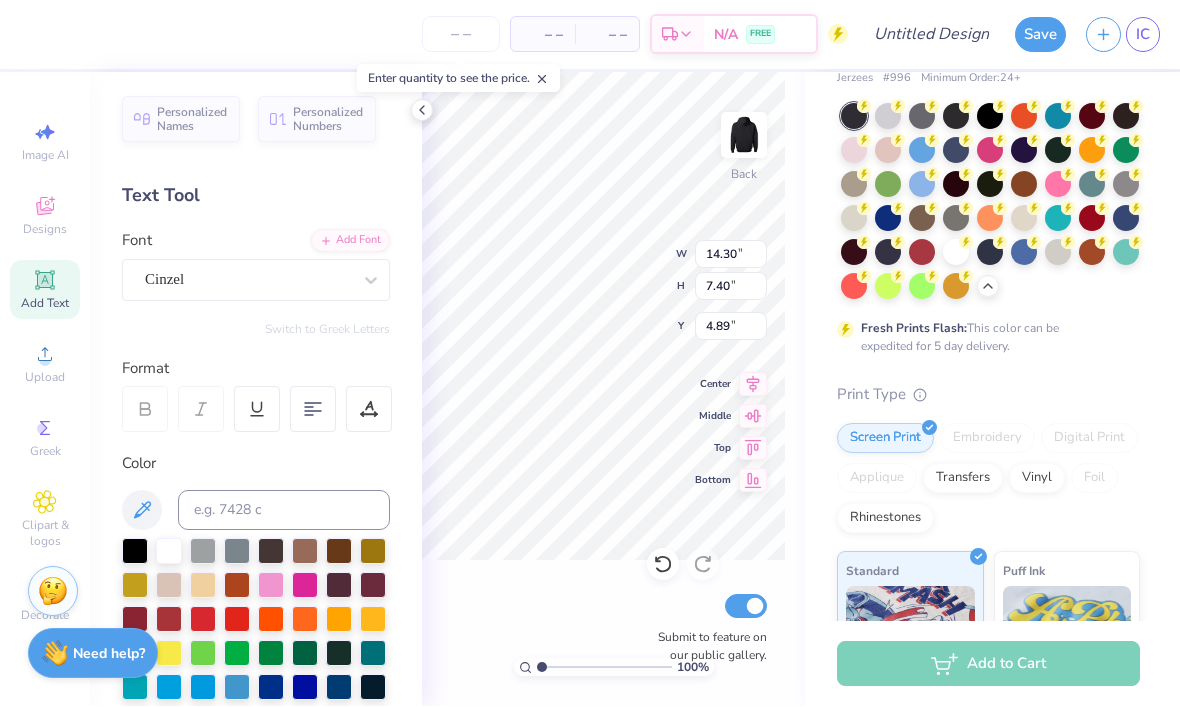 click 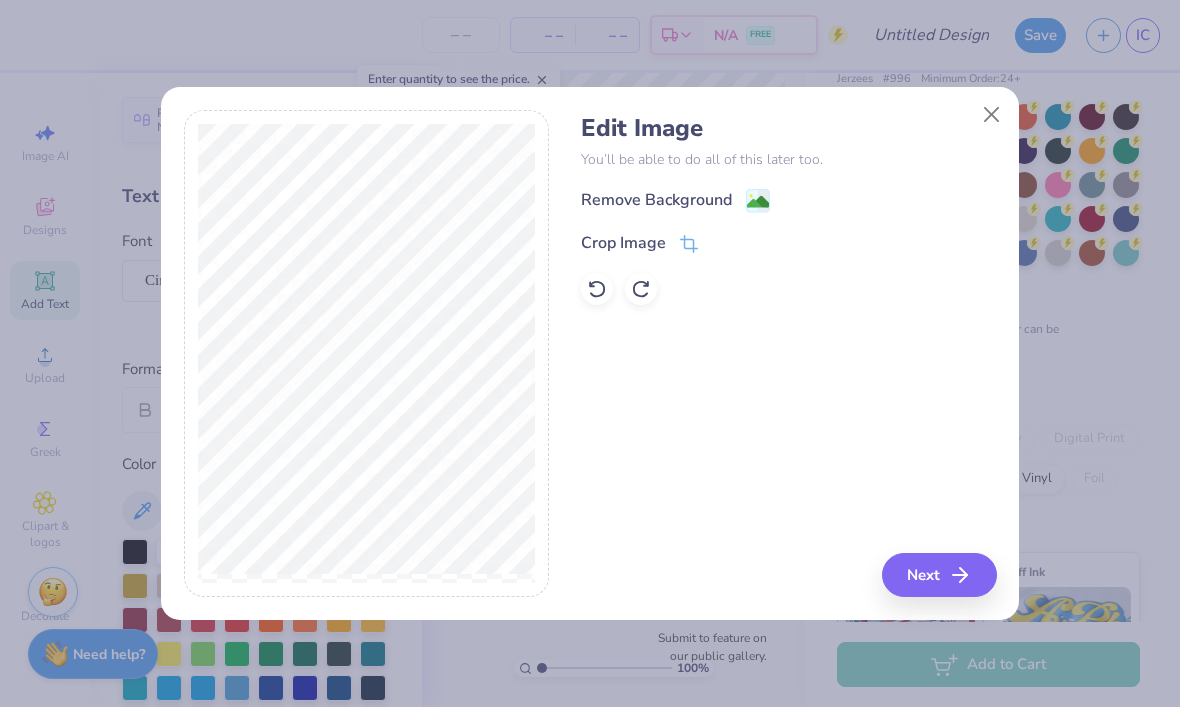 click 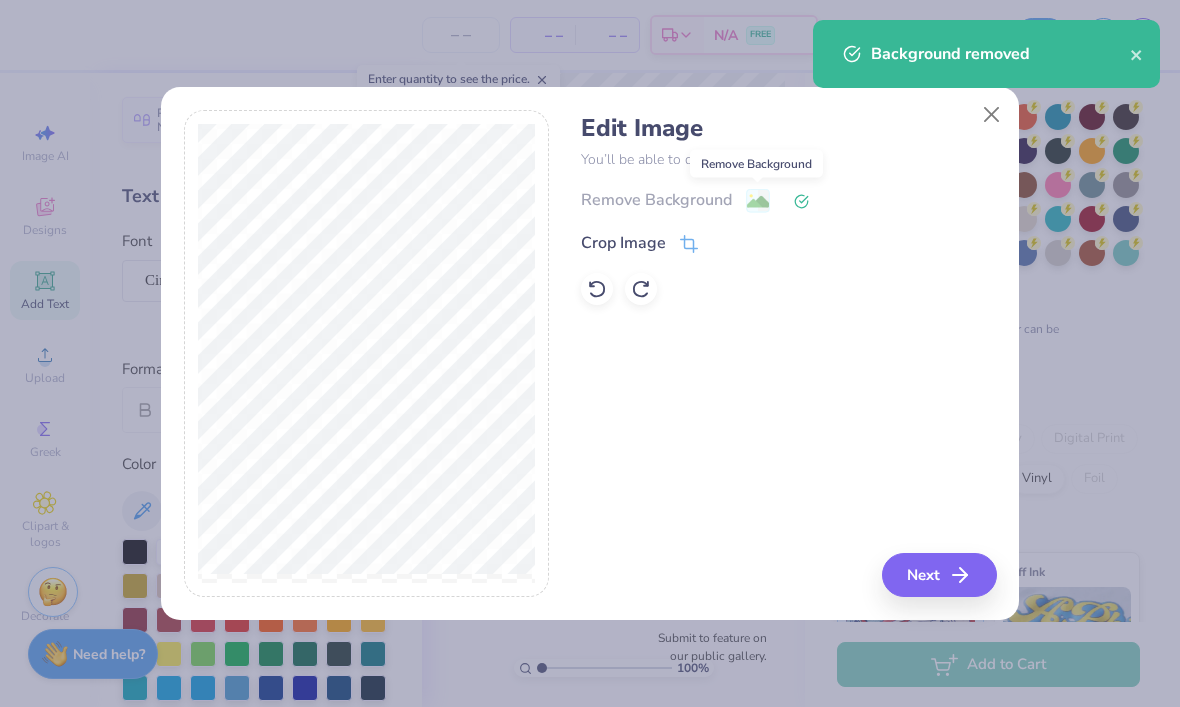 click 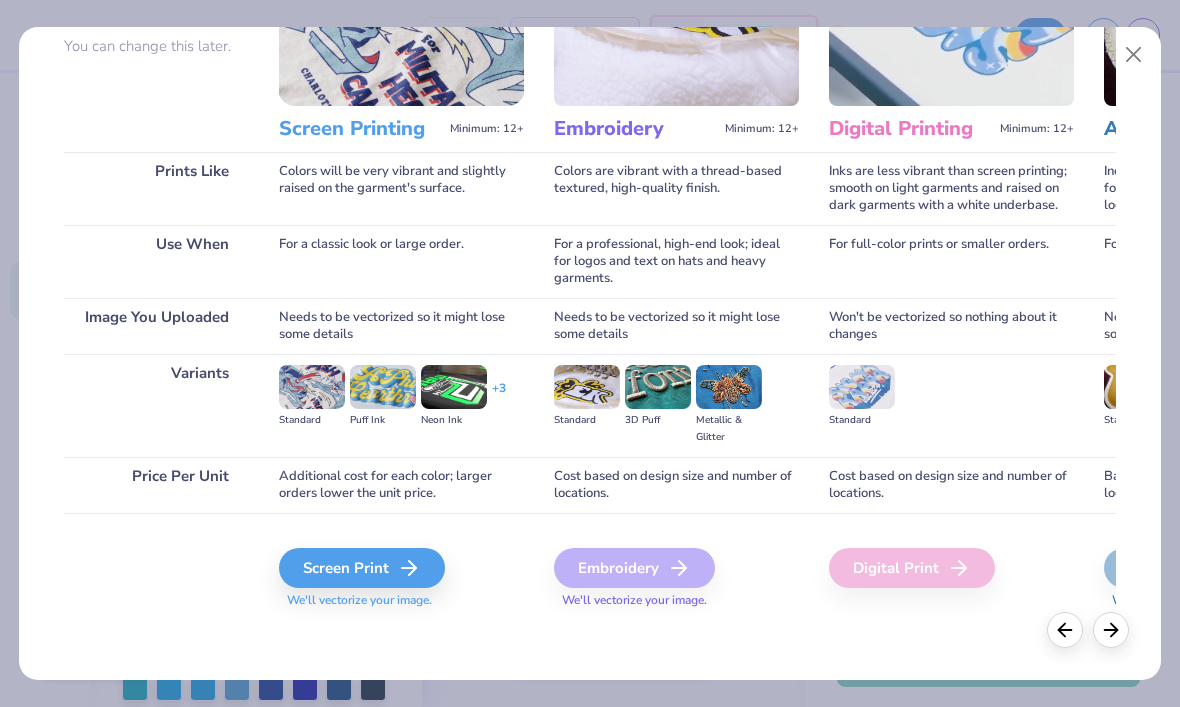 scroll, scrollTop: 190, scrollLeft: 0, axis: vertical 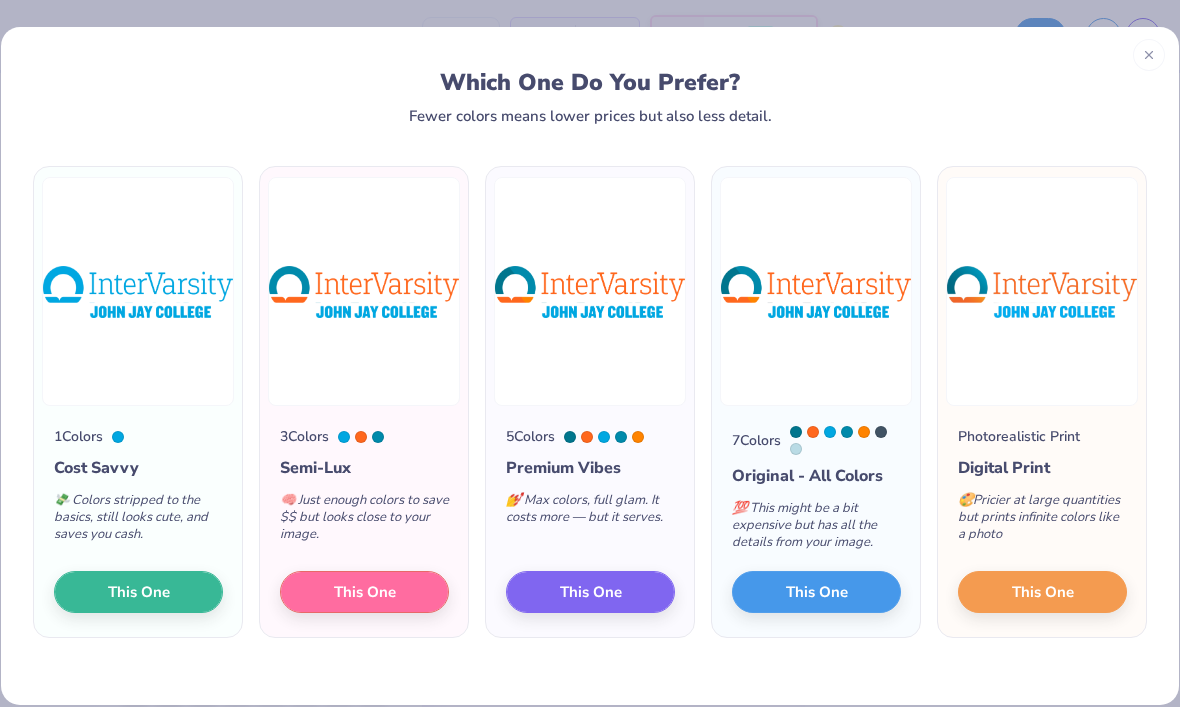 click on "This One" at bounding box center [364, 592] 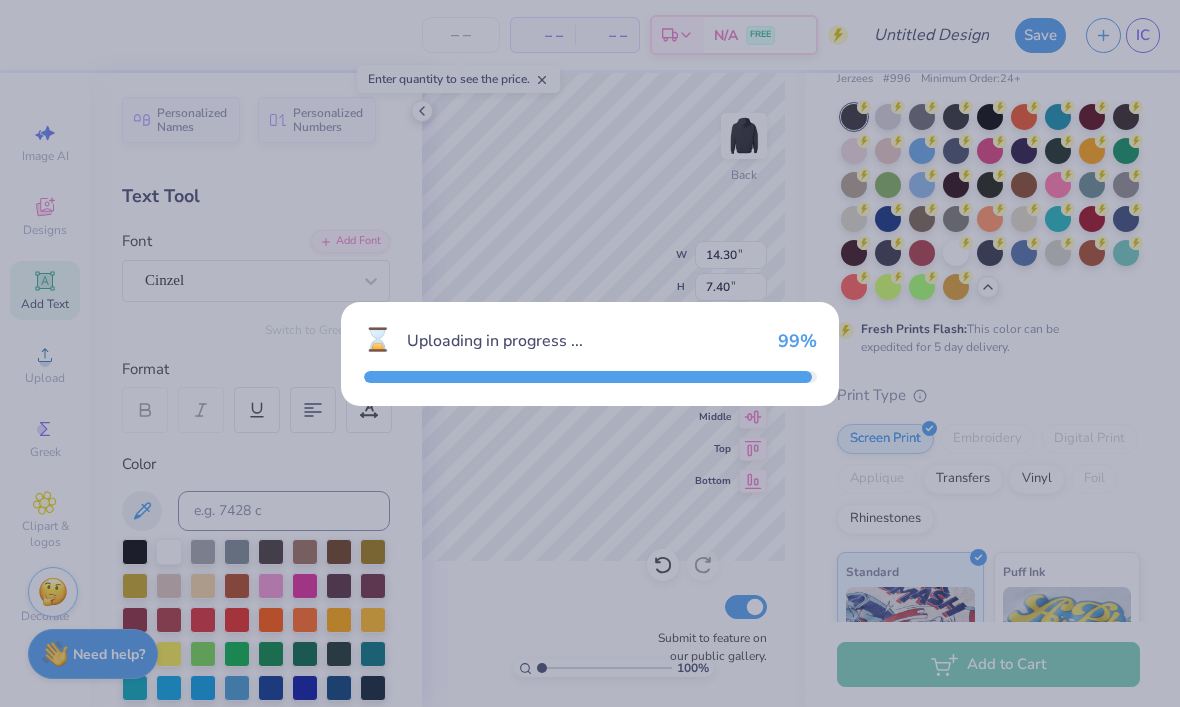 type on "14.66" 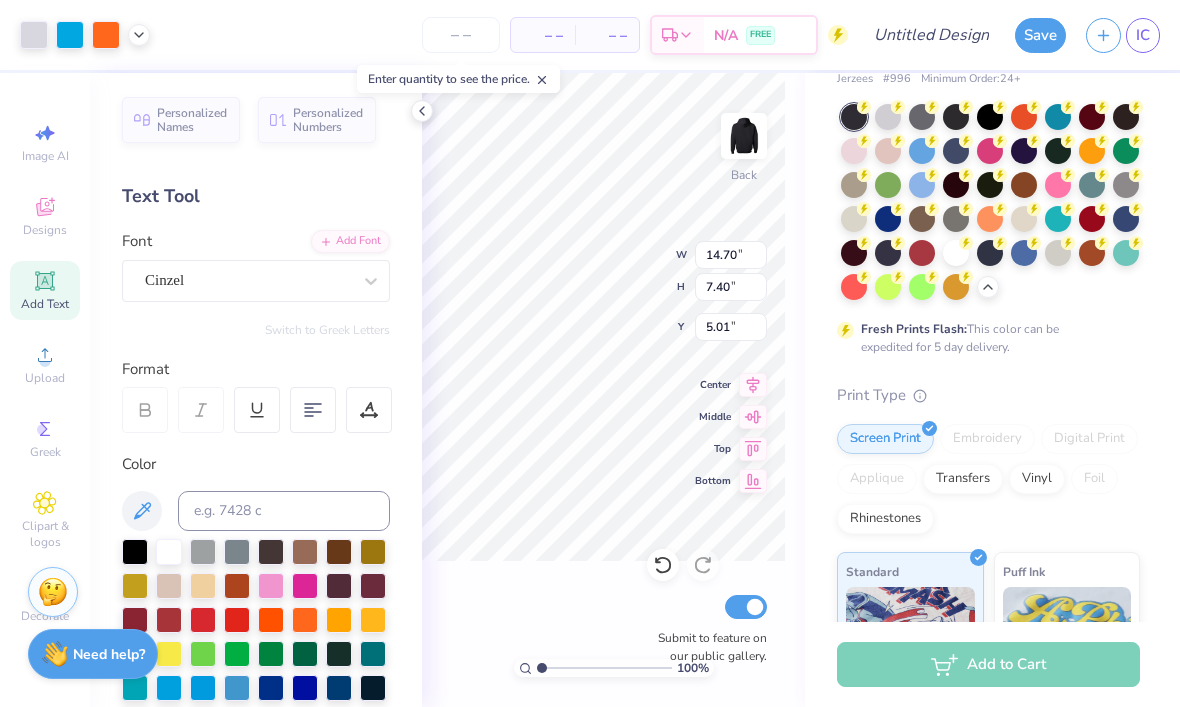 type on "4.95" 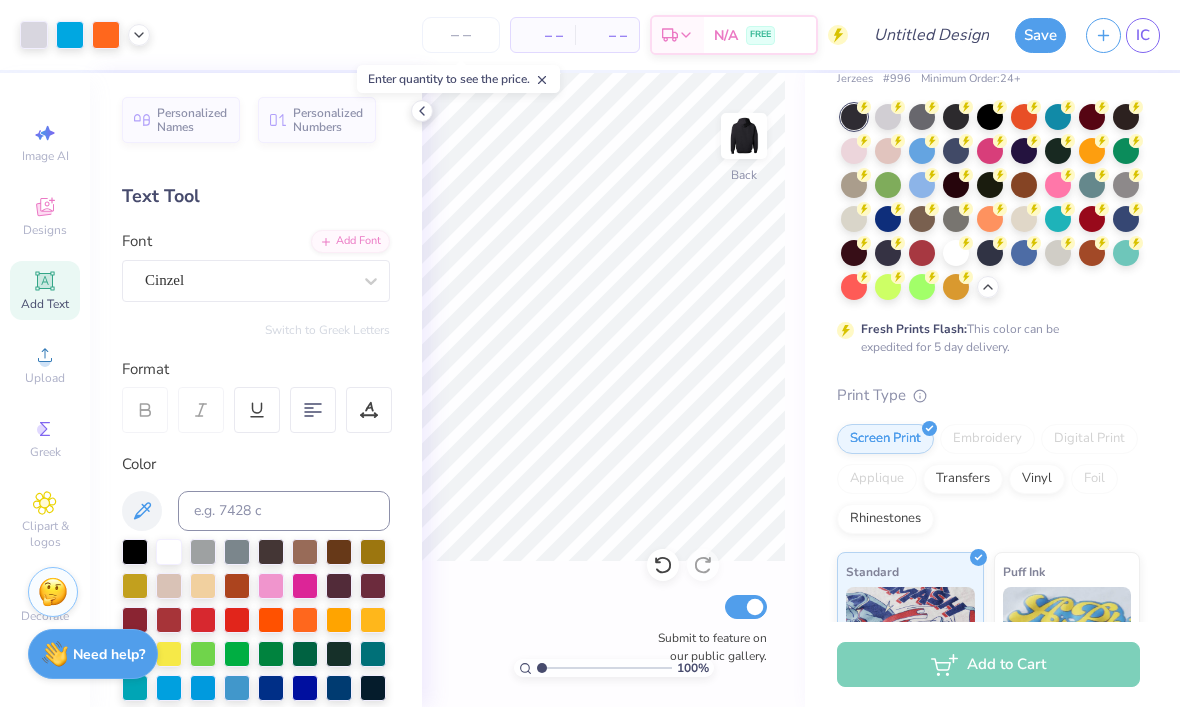 click on "Jerzees Nublend Hooded Sweatshirt Jerzees # 996 Minimum Order:  24 +   Fresh Prints Flash:  This color can be expedited for 5 day delivery. Print Type Screen Print Embroidery Digital Print Applique Transfers Vinyl Foil Rhinestones Standard Puff Ink Neon Ink Metallic & Glitter Ink Glow in the Dark Ink Water based Ink" at bounding box center [988, 508] 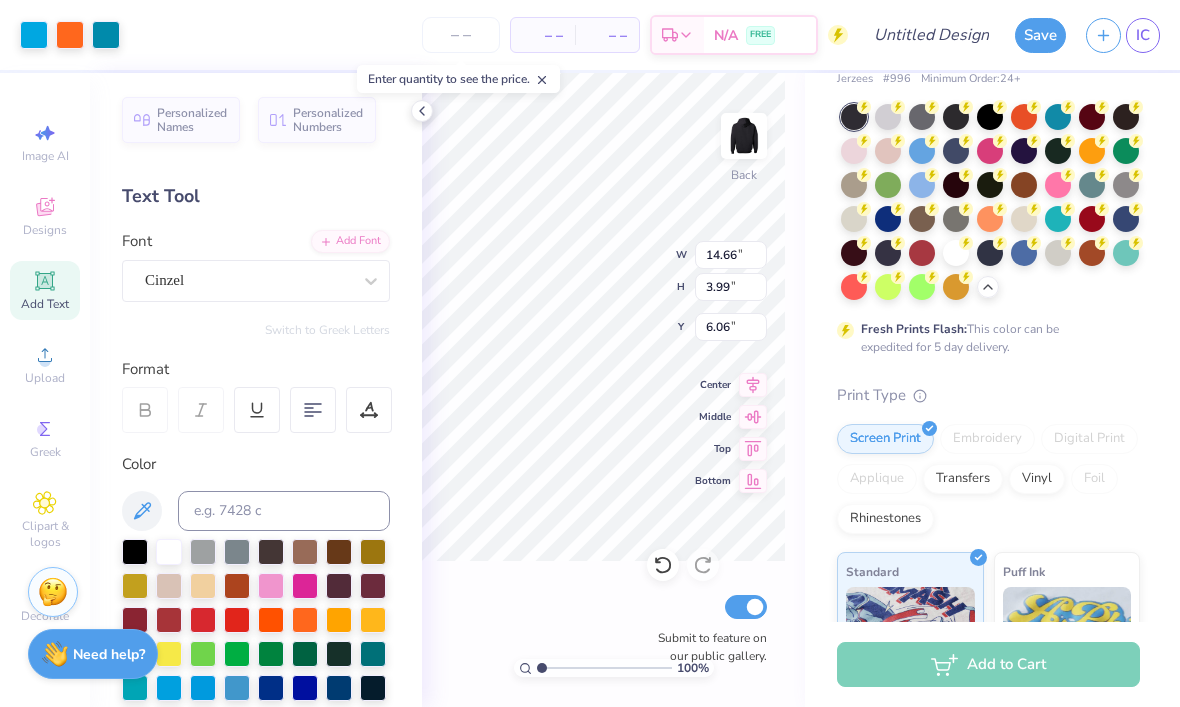 type on "6.00" 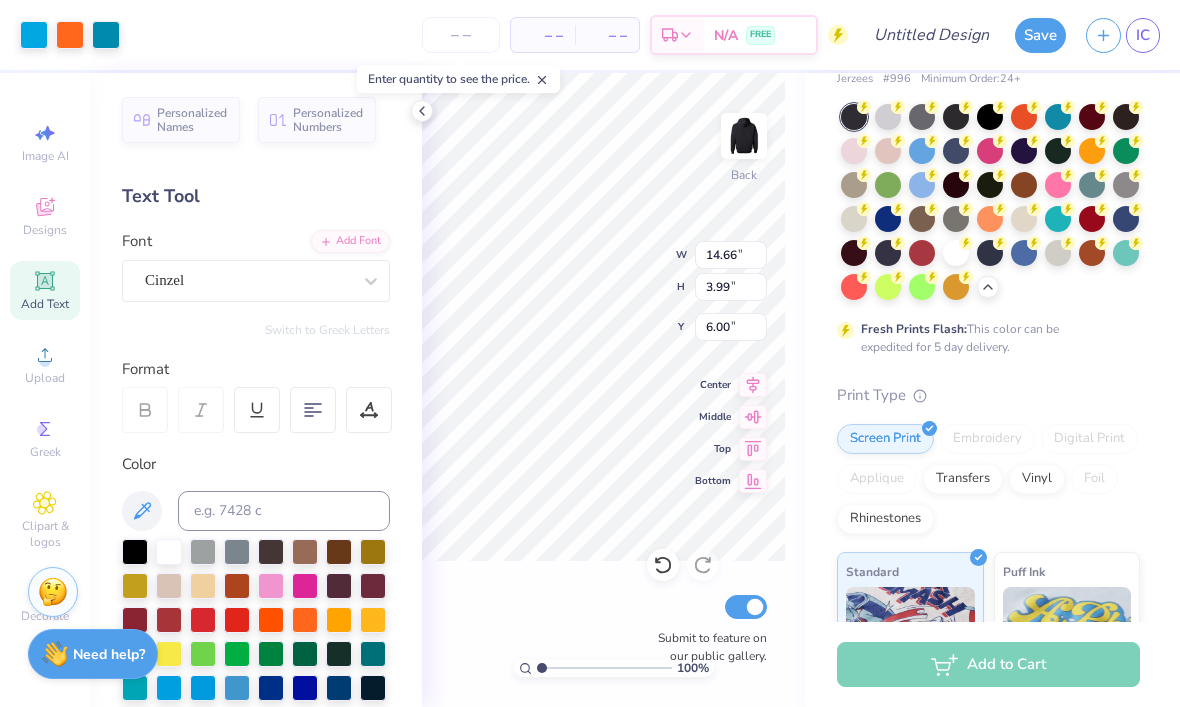 type on "14.67" 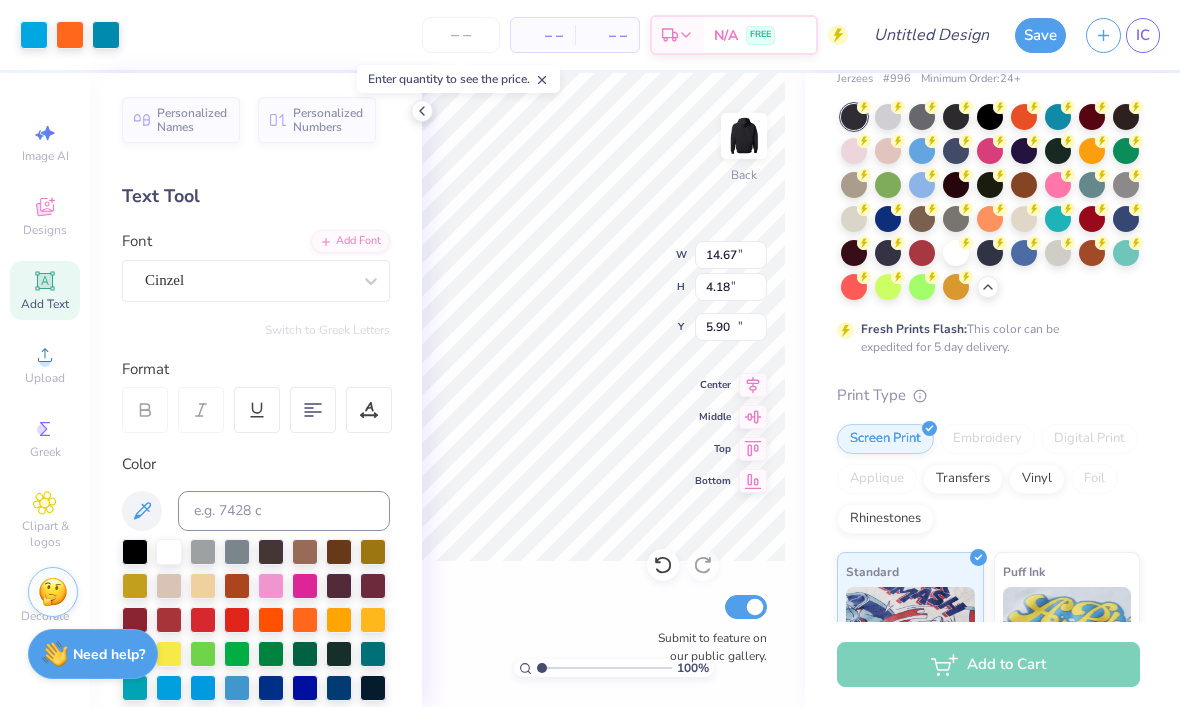 type on "11.32" 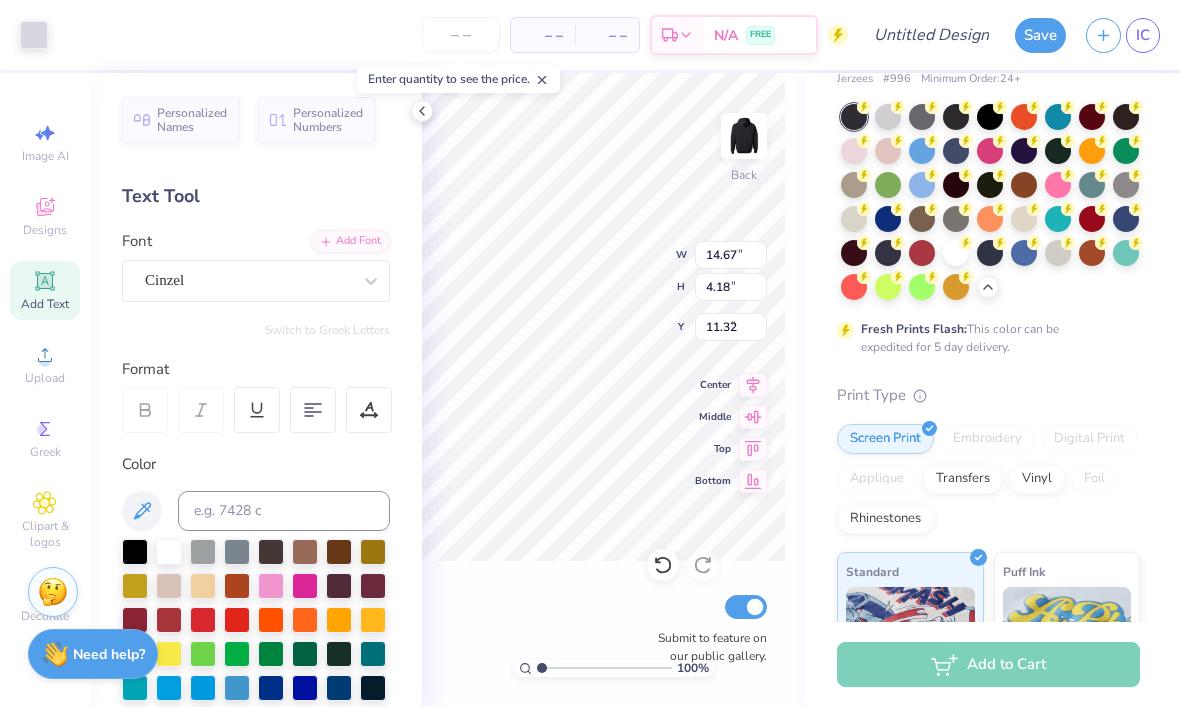 type on "14.30" 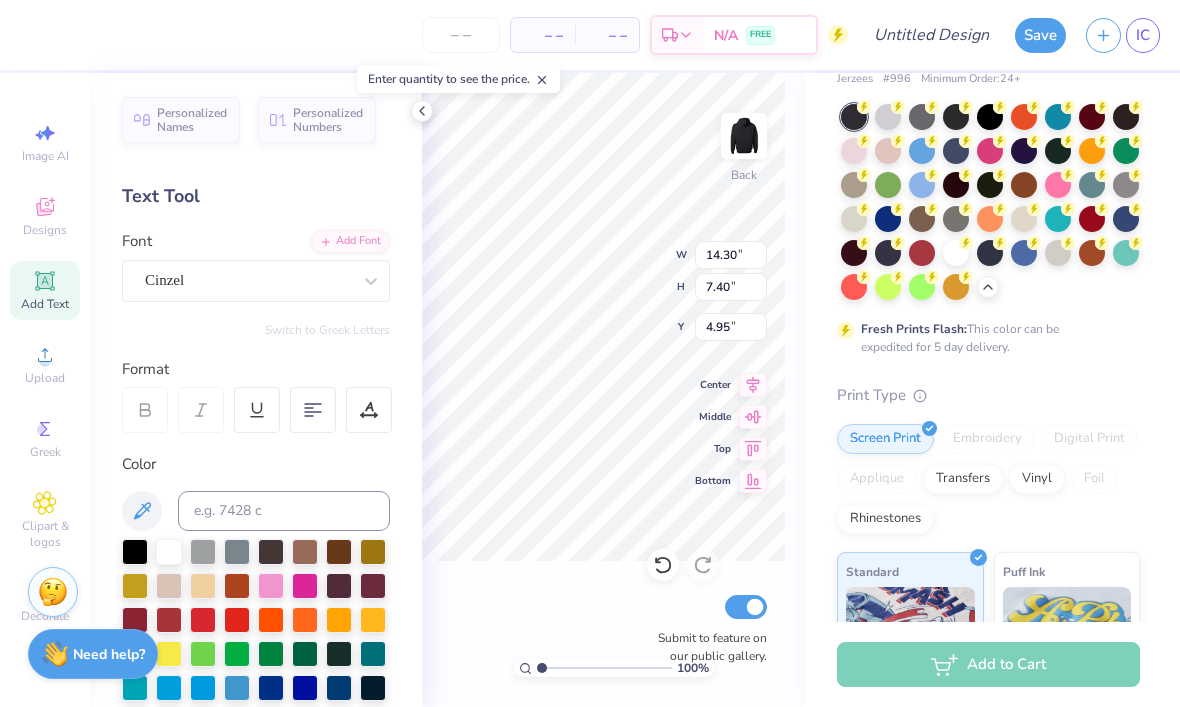 type on "1.29" 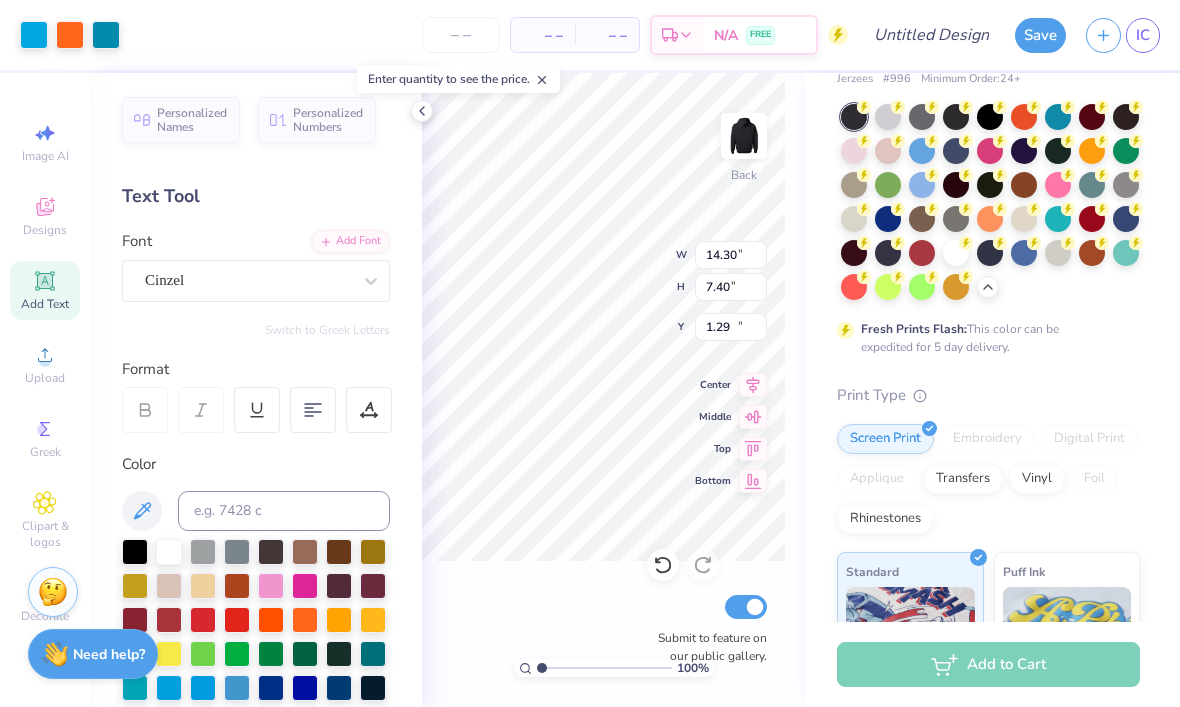 type on "14.67" 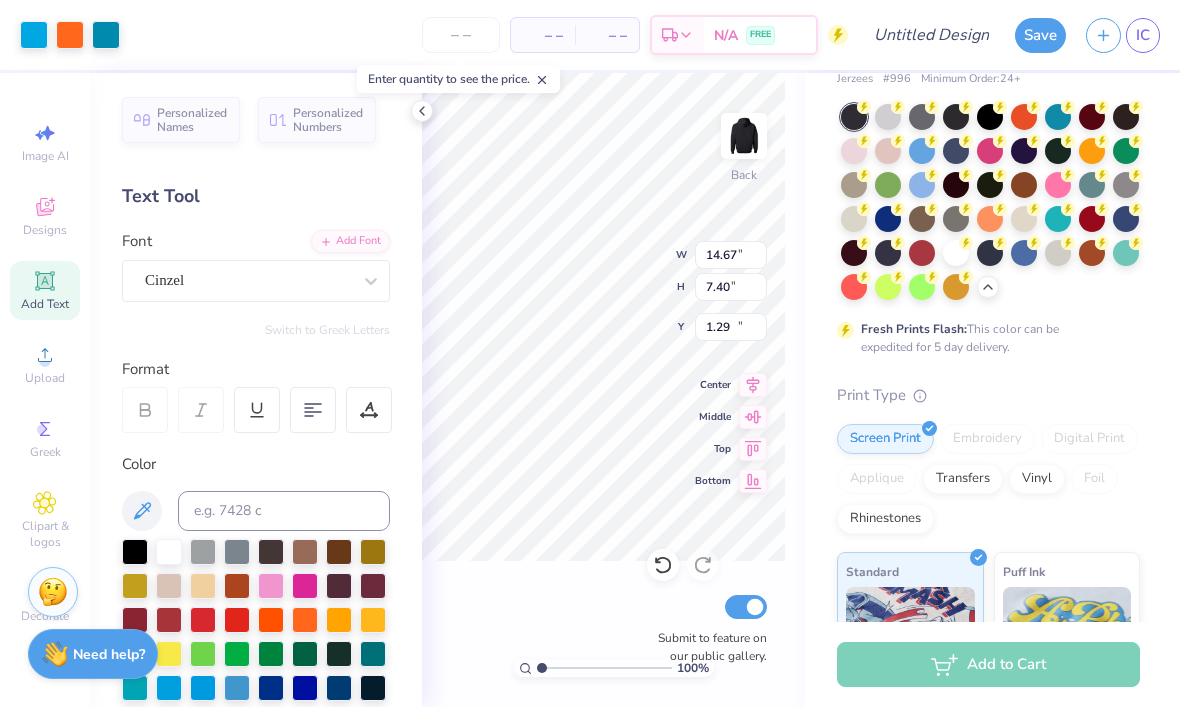 type on "4.18" 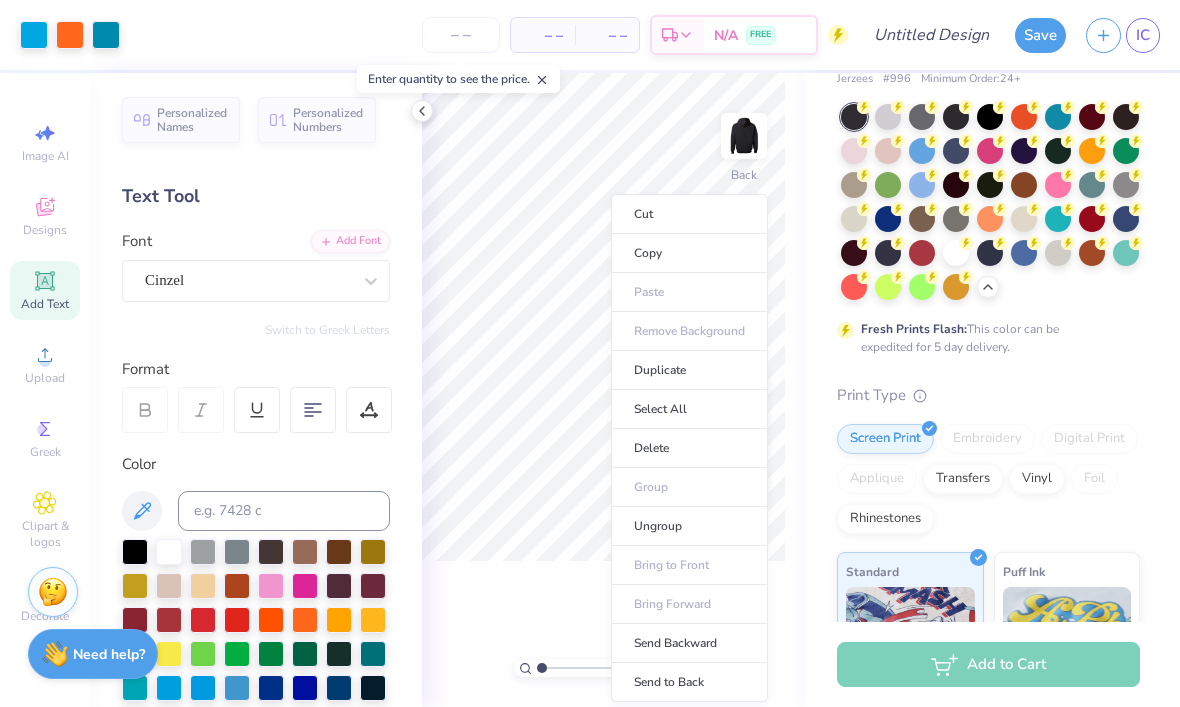 type on "14.66" 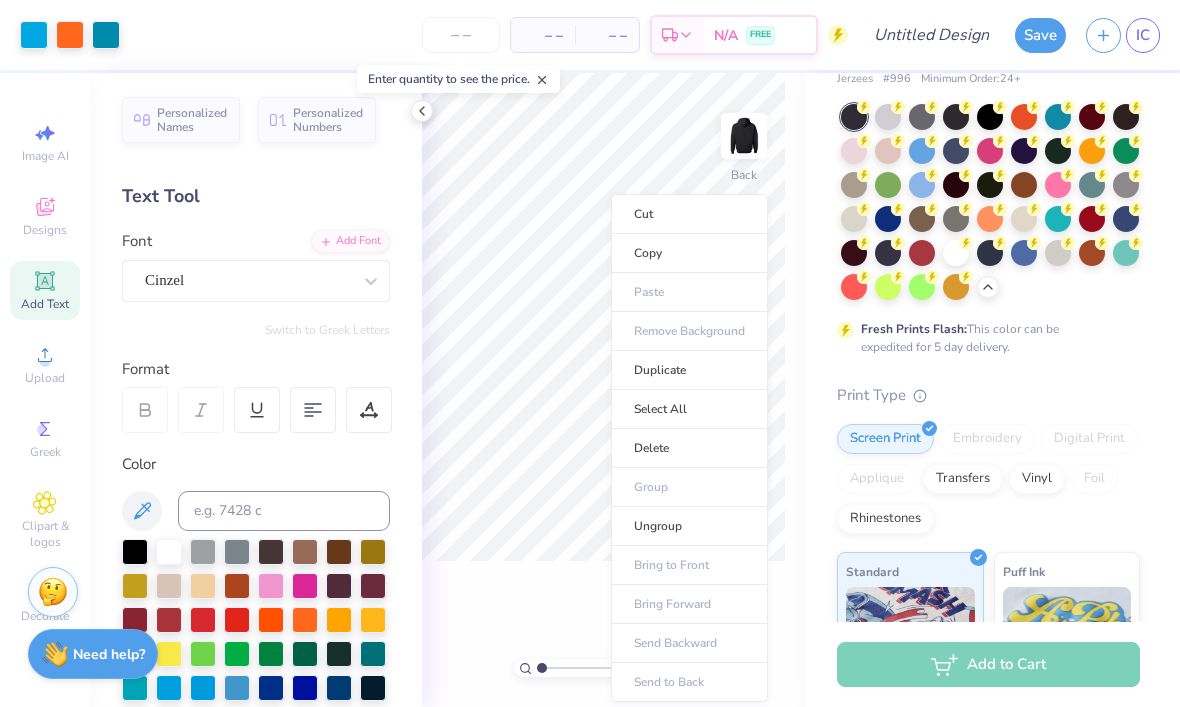 type on "11.46" 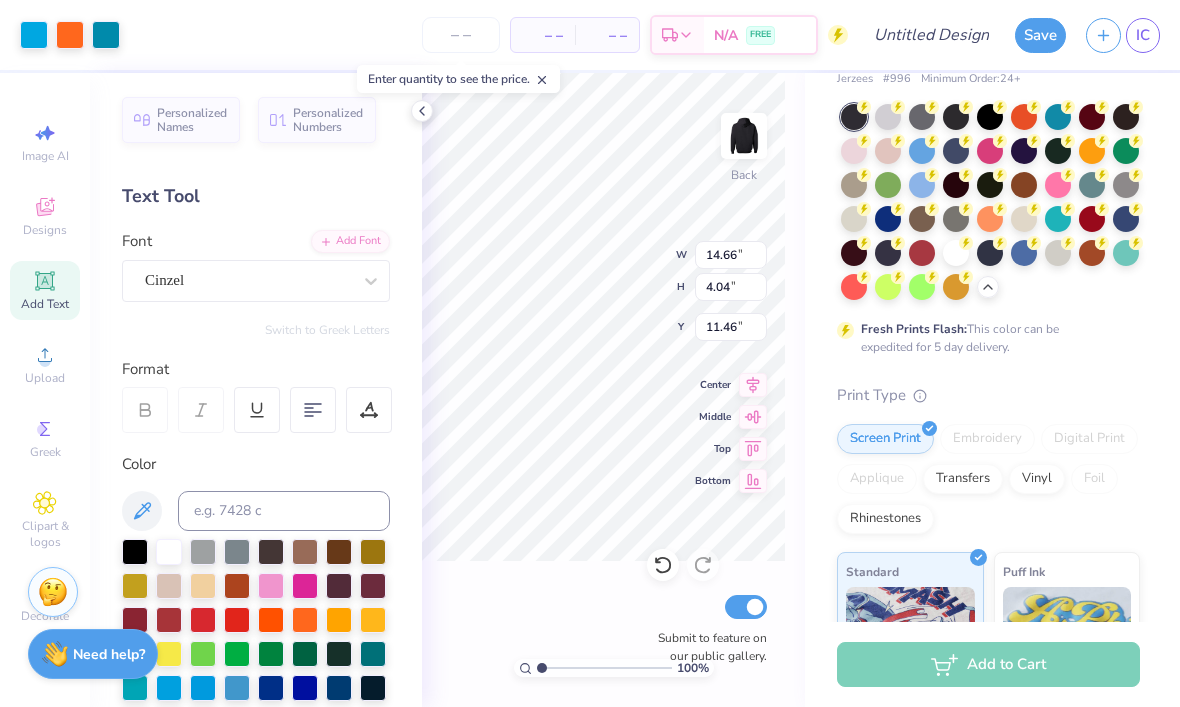 click 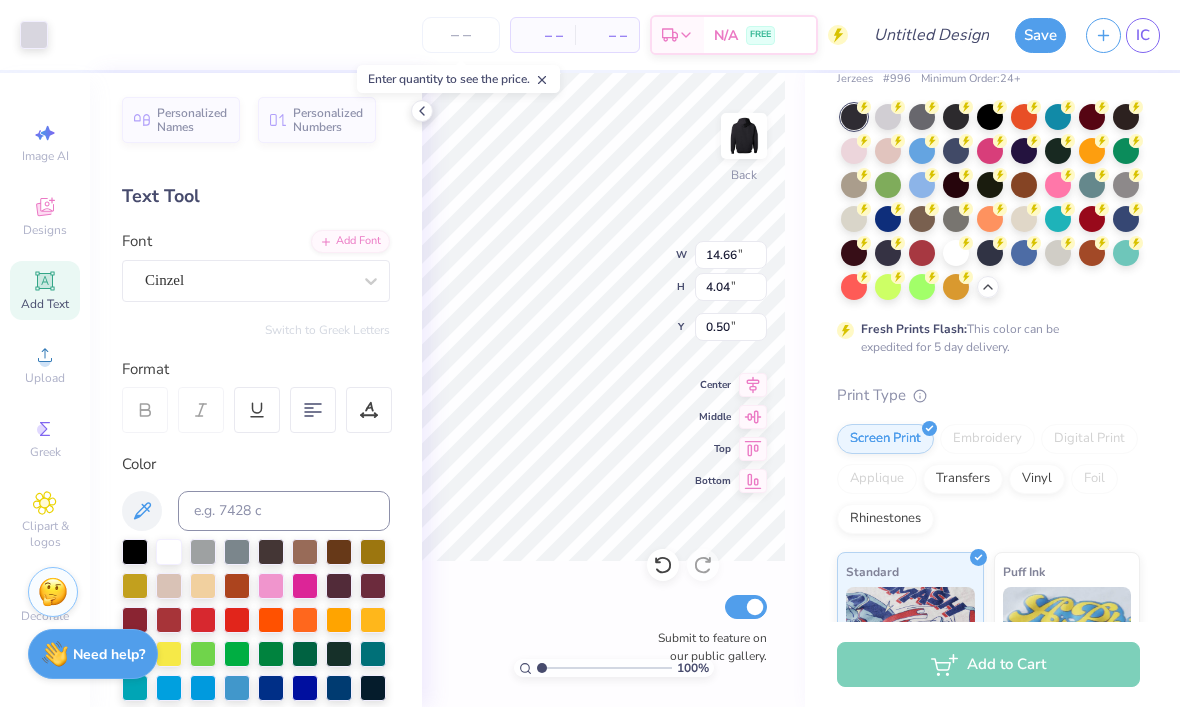 type on "14.30" 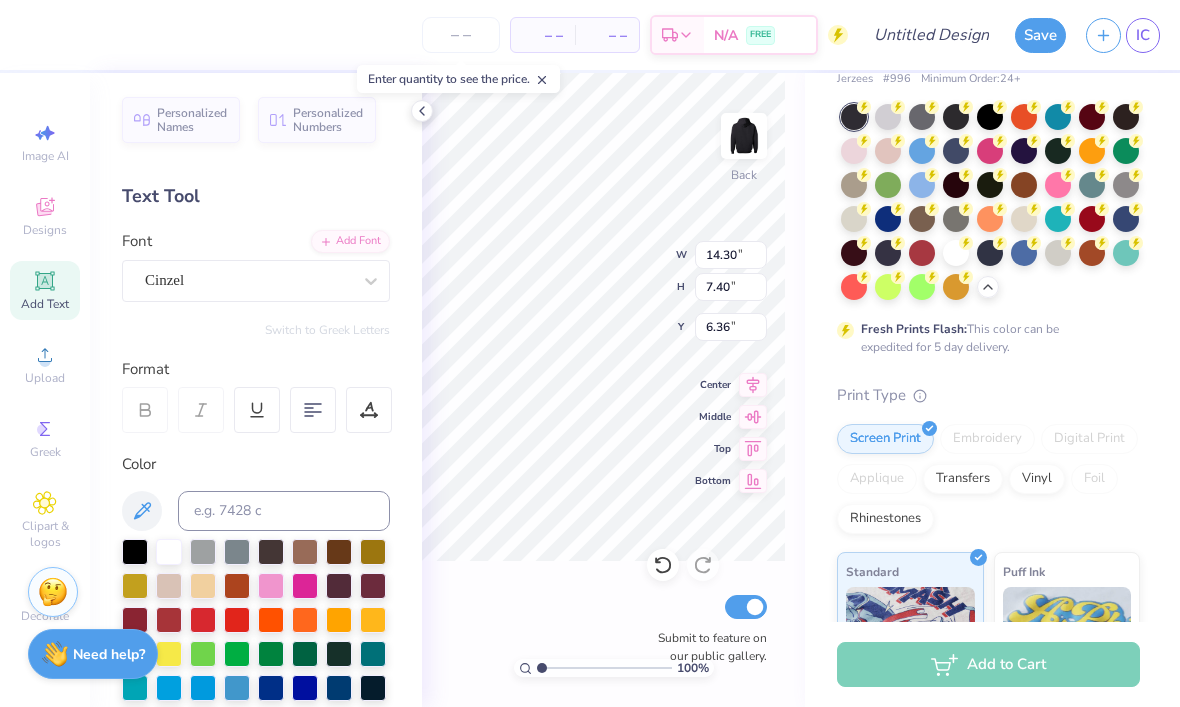 type on "6.60" 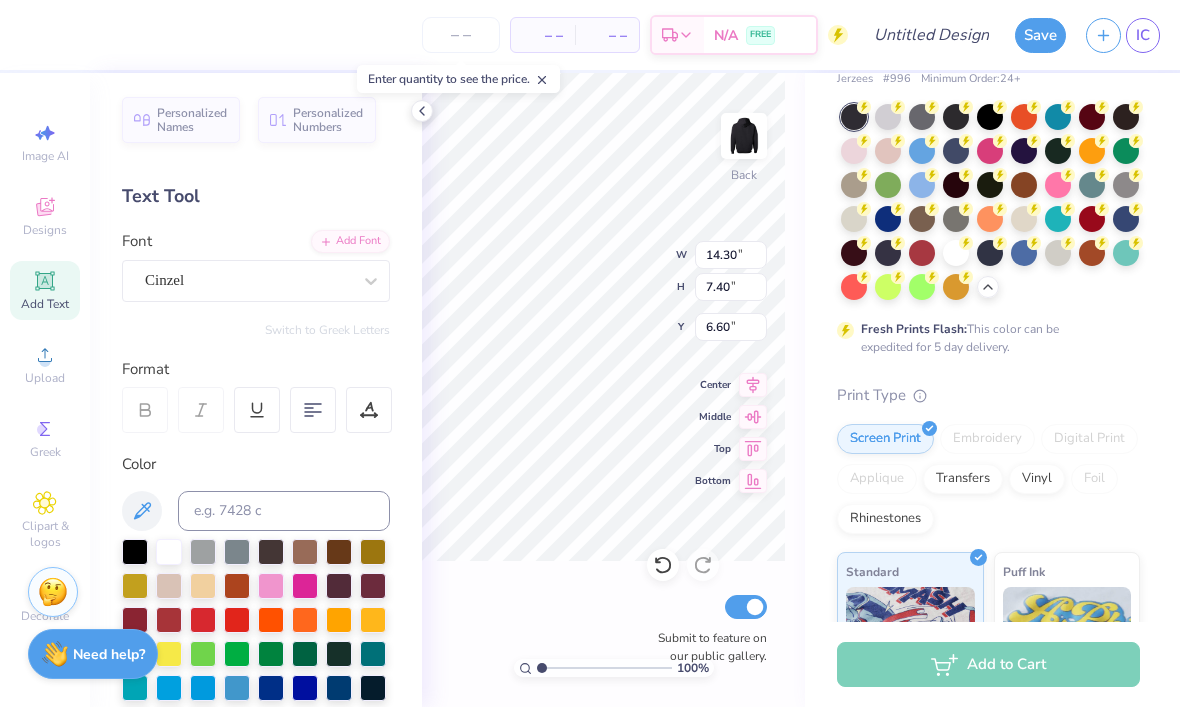 type on "14.66" 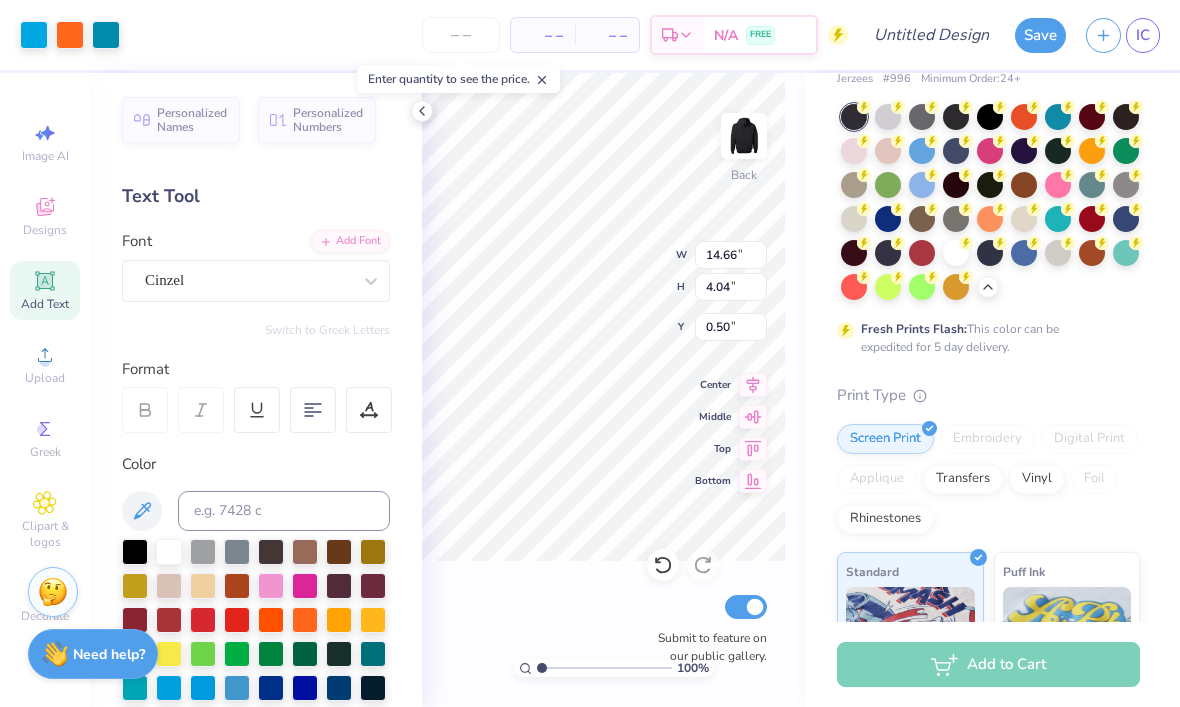 type on "6.36" 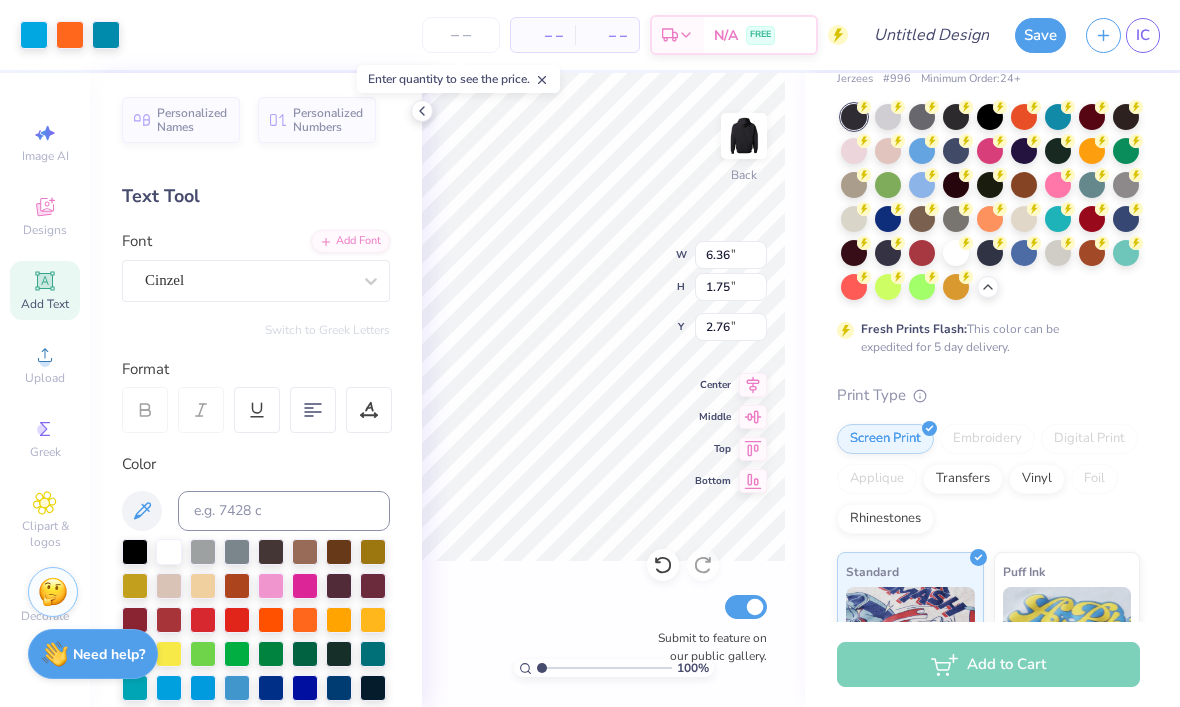 type on "2.70" 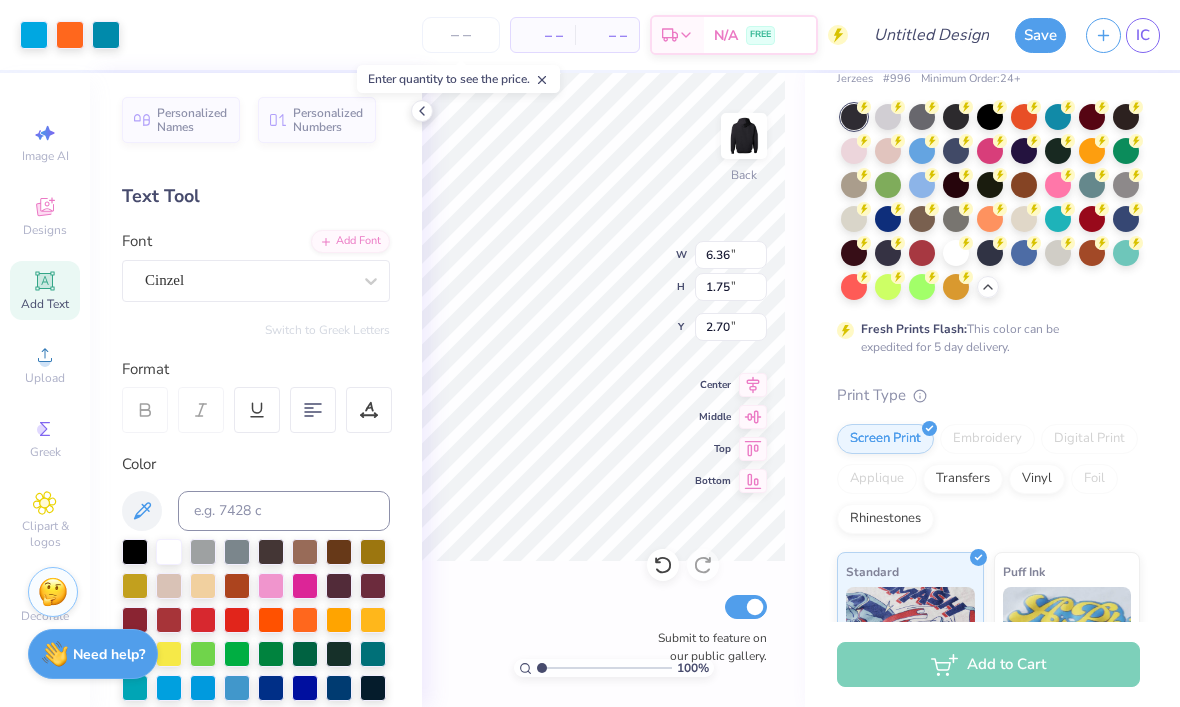 type on "8.47" 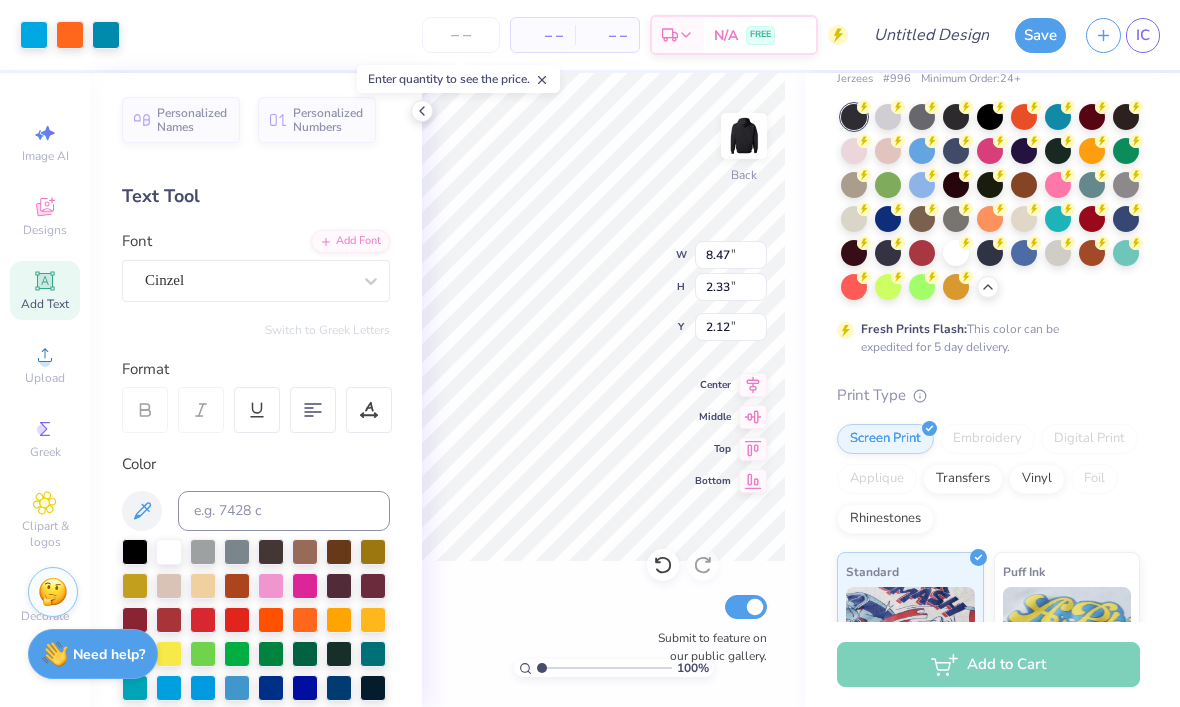 click 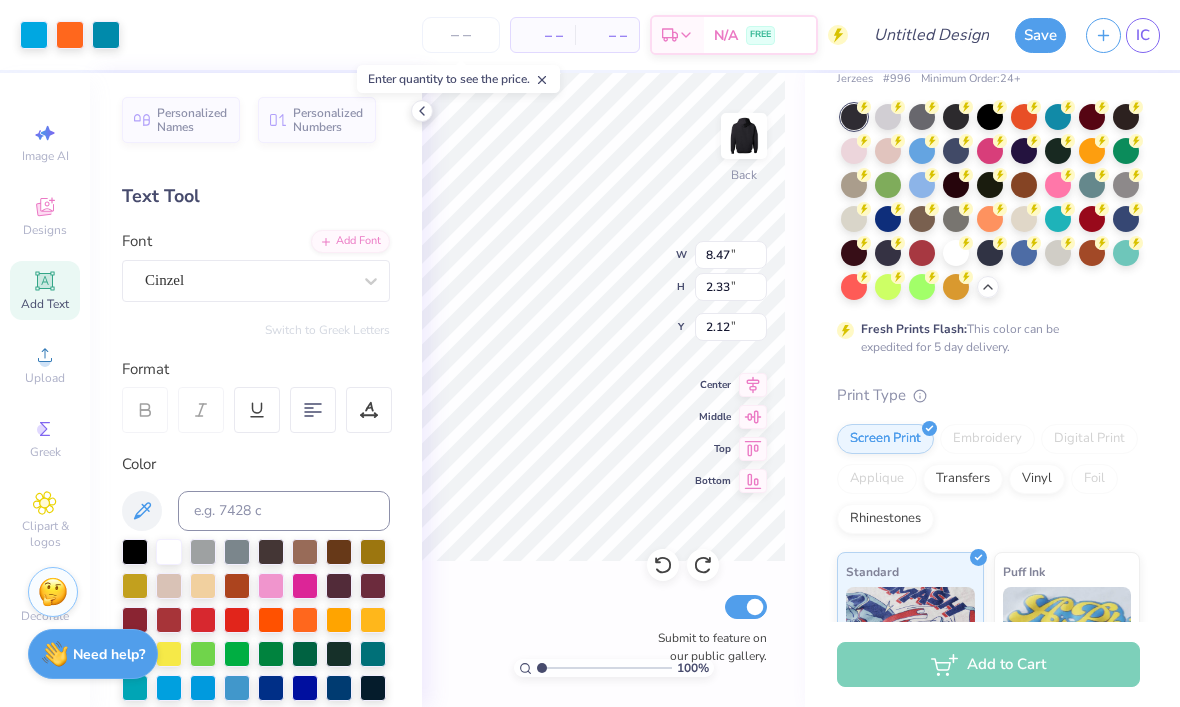 type on "6.36" 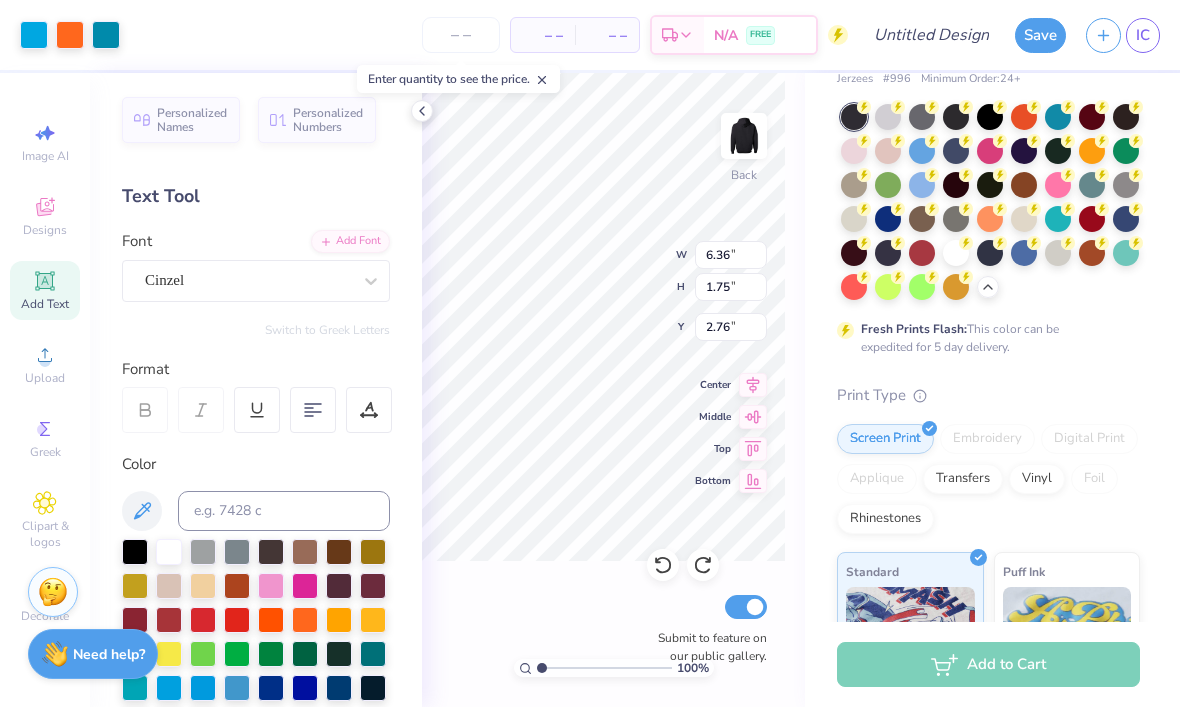 click 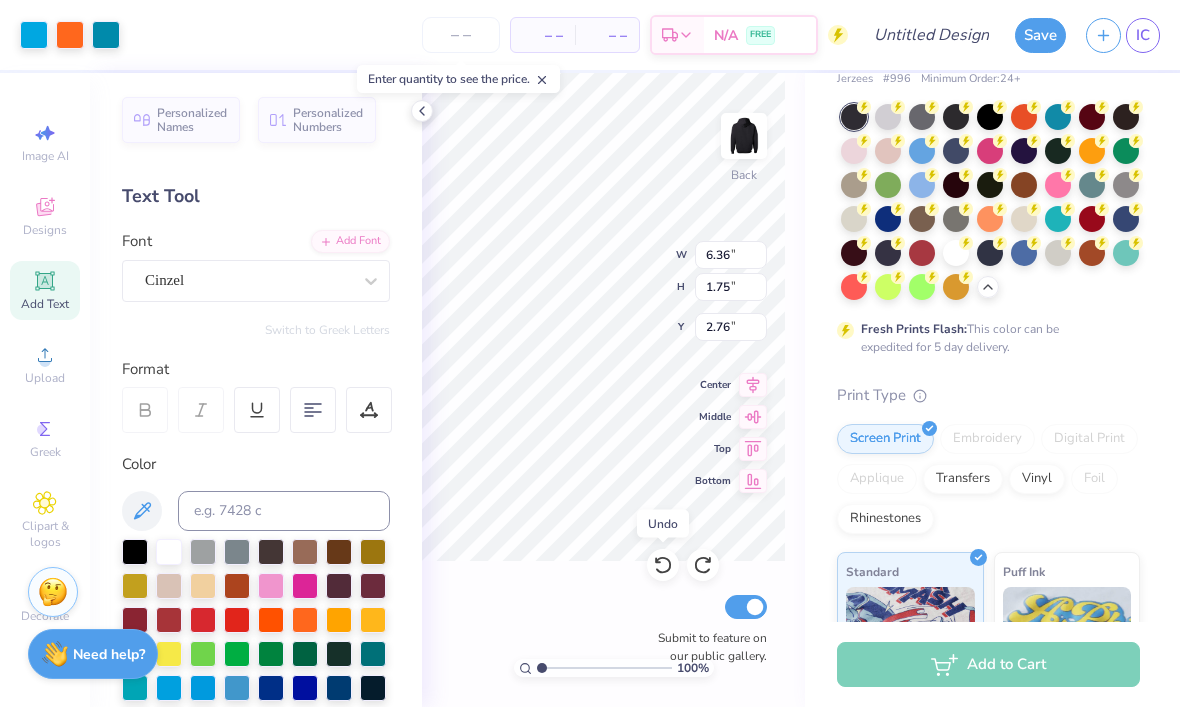 type on "14.66" 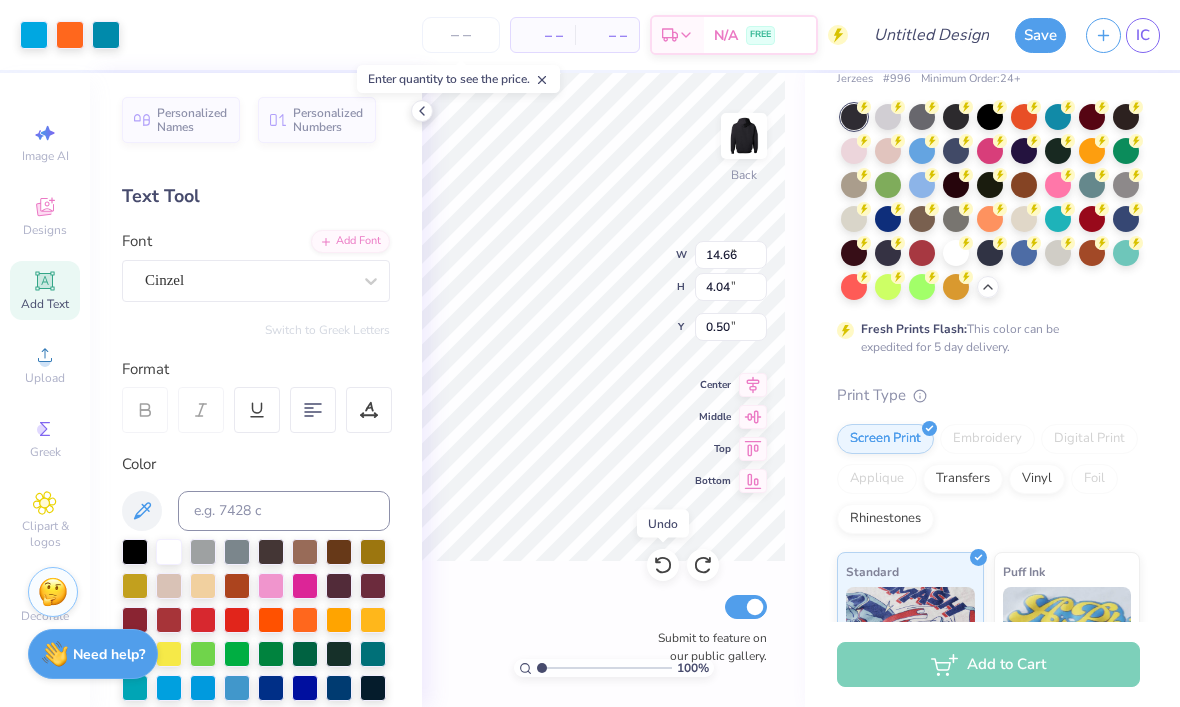 click 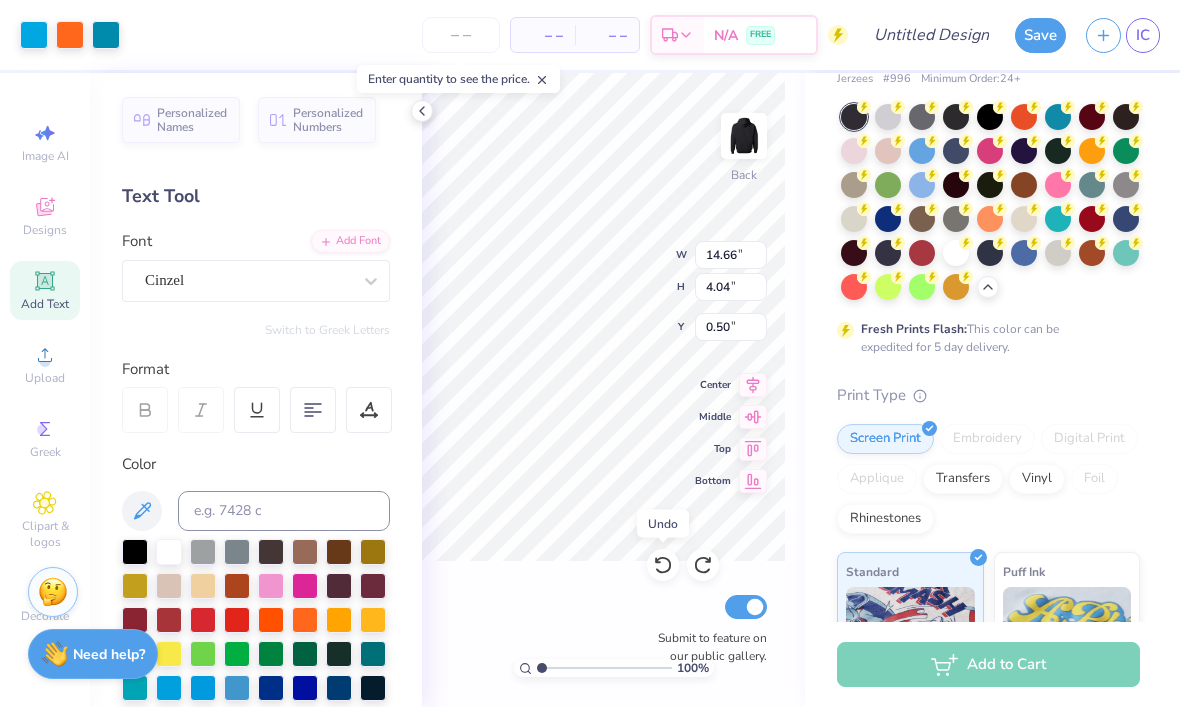 click 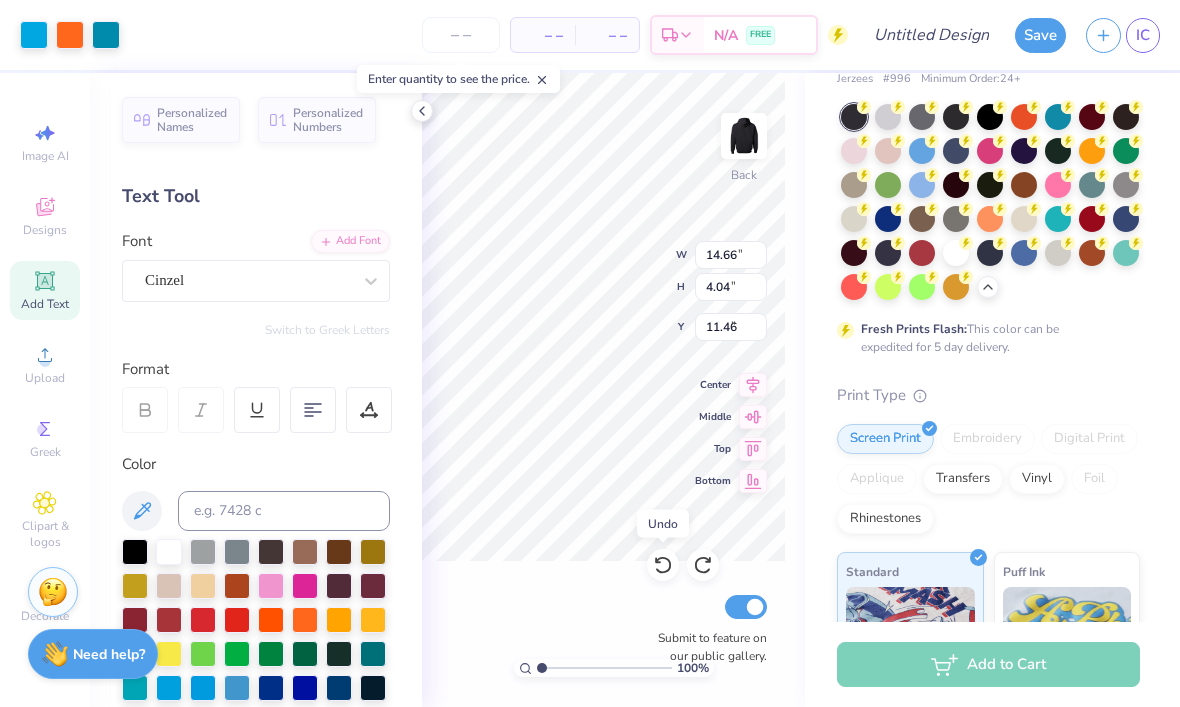 click 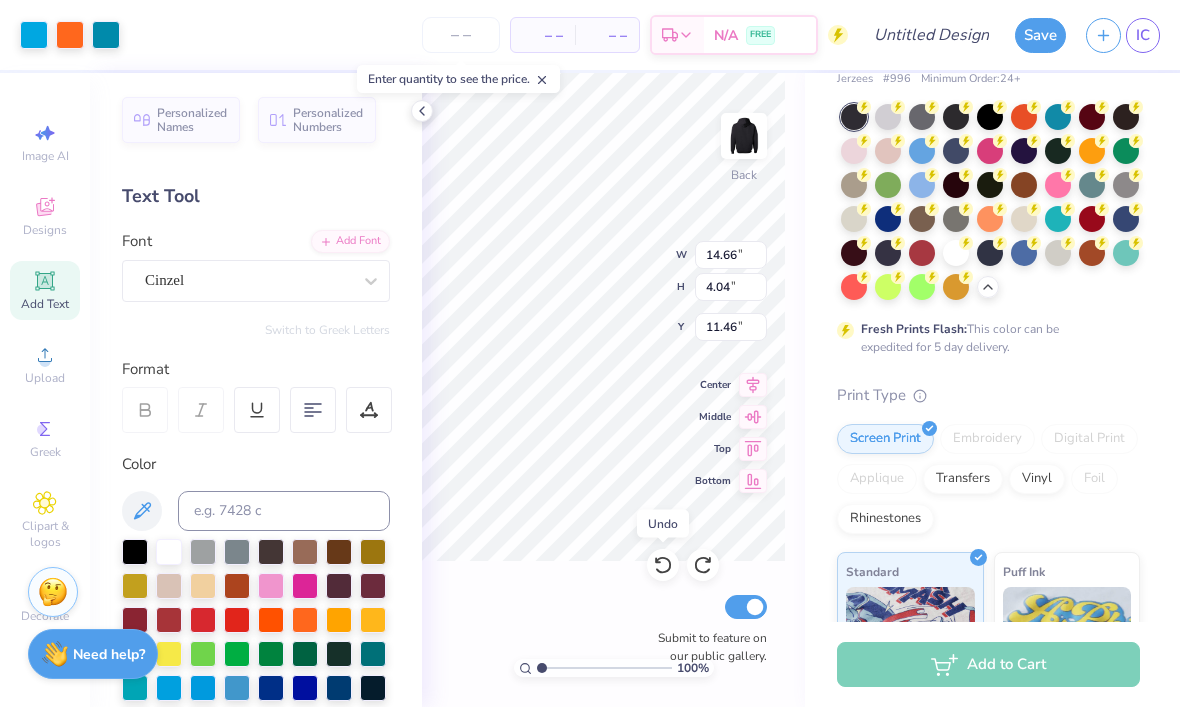 click 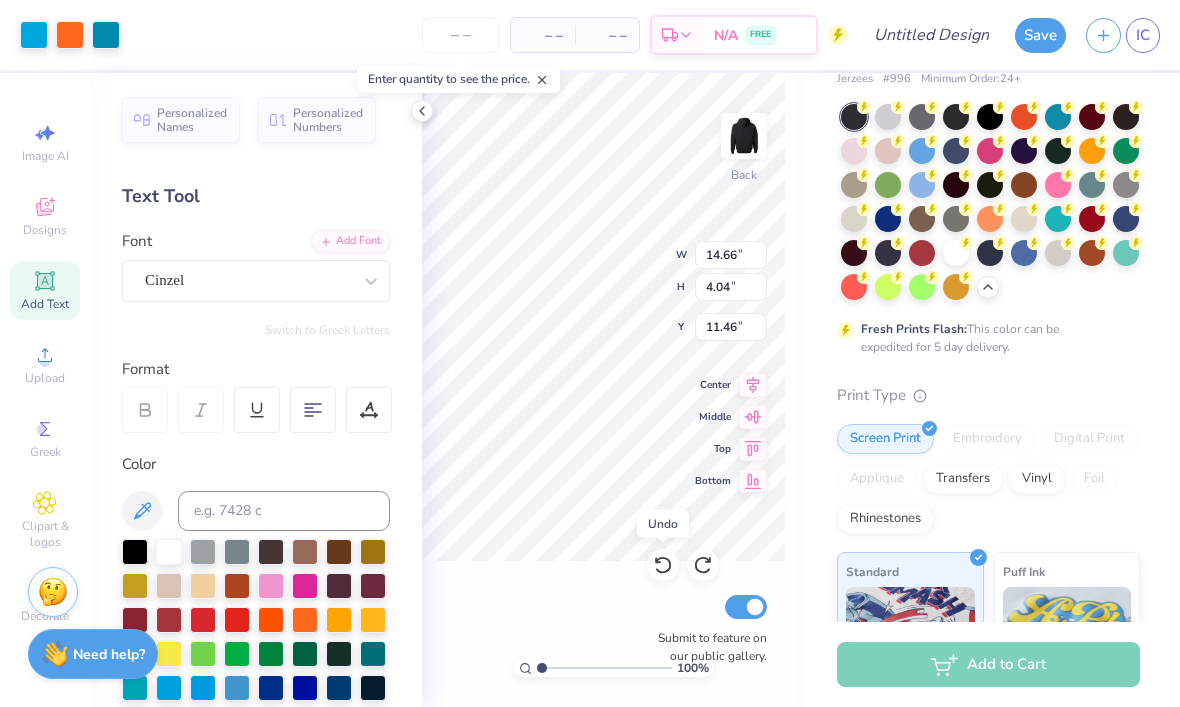 type on "14.67" 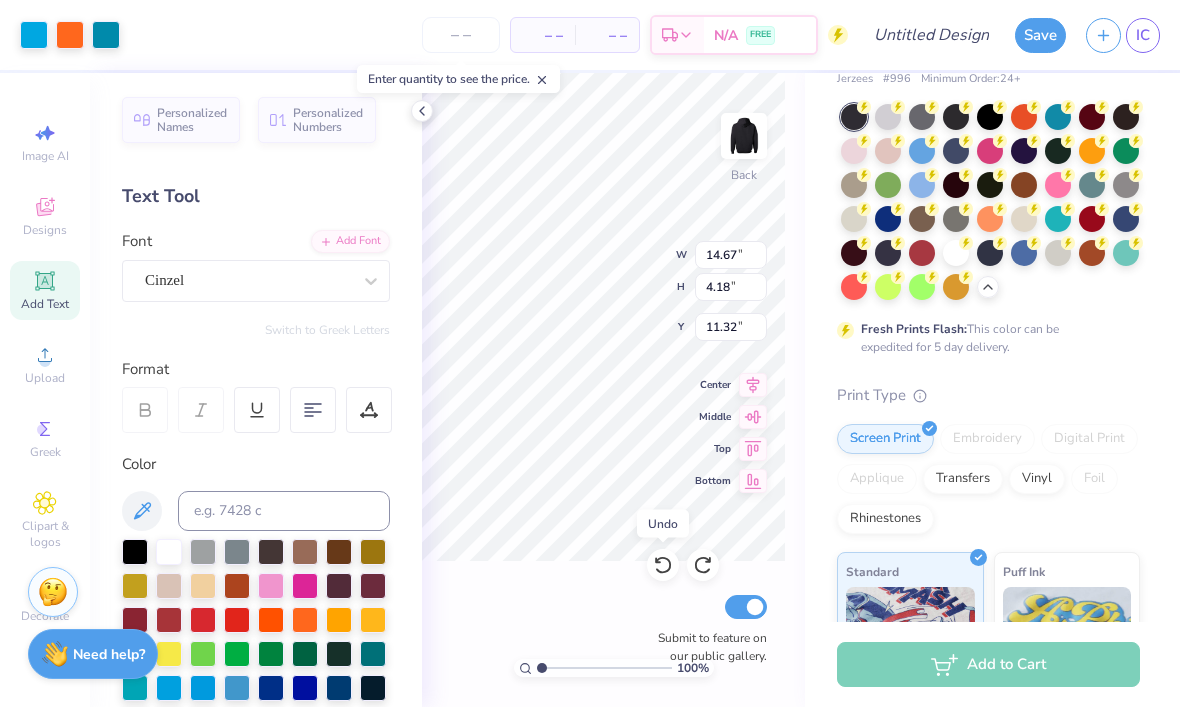 click 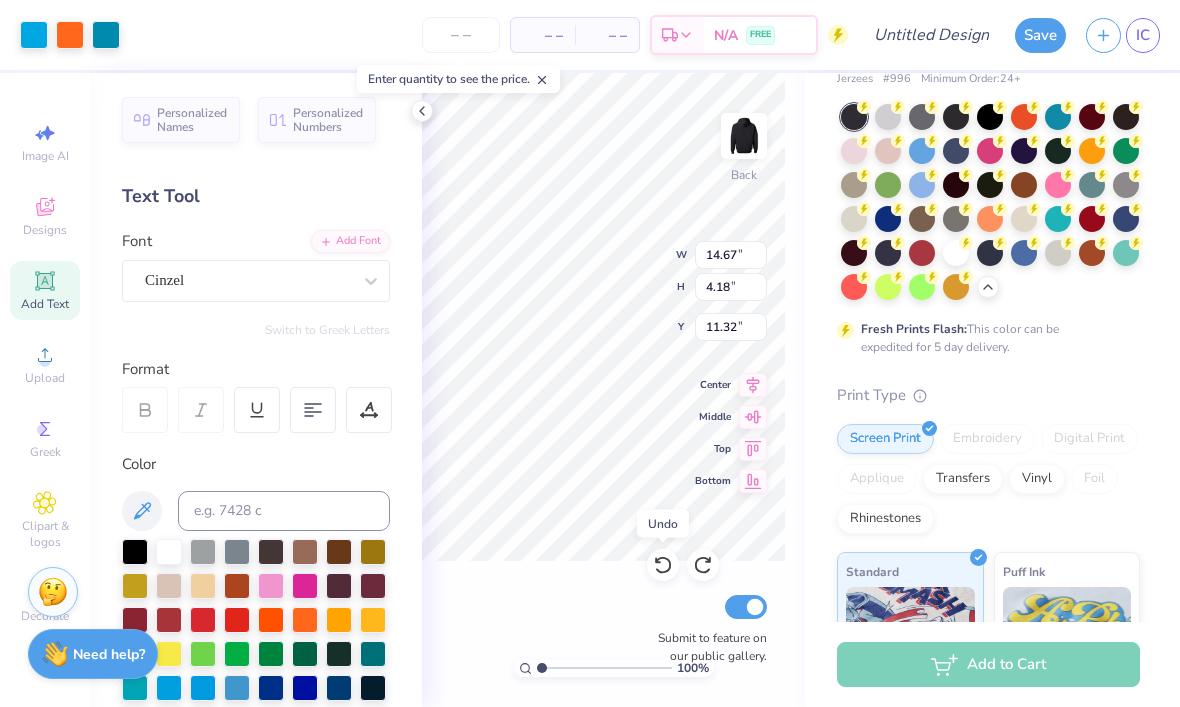 click 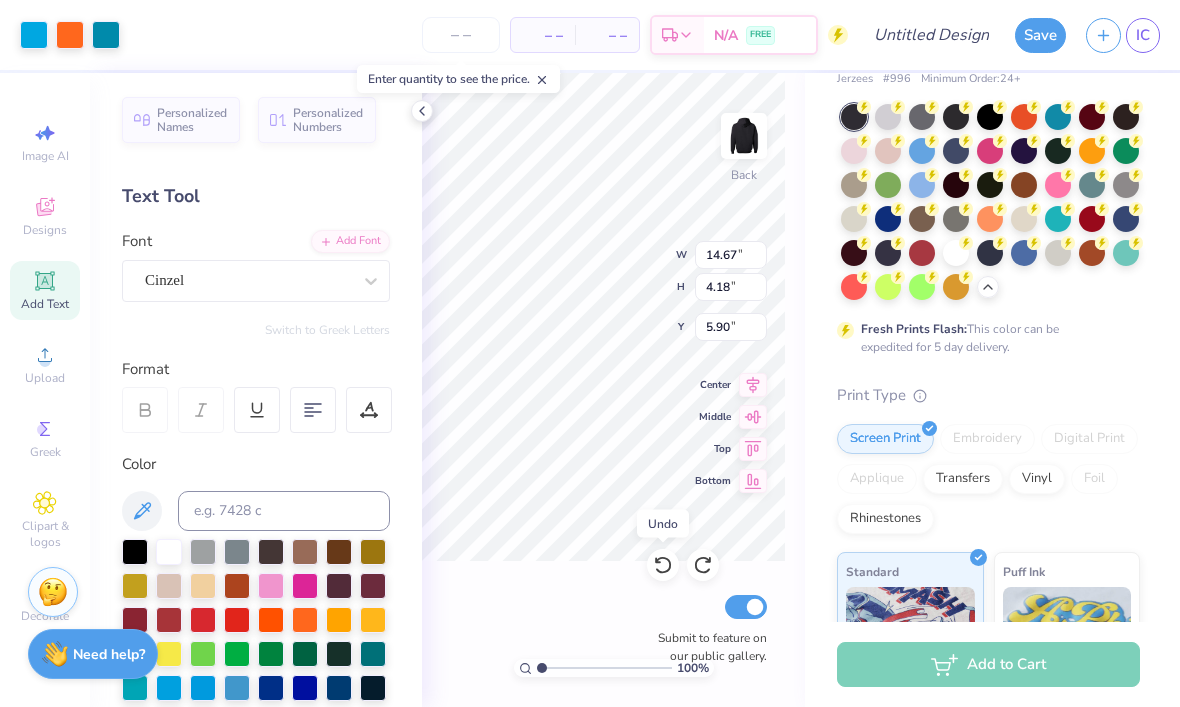 click 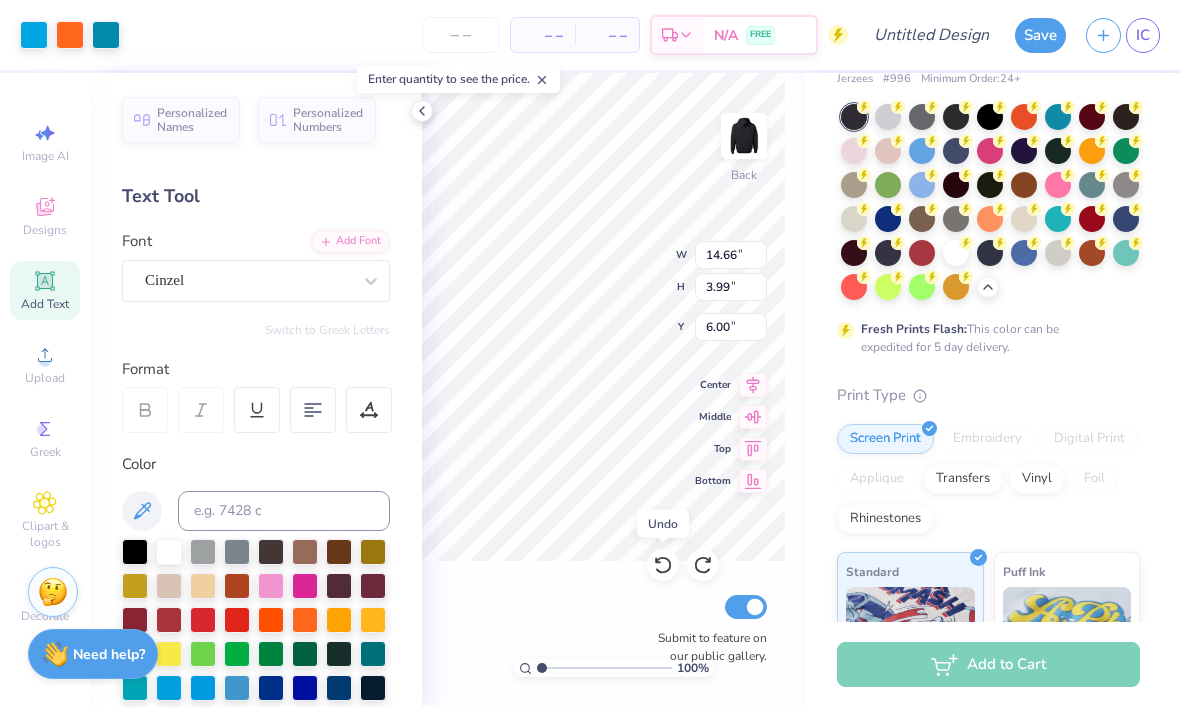 click 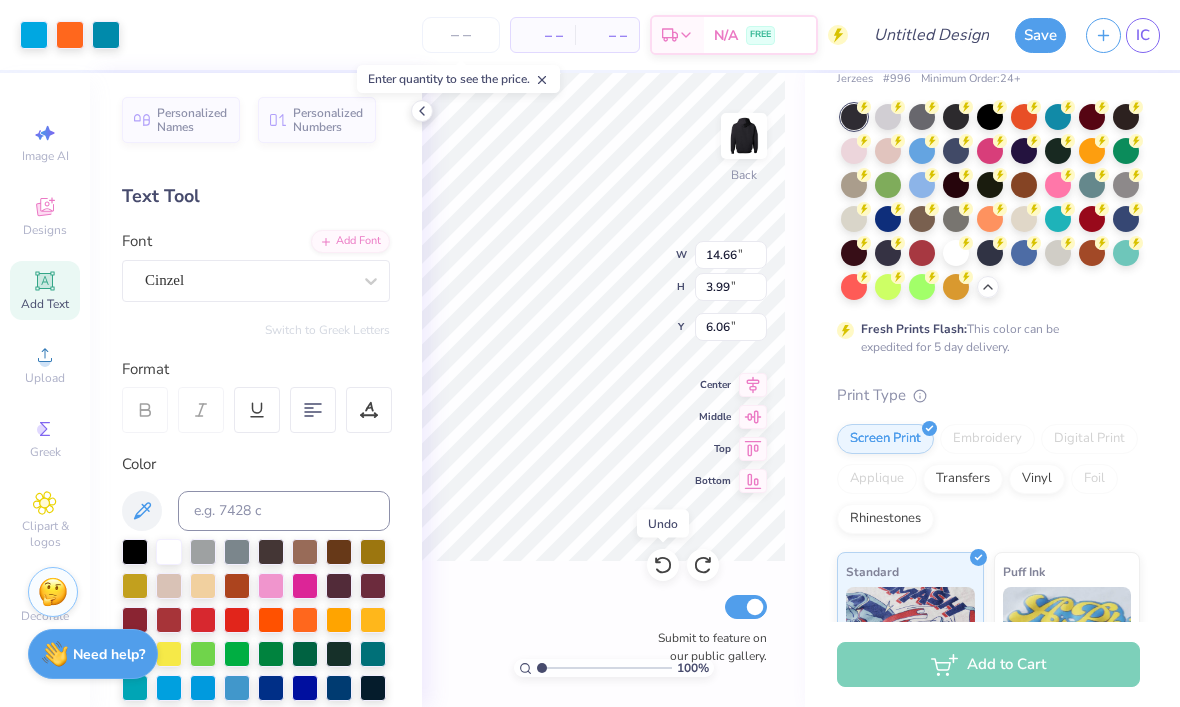click 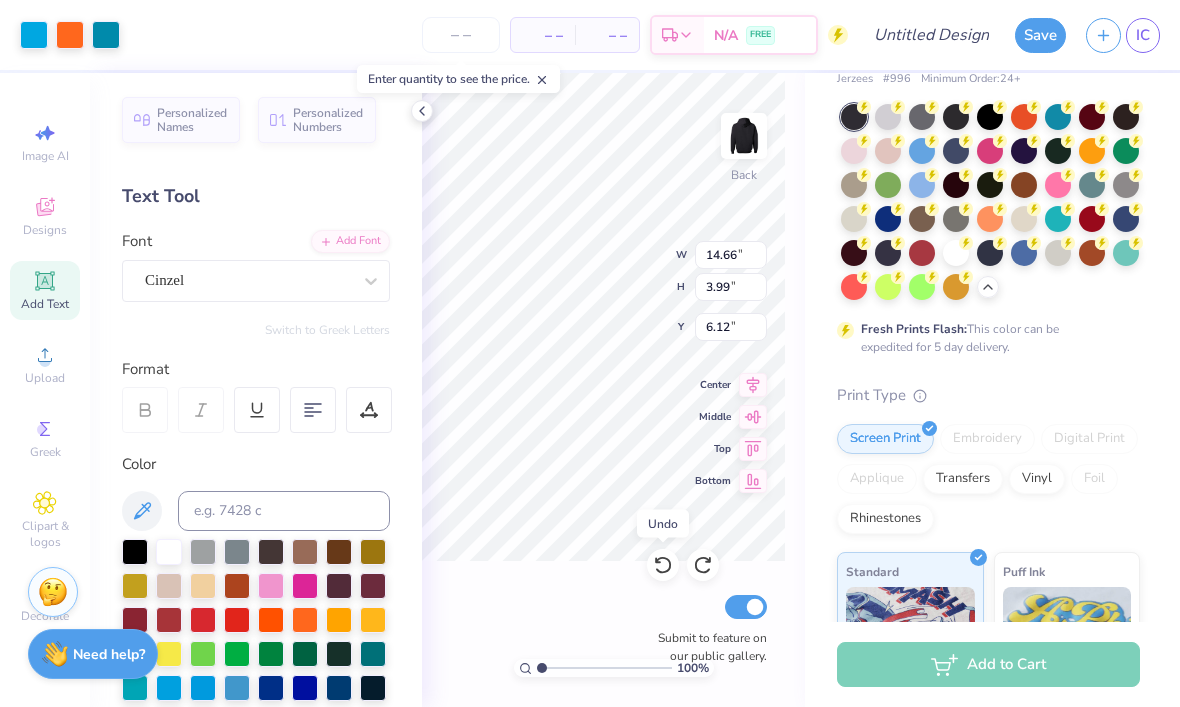 click 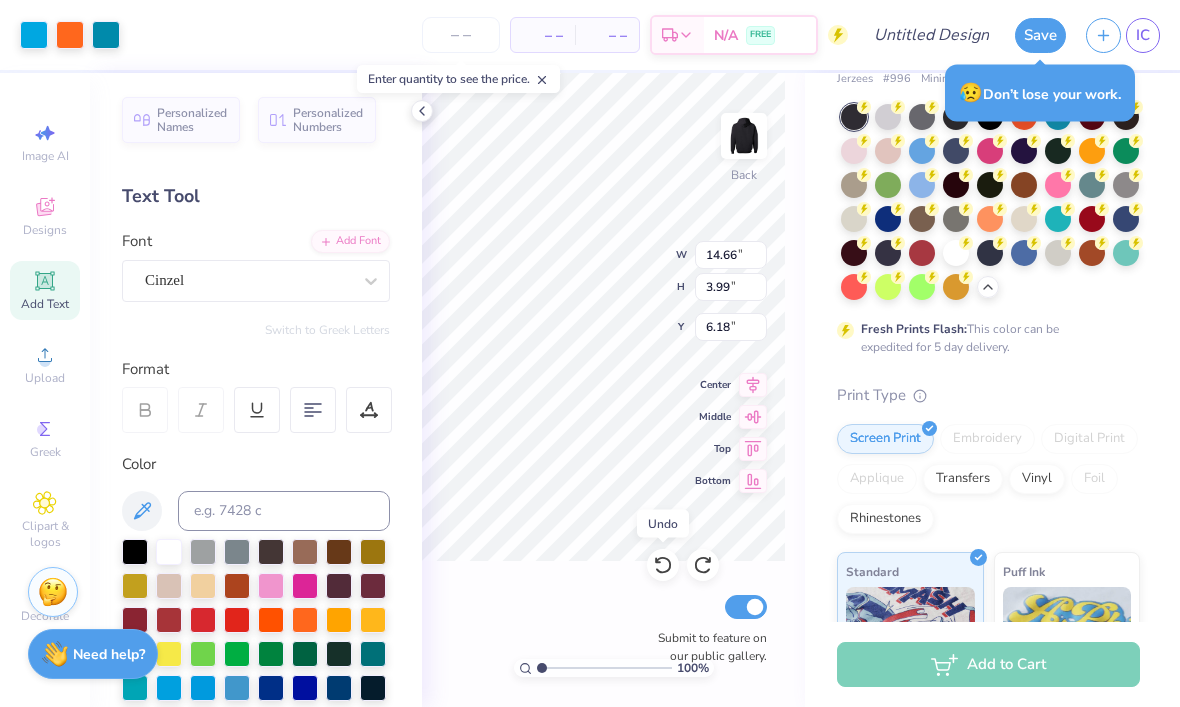 click 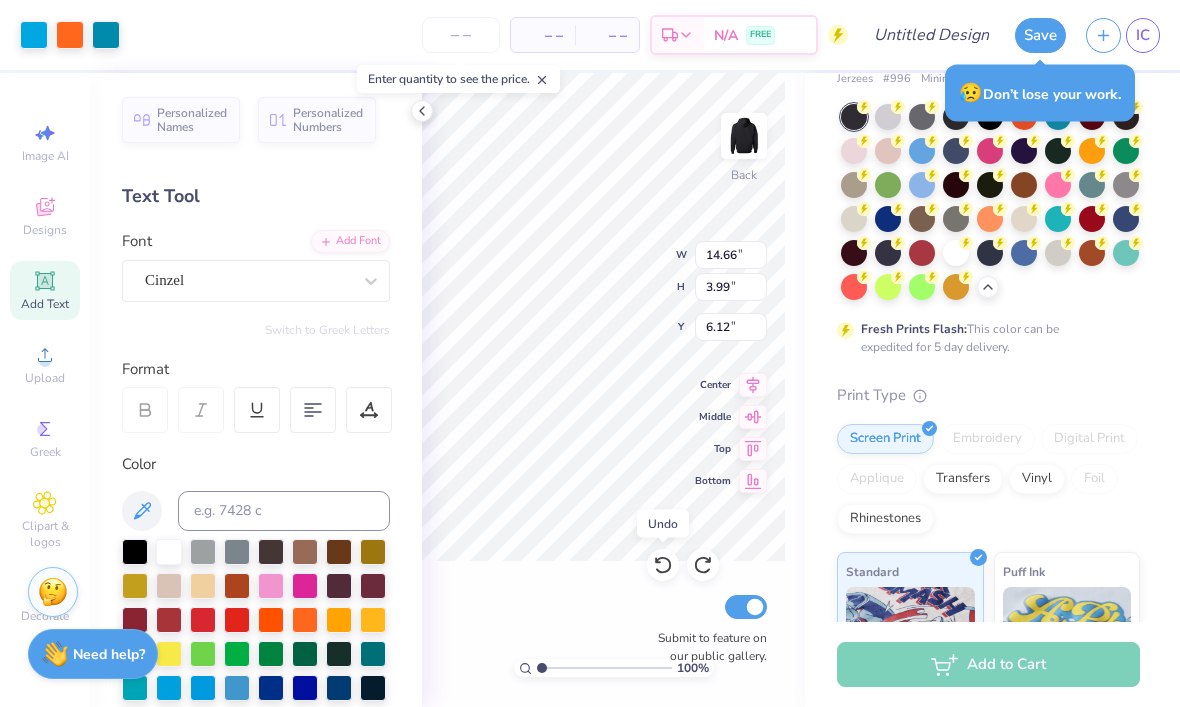 click 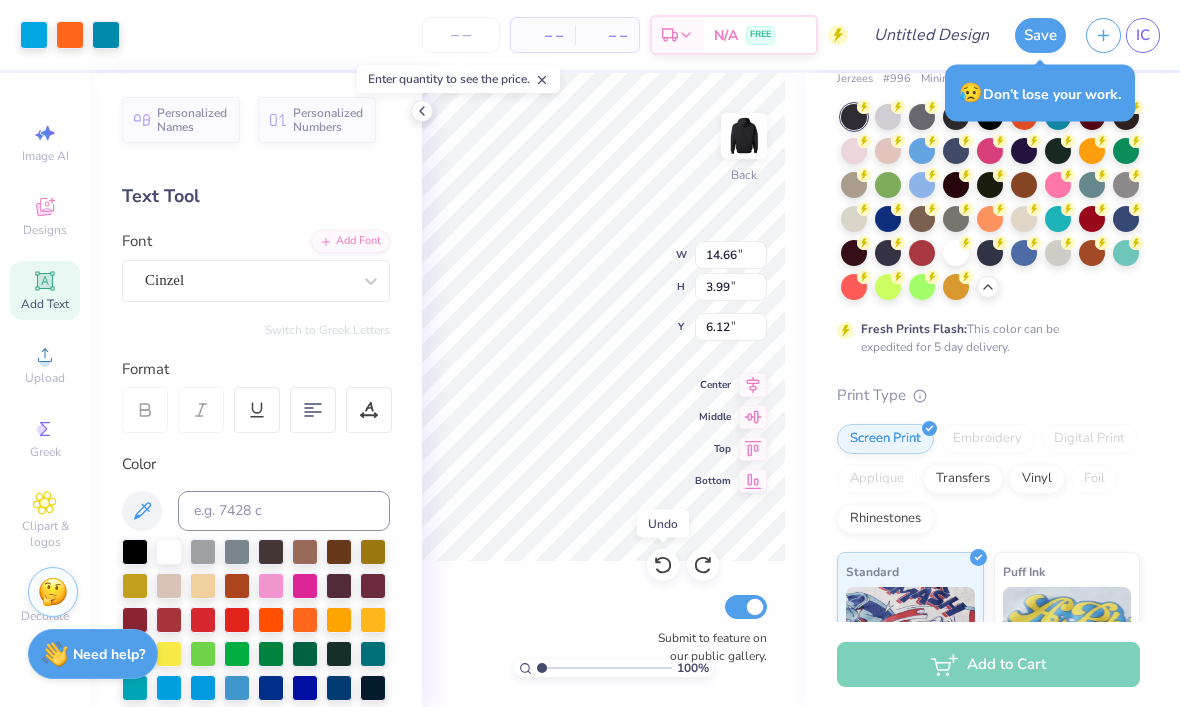 click 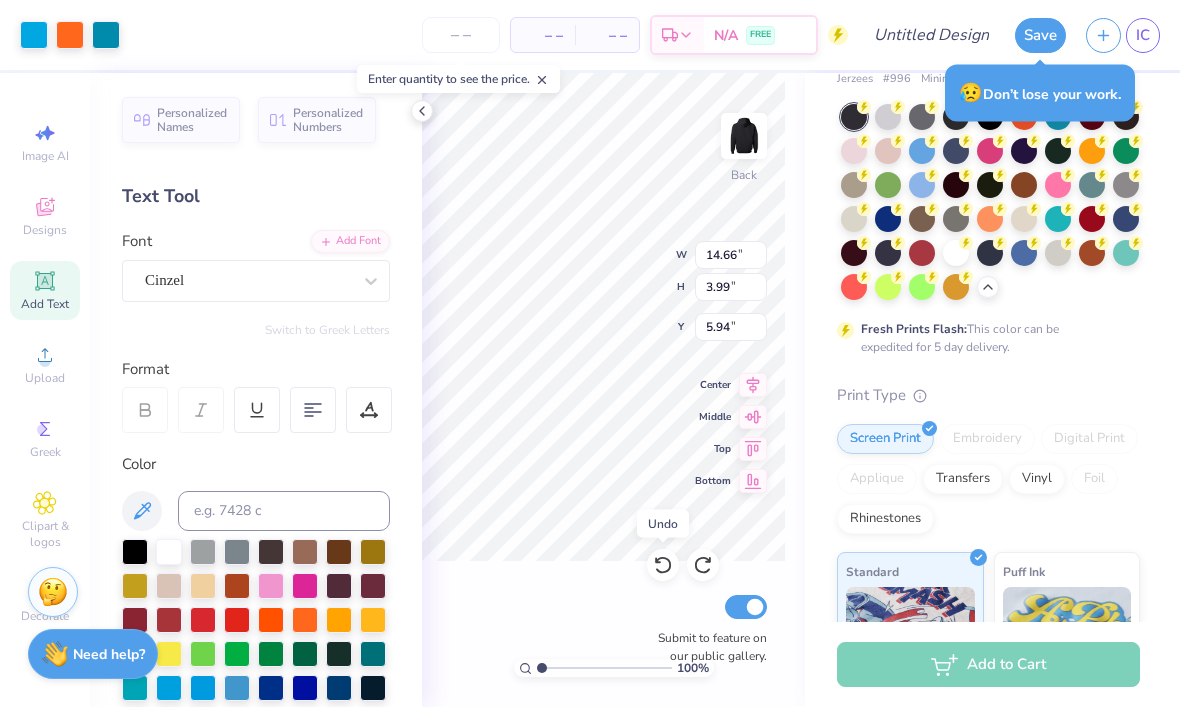 click 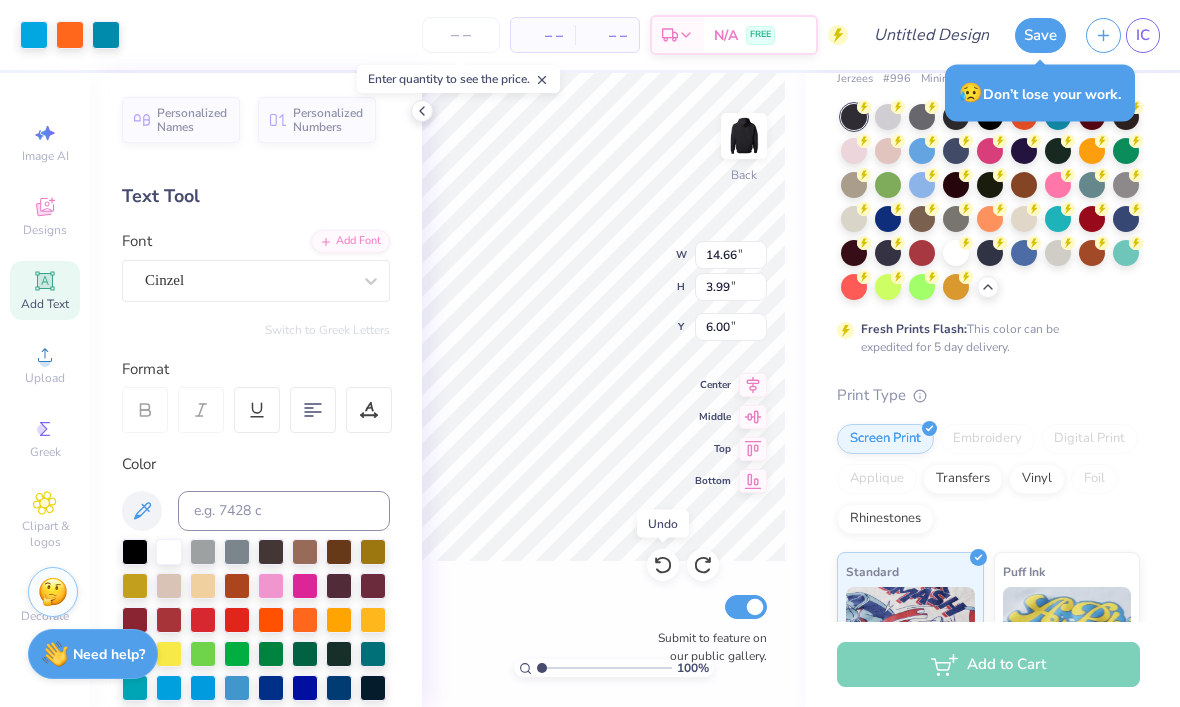 click 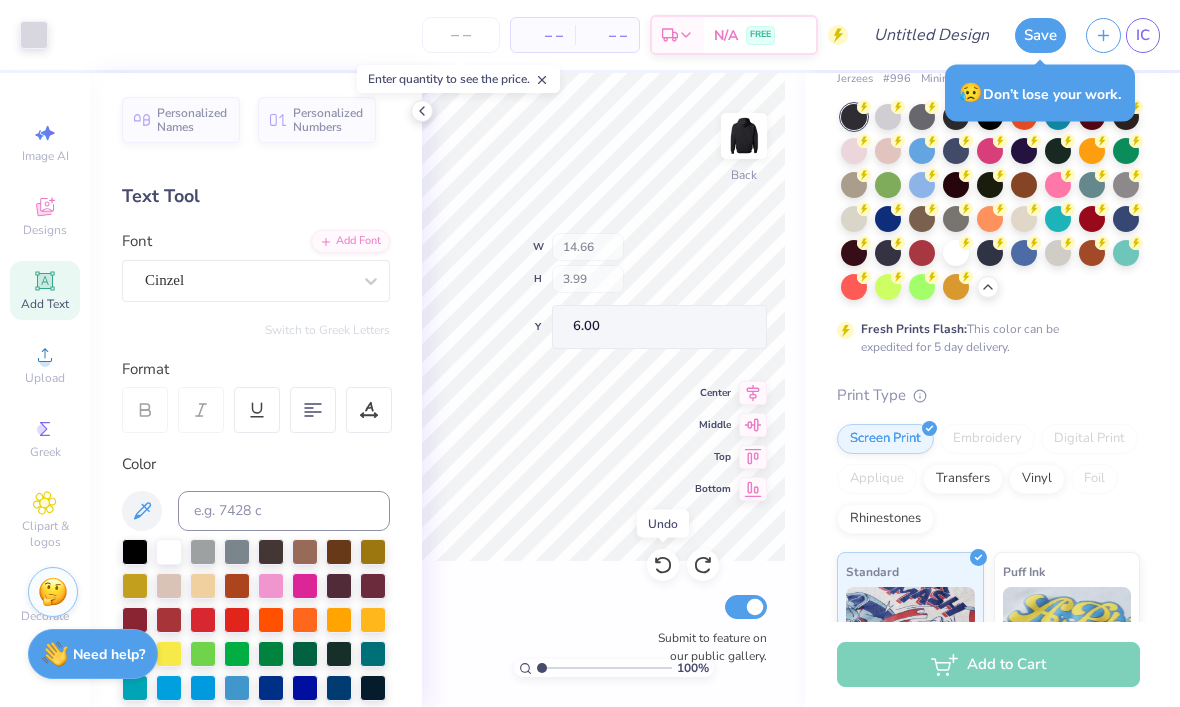 click 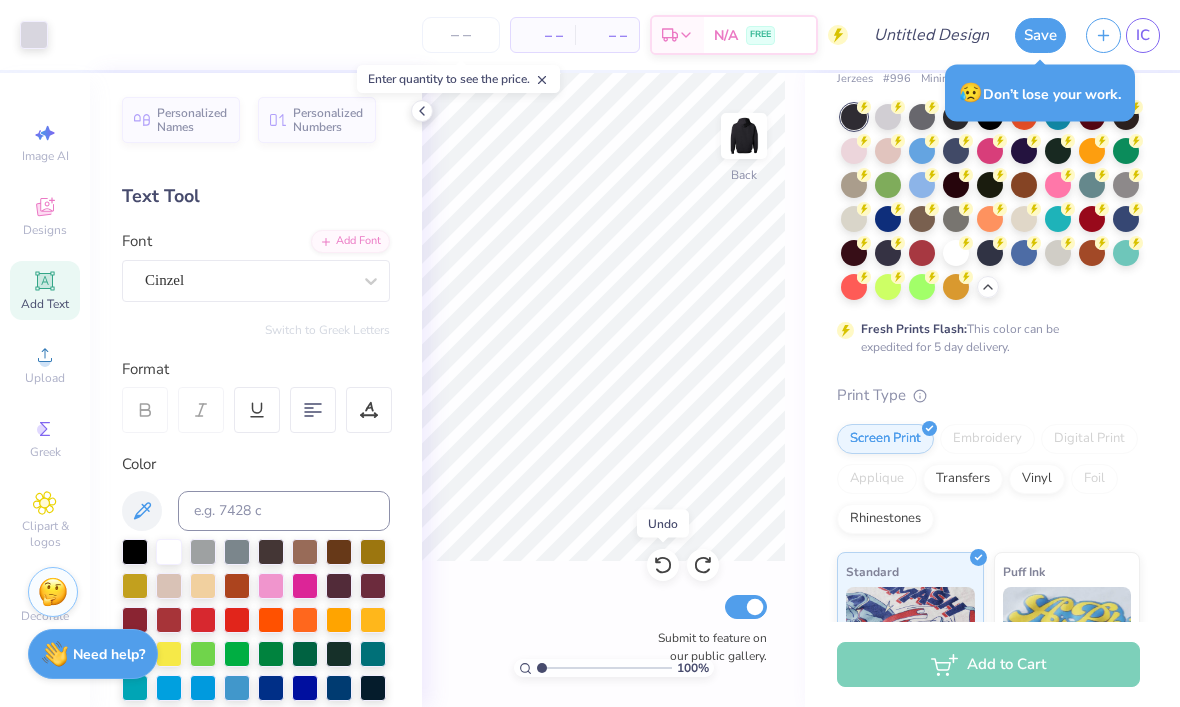 click 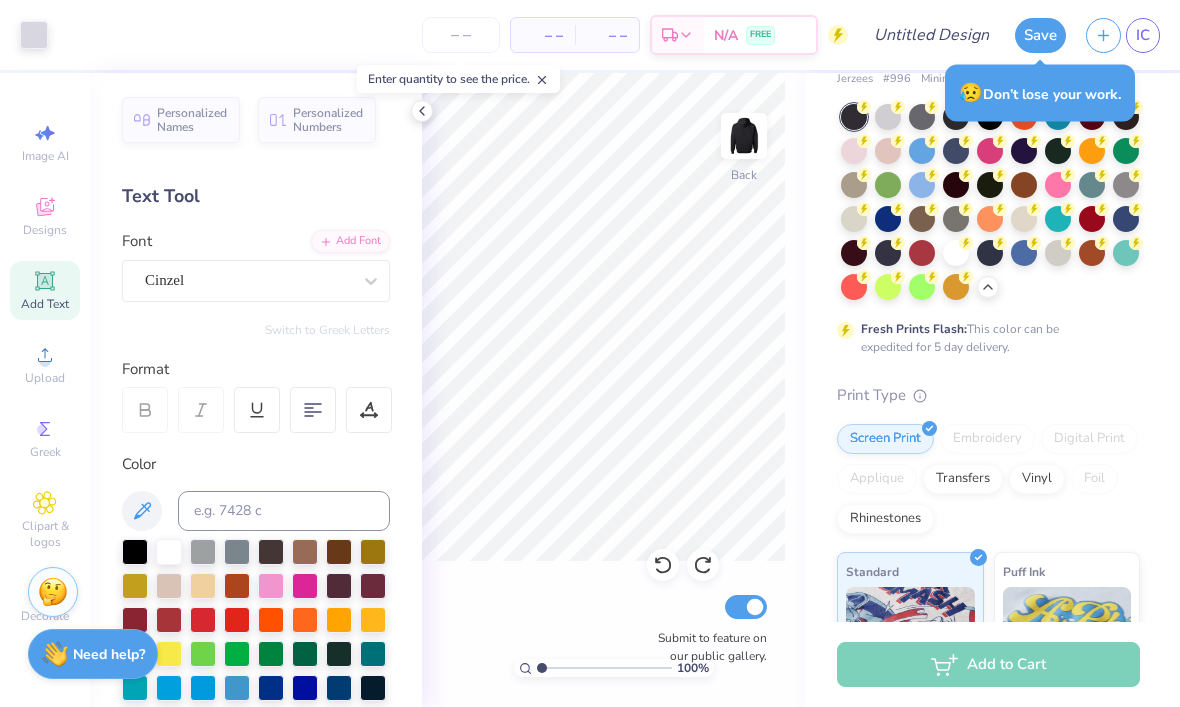 click 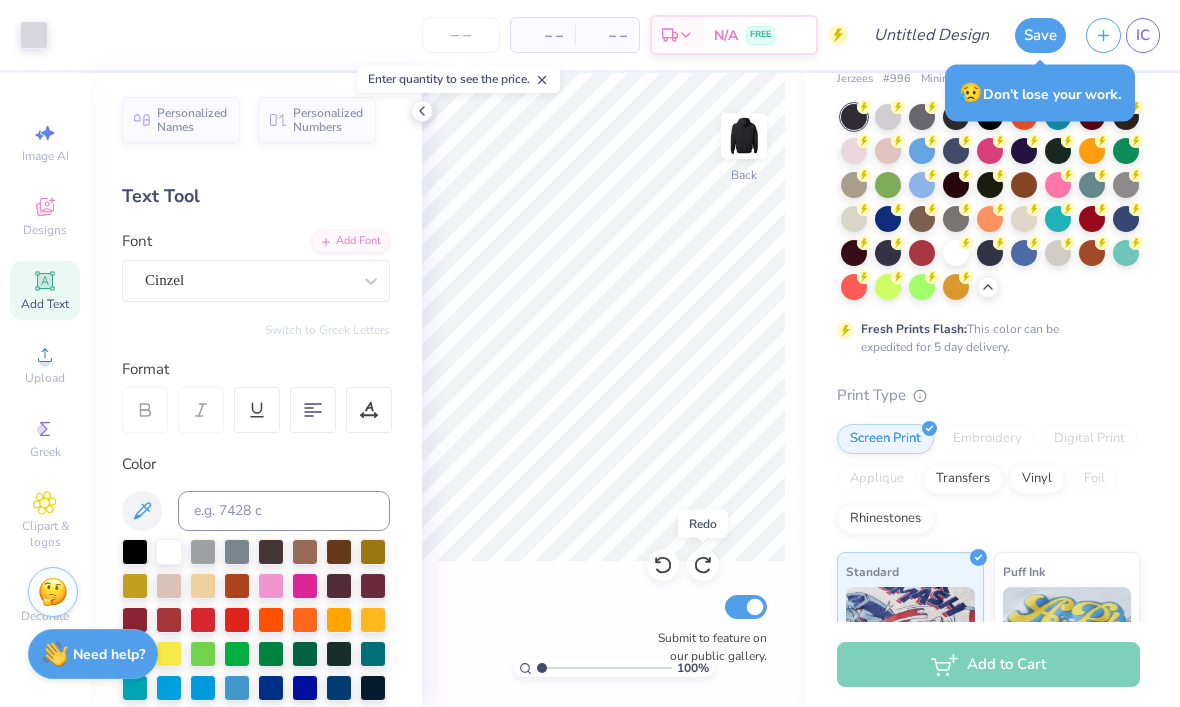 click 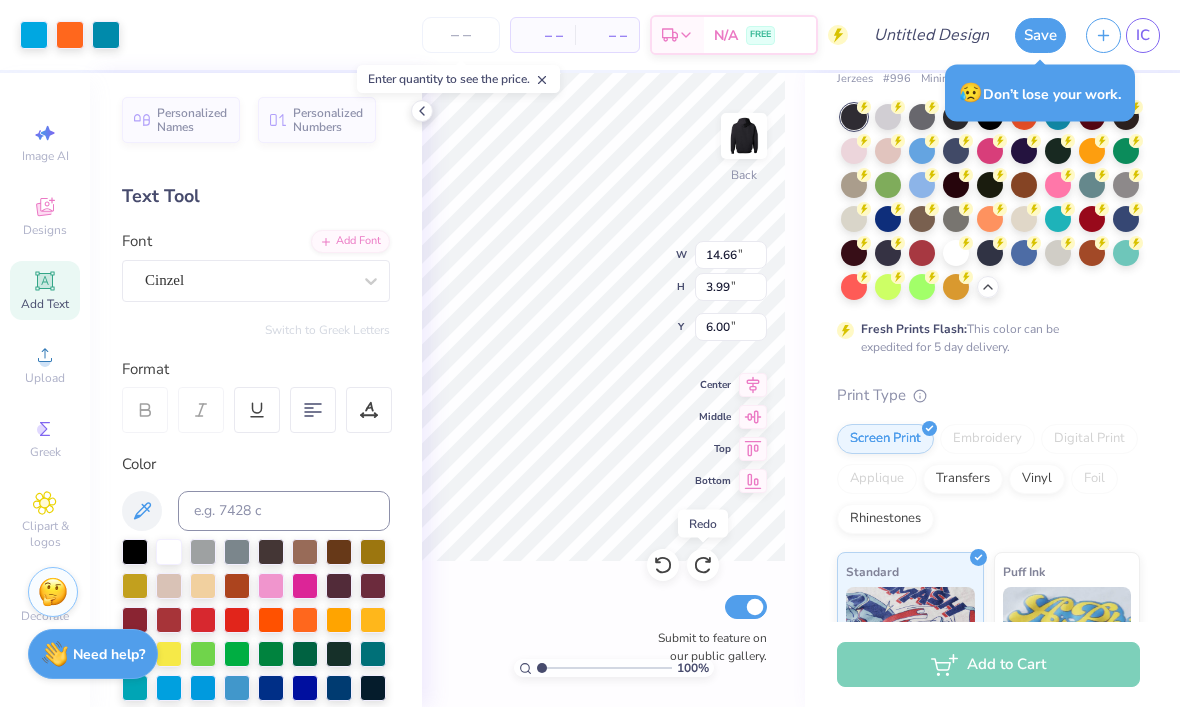click 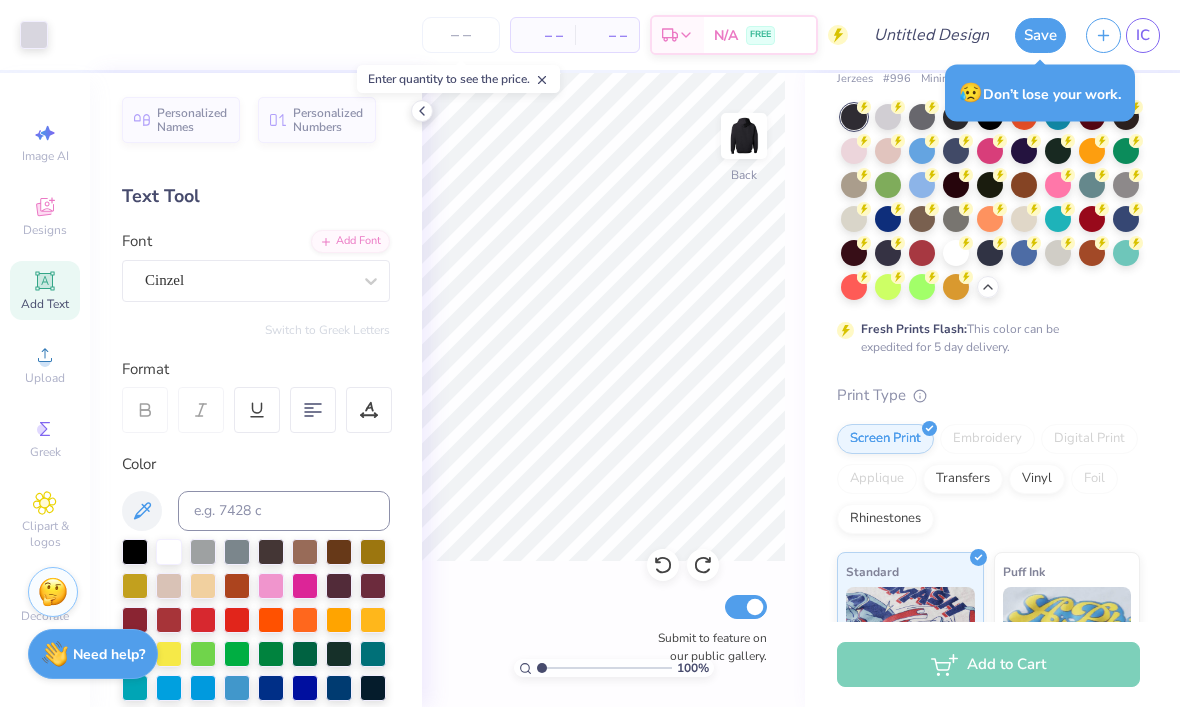 click on "Upload" at bounding box center (45, 364) 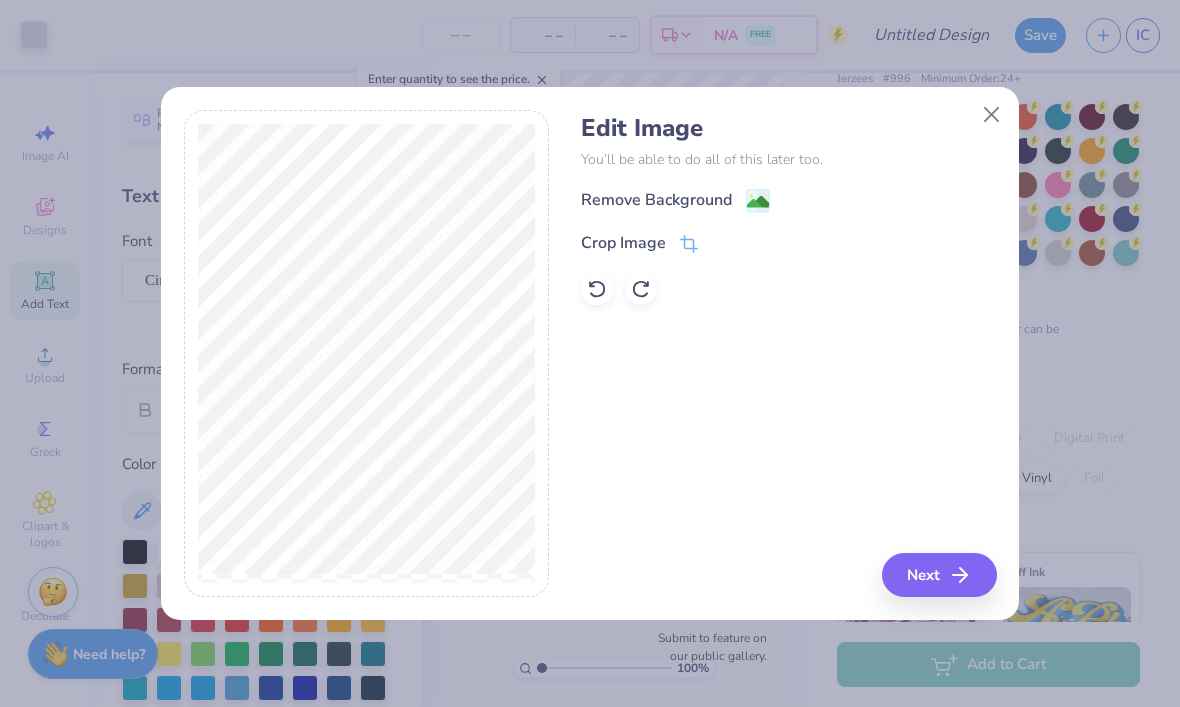 click 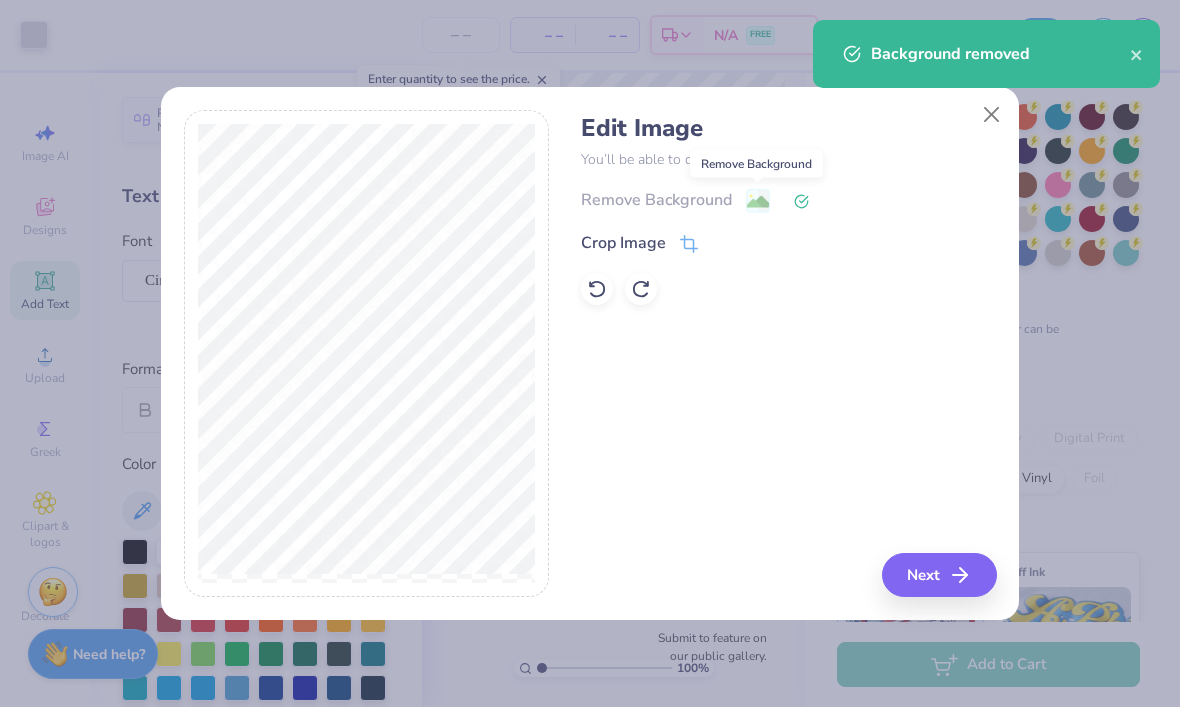 click on "Next" at bounding box center [939, 575] 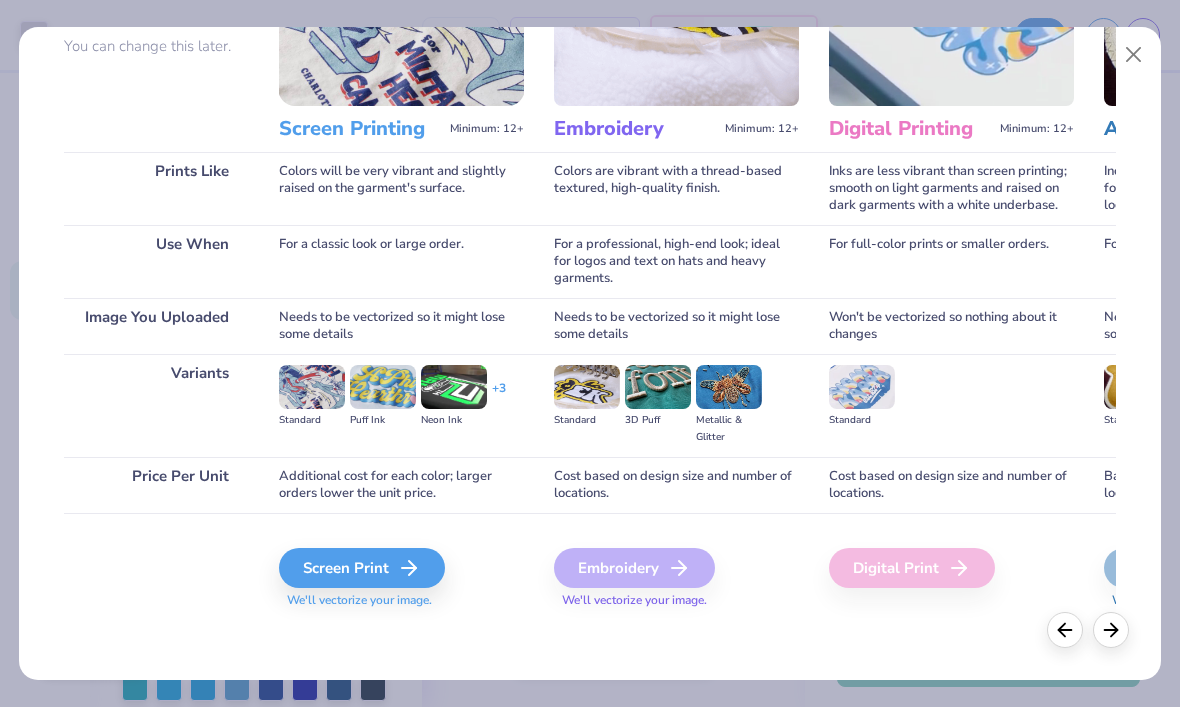 scroll, scrollTop: 190, scrollLeft: 0, axis: vertical 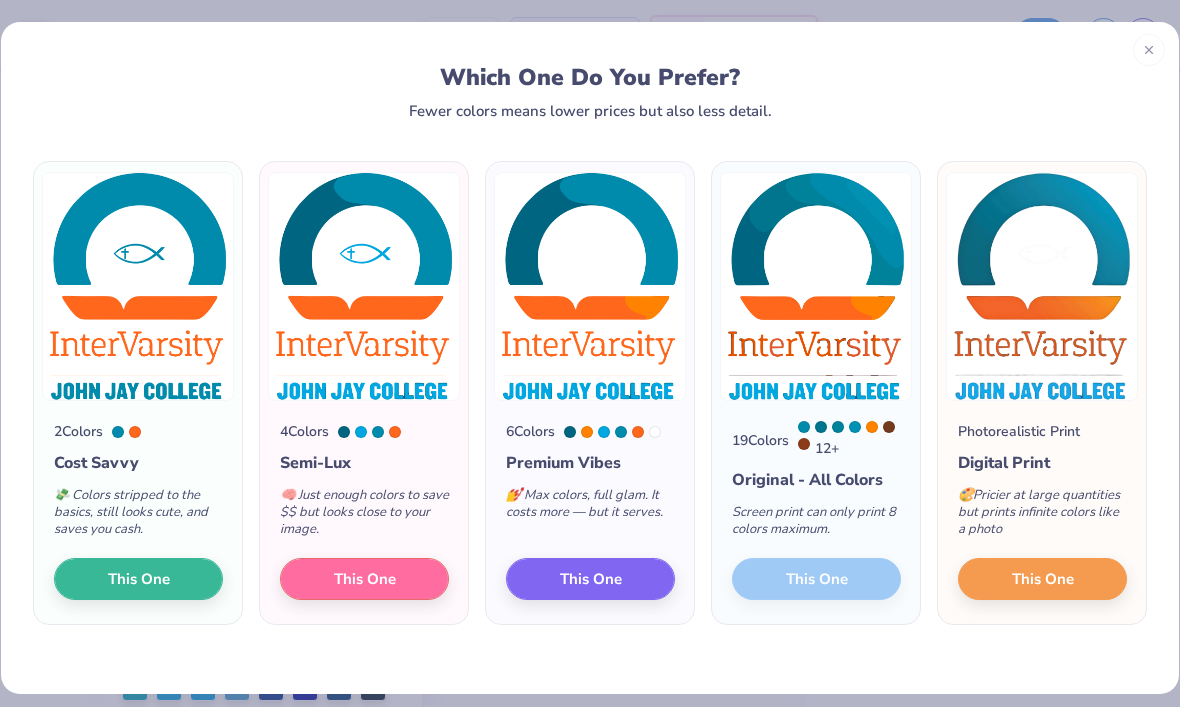 click on "This One" at bounding box center (364, 579) 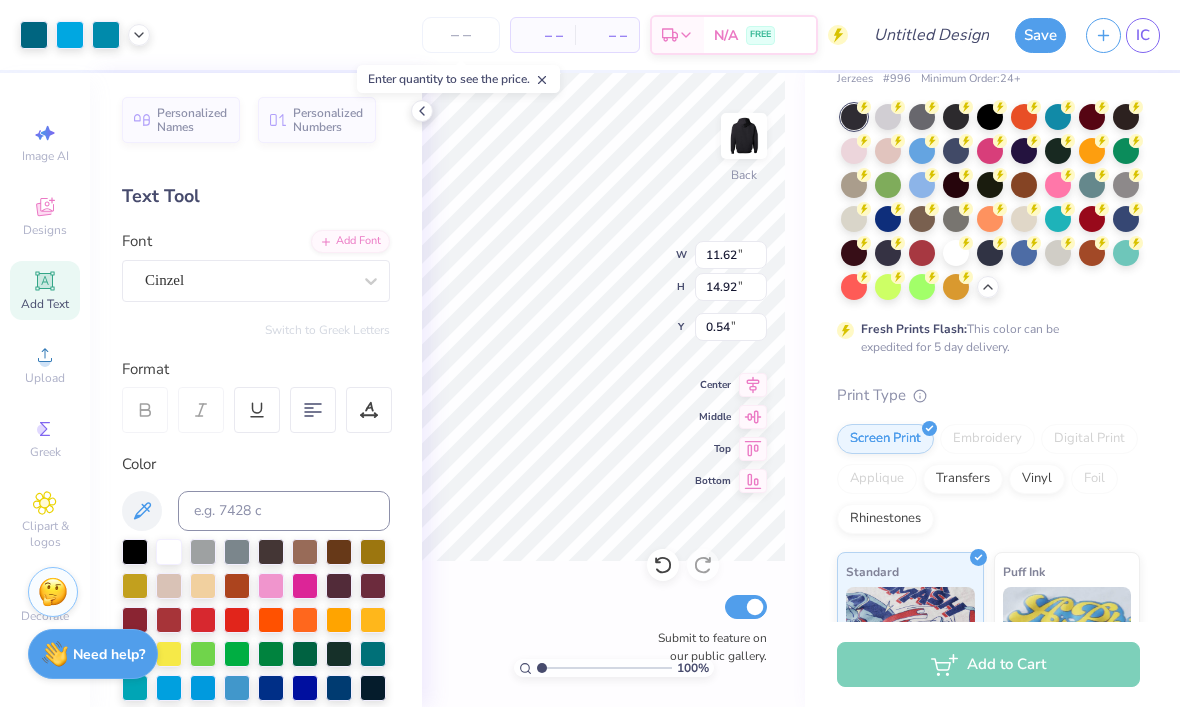 type on "3.43" 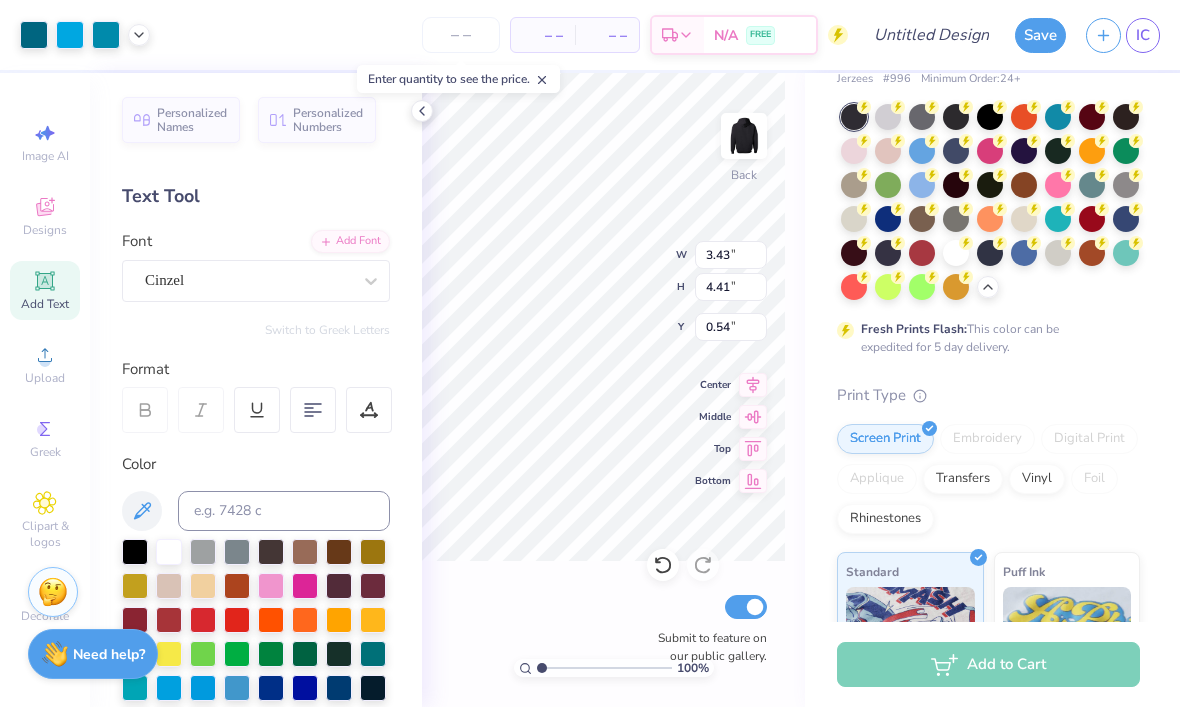 type on "0.80" 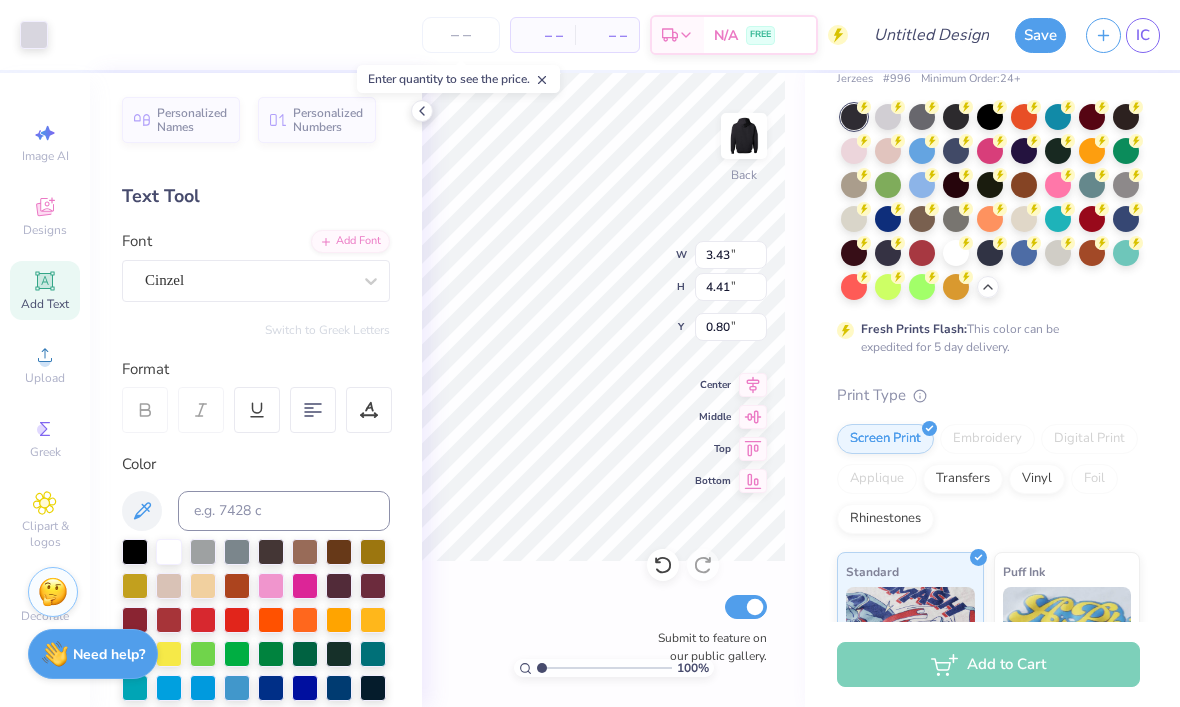 type on "14.30" 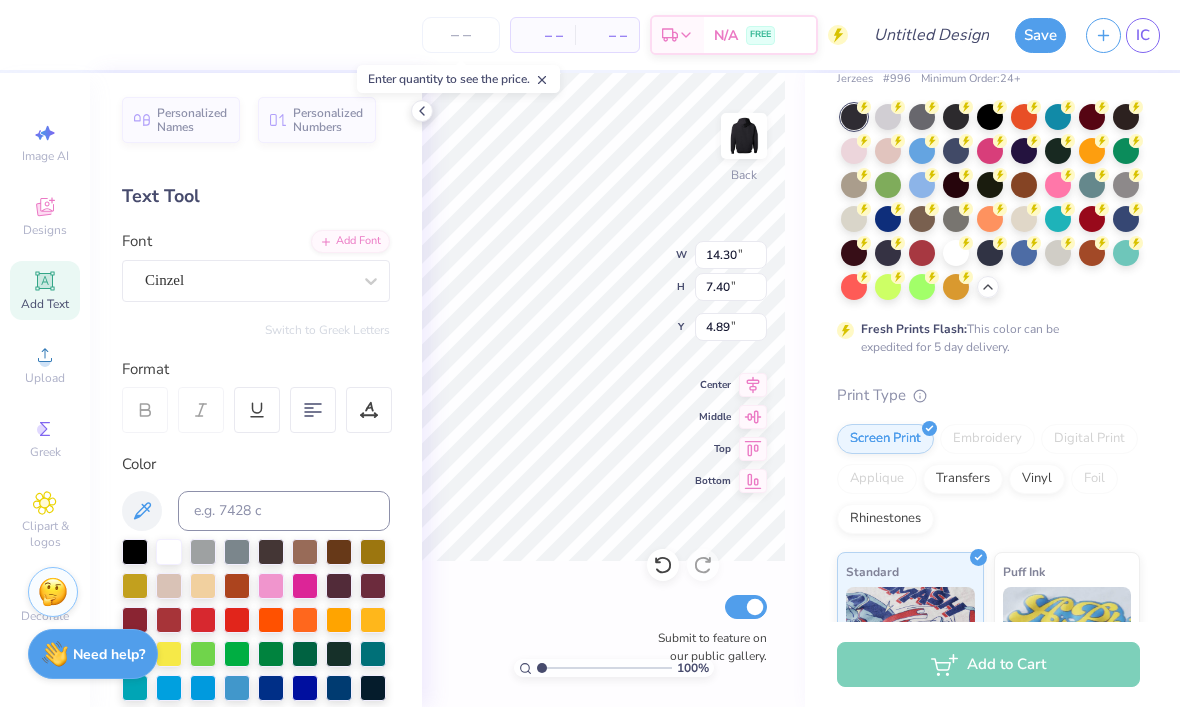 type on "5.54" 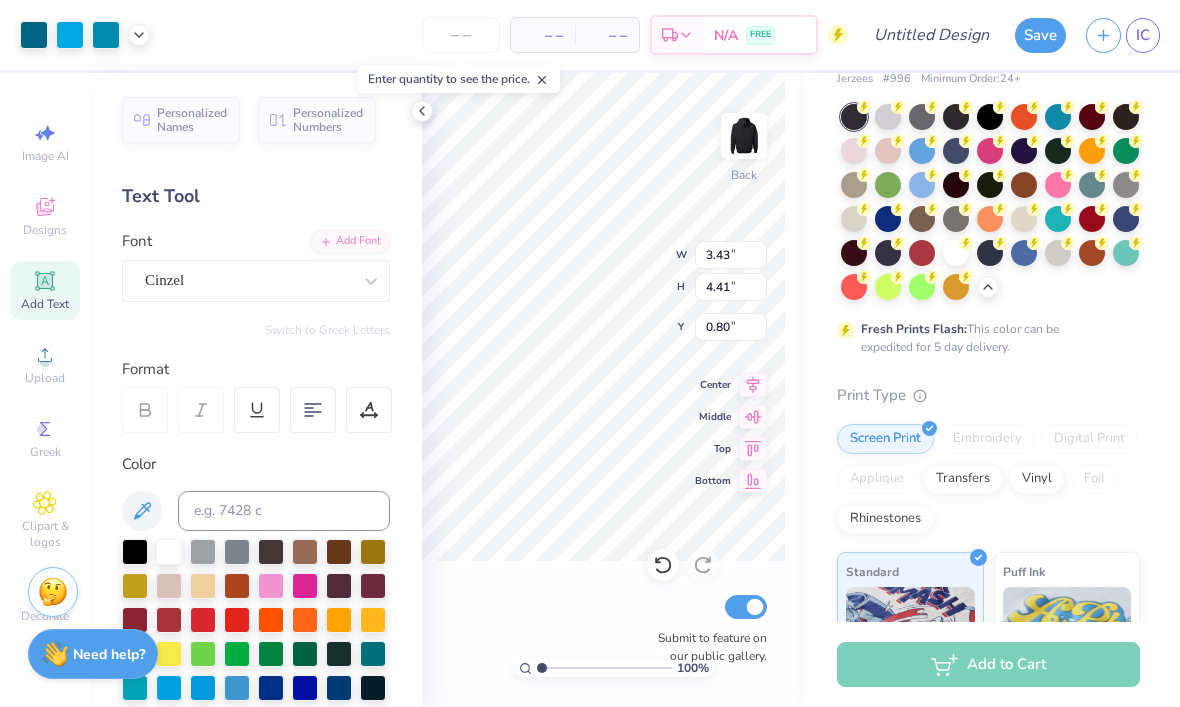 type on "2.39" 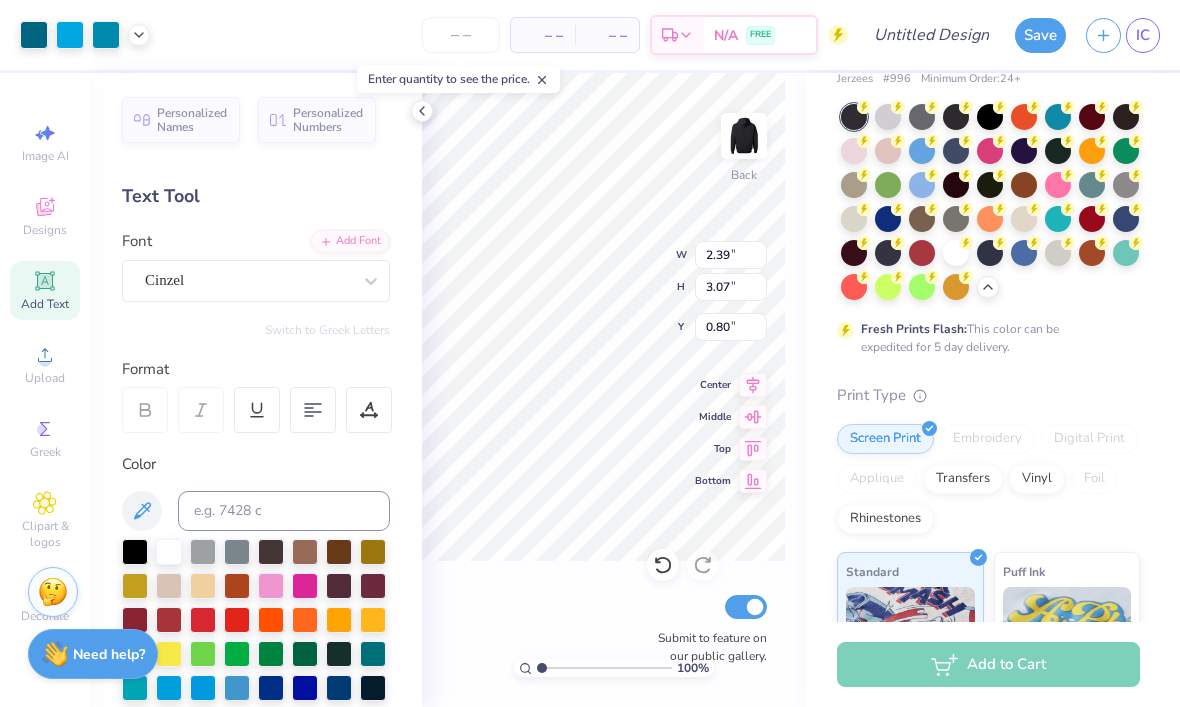 type on "1.47" 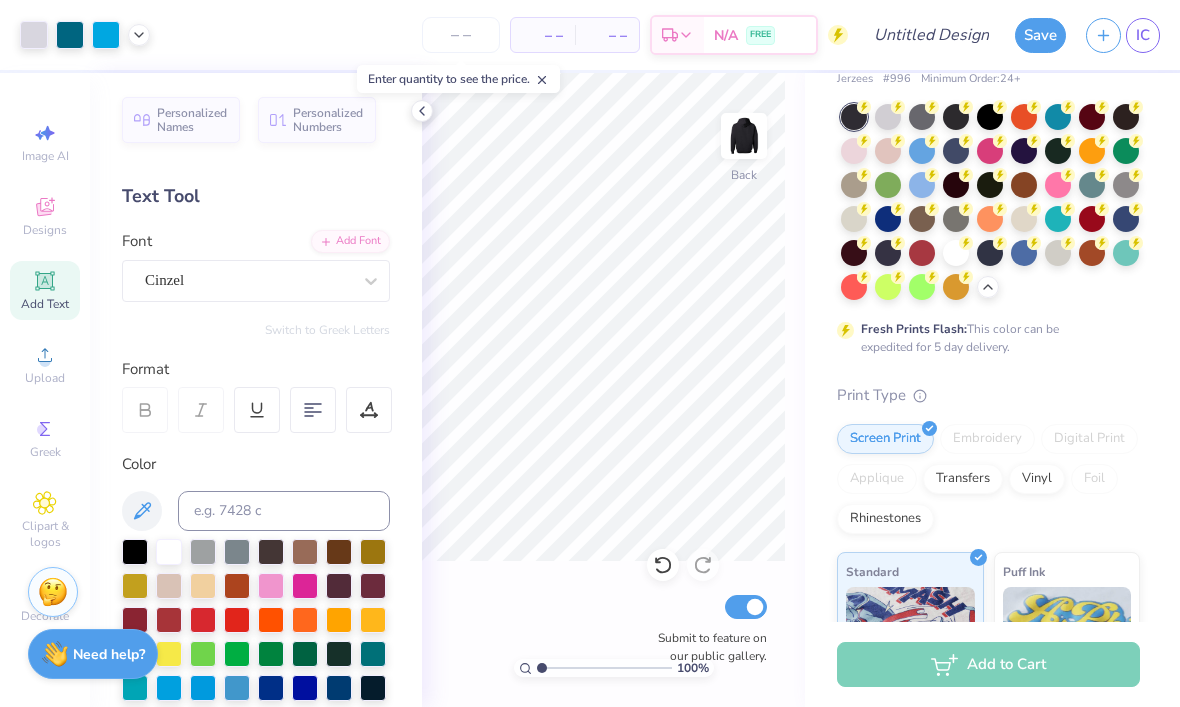 click at bounding box center (744, 136) 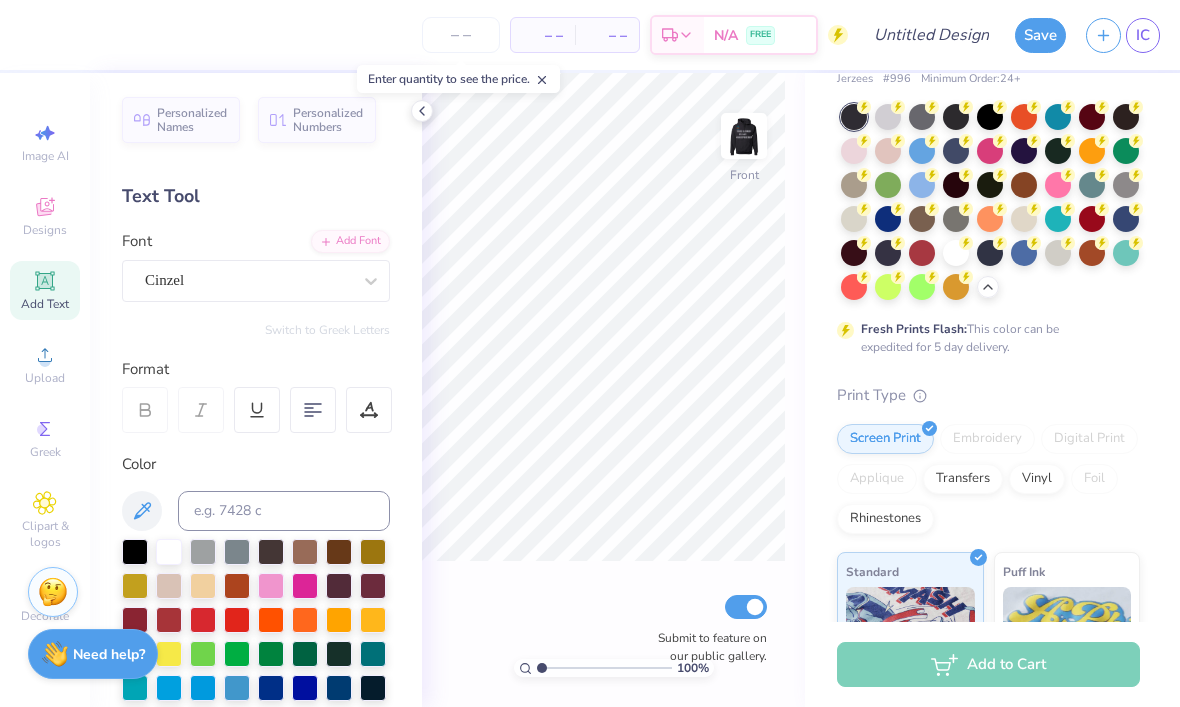 click on "Add Text" at bounding box center [45, 290] 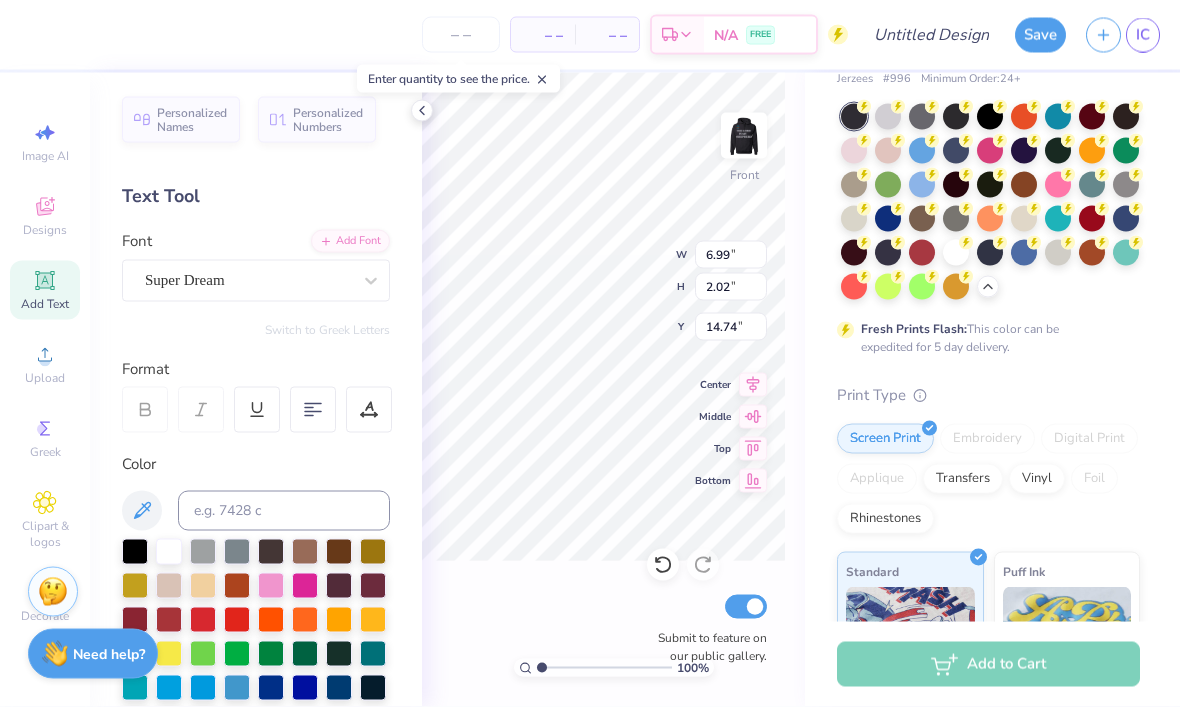 type on "X" 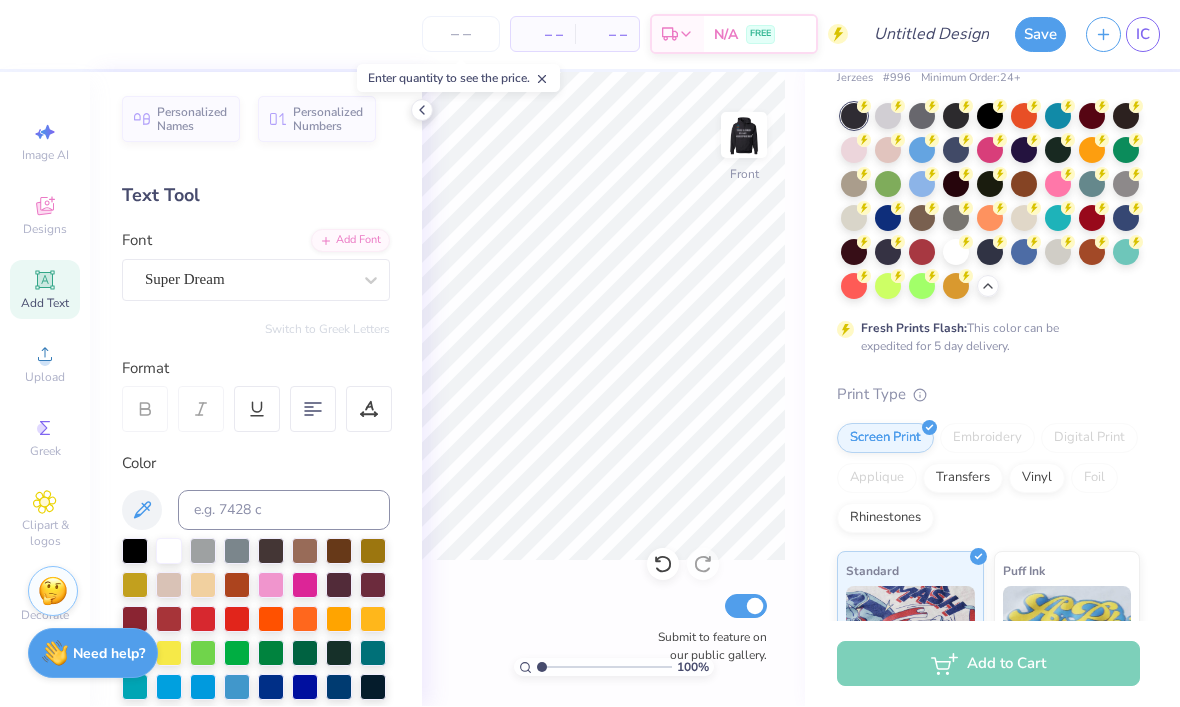 click on "Add Text" at bounding box center (45, 304) 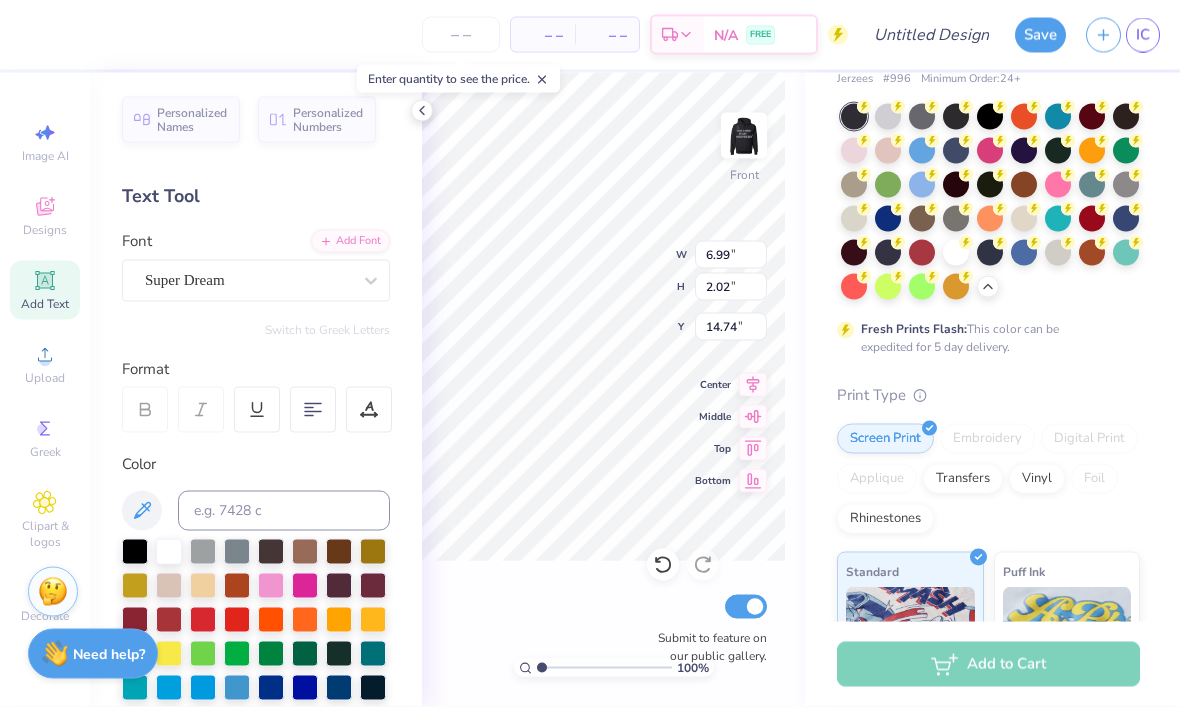 scroll, scrollTop: 0, scrollLeft: 0, axis: both 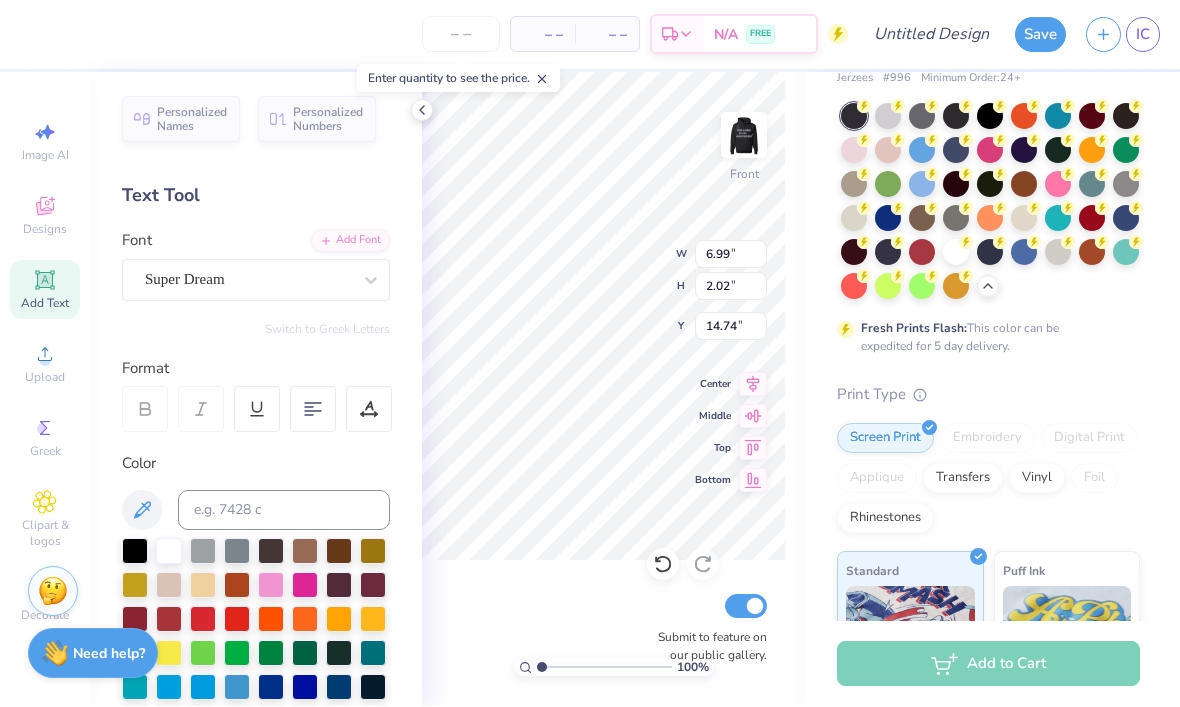 type on "T" 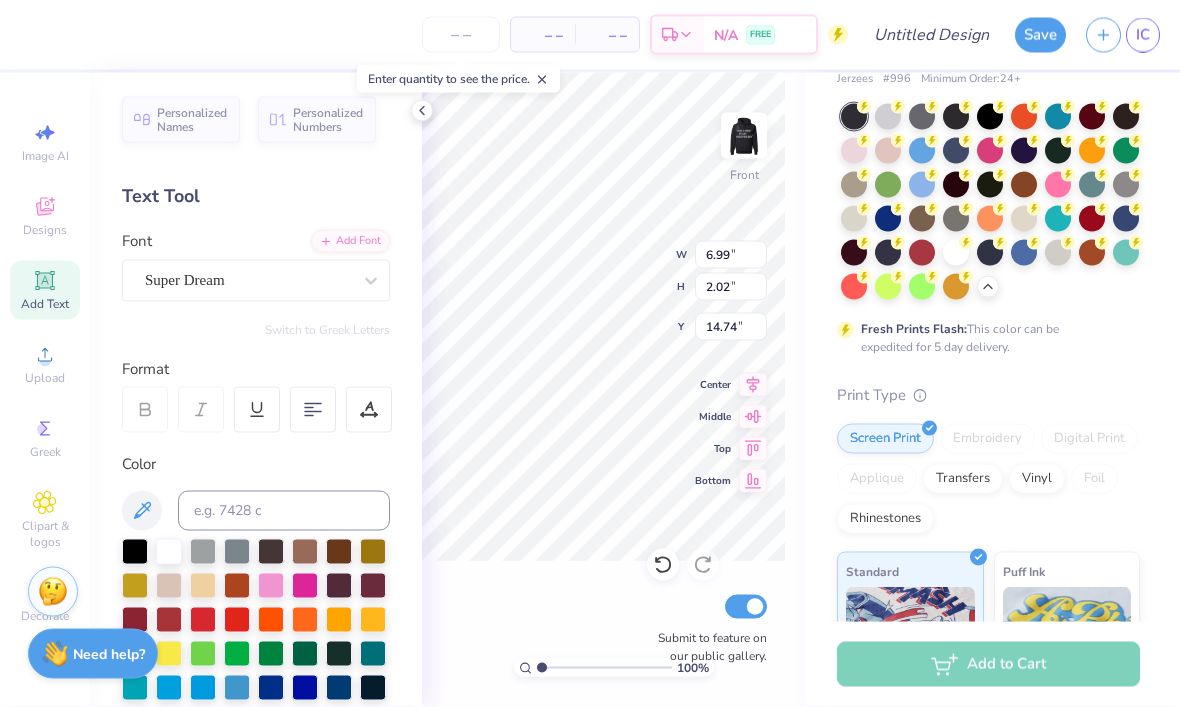 scroll, scrollTop: 0, scrollLeft: 4, axis: horizontal 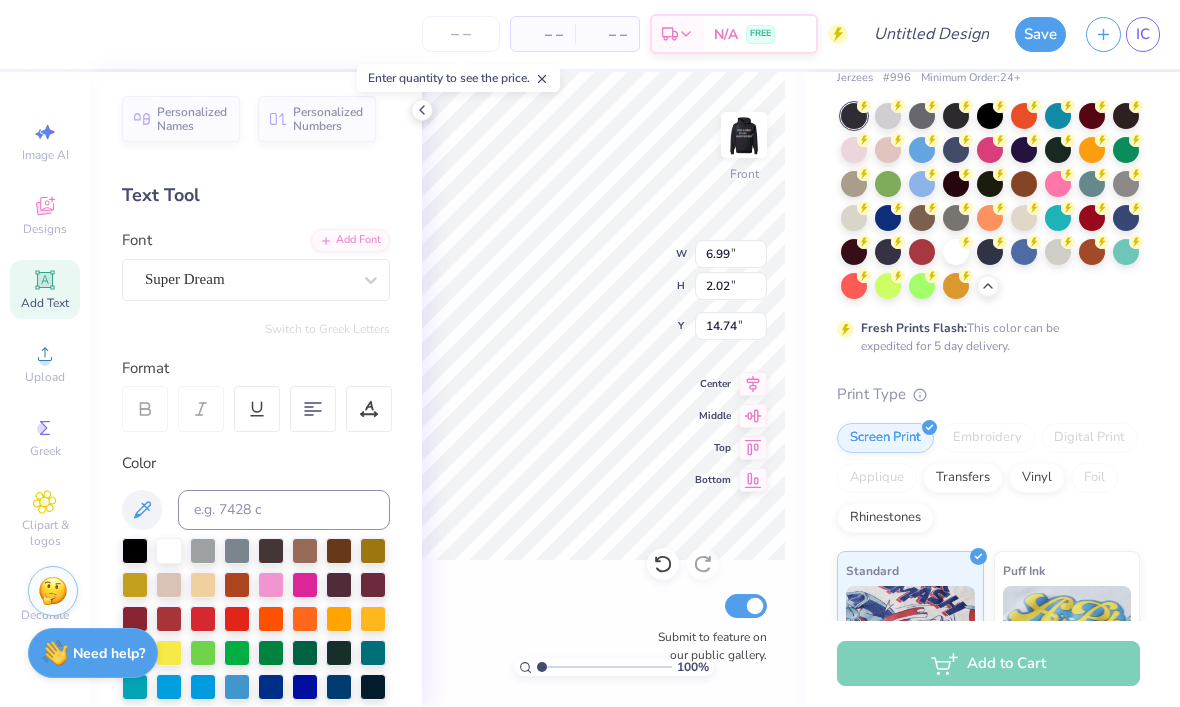 type on "PSALM 23" 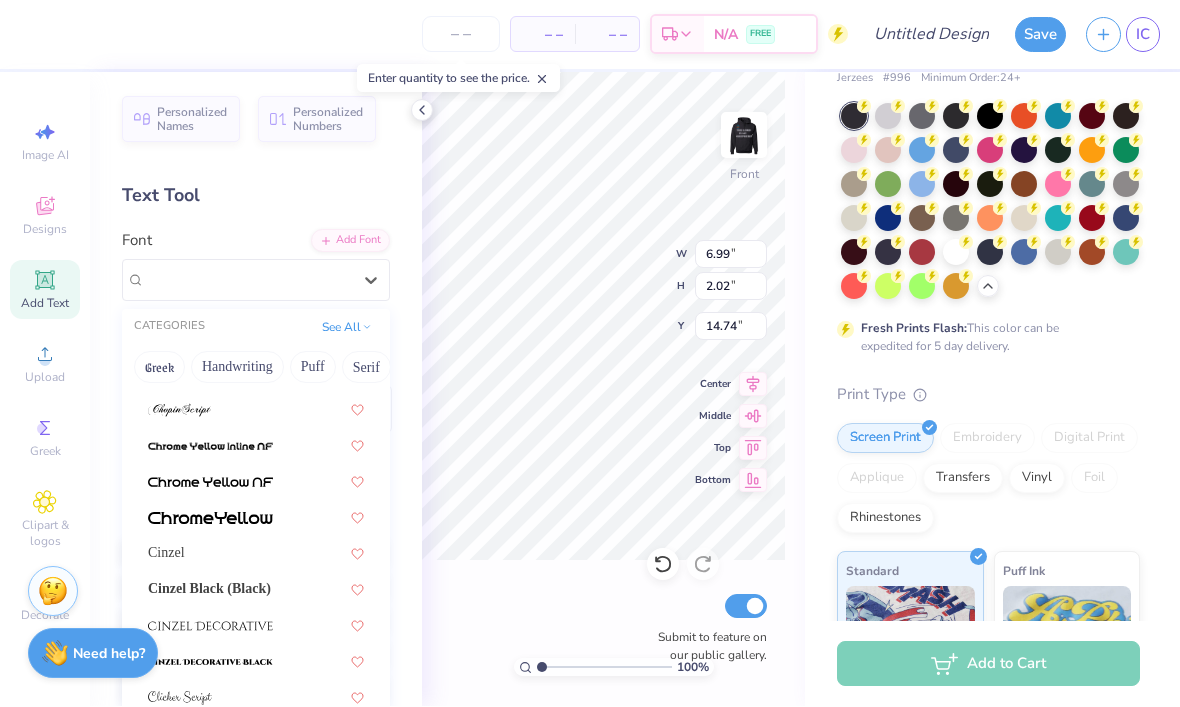 scroll, scrollTop: 2271, scrollLeft: 0, axis: vertical 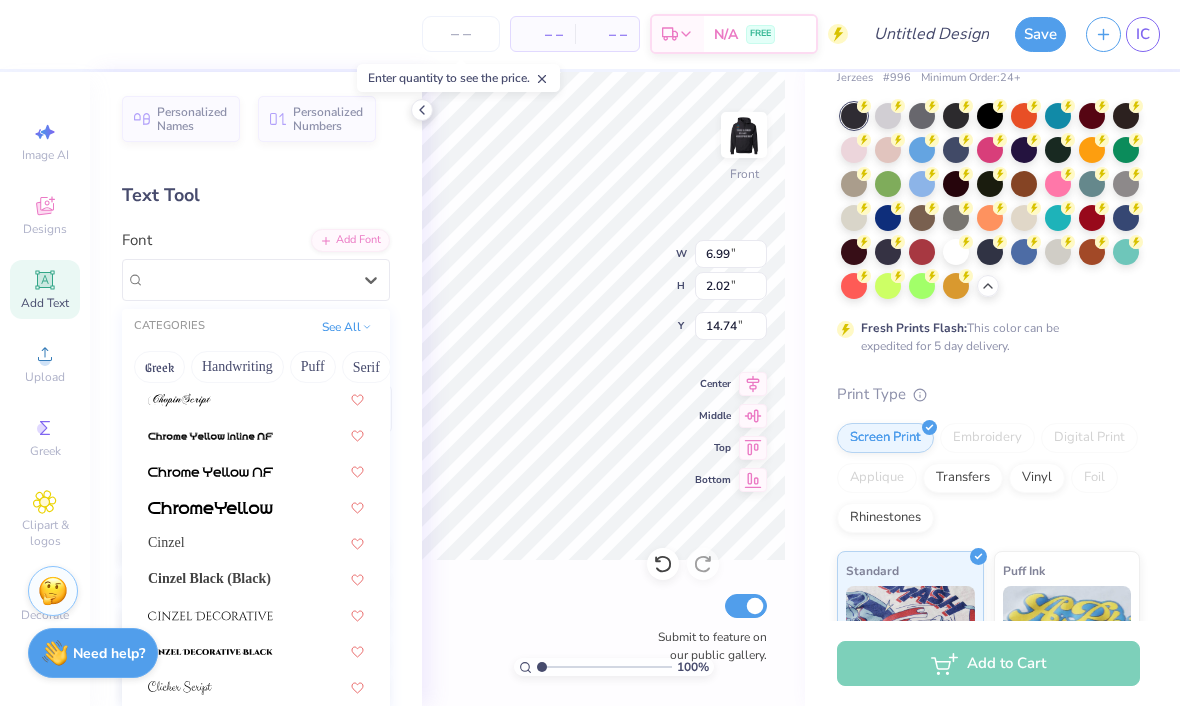 click on "Cinzel" at bounding box center [256, 543] 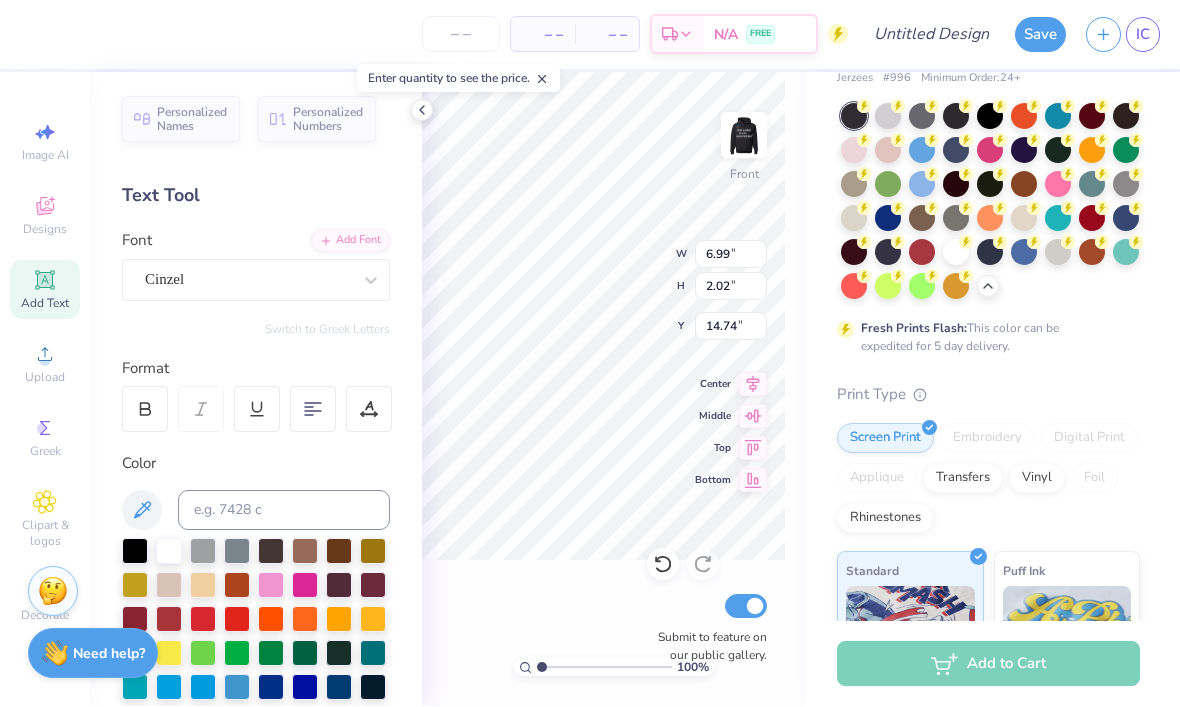 click 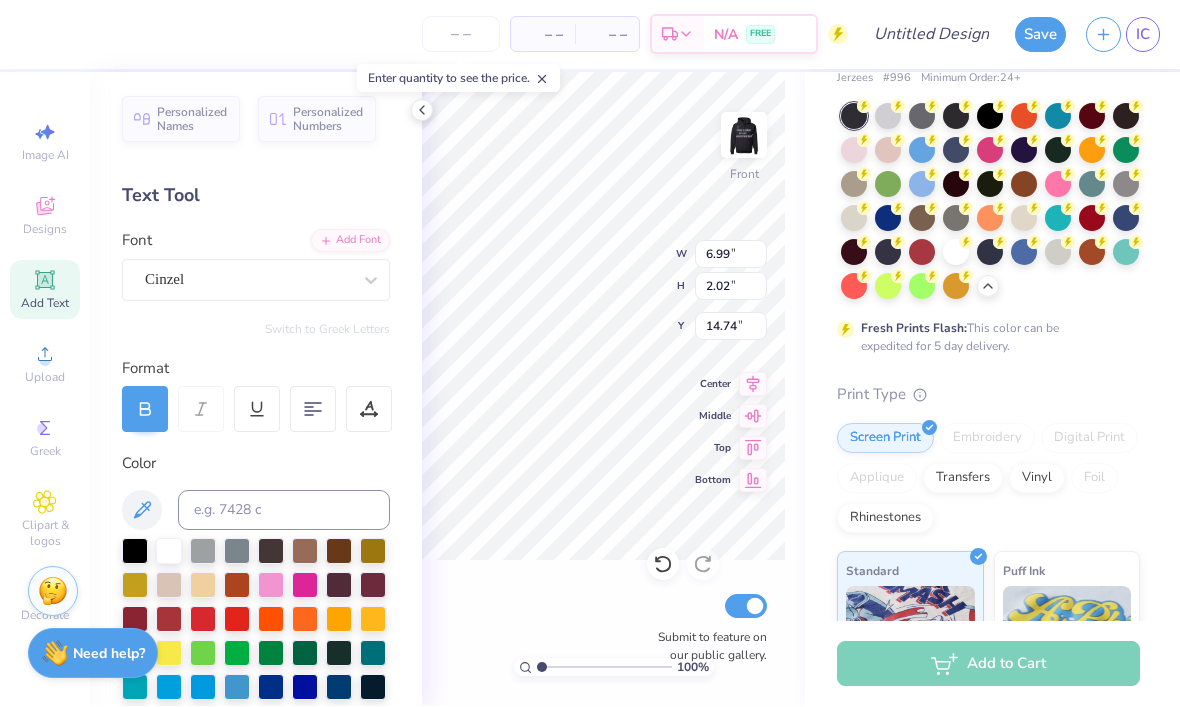 click 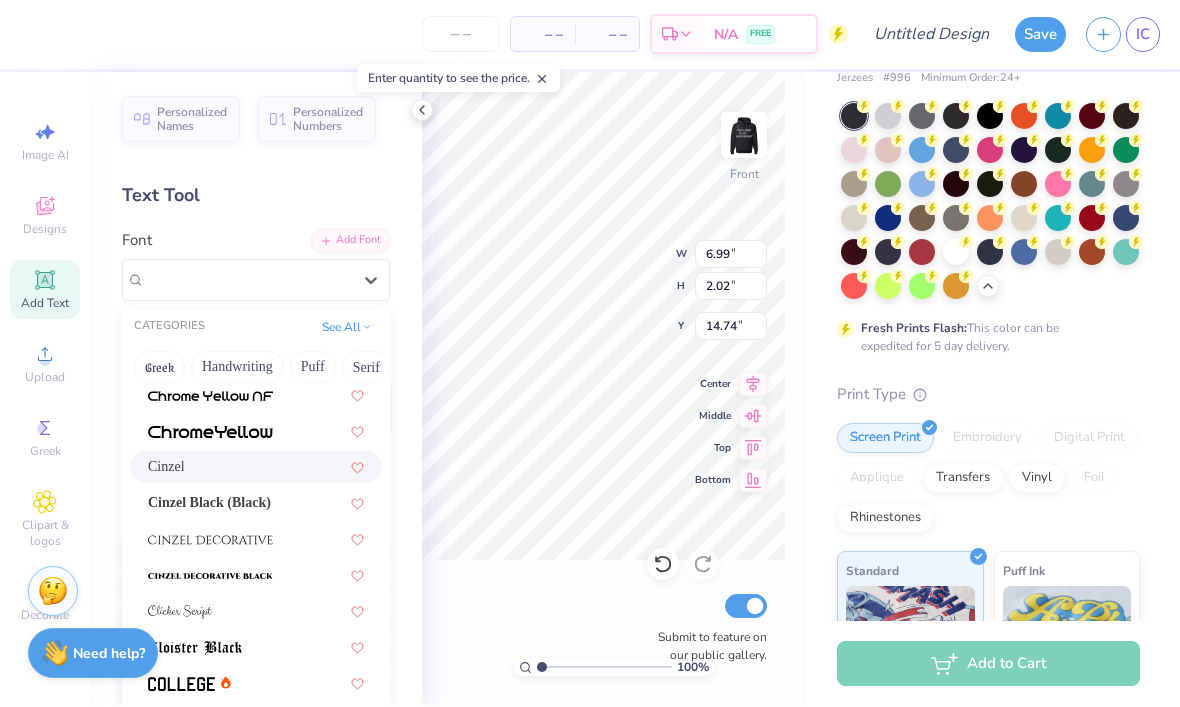 scroll, scrollTop: 2346, scrollLeft: 0, axis: vertical 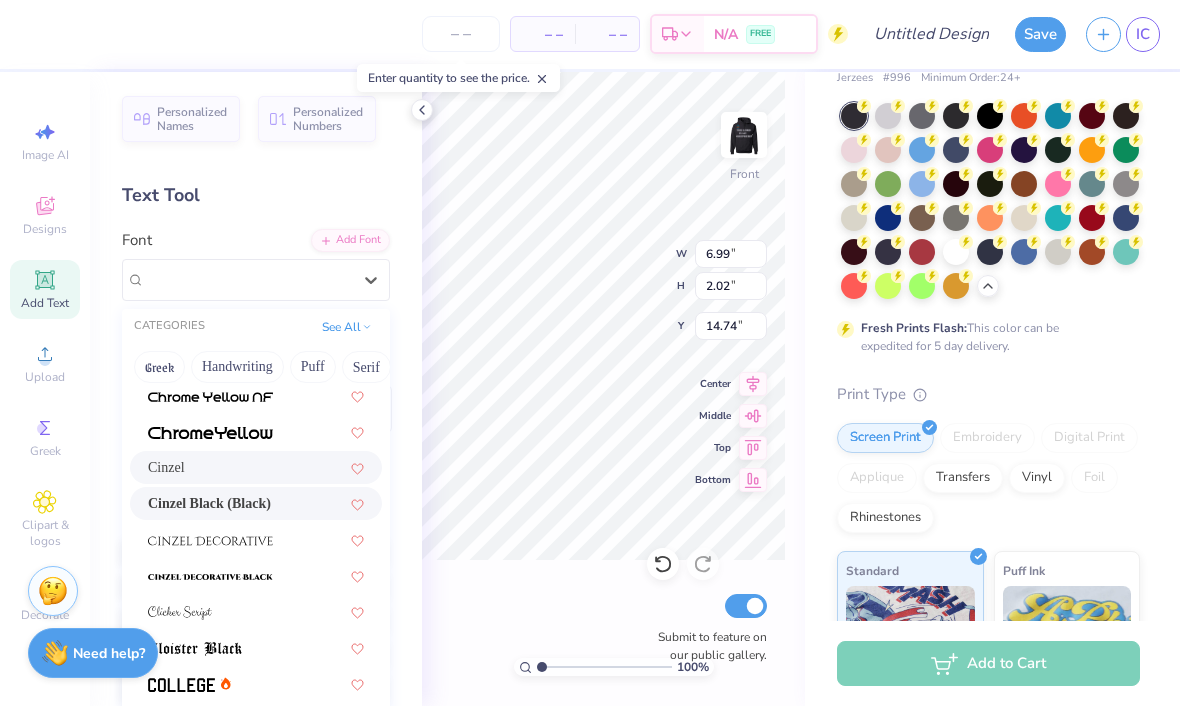 click on "Cinzel Black (Black)" at bounding box center [209, 504] 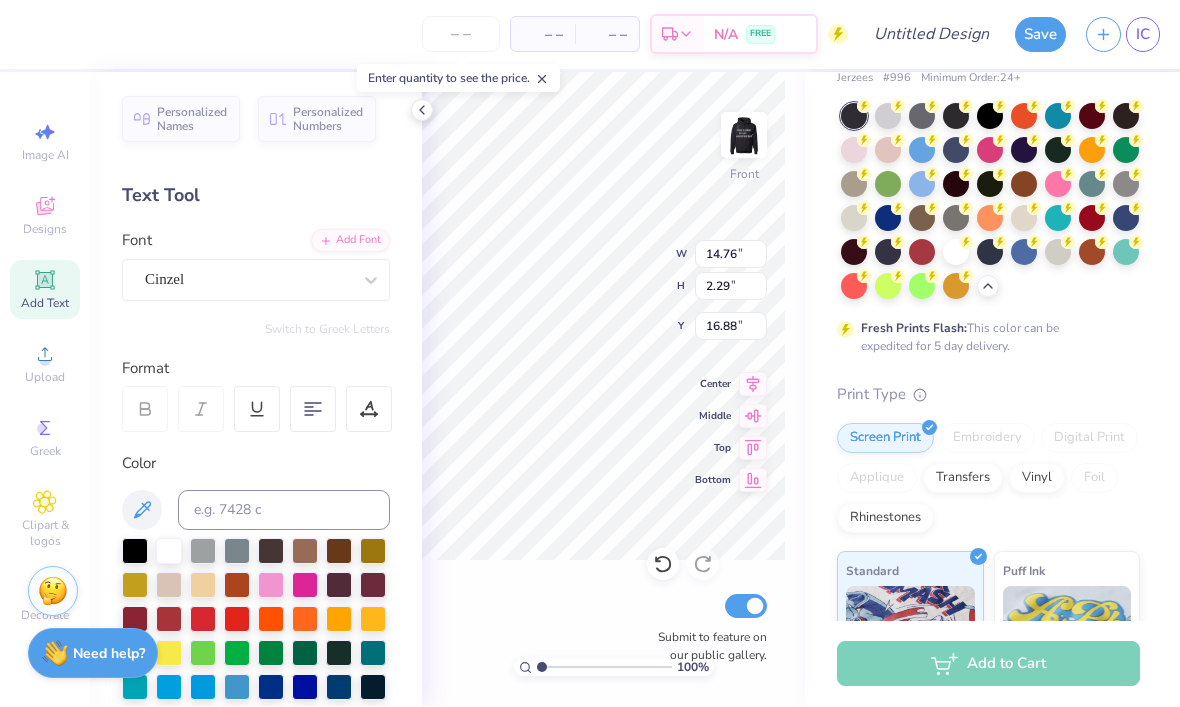 type on "15.75" 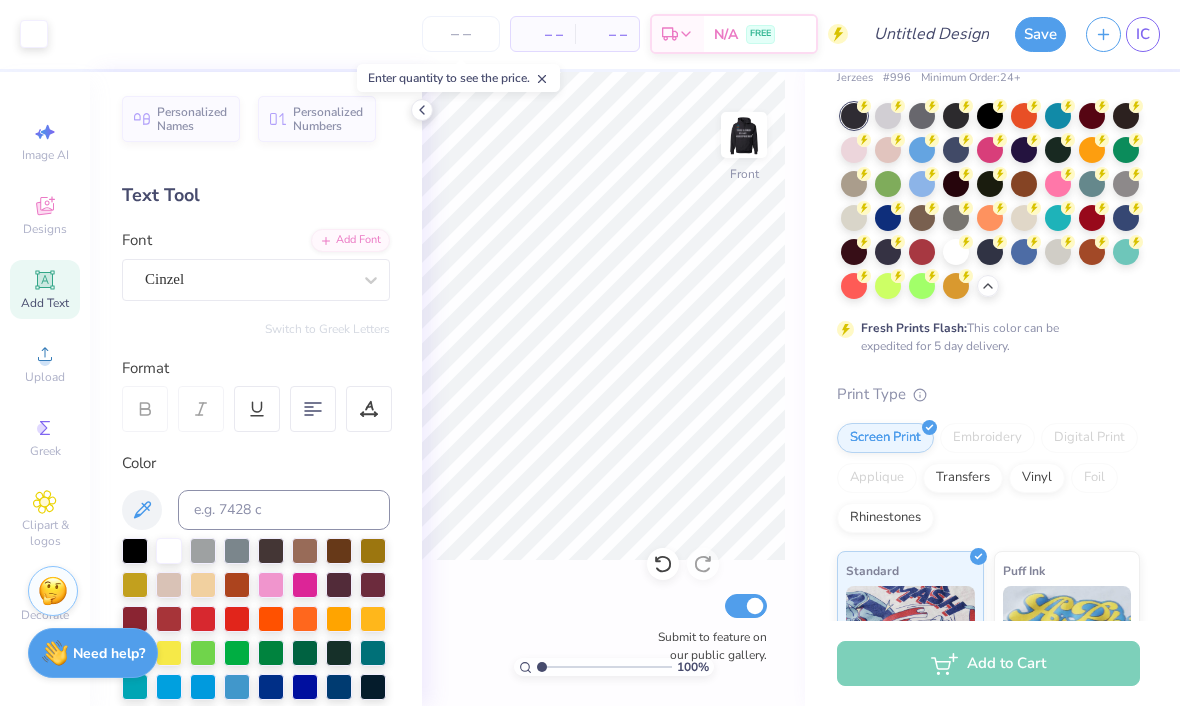 click on "Upload" at bounding box center (45, 378) 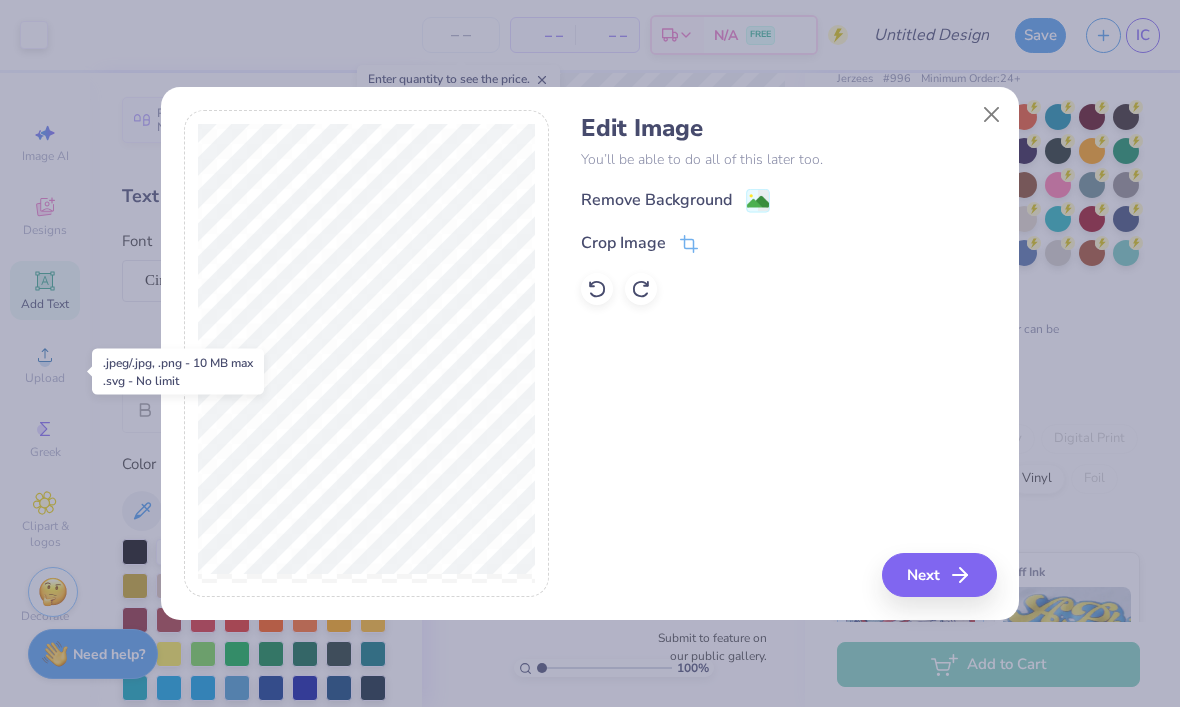 click on "Remove Background" at bounding box center [675, 200] 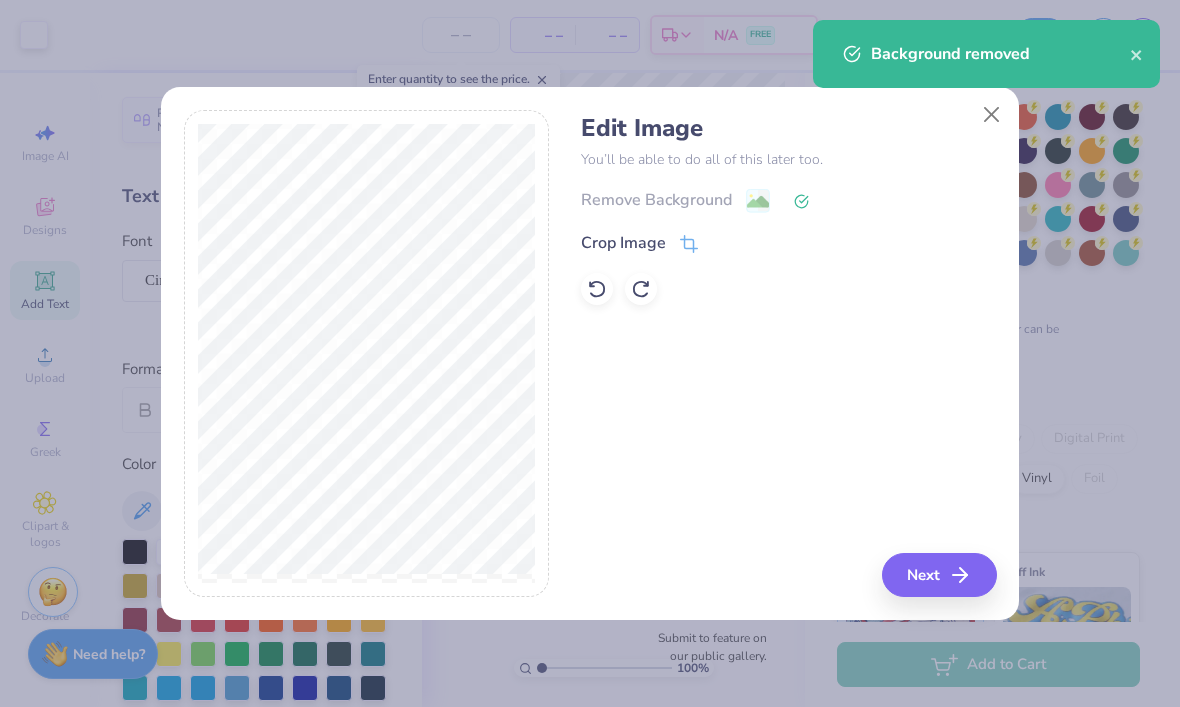 click 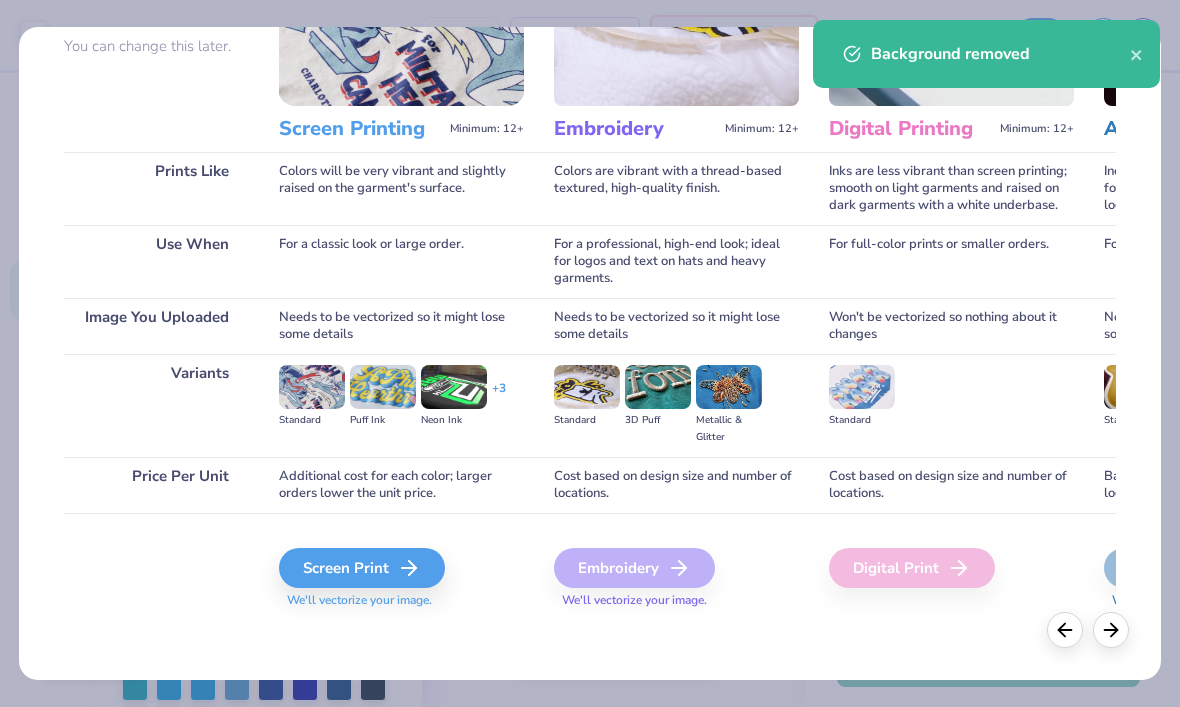 scroll, scrollTop: 190, scrollLeft: 0, axis: vertical 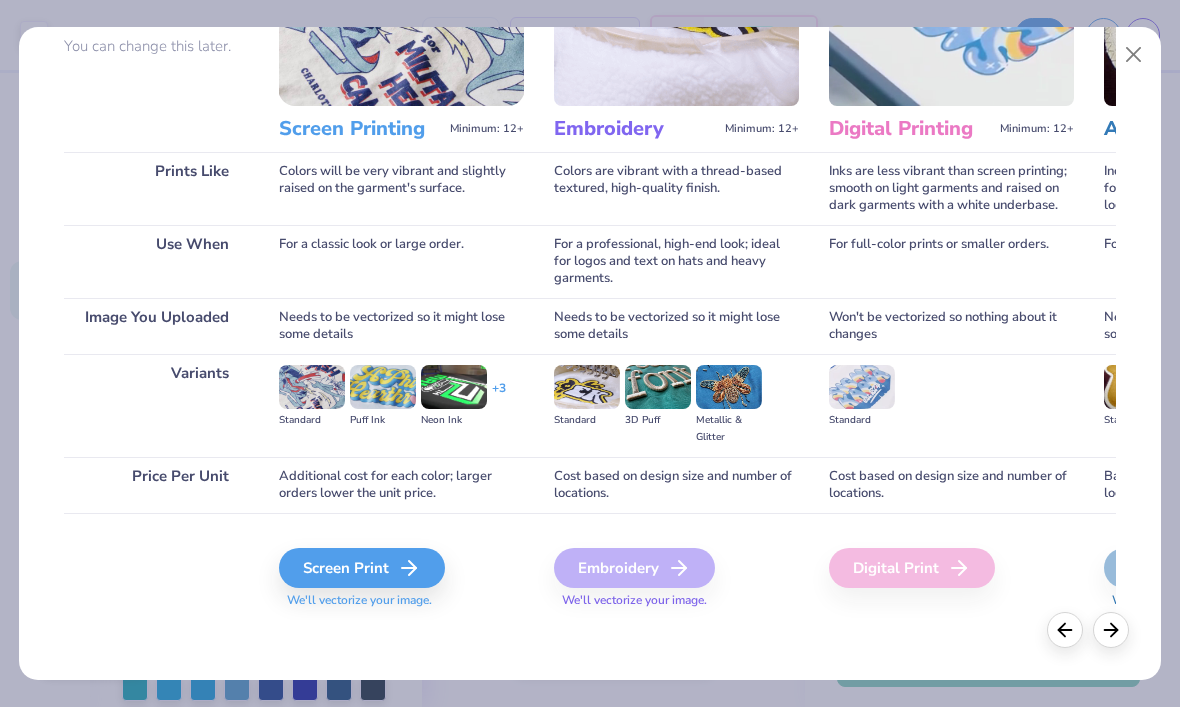 click on "Screen Print" at bounding box center (362, 568) 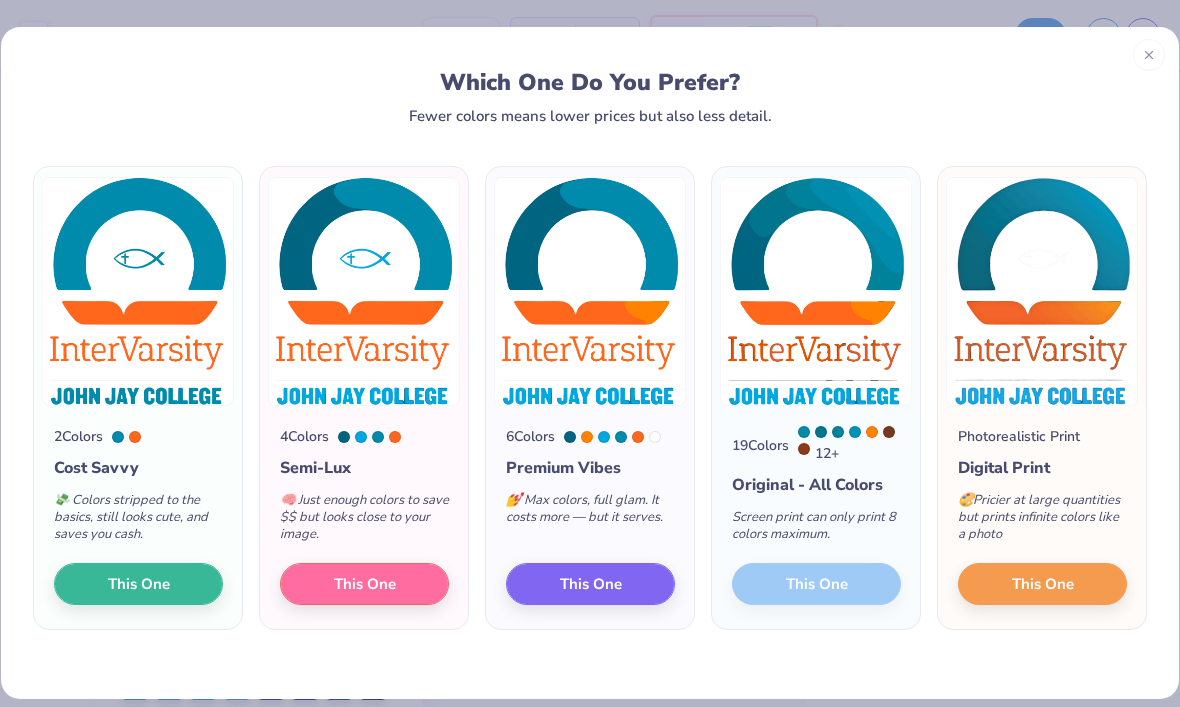 click on "This One" at bounding box center [365, 584] 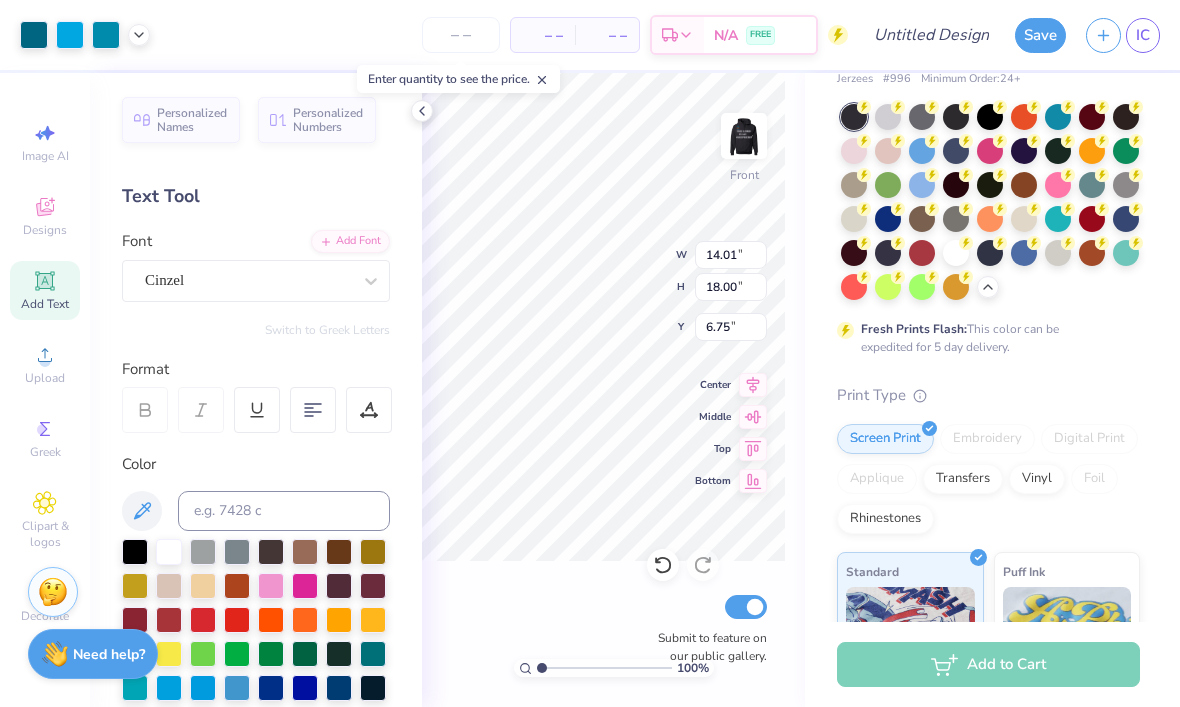 type on "8.15" 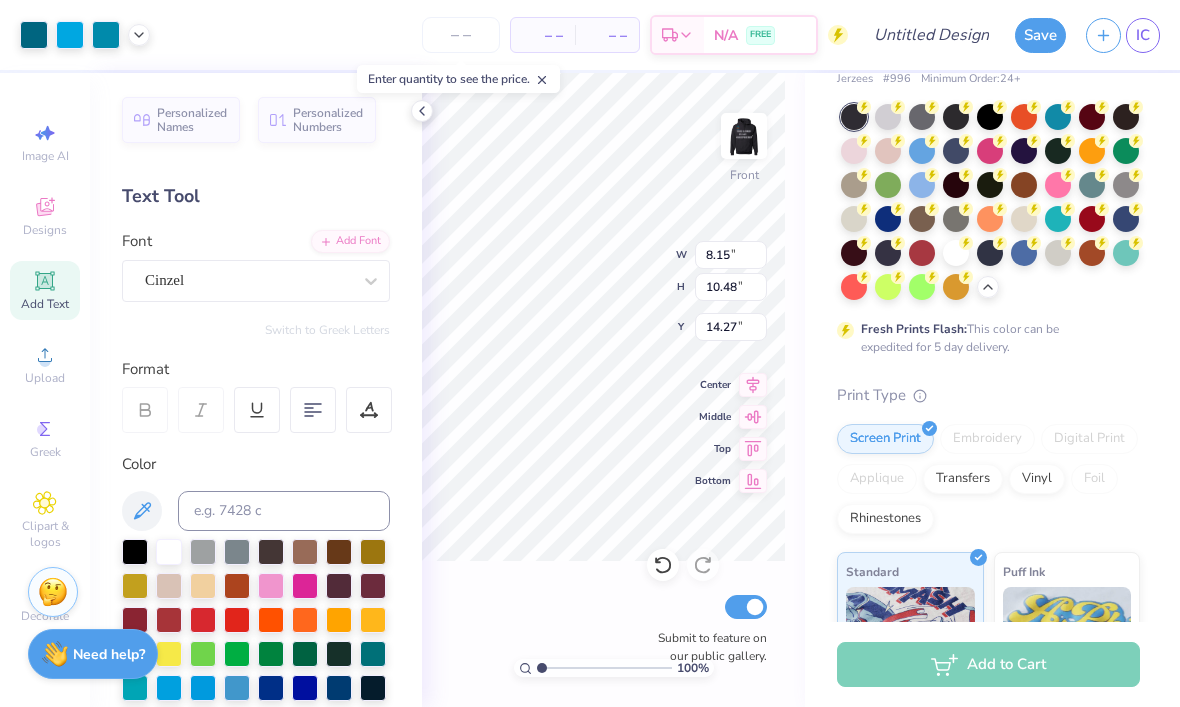 type on "5.27" 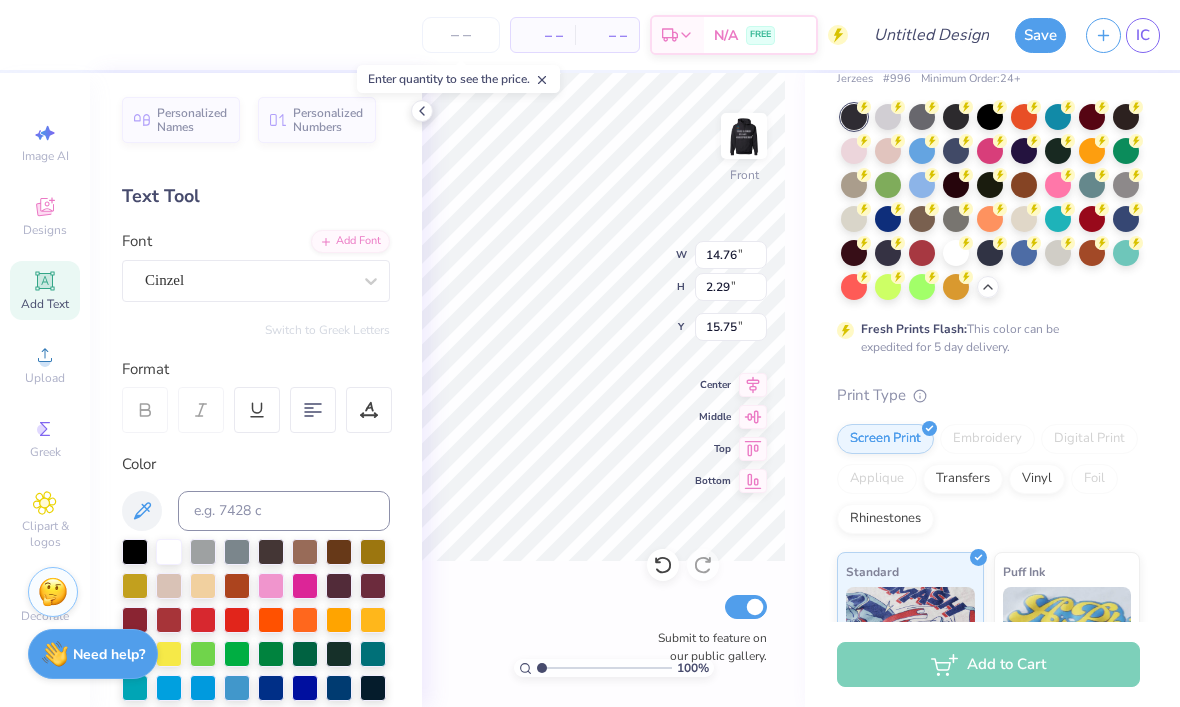 type on "16.83" 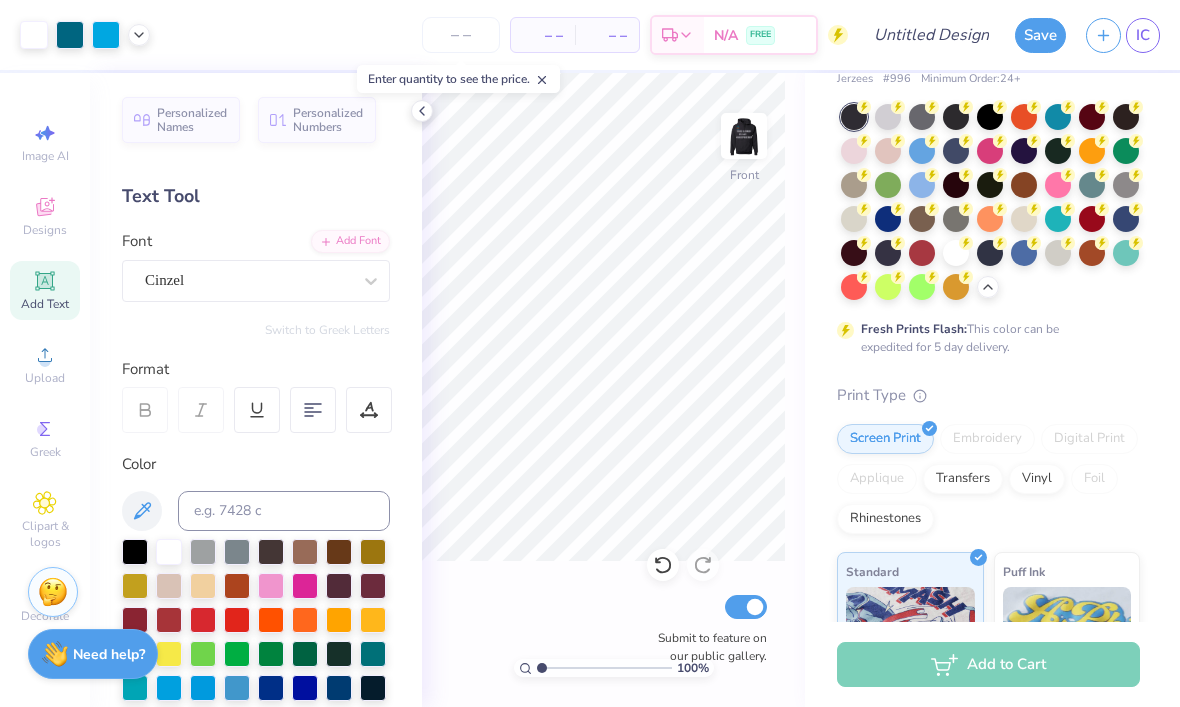 click at bounding box center (744, 136) 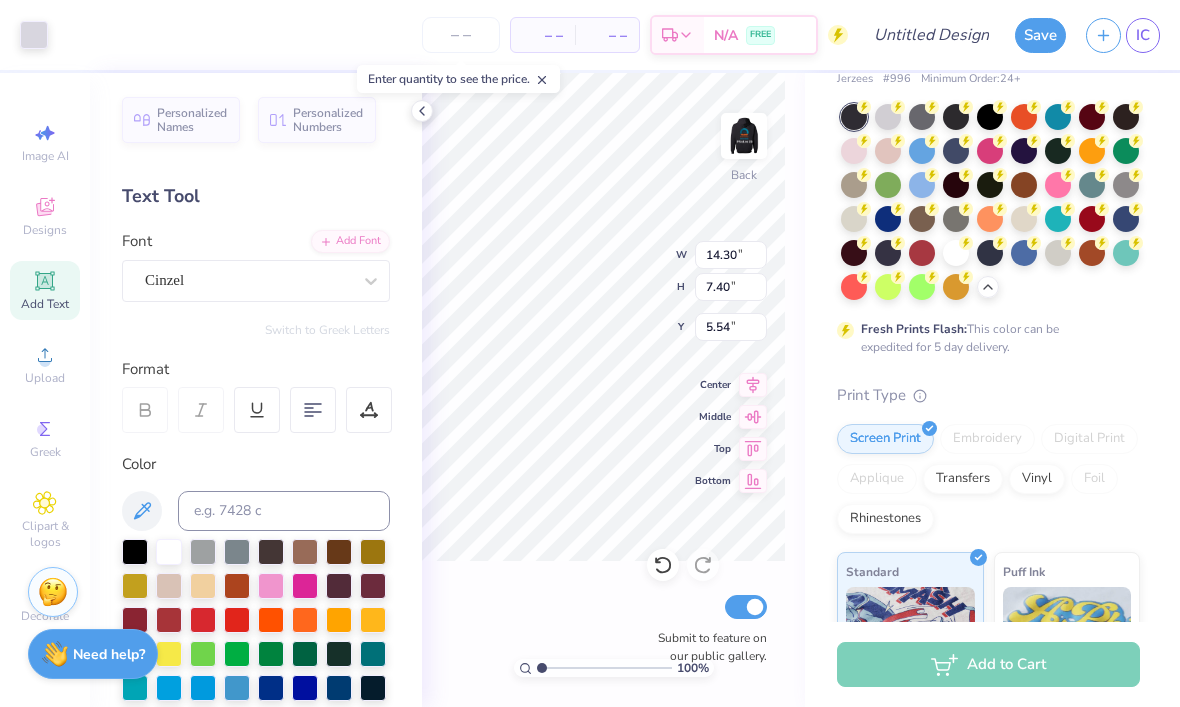 type on "5.48" 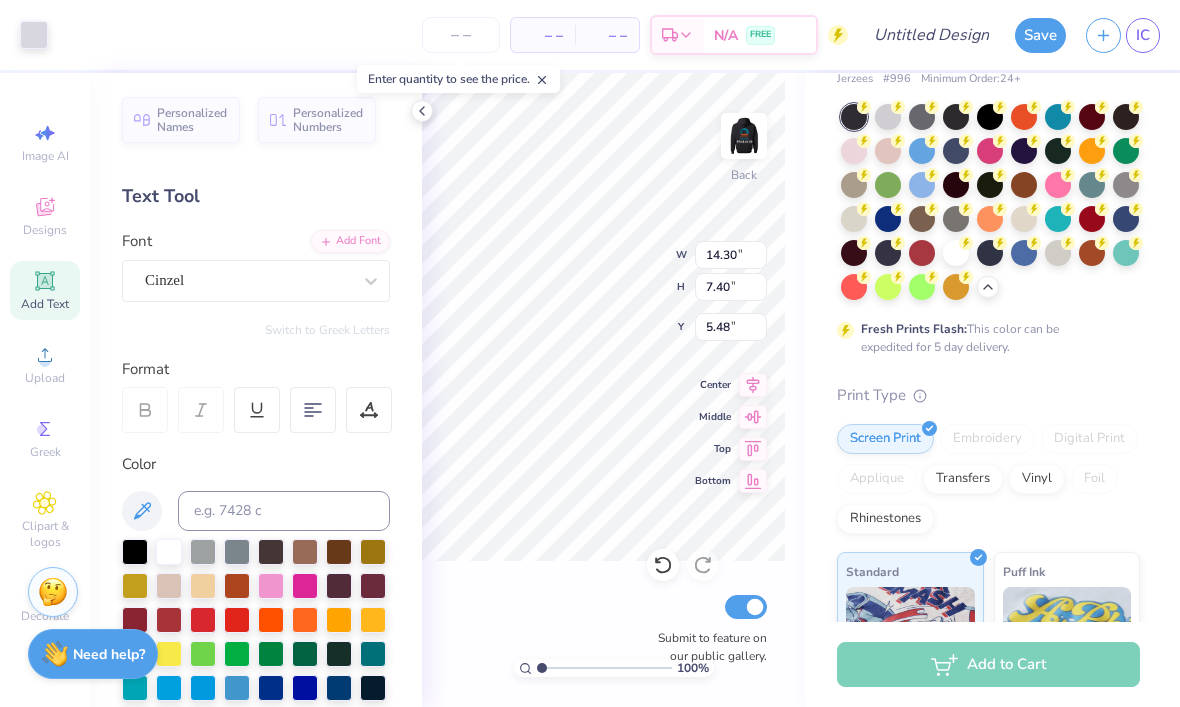 type on "5.42" 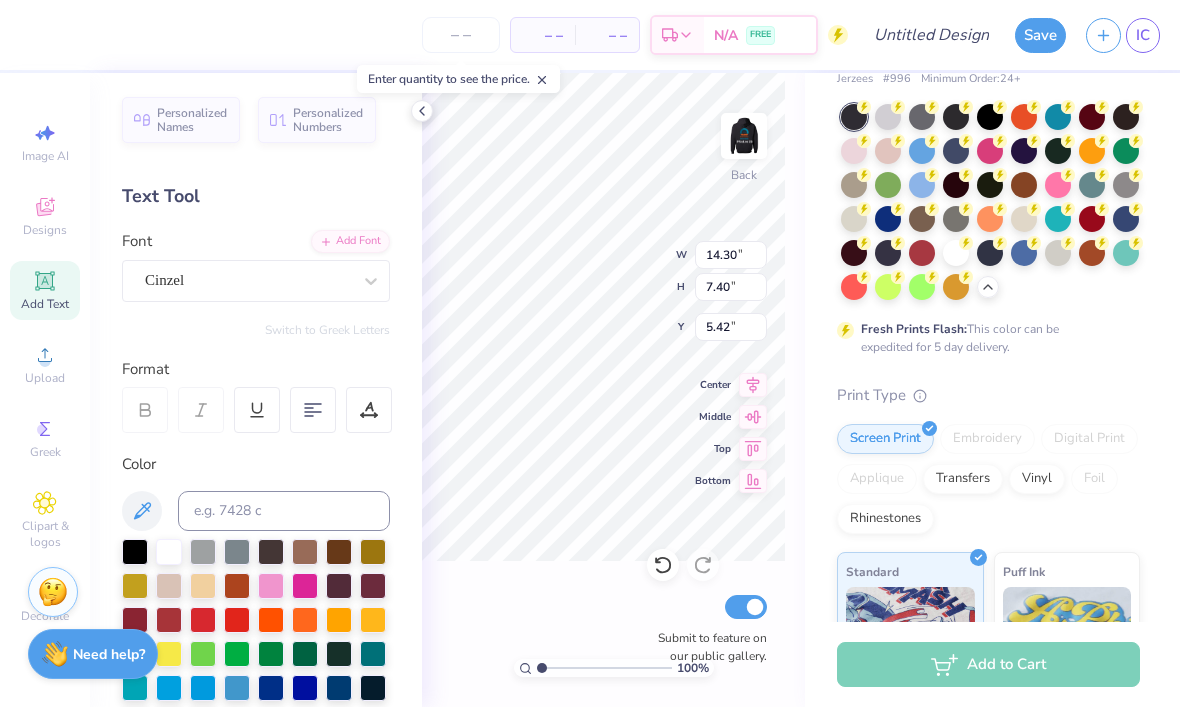 type on "13.67" 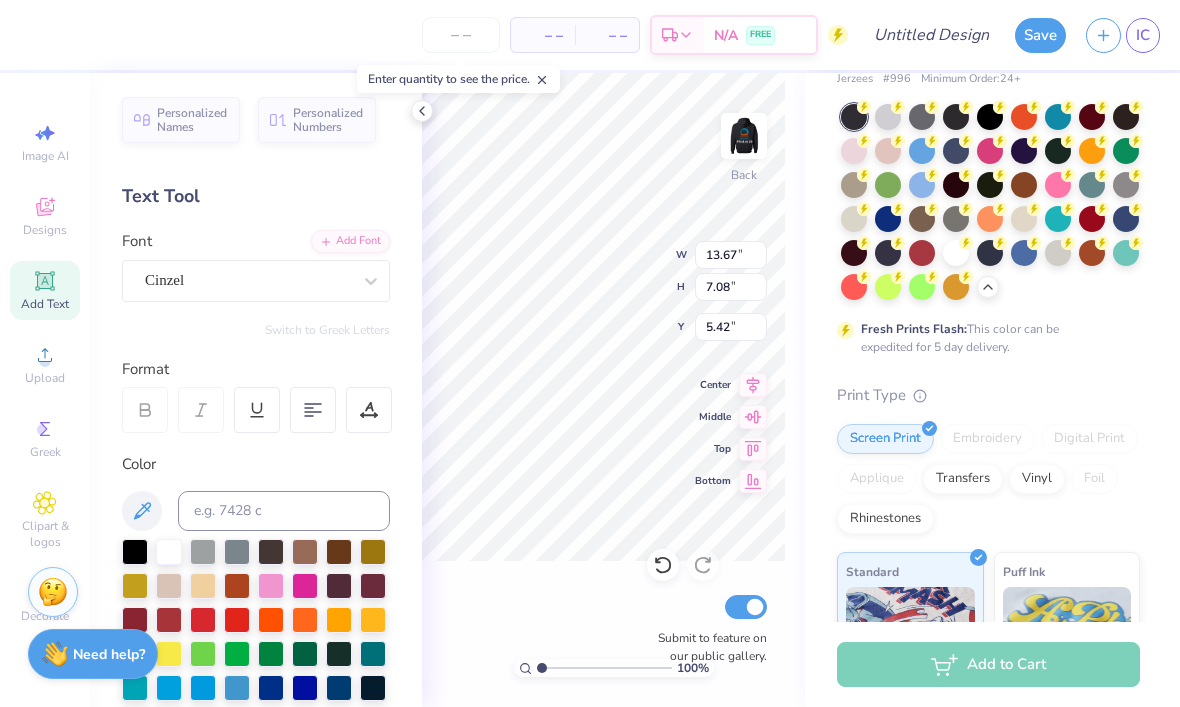 type on "12.55" 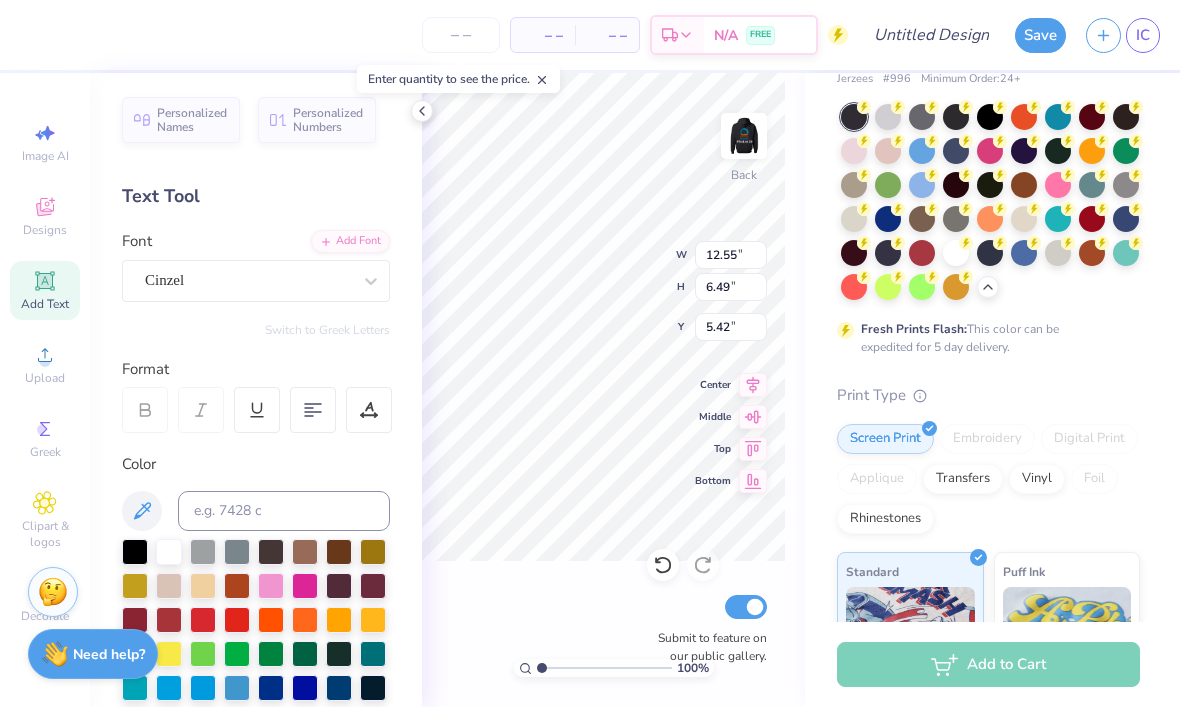 type on "6.66" 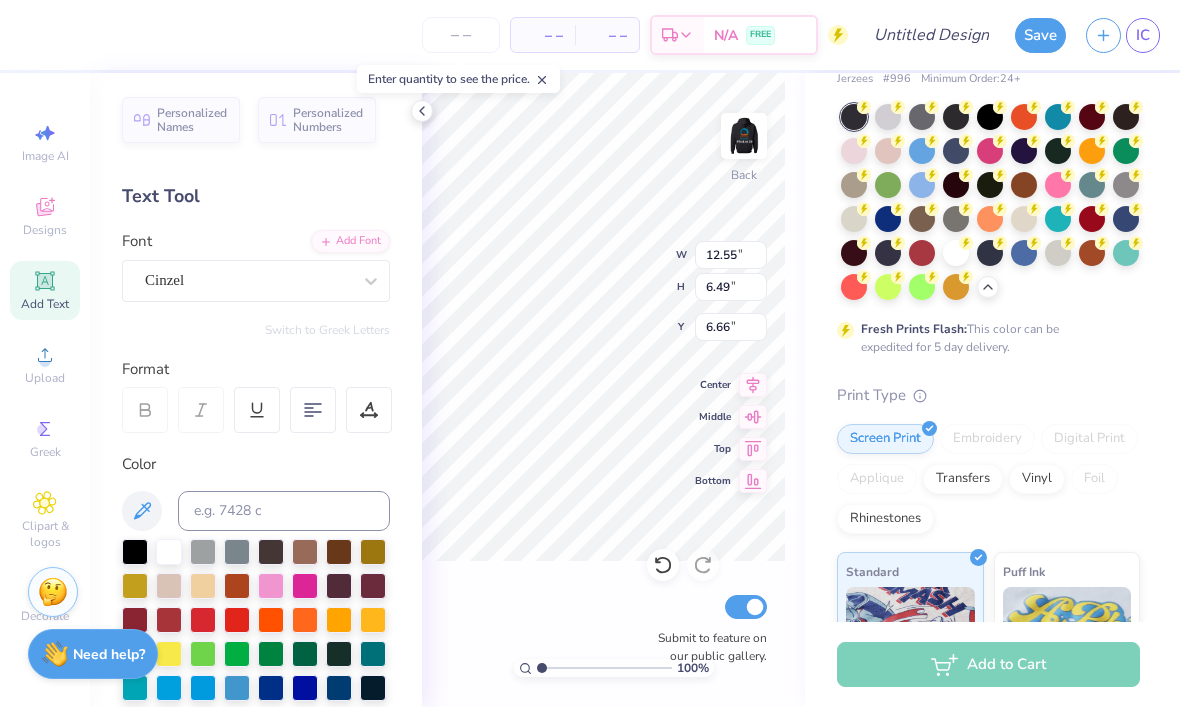 click on "Fresh Prints Flash:  This color can be expedited for 5 day delivery." at bounding box center (988, 230) 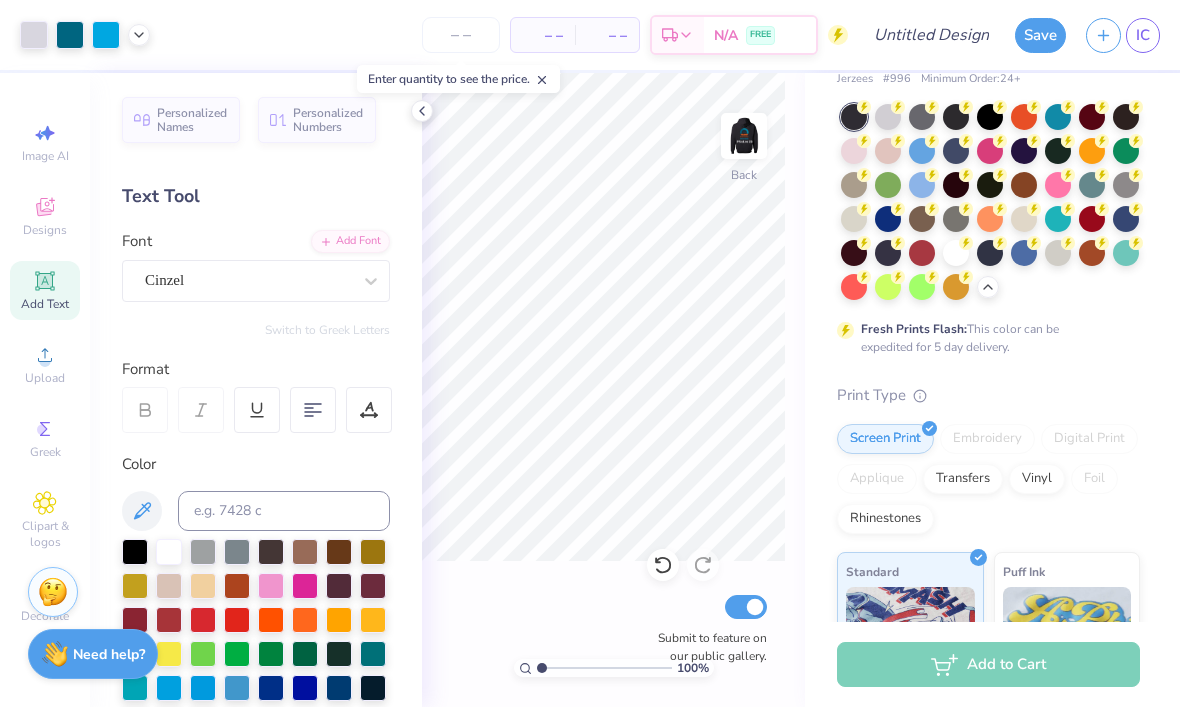 click at bounding box center (744, 136) 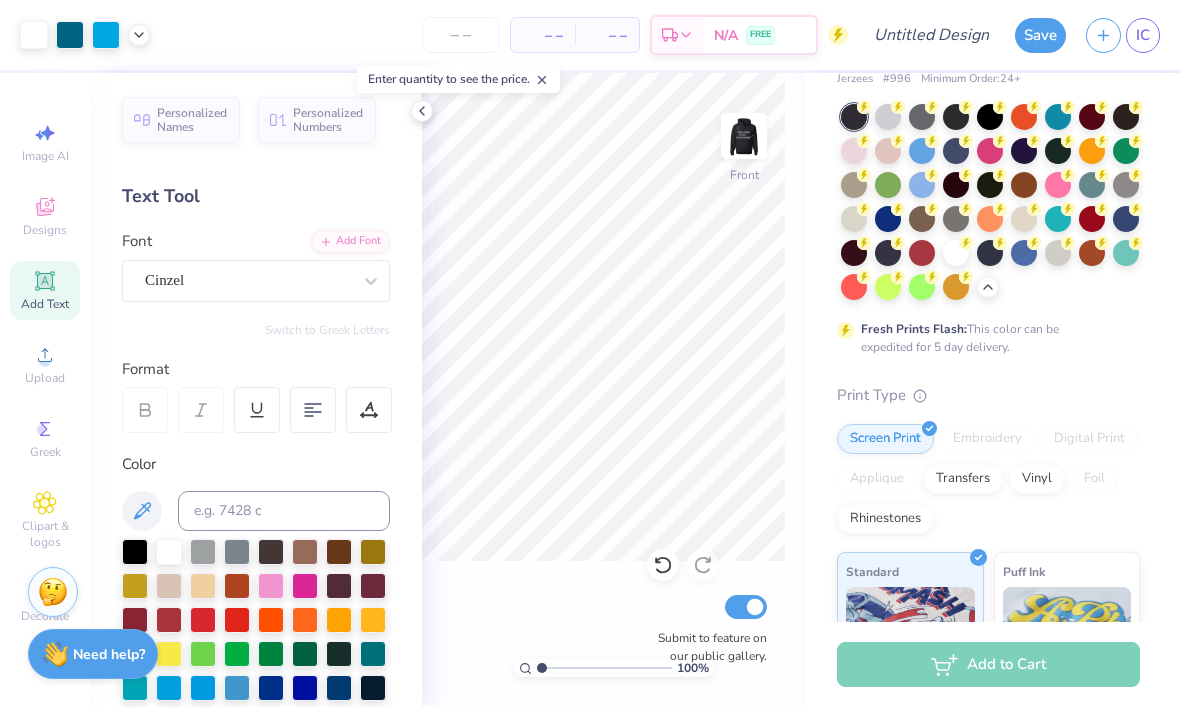 click at bounding box center (744, 136) 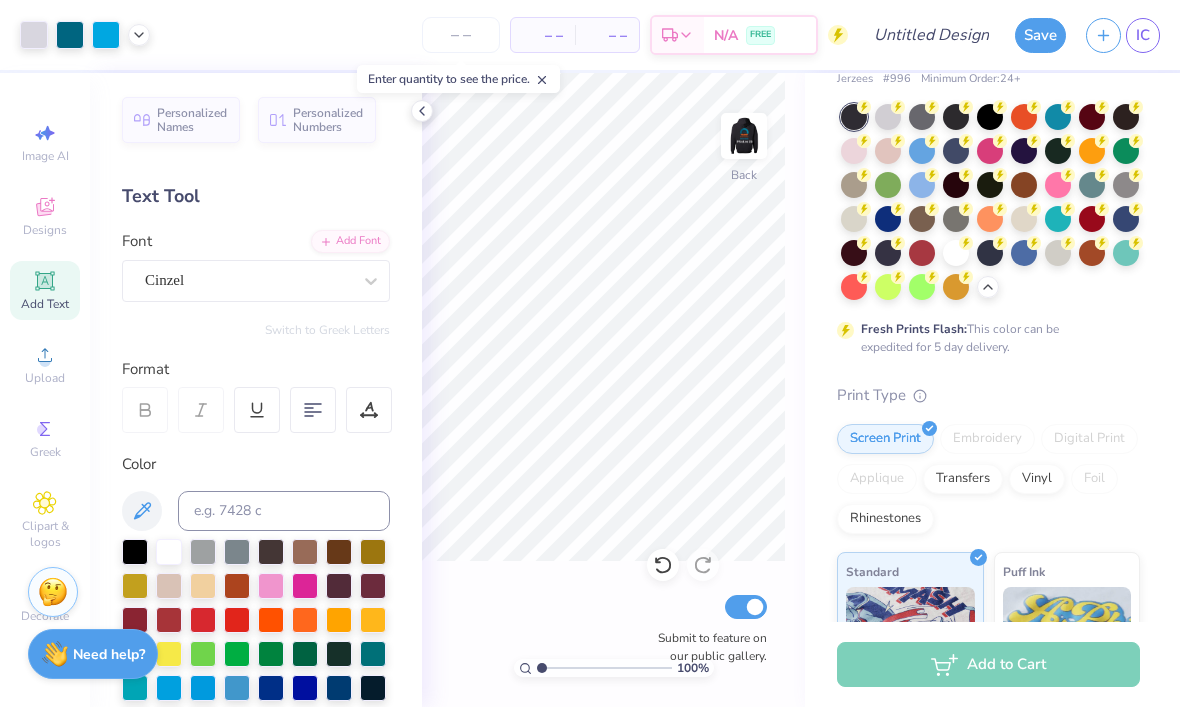 click 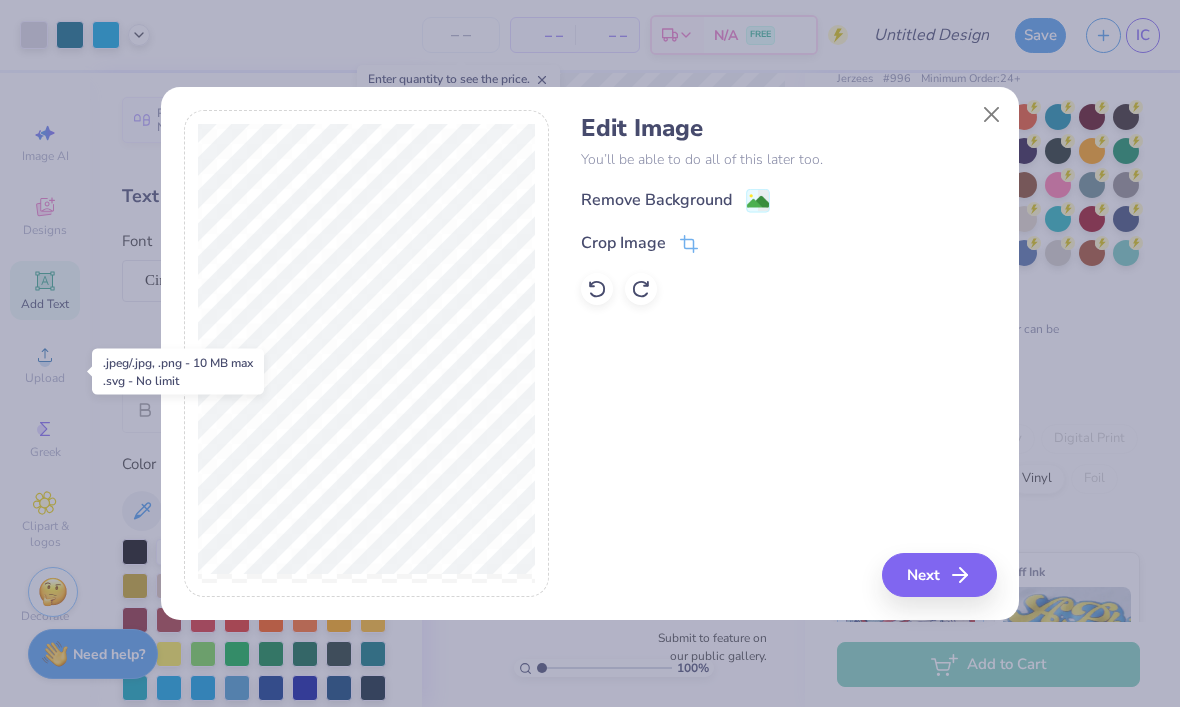 click 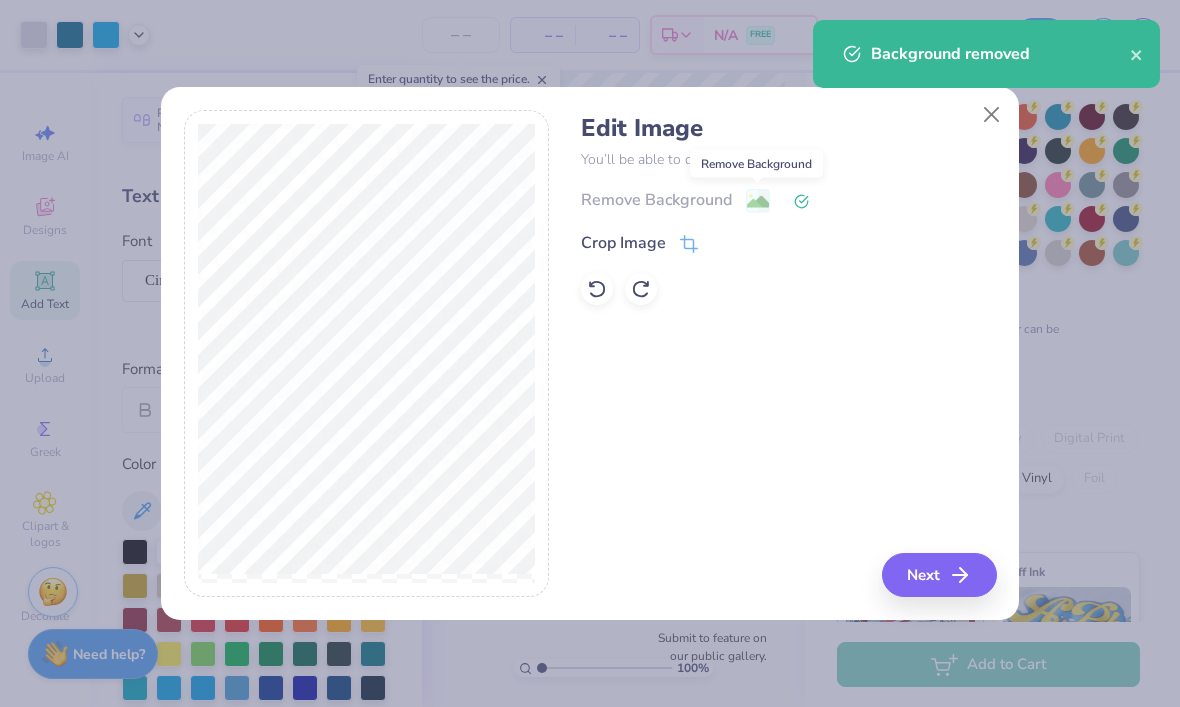 click on "Next" at bounding box center (939, 575) 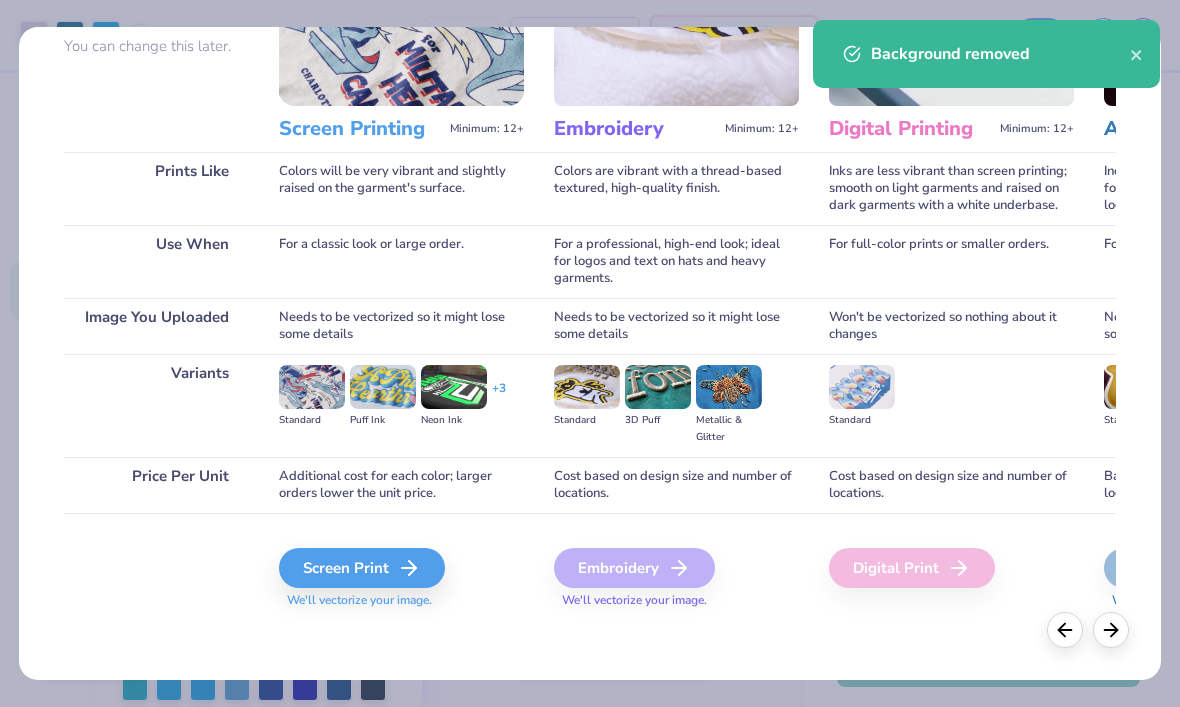 scroll, scrollTop: 190, scrollLeft: 0, axis: vertical 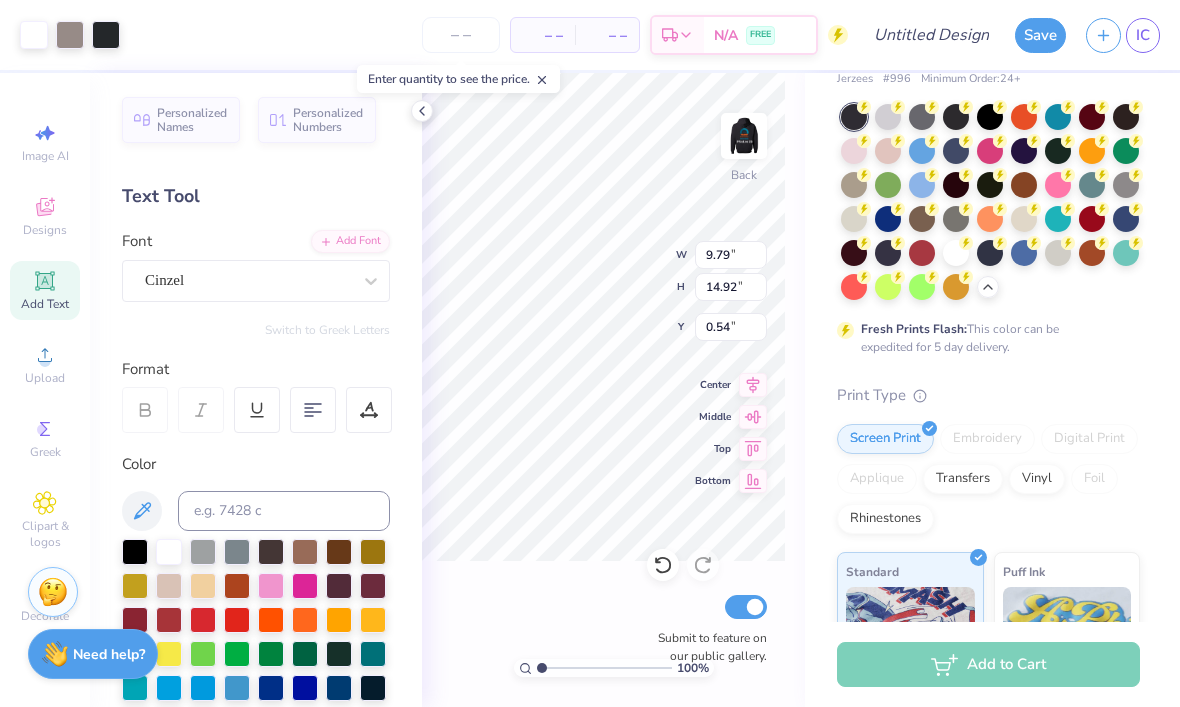 type on "2.30" 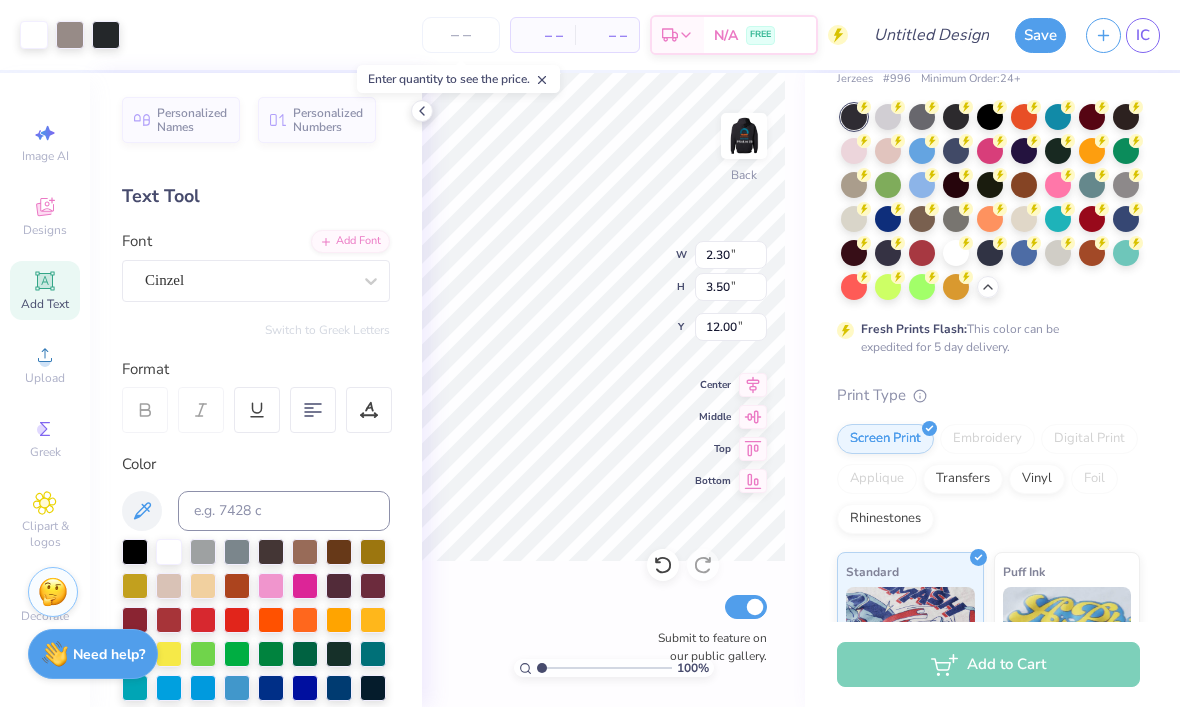 type on "6.66" 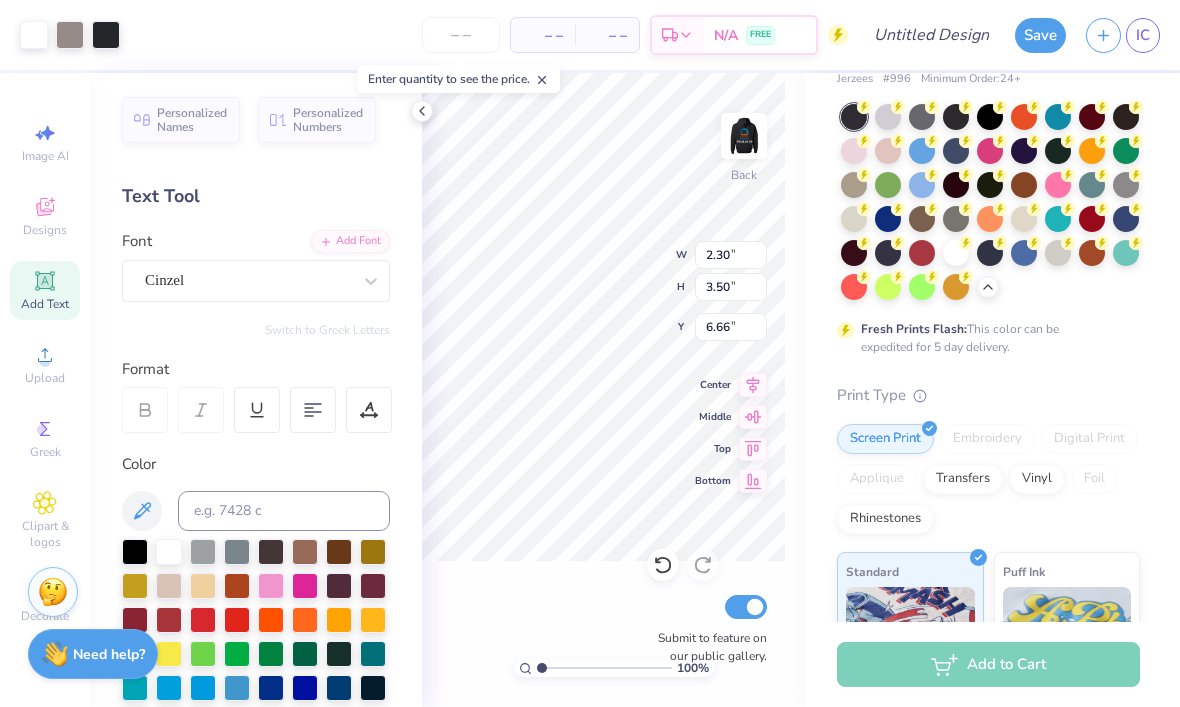 type on "8.00" 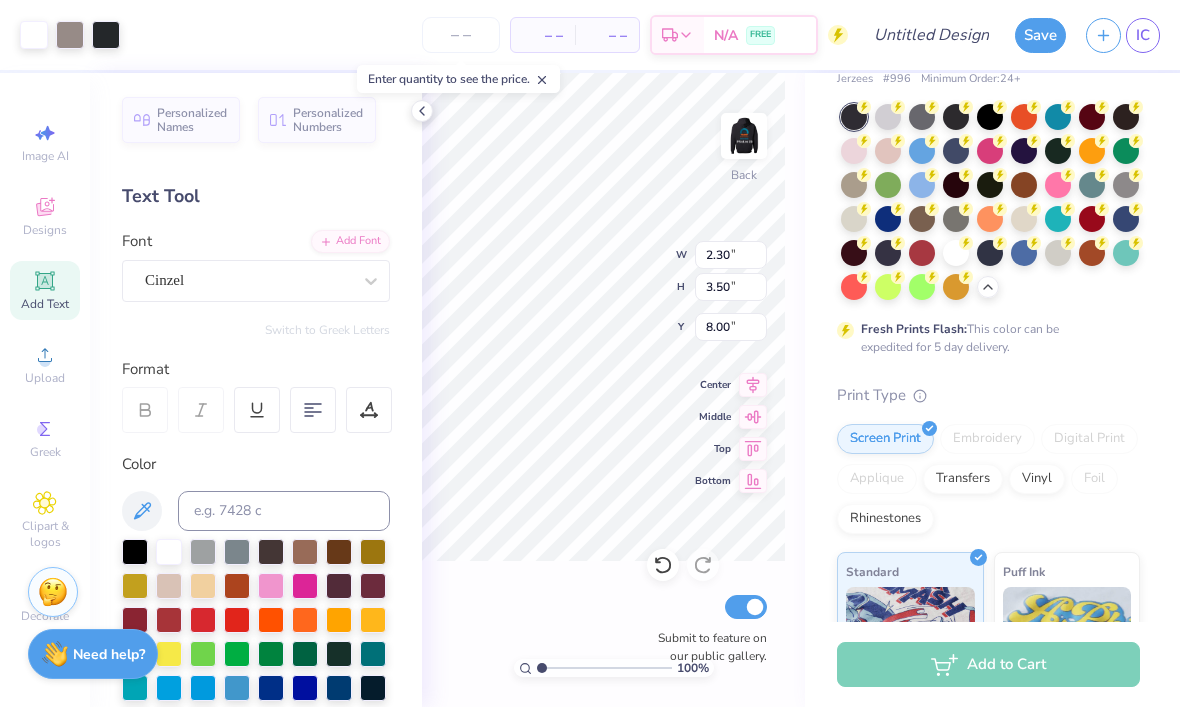 type on "1.54" 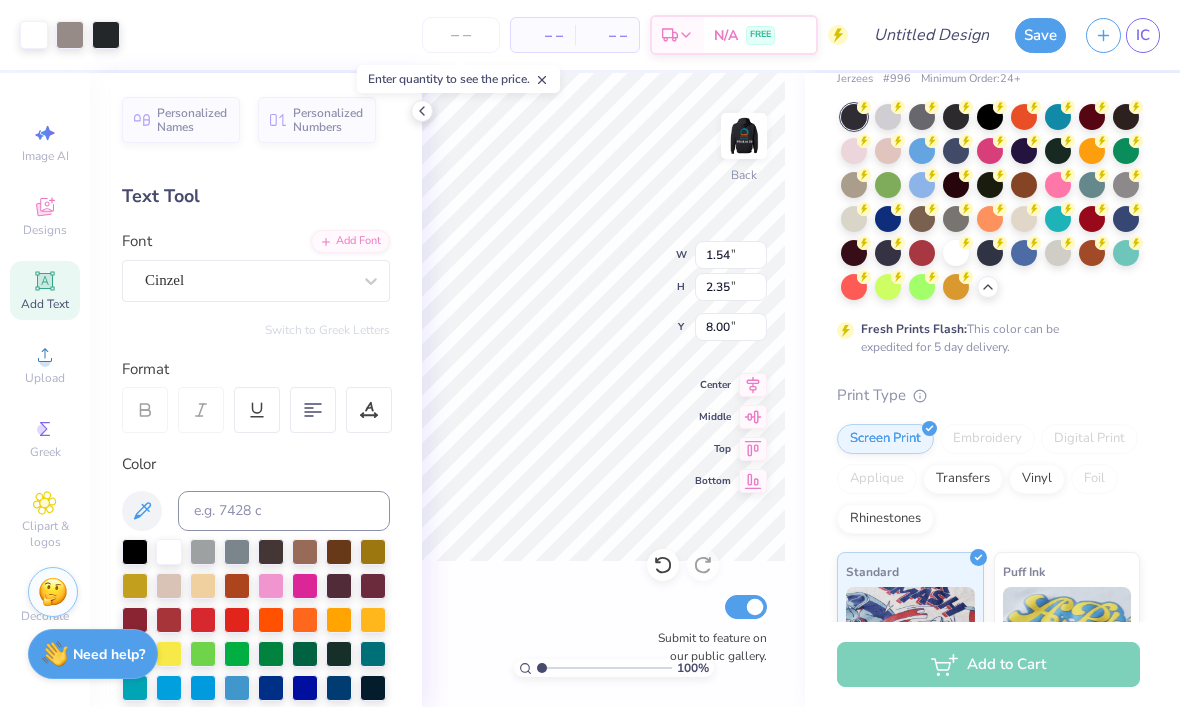 type on "8.73" 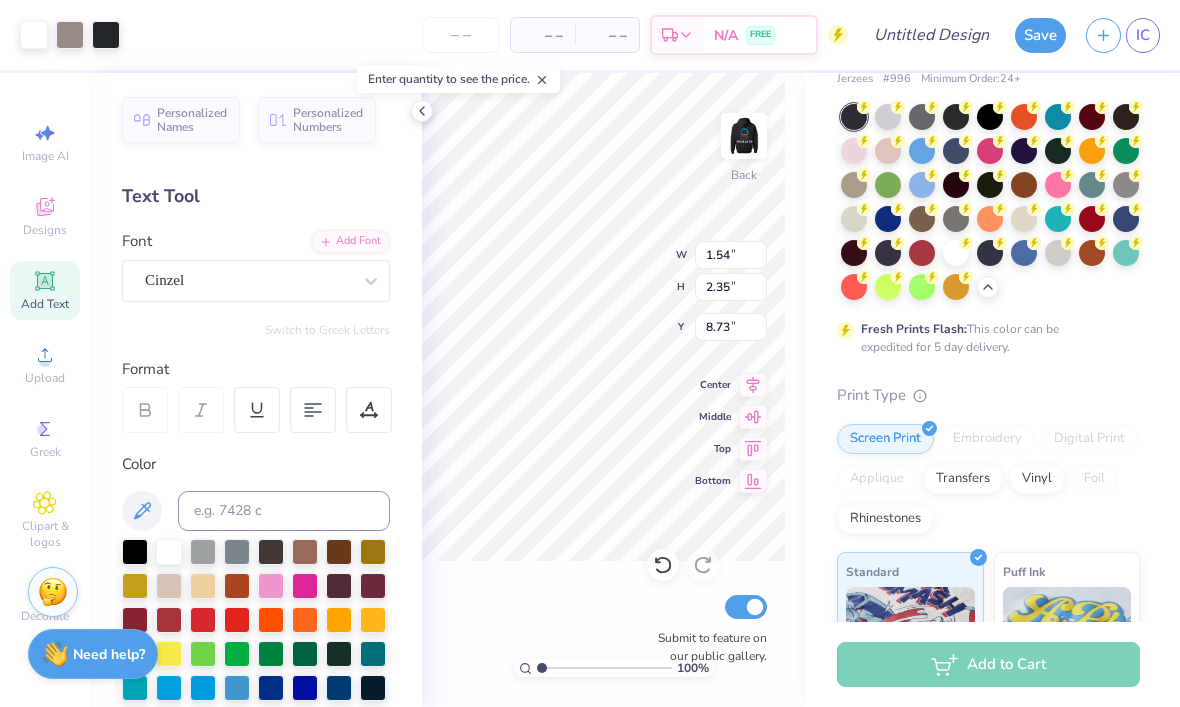 click on "Jerzees Nublend Hooded Sweatshirt Jerzees # 996 Minimum Order:  24 +   Fresh Prints Flash:  This color can be expedited for 5 day delivery. Print Type Screen Print Embroidery Digital Print Applique Transfers Vinyl Foil Rhinestones Standard Puff Ink Neon Ink Metallic & Glitter Ink Glow in the Dark Ink Water based Ink" at bounding box center (992, 496) 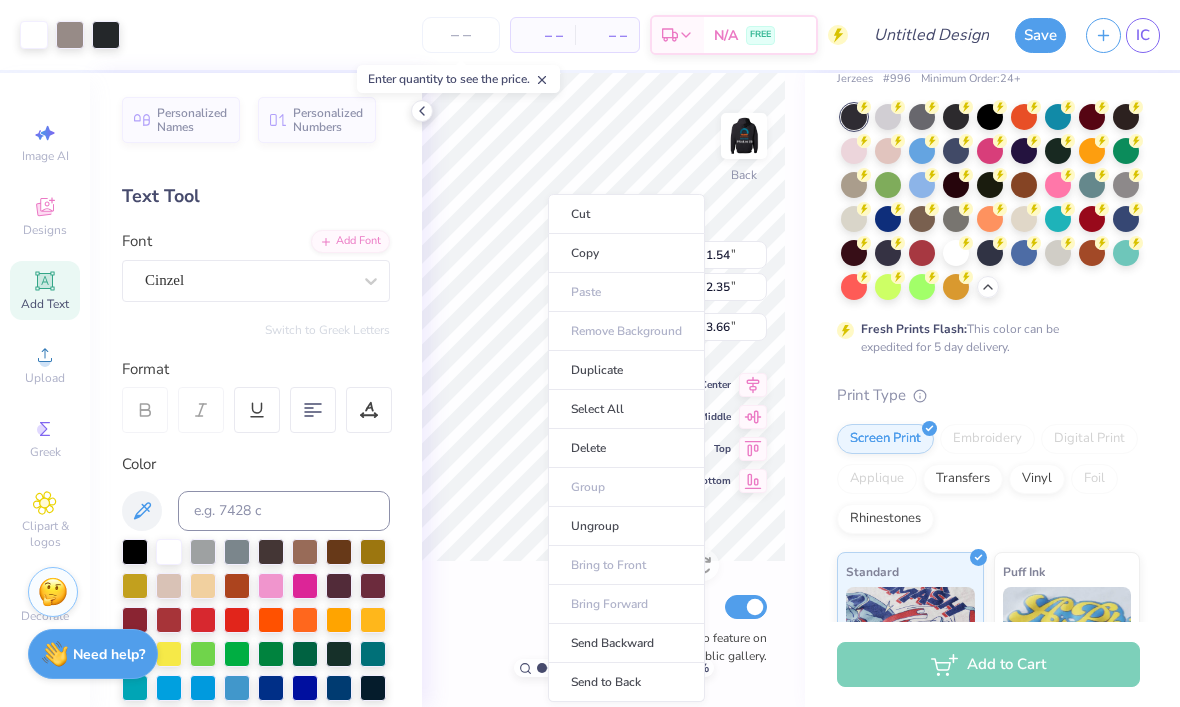 type on "3.36" 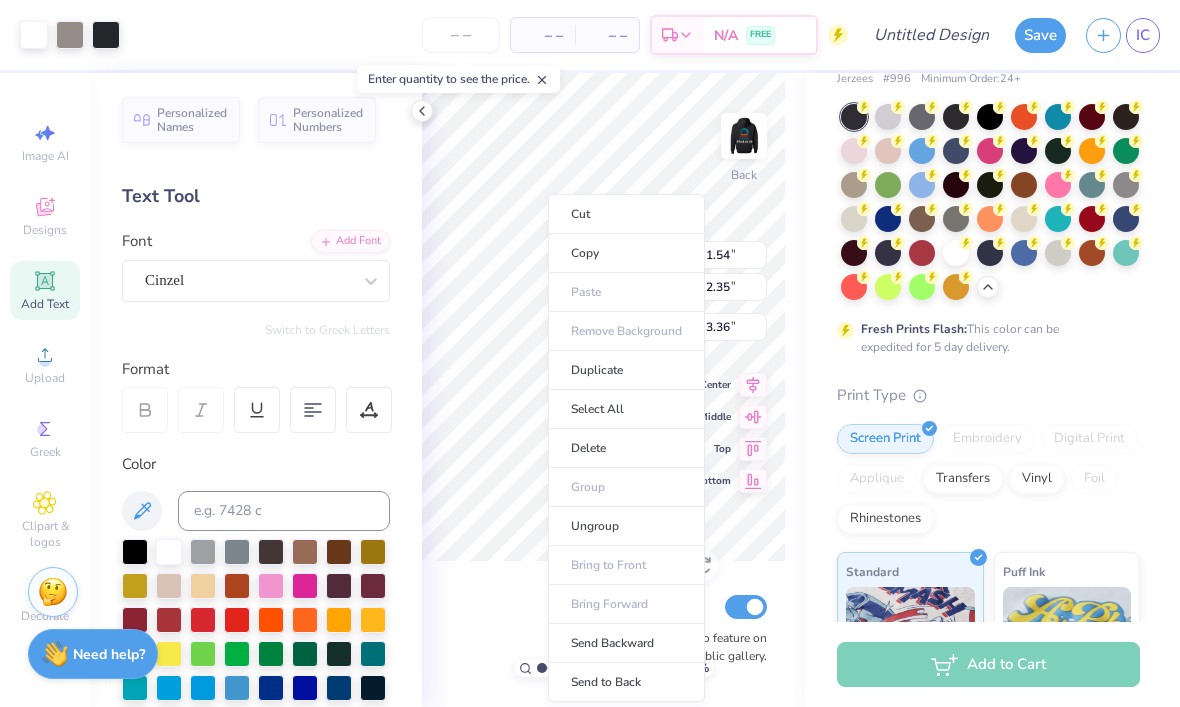 click on "Jerzees Nublend Hooded Sweatshirt Jerzees # 996 Minimum Order:  24 +   Fresh Prints Flash:  This color can be expedited for 5 day delivery. Print Type Screen Print Embroidery Digital Print Applique Transfers Vinyl Foil Rhinestones Standard Puff Ink Neon Ink Metallic & Glitter Ink Glow in the Dark Ink Water based Ink" at bounding box center [988, 508] 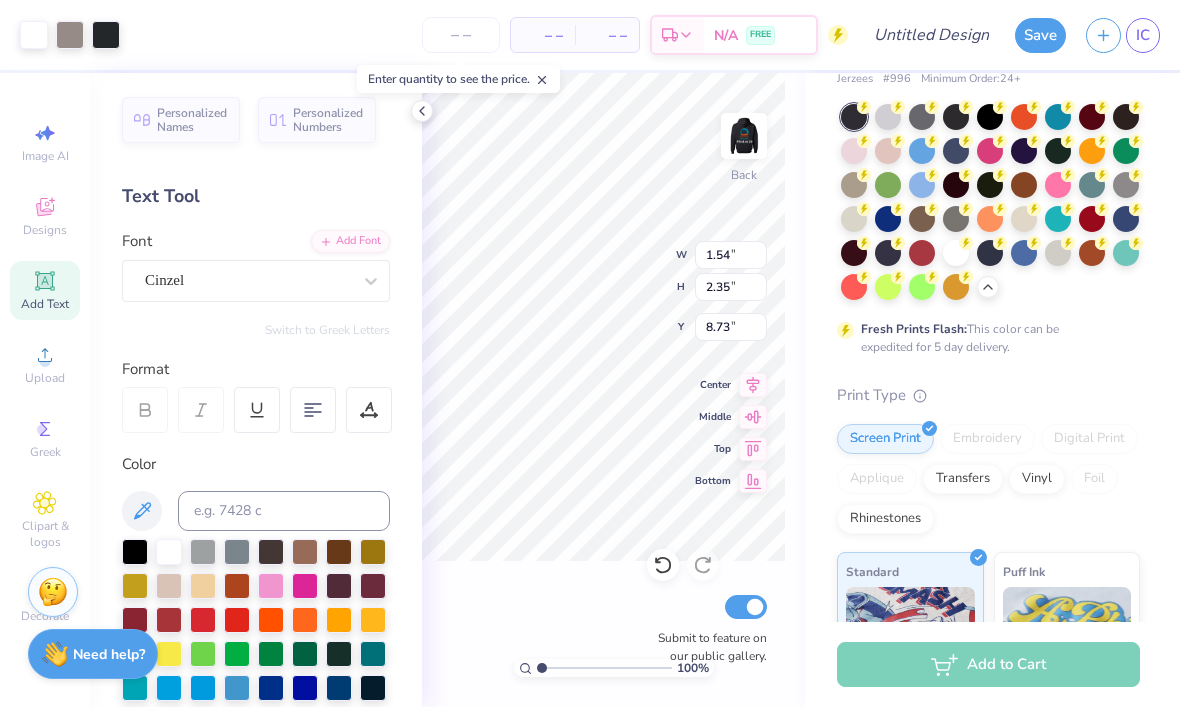 click on "Jerzees Nublend Hooded Sweatshirt Jerzees # 996 Minimum Order:  24 +   Fresh Prints Flash:  This color can be expedited for 5 day delivery. Print Type Screen Print Embroidery Digital Print Applique Transfers Vinyl Foil Rhinestones Standard Puff Ink Neon Ink Metallic & Glitter Ink Glow in the Dark Ink Water based Ink" at bounding box center (988, 508) 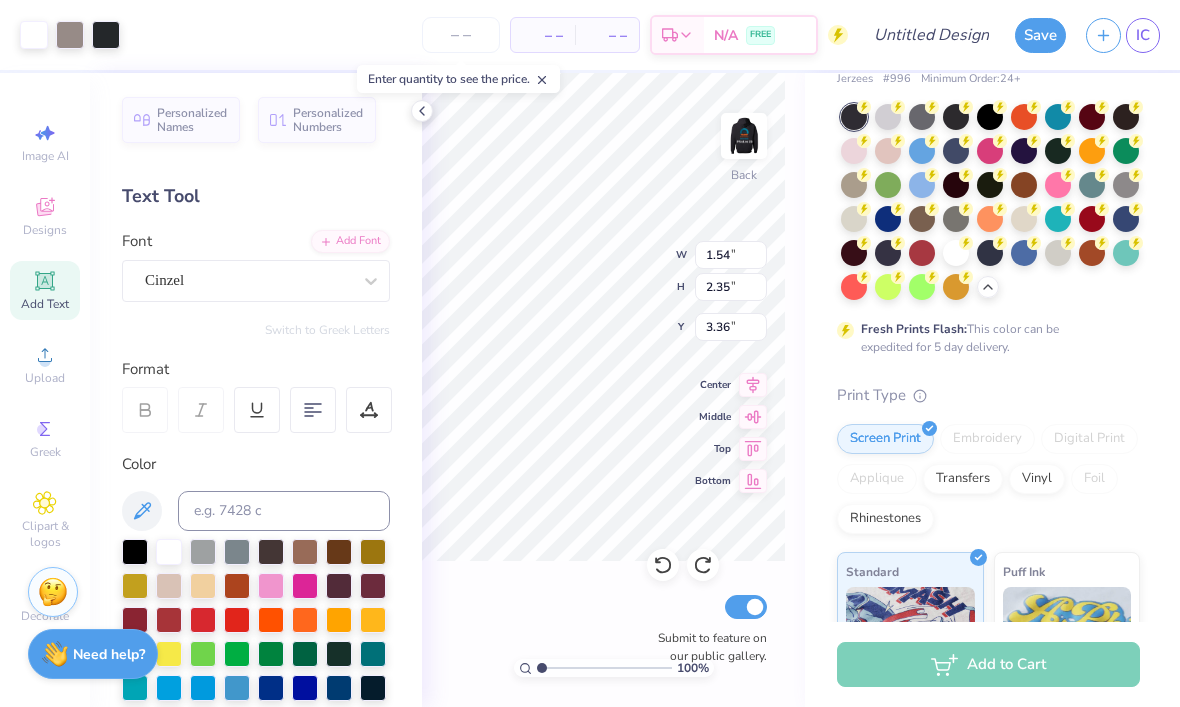 click 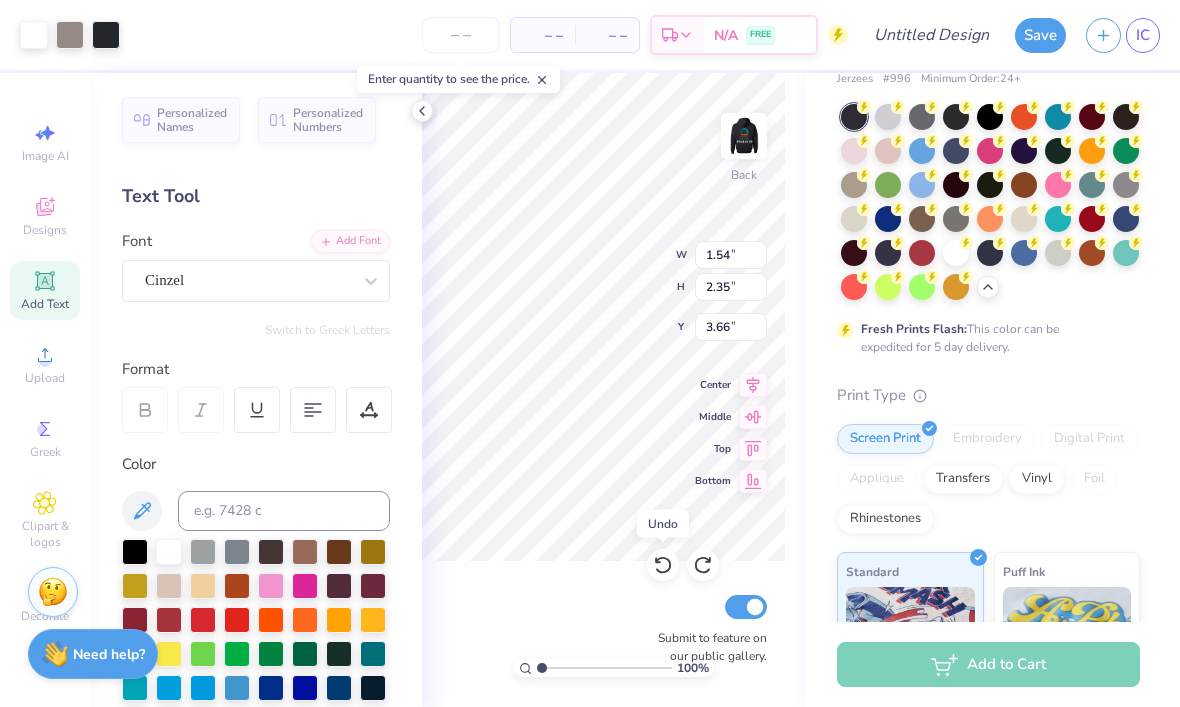 click 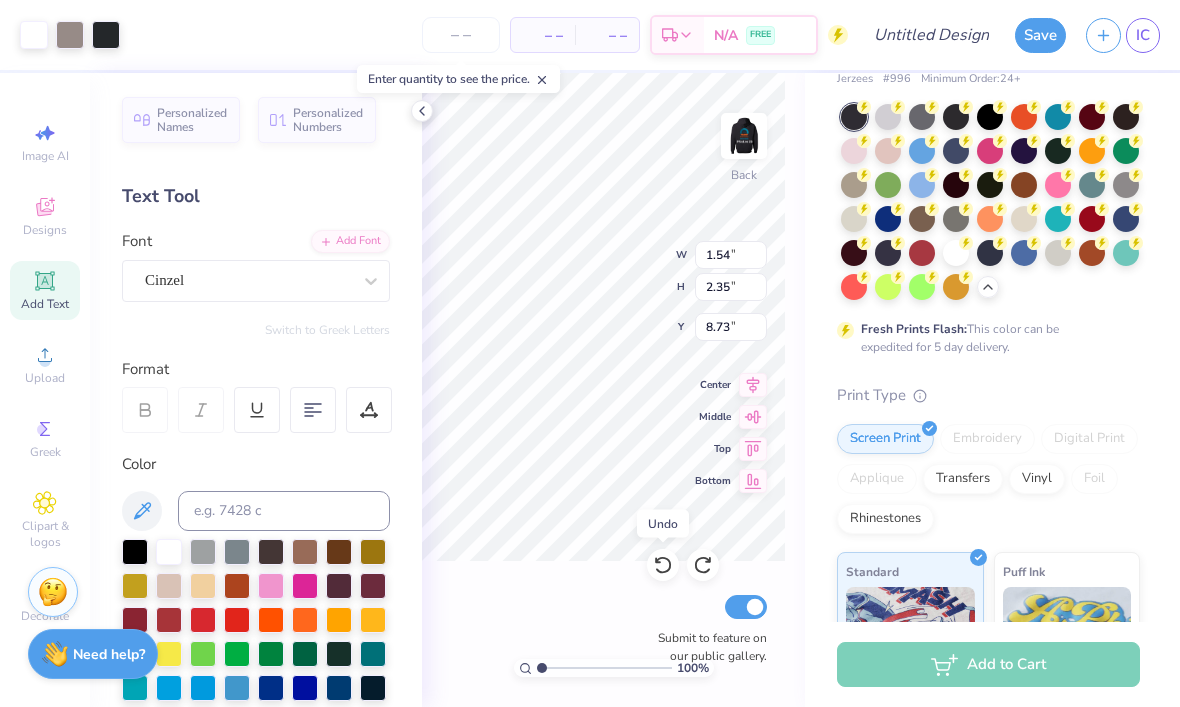click 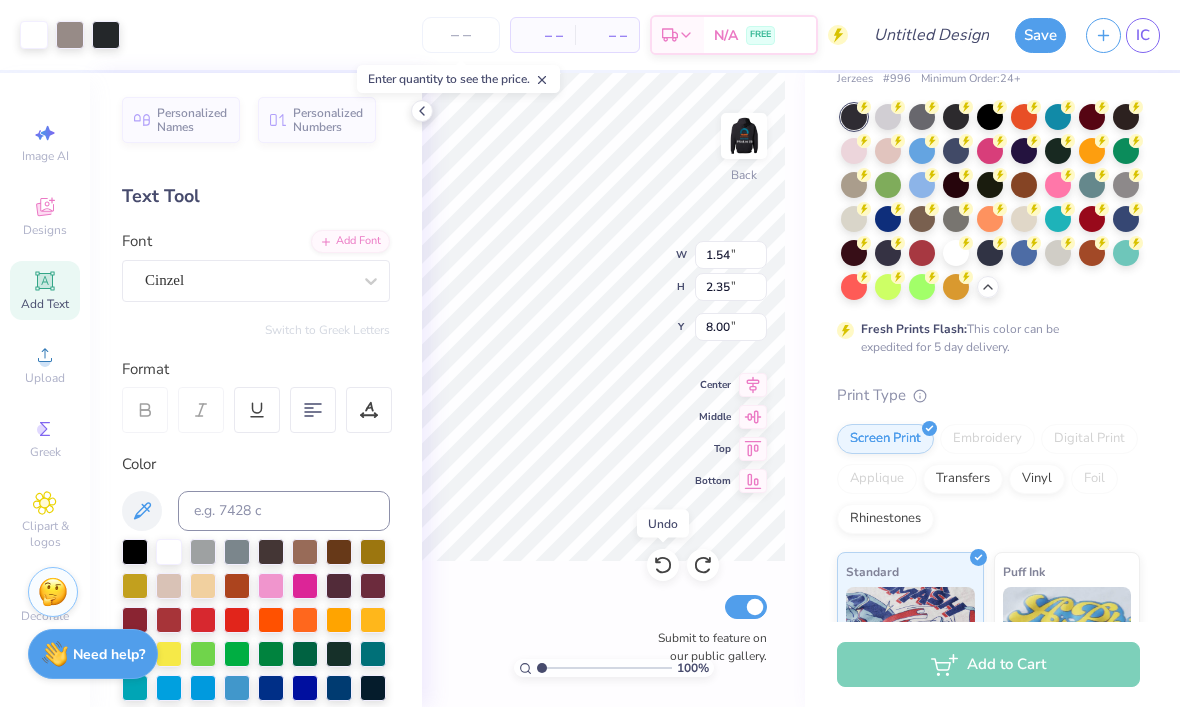 click 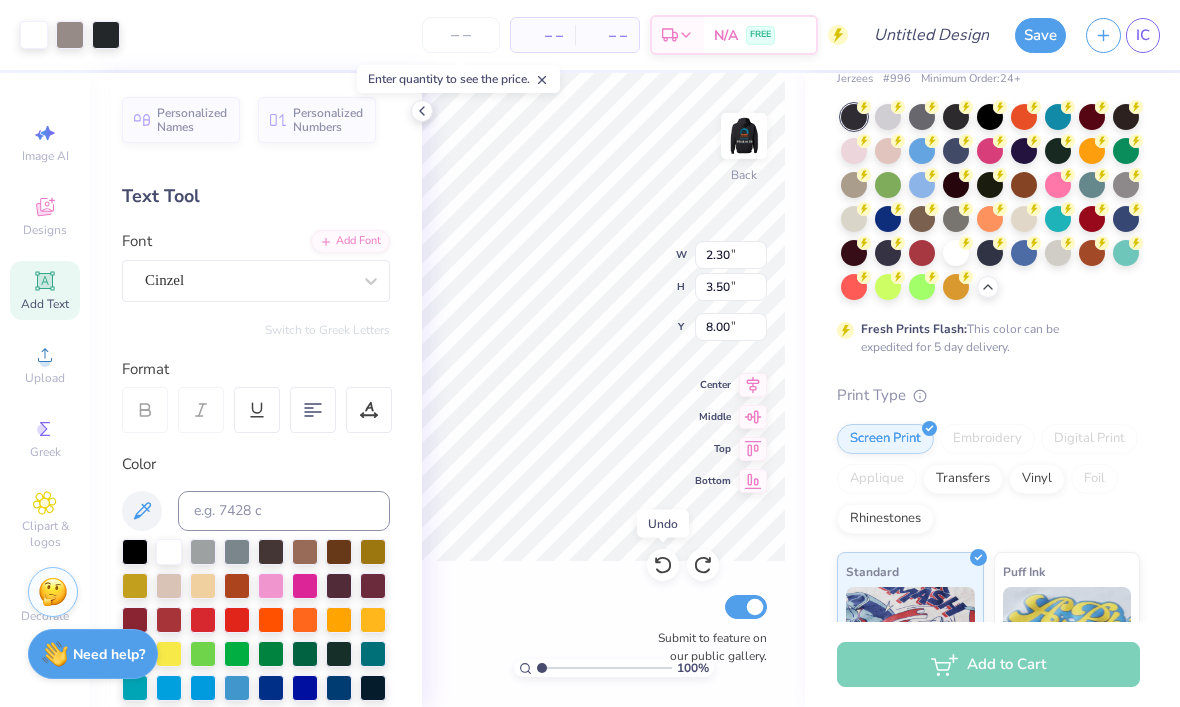 click 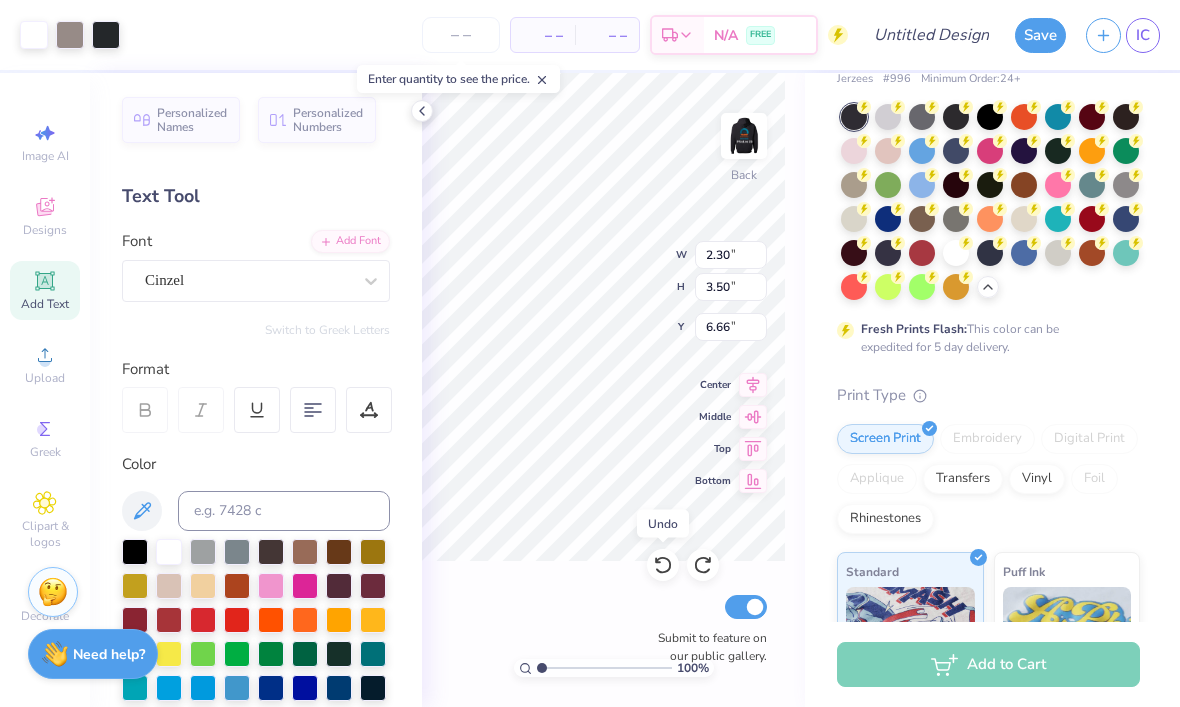 click 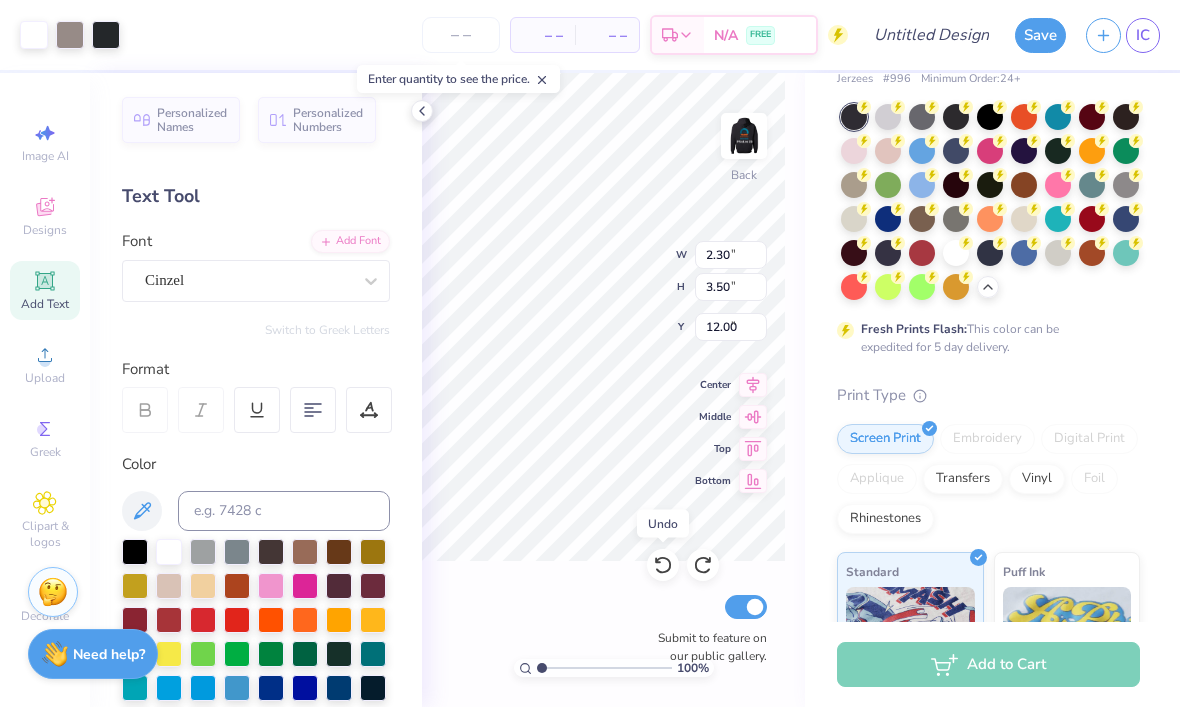 click 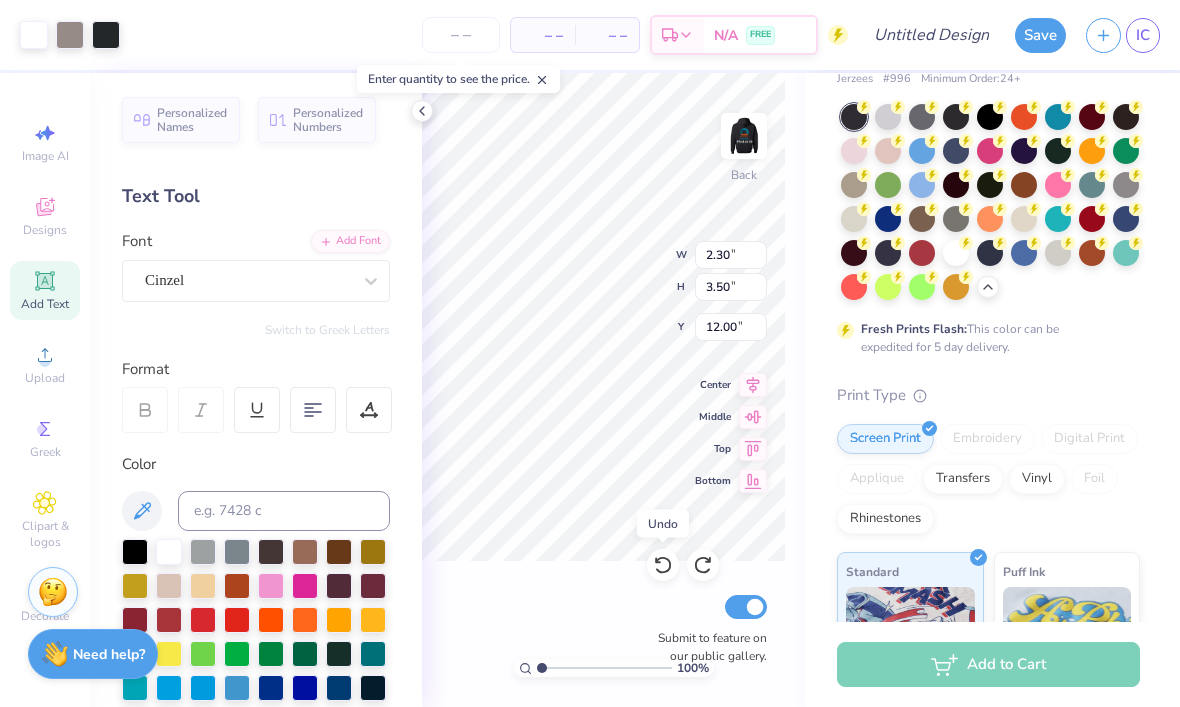 type on "11.96" 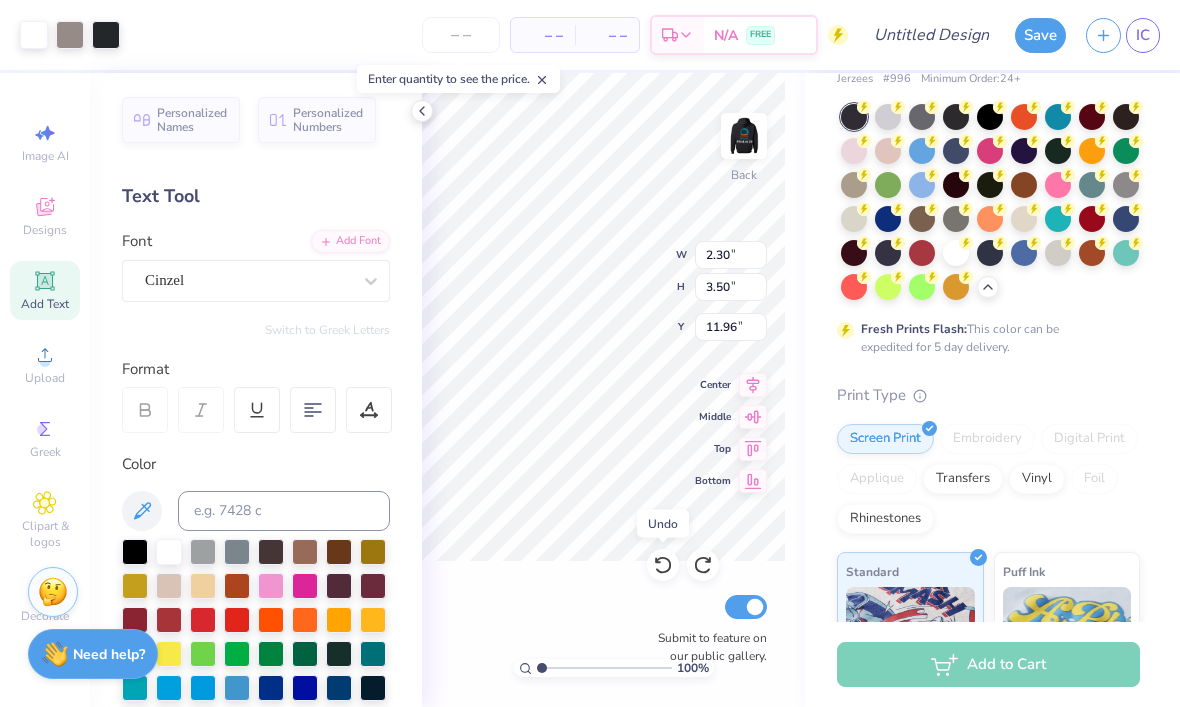 click 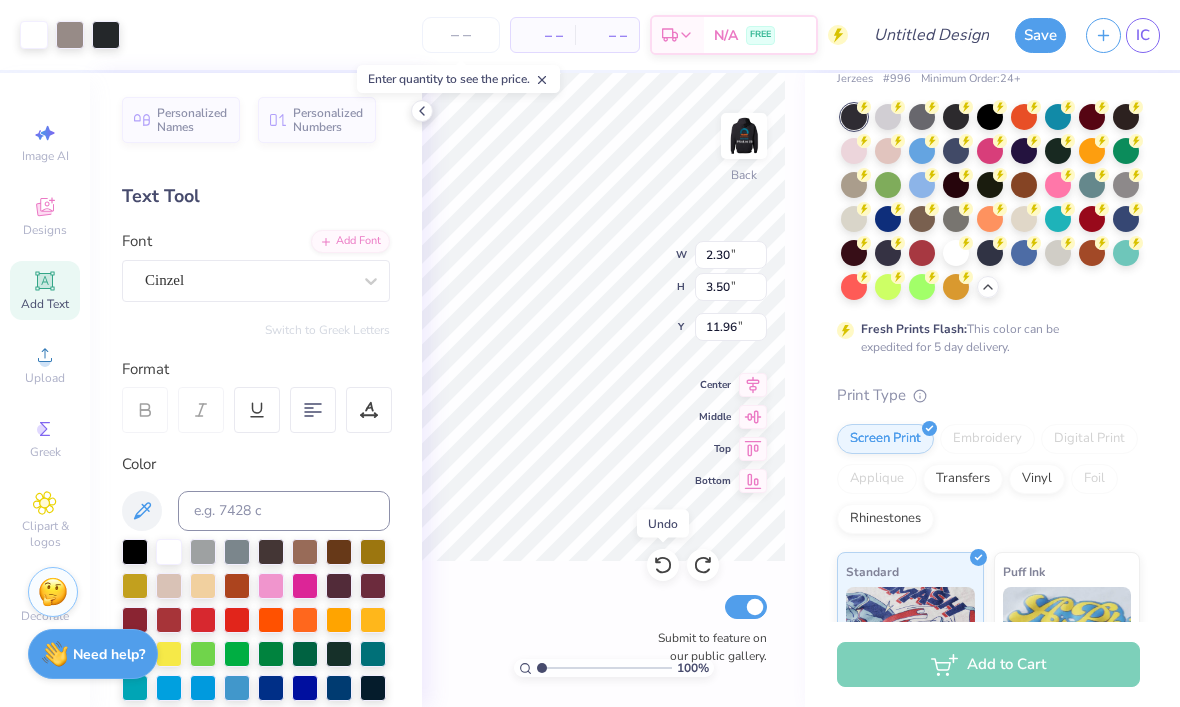 type on "9.79" 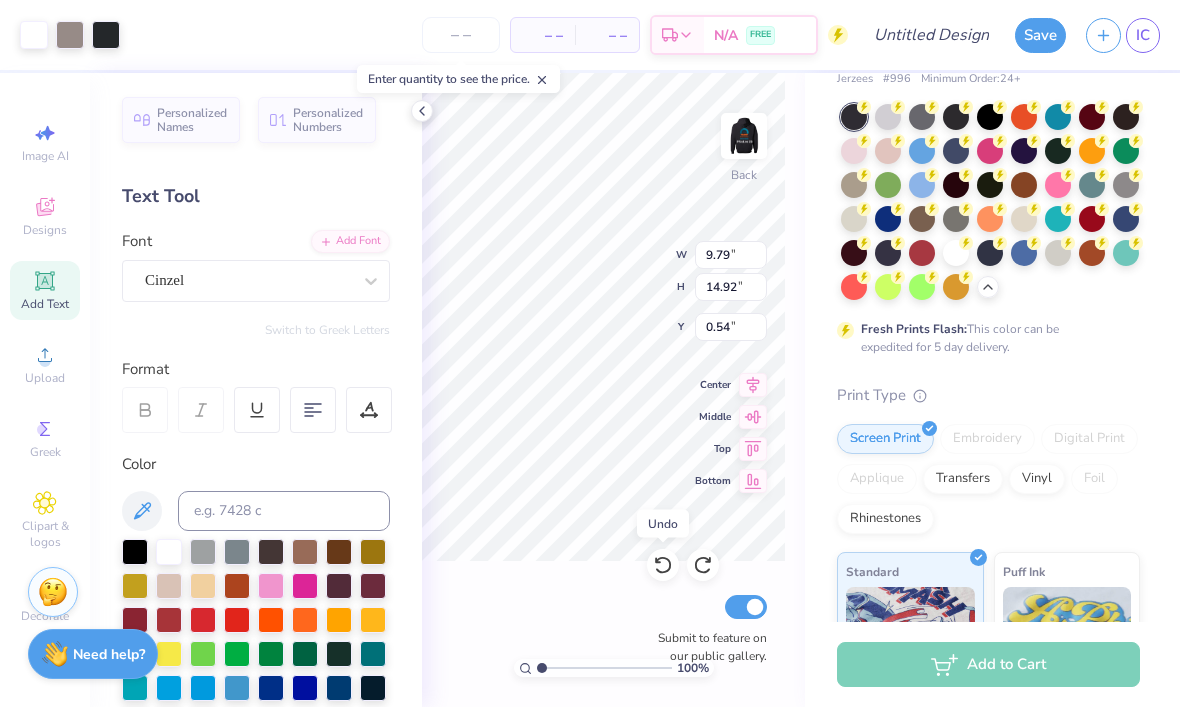 click 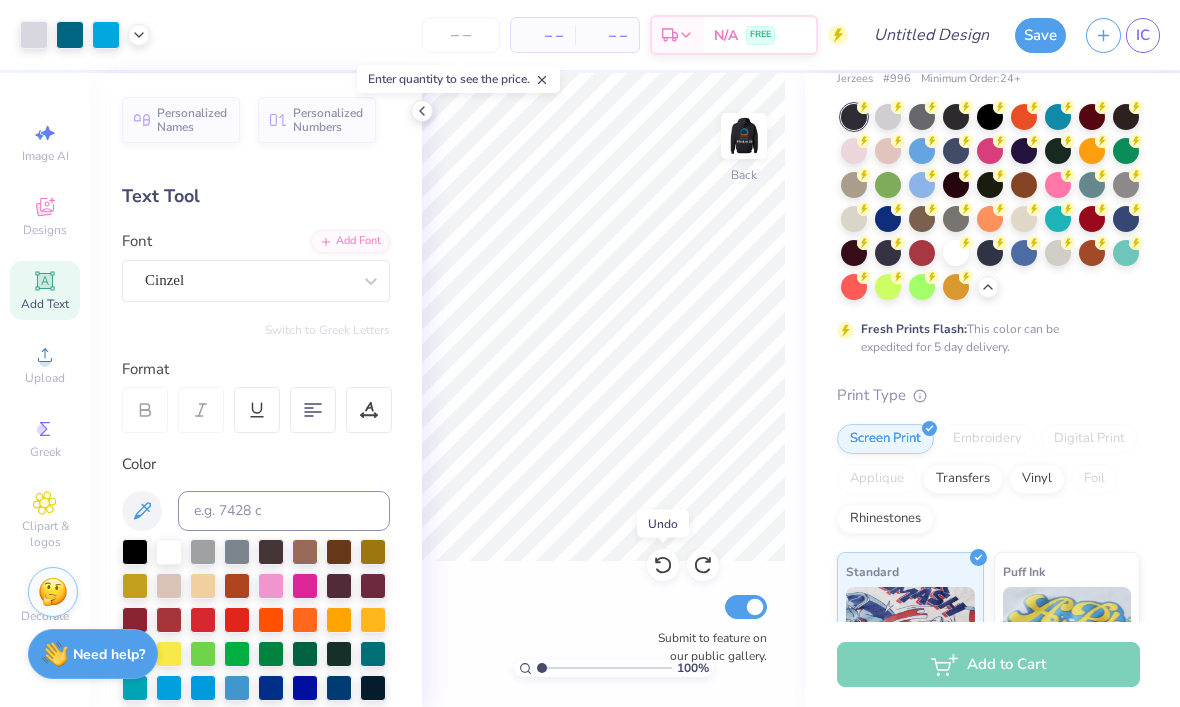 click at bounding box center (744, 136) 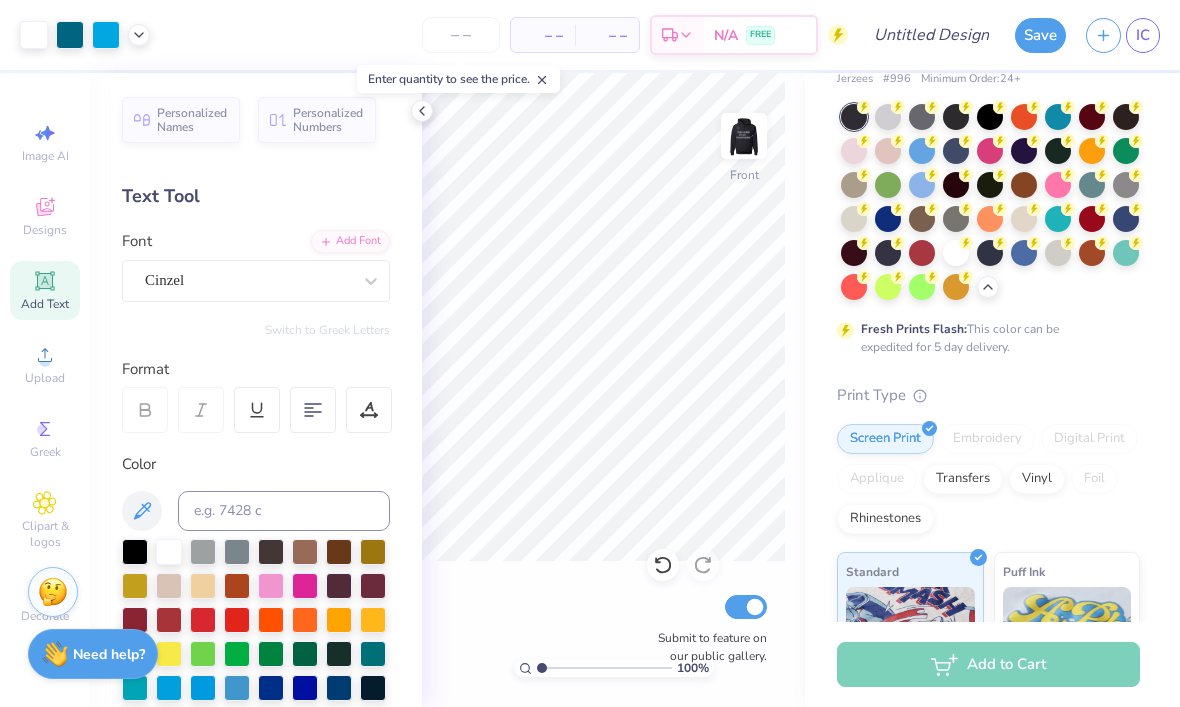 click at bounding box center (744, 136) 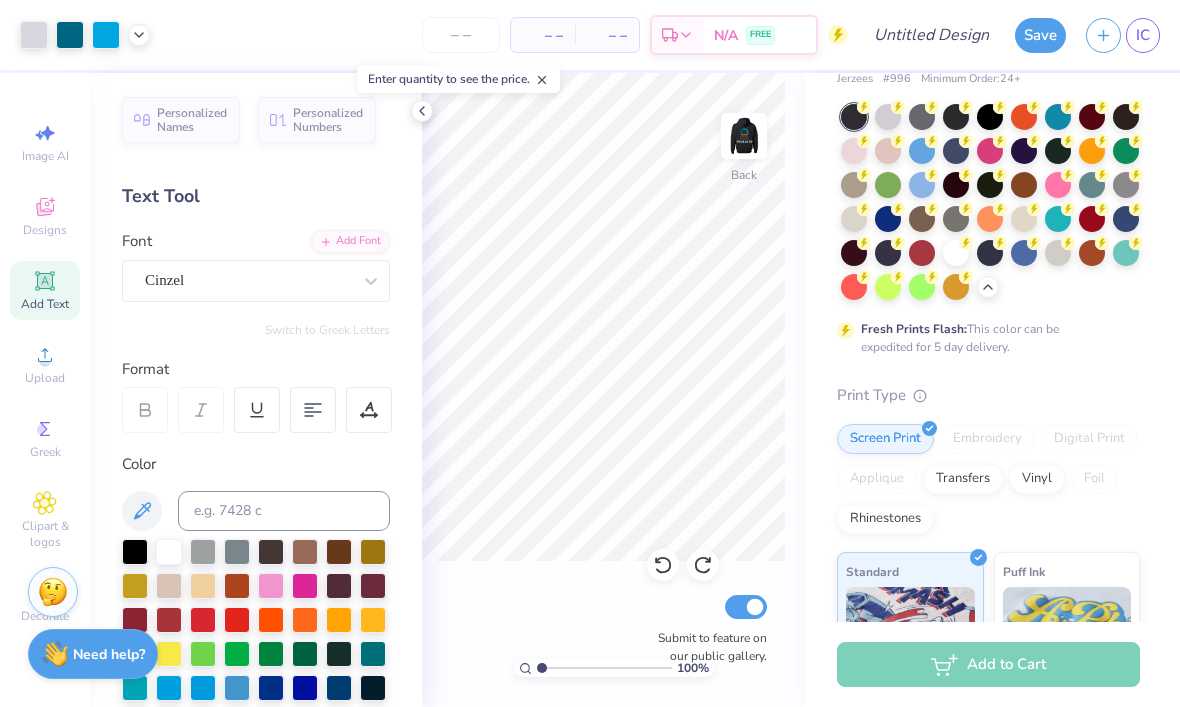 click at bounding box center (744, 136) 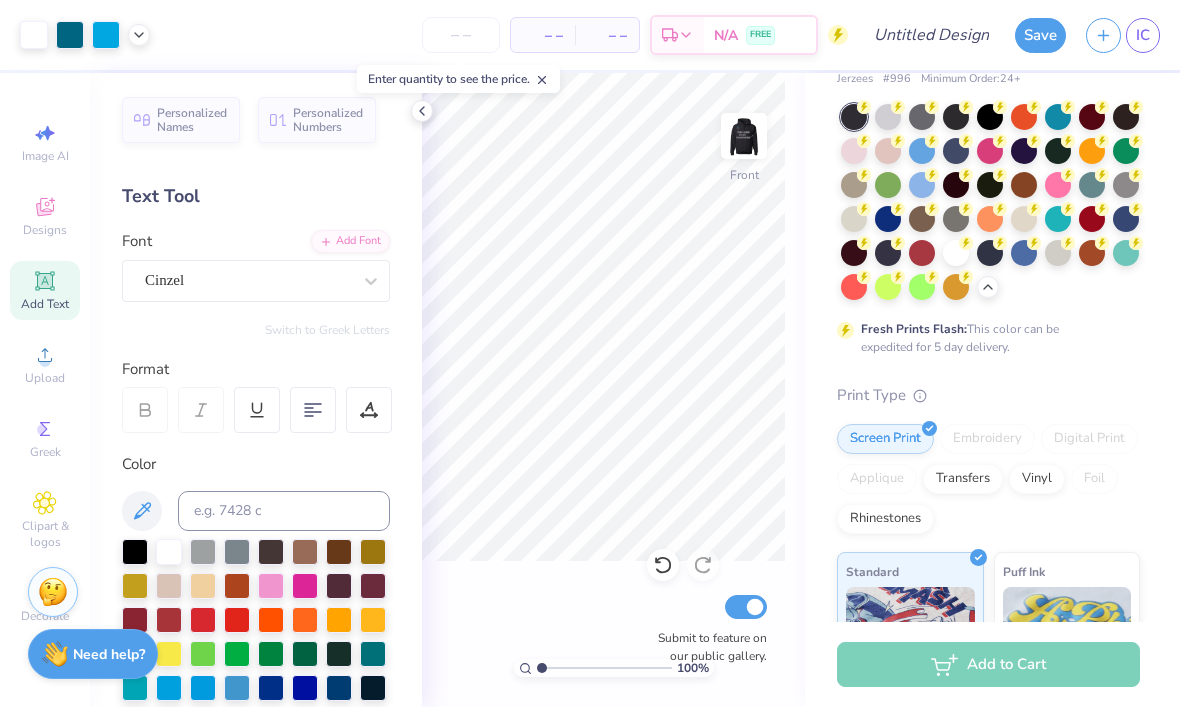 click at bounding box center [461, 35] 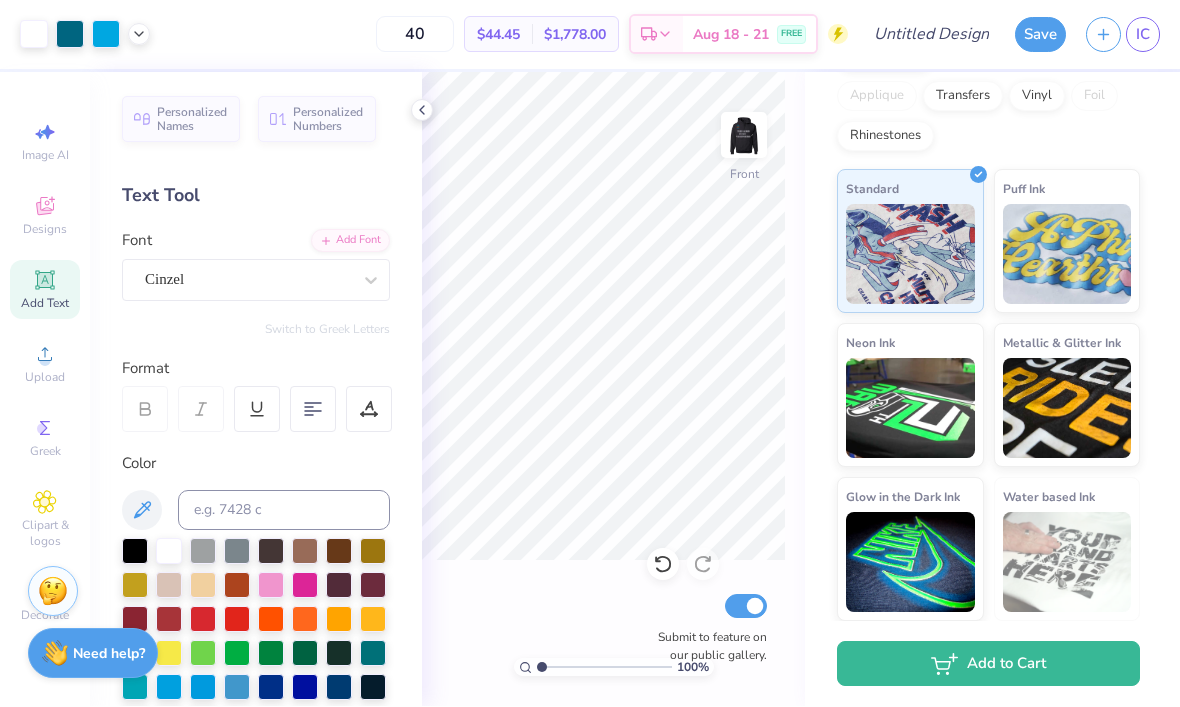 scroll, scrollTop: 466, scrollLeft: 0, axis: vertical 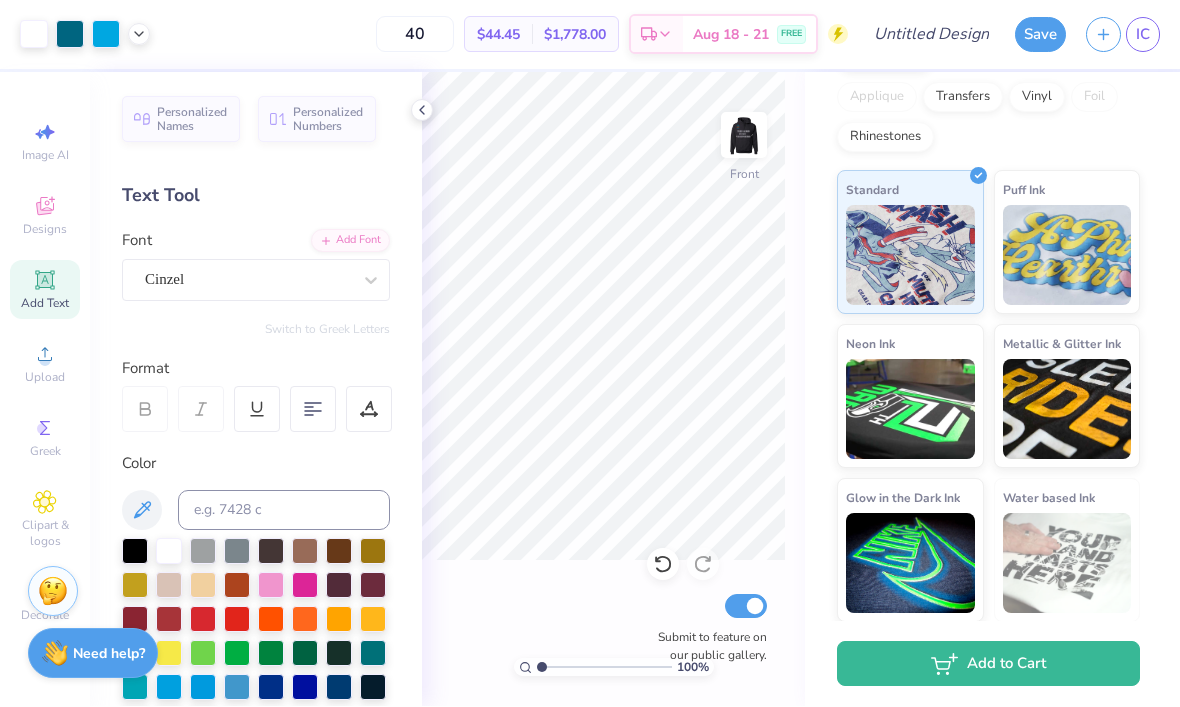click on "40 $44.45 Per Item $1,778.00 Total Est.  Delivery Aug 18 - 21 FREE" at bounding box center (504, 35) 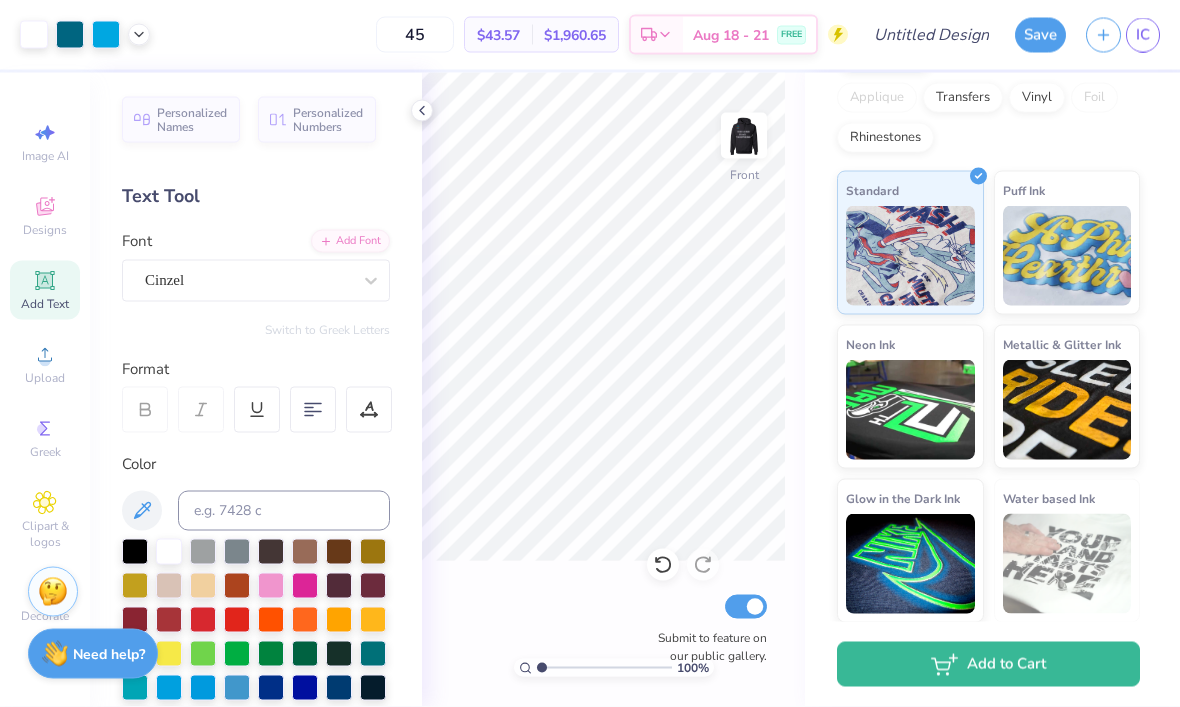 type on "4" 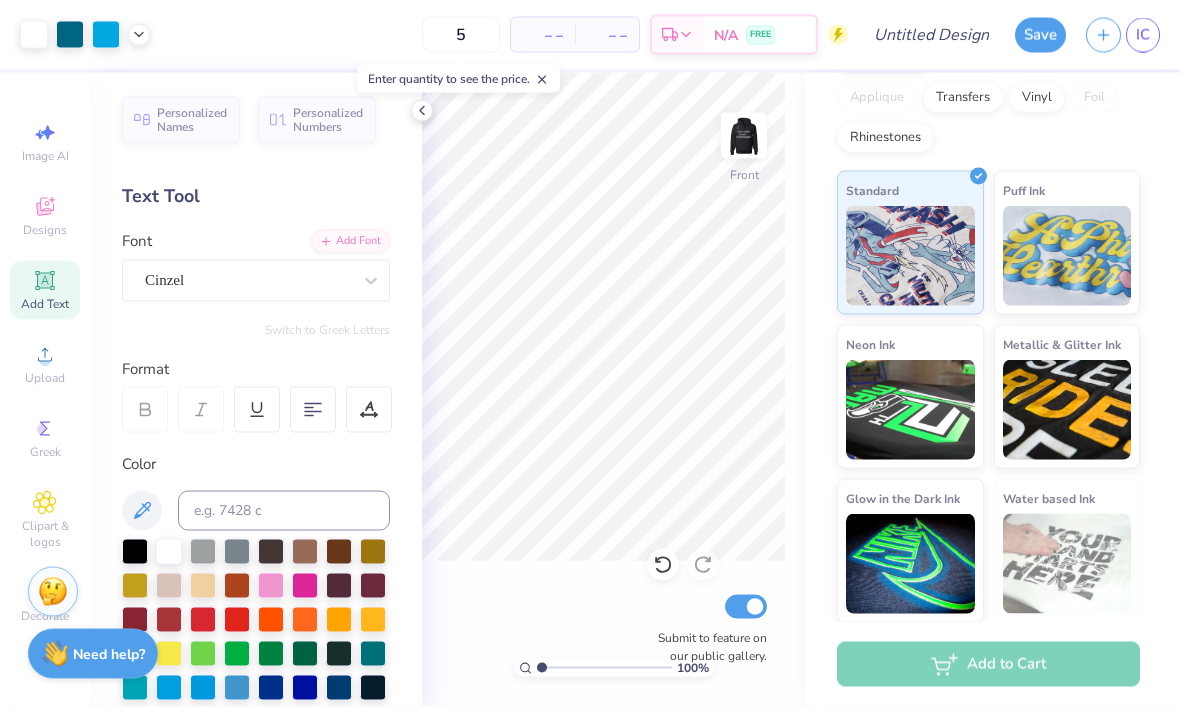 type on "50" 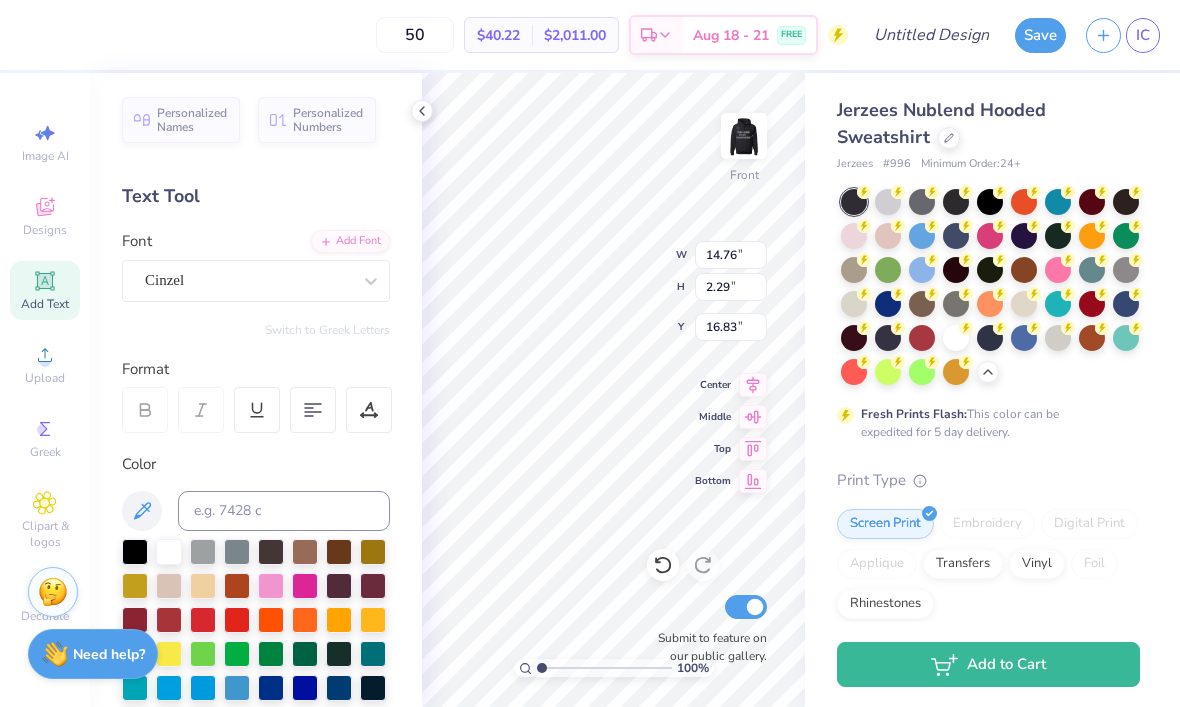 click on "Fresh Prints Flash:  This color can be expedited for 5 day delivery." at bounding box center (988, 315) 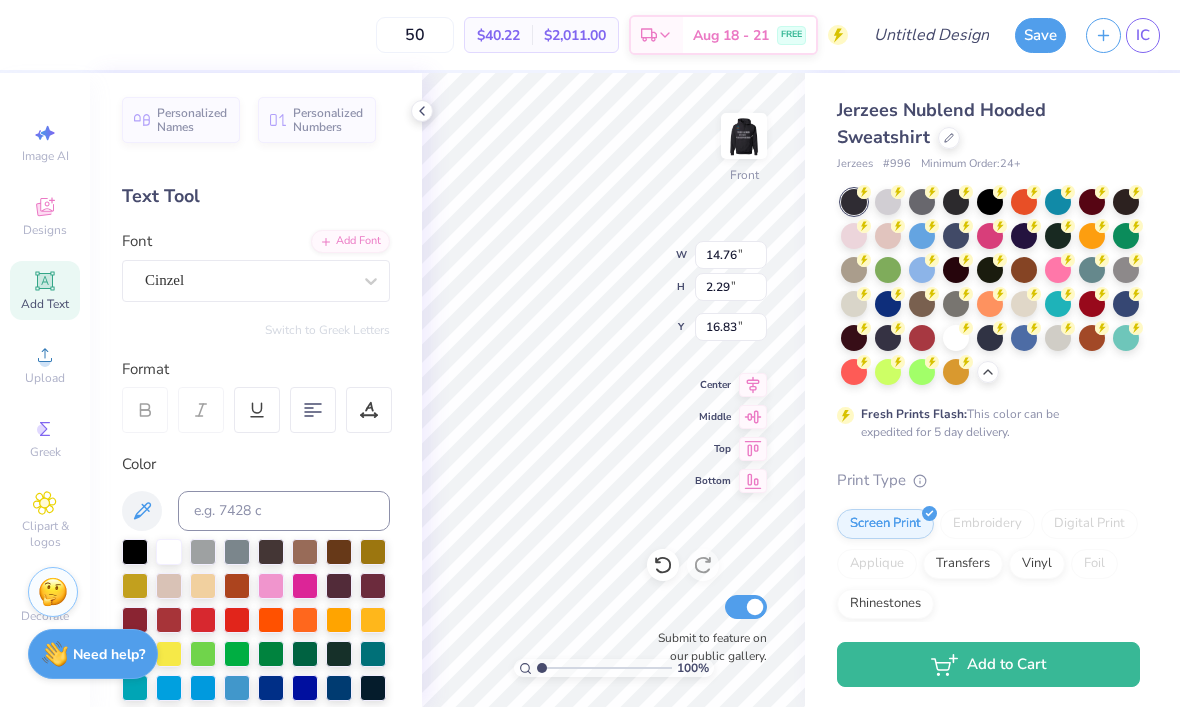 click on "Jerzees Nublend Hooded Sweatshirt" at bounding box center [988, 124] 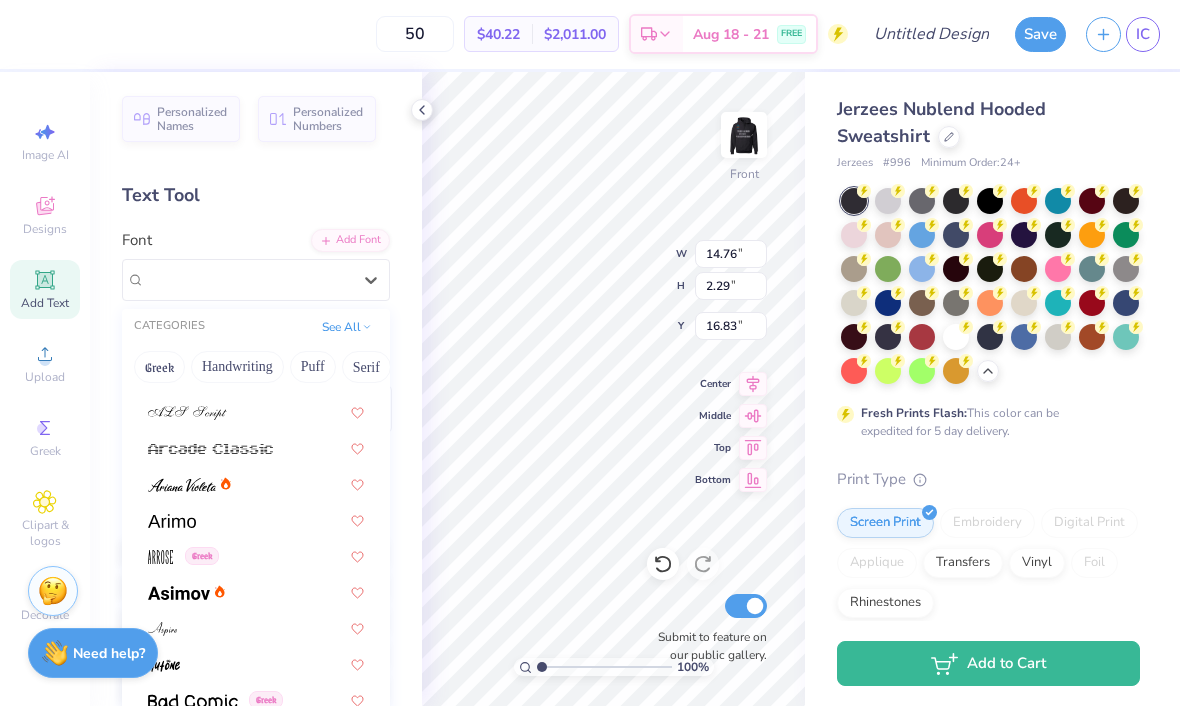 scroll, scrollTop: 567, scrollLeft: 0, axis: vertical 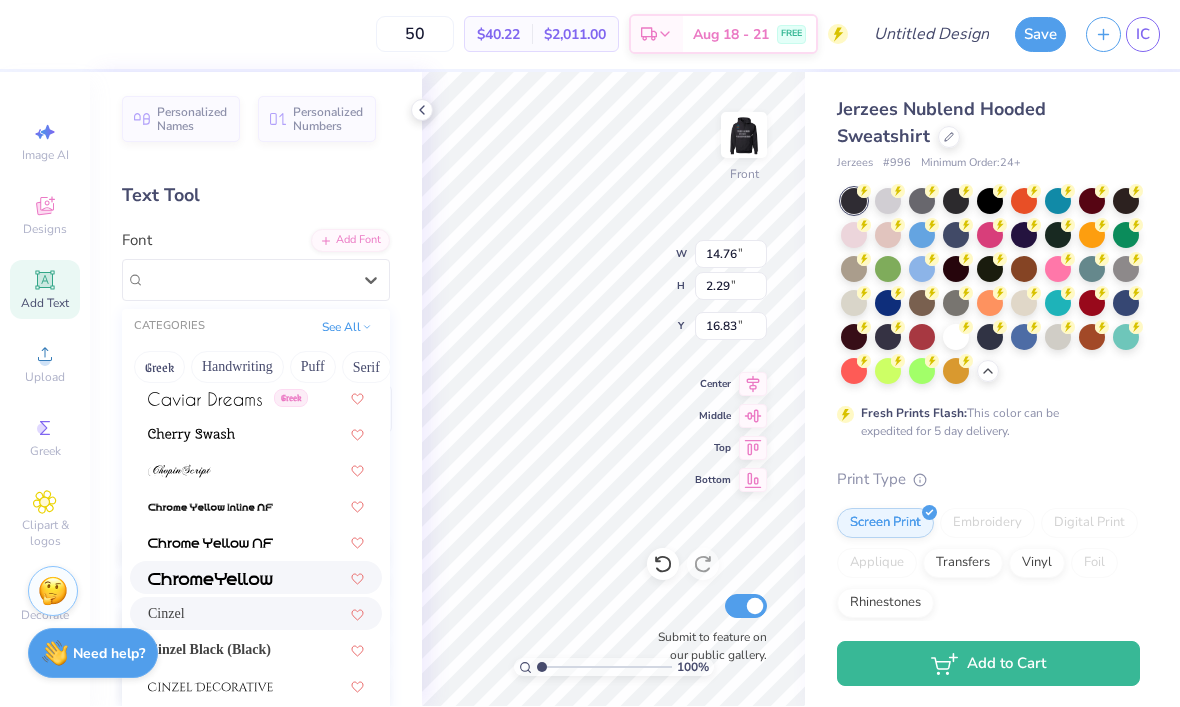 click at bounding box center (210, 580) 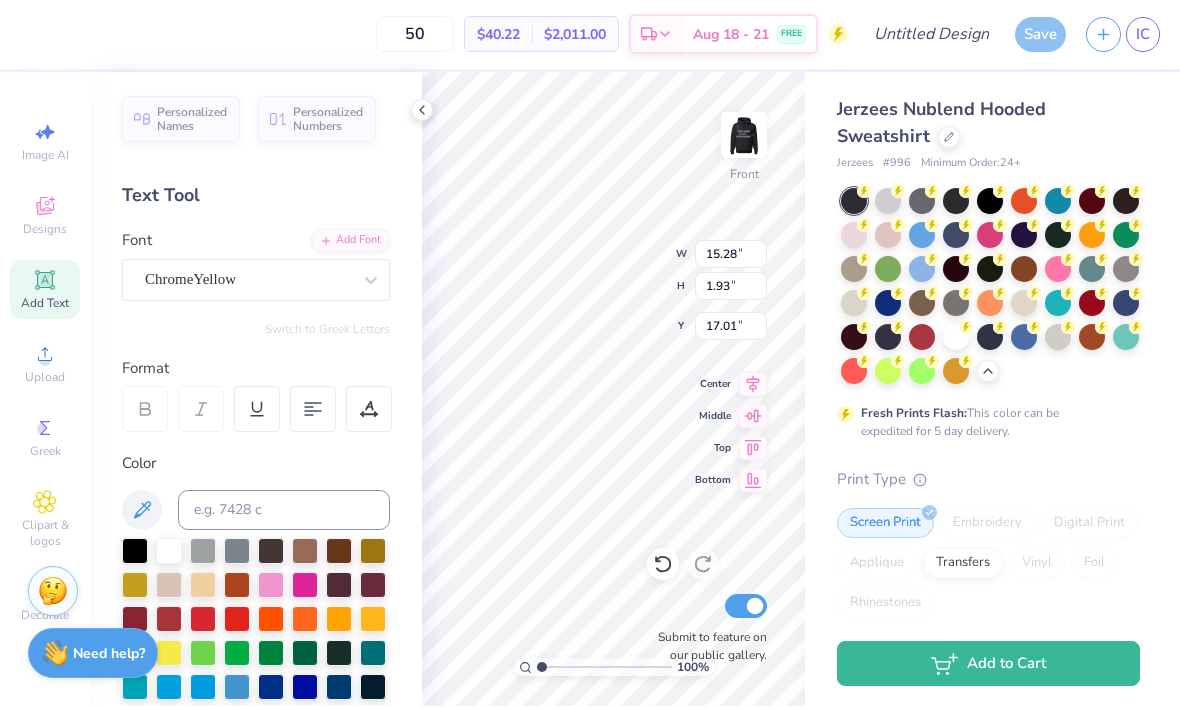 type on "15.28" 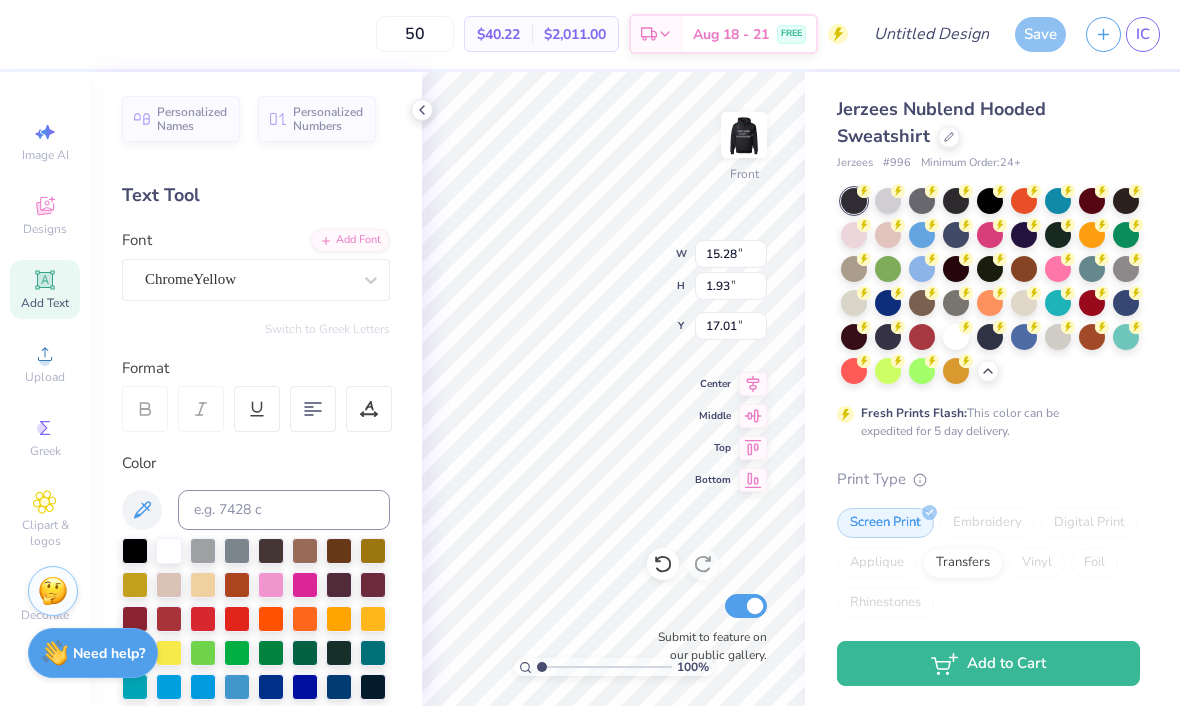 type on "1.93" 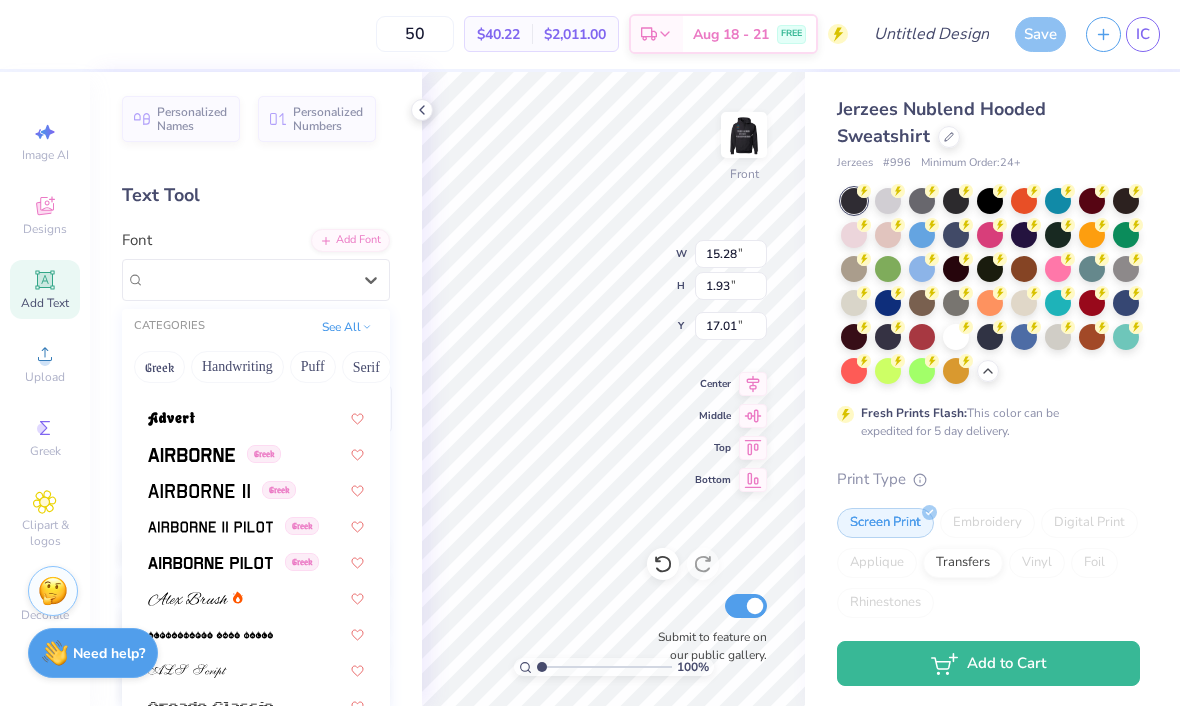 scroll, scrollTop: 310, scrollLeft: 0, axis: vertical 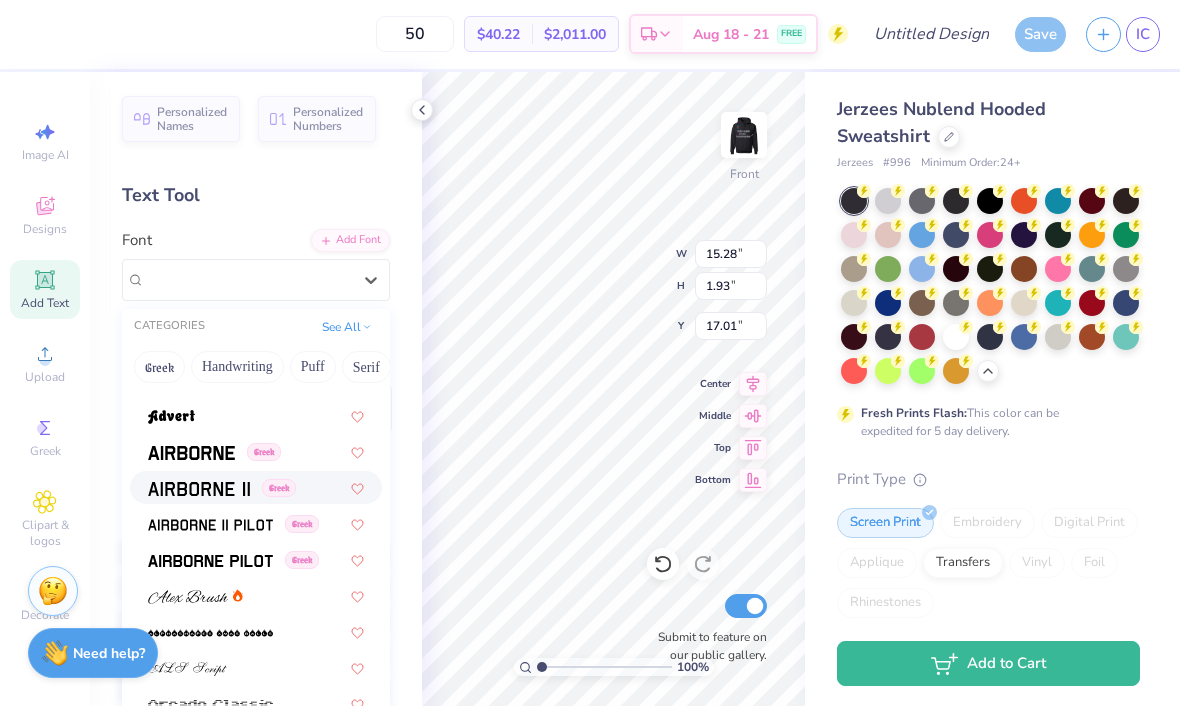 click at bounding box center (199, 490) 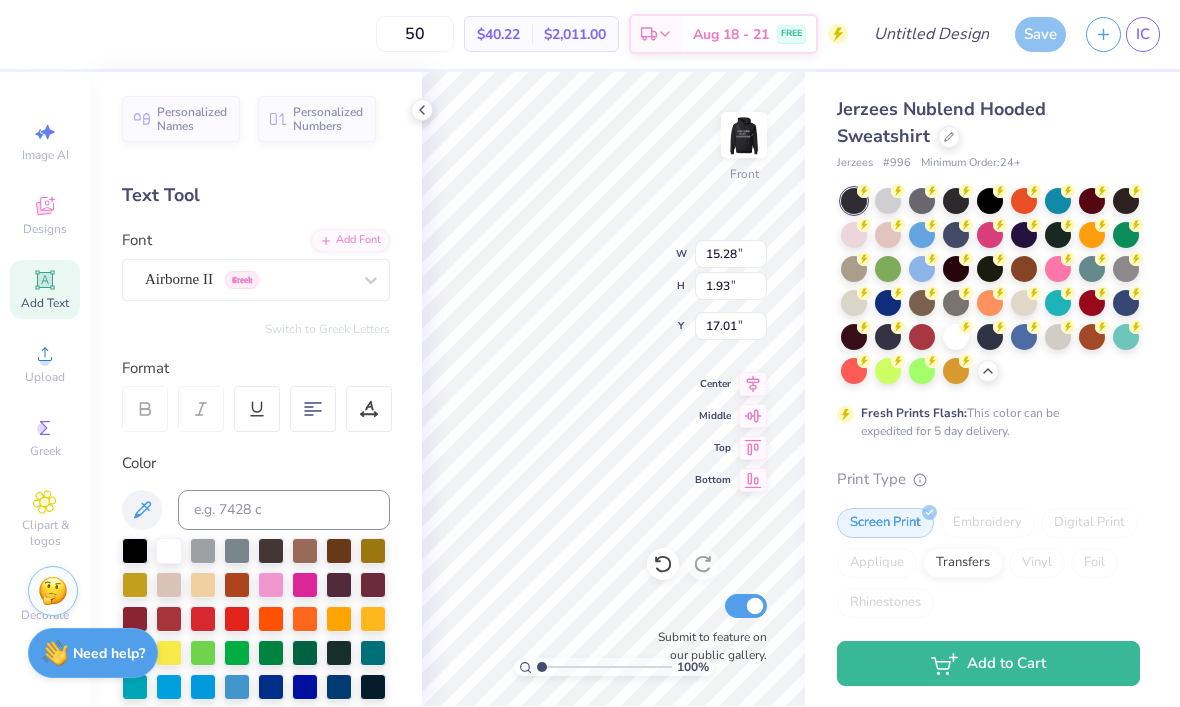 type on "13.68" 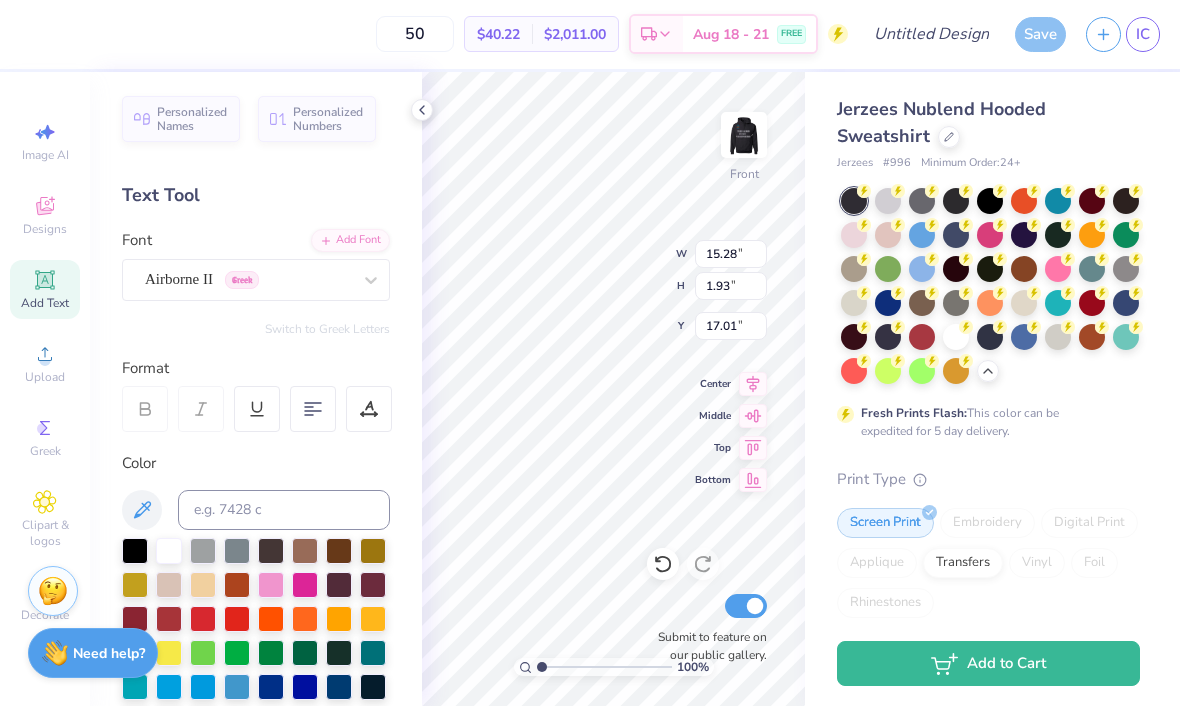 type on "2.11" 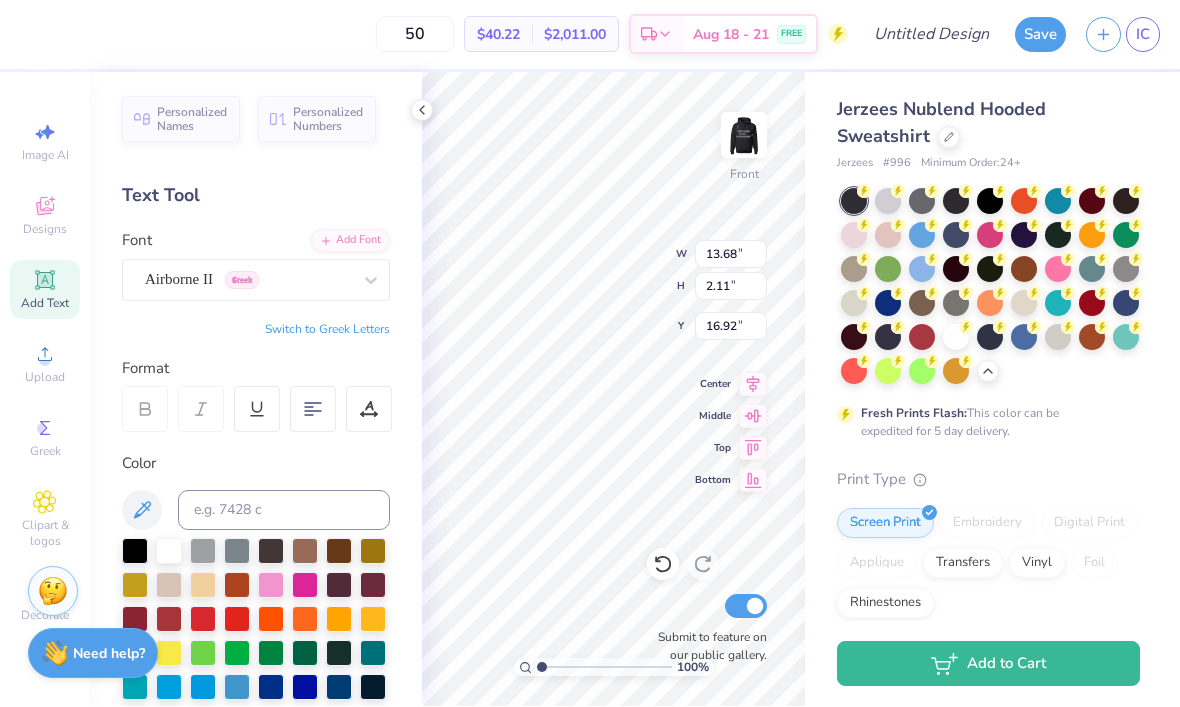 click at bounding box center [888, 304] 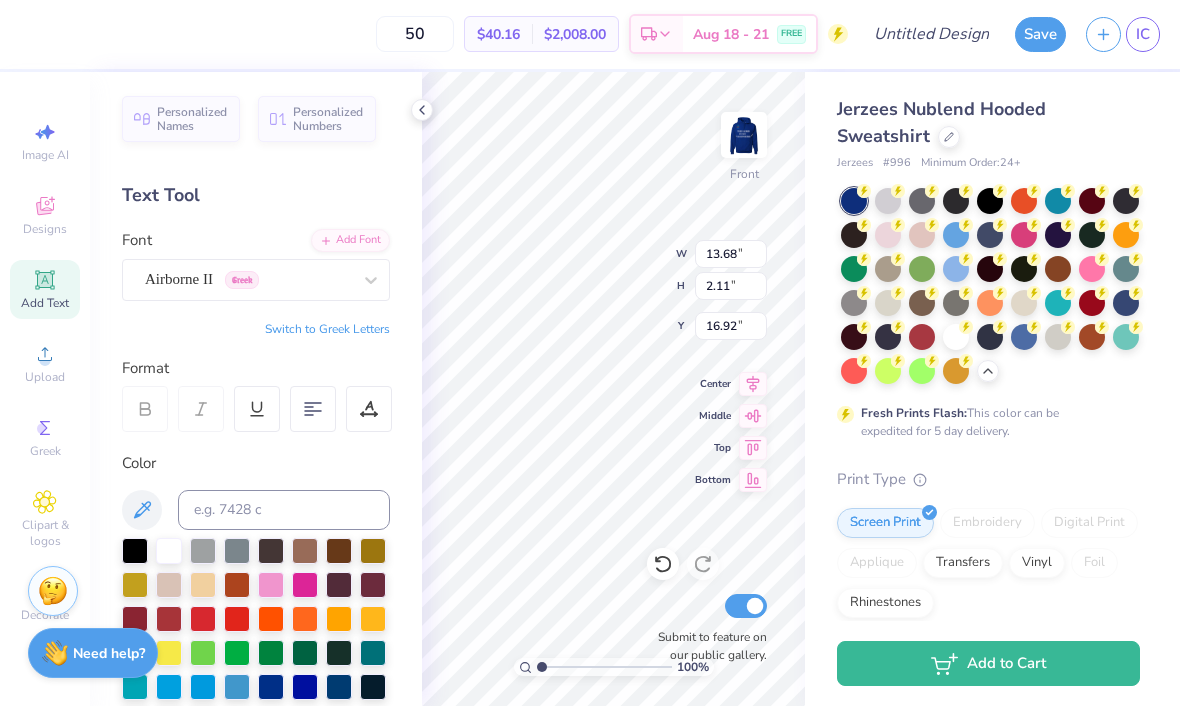 click at bounding box center [888, 338] 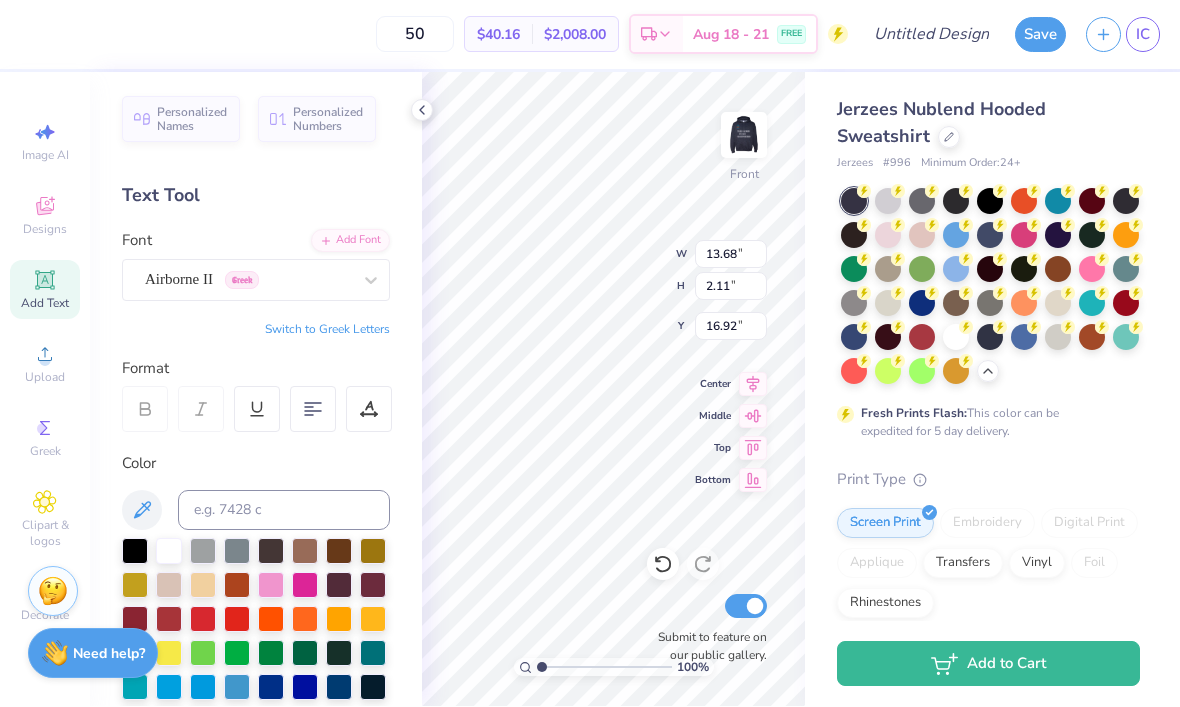 click at bounding box center (922, 202) 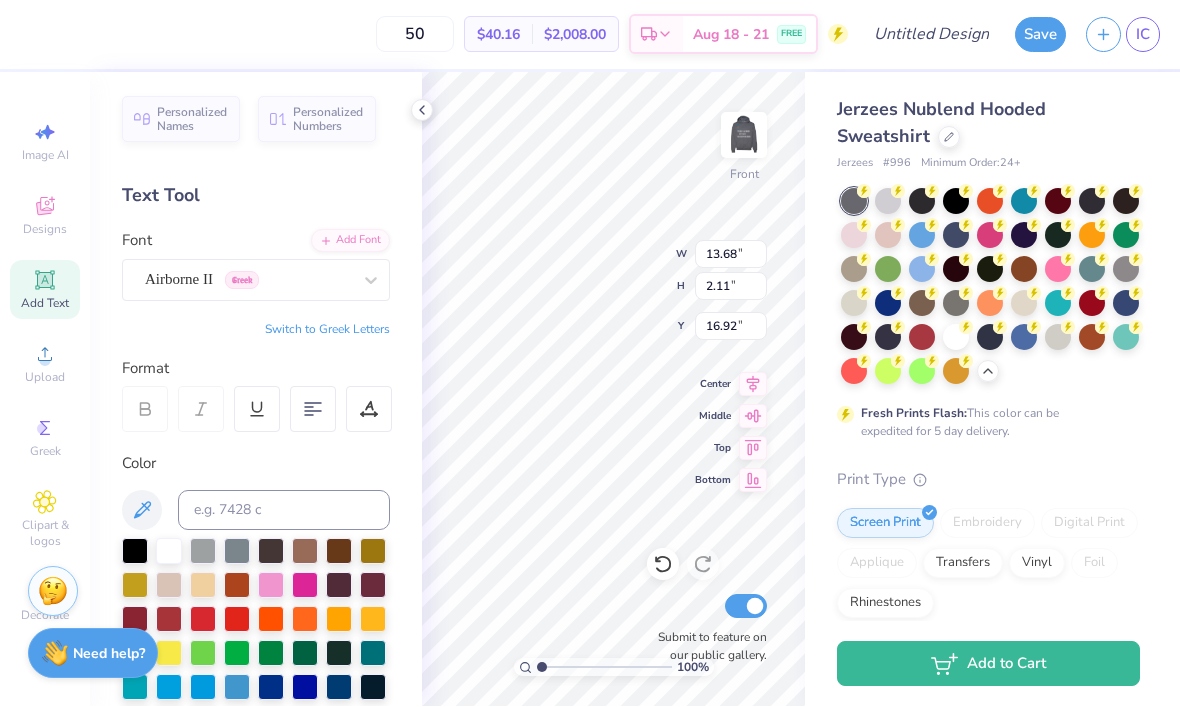 click at bounding box center [956, 304] 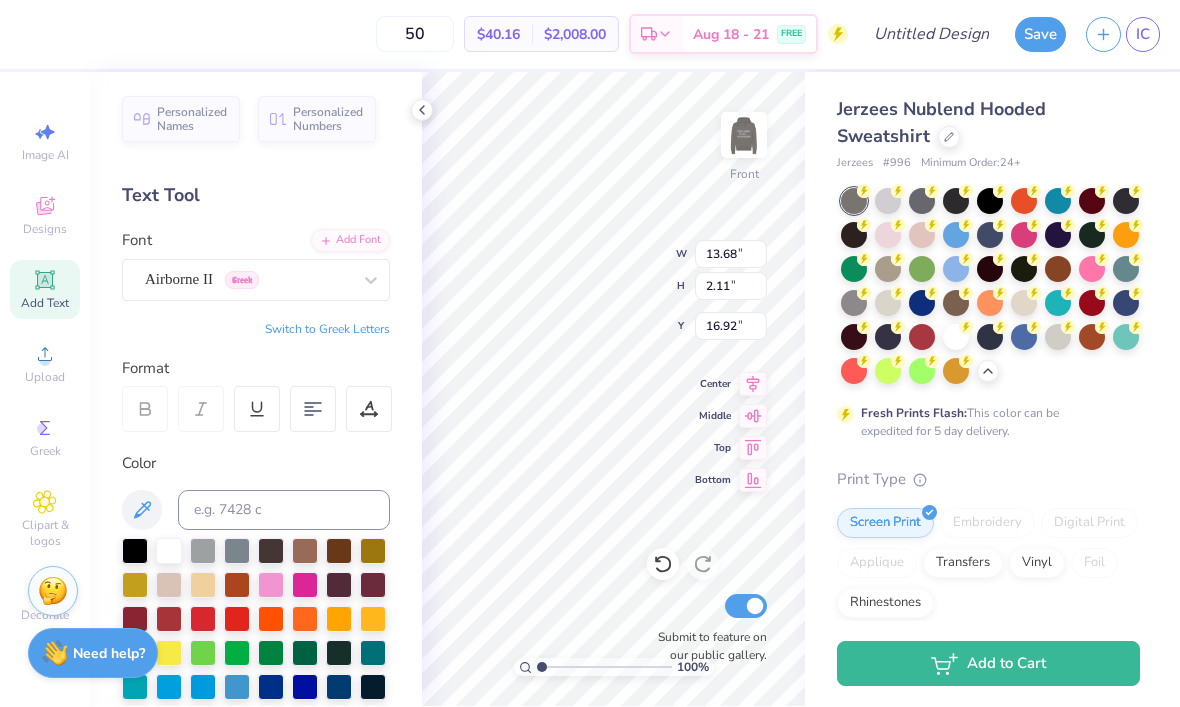 click at bounding box center [922, 202] 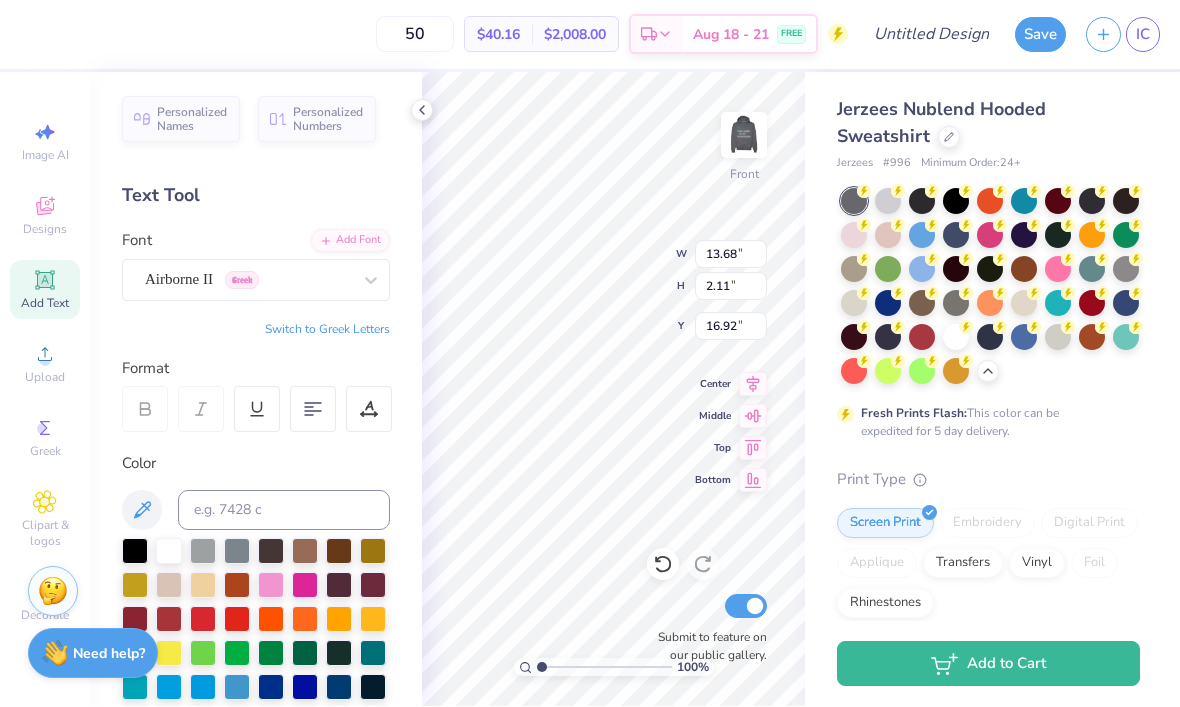 click at bounding box center [990, 338] 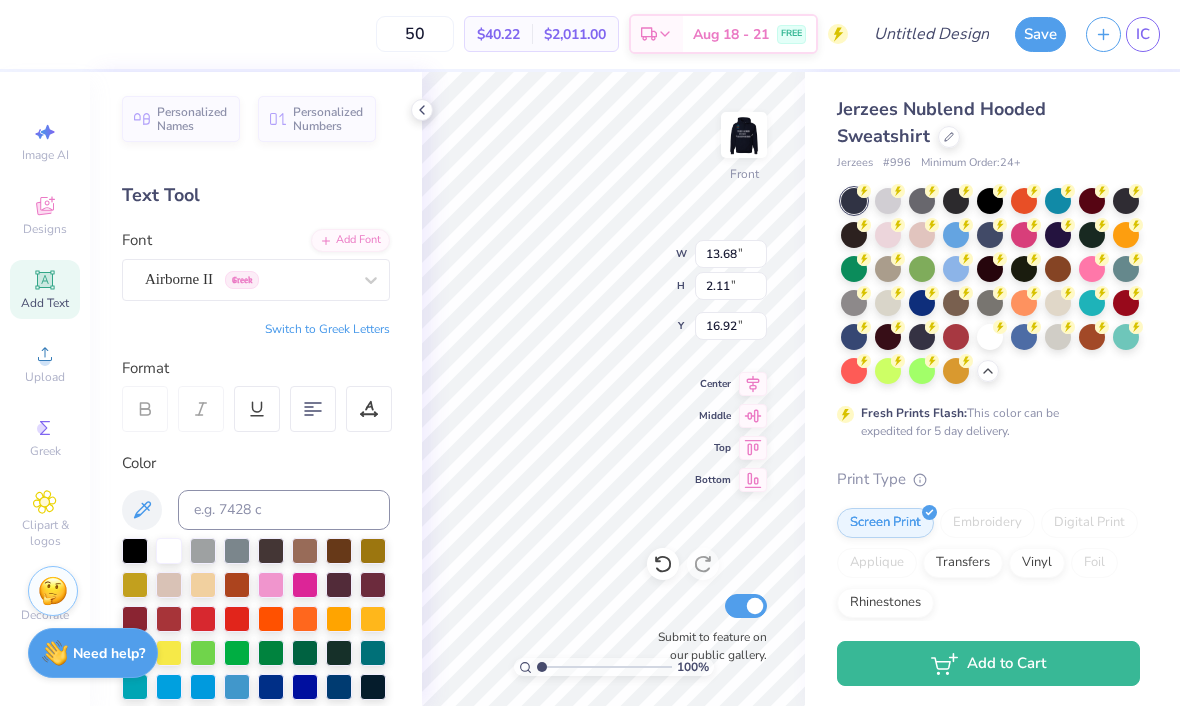 click at bounding box center (744, 136) 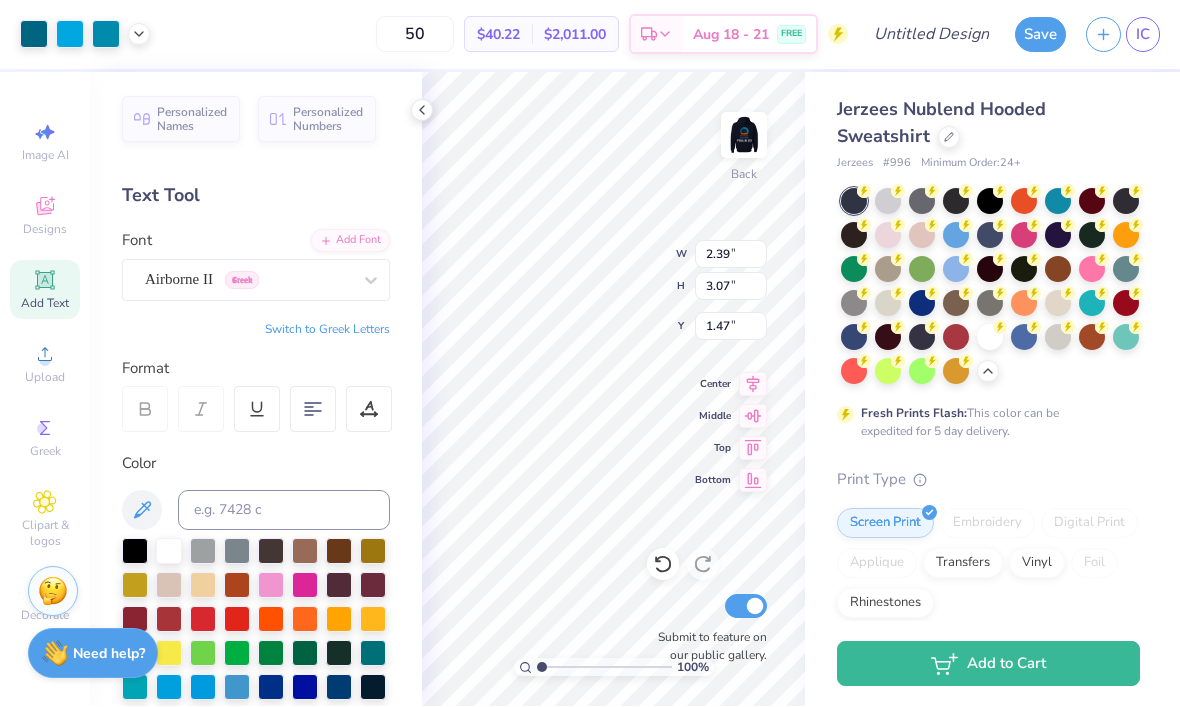click at bounding box center (744, 136) 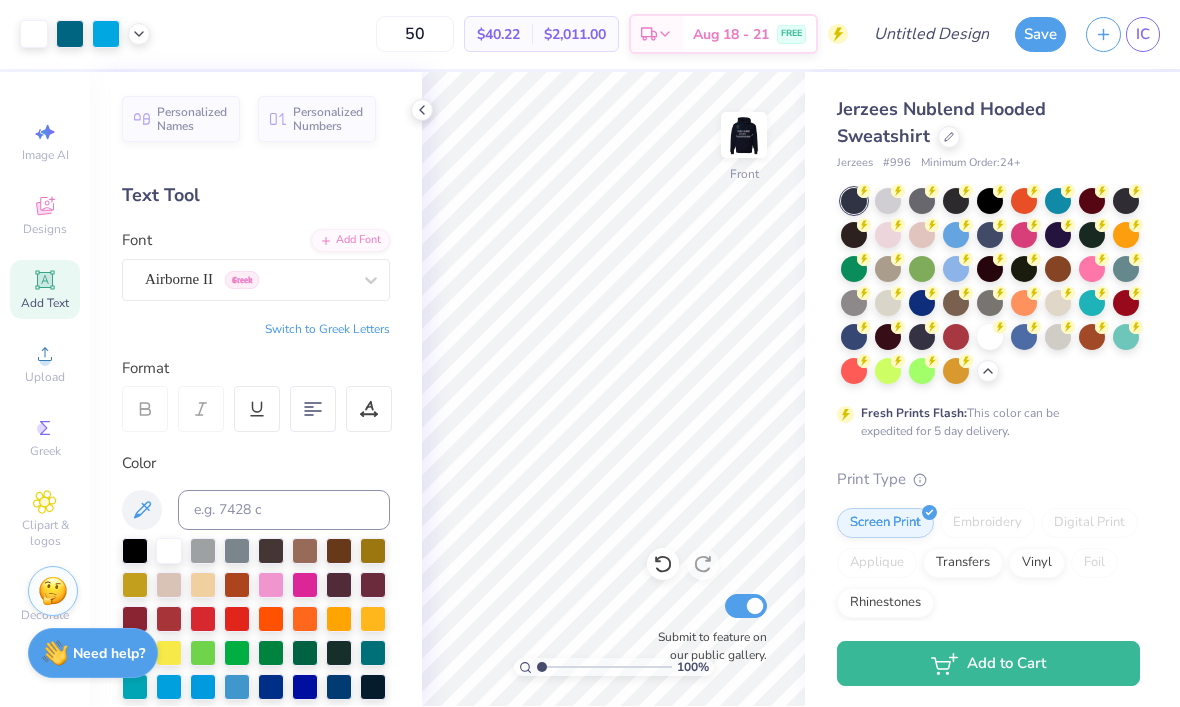 click at bounding box center (744, 136) 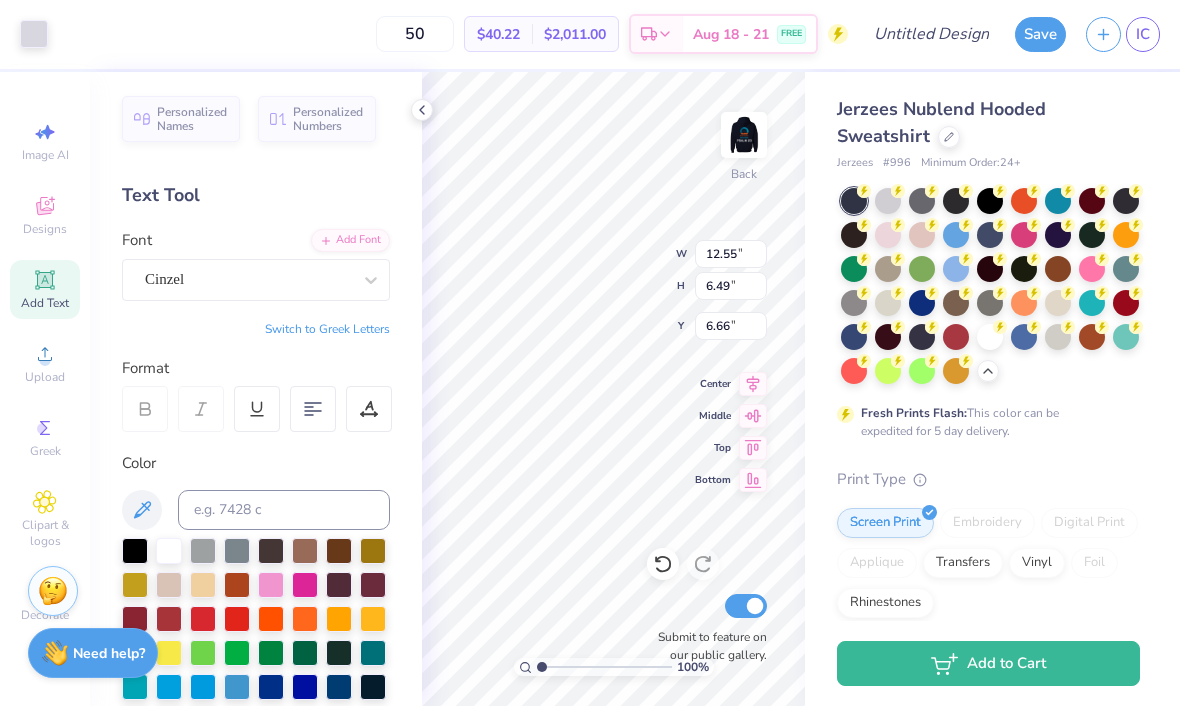 type on "6.54" 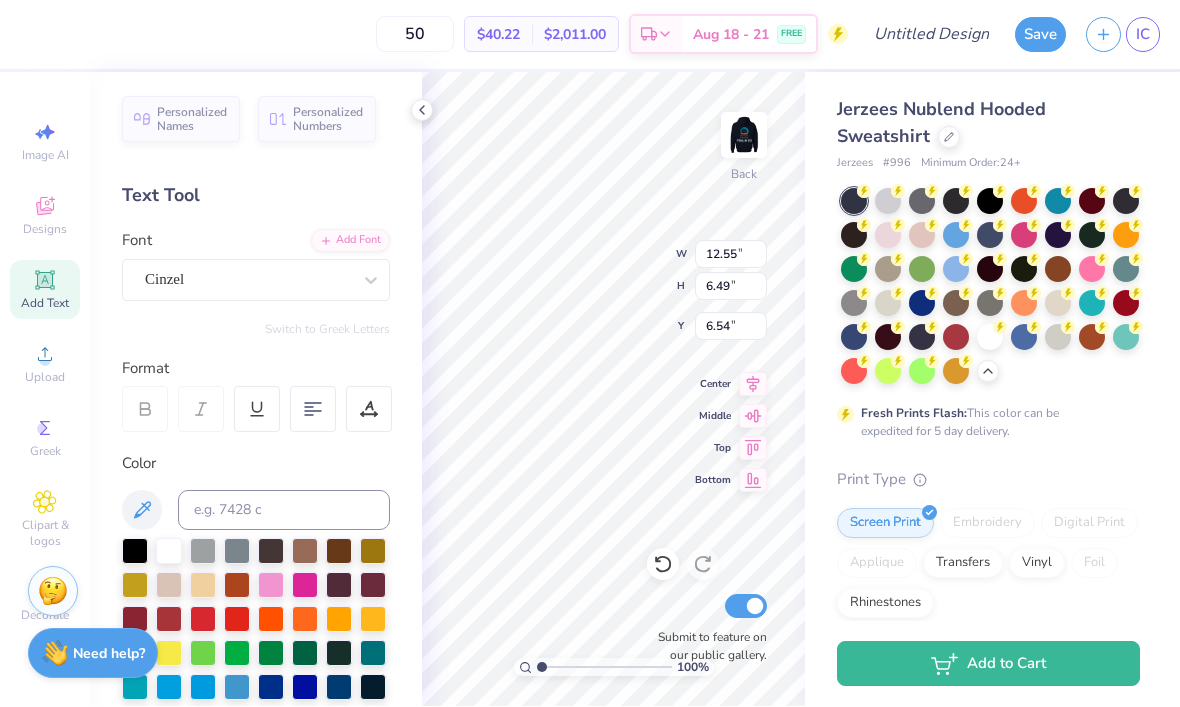 type on "2.39" 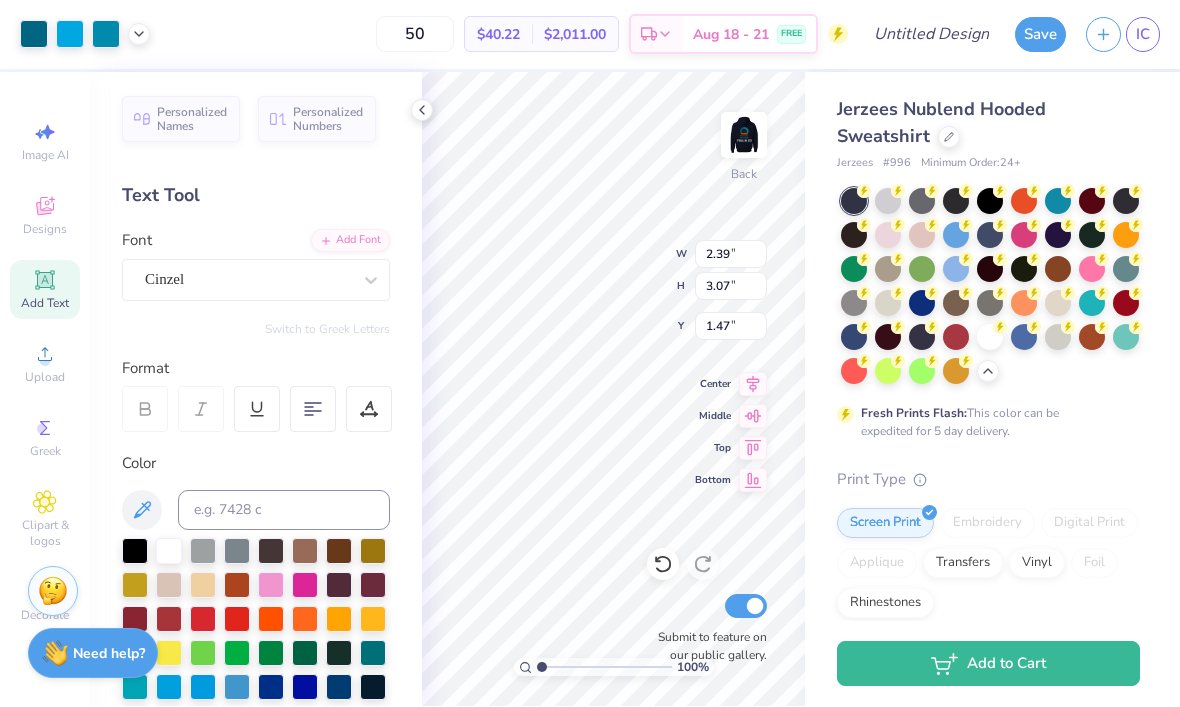 click on "Need help?" at bounding box center (109, 654) 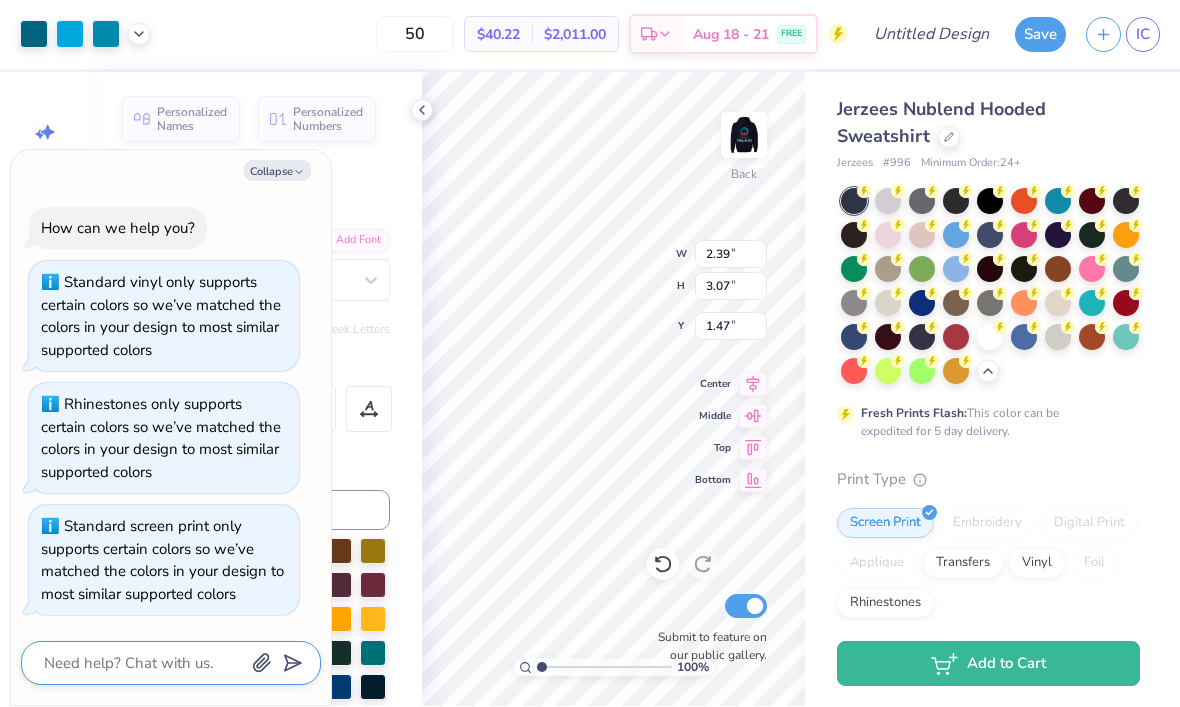 click at bounding box center (143, 664) 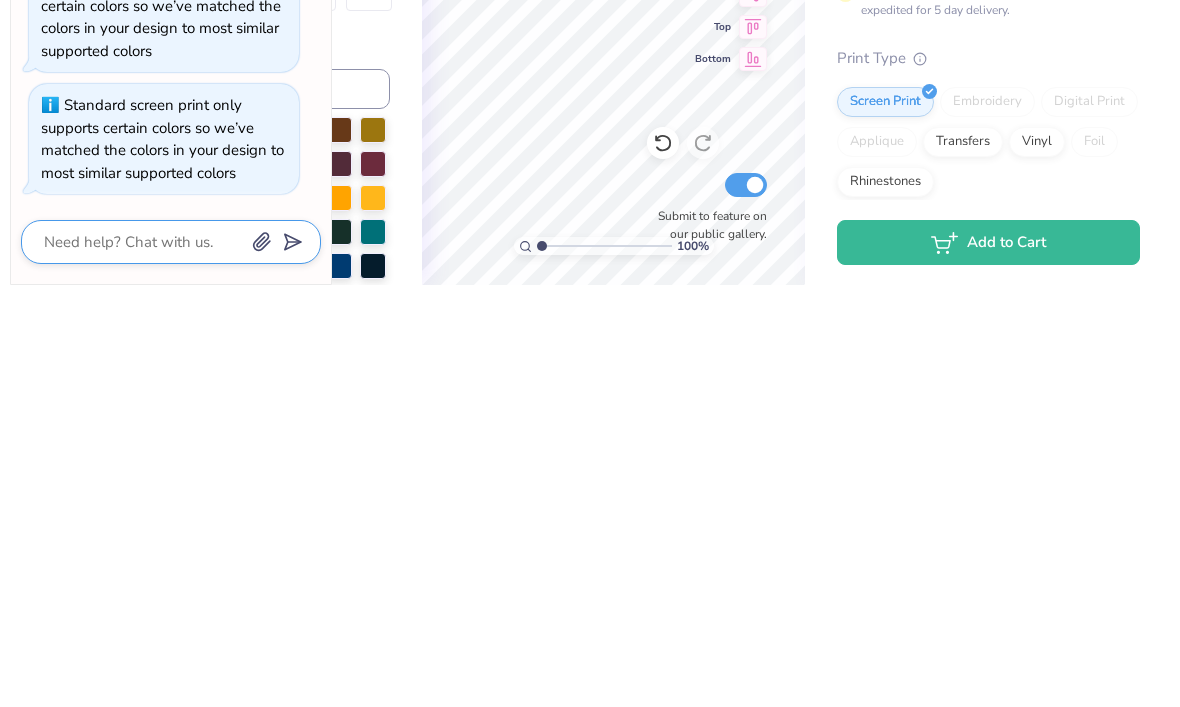 type on "x" 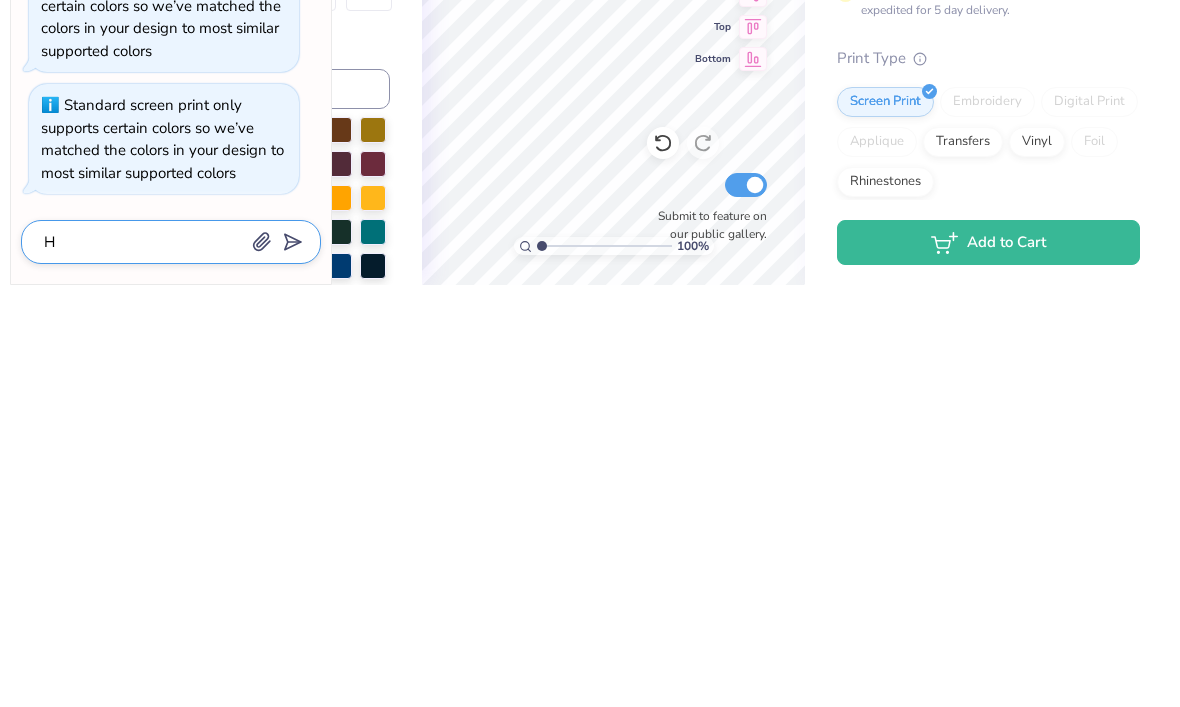 type on "x" 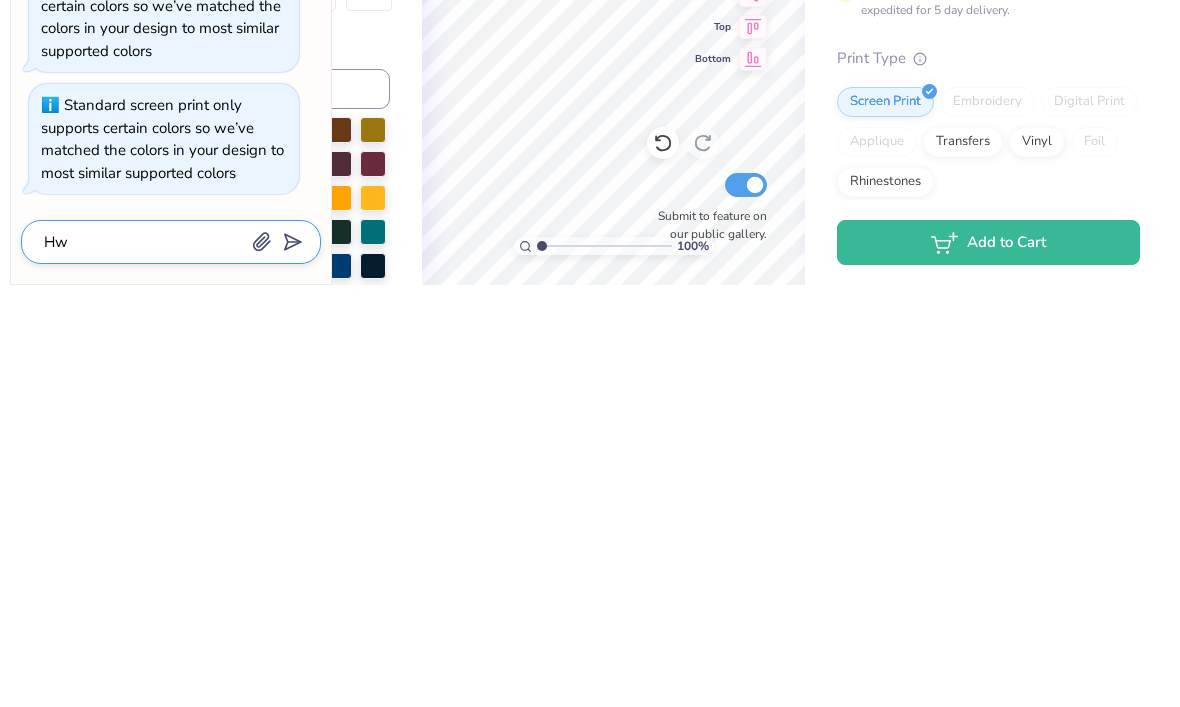 type on "x" 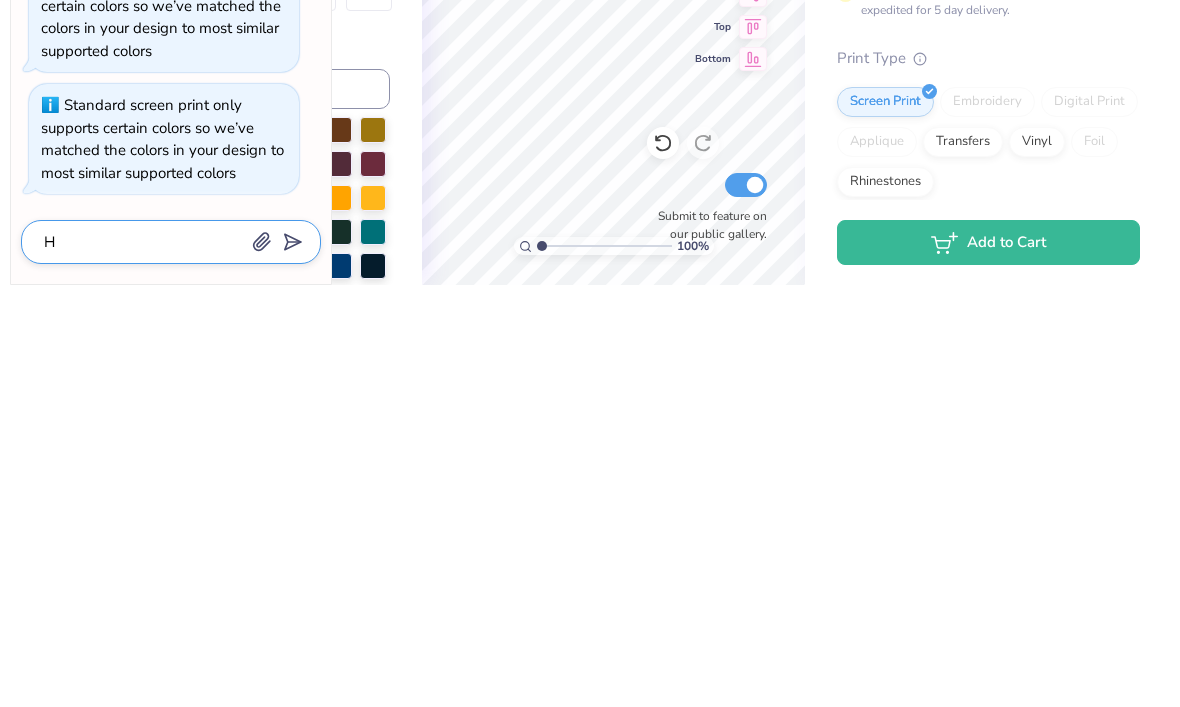 type on "x" 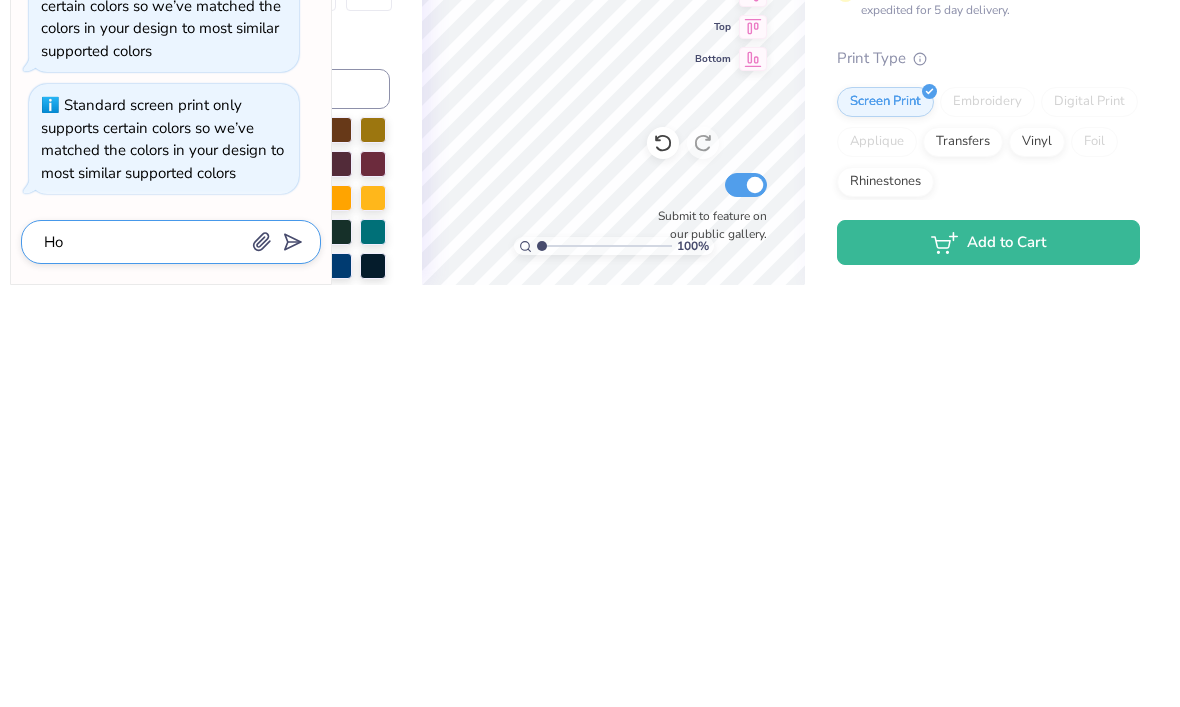type on "x" 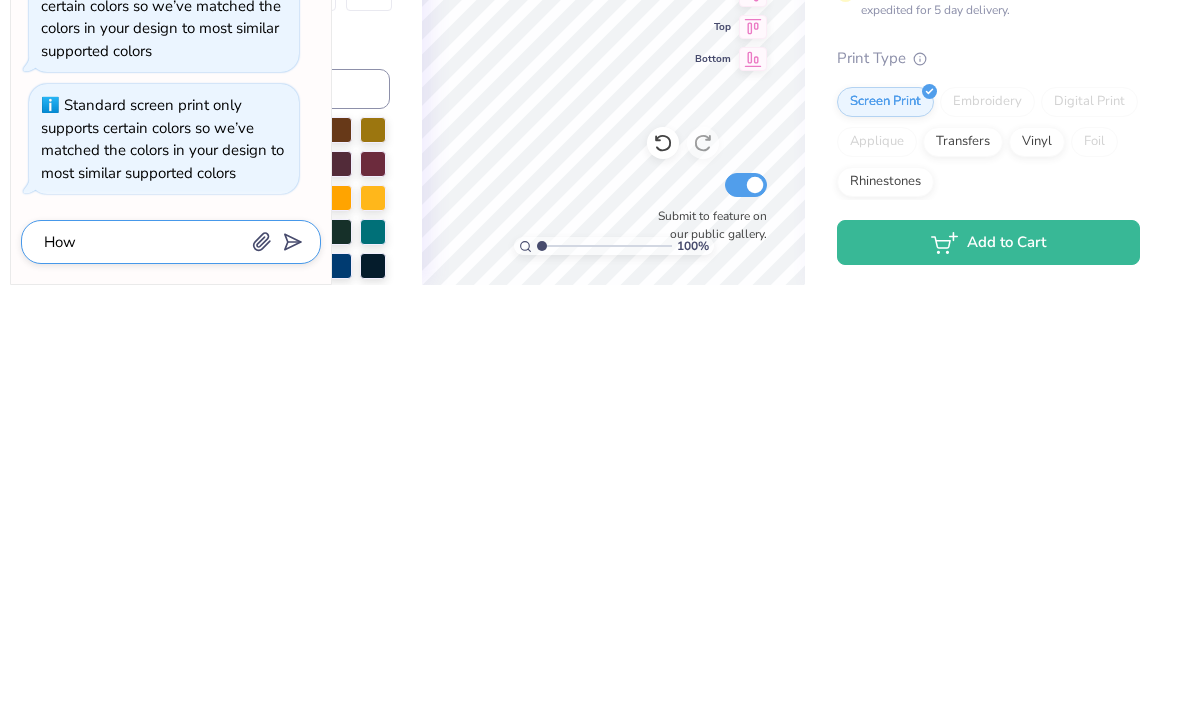 type on "x" 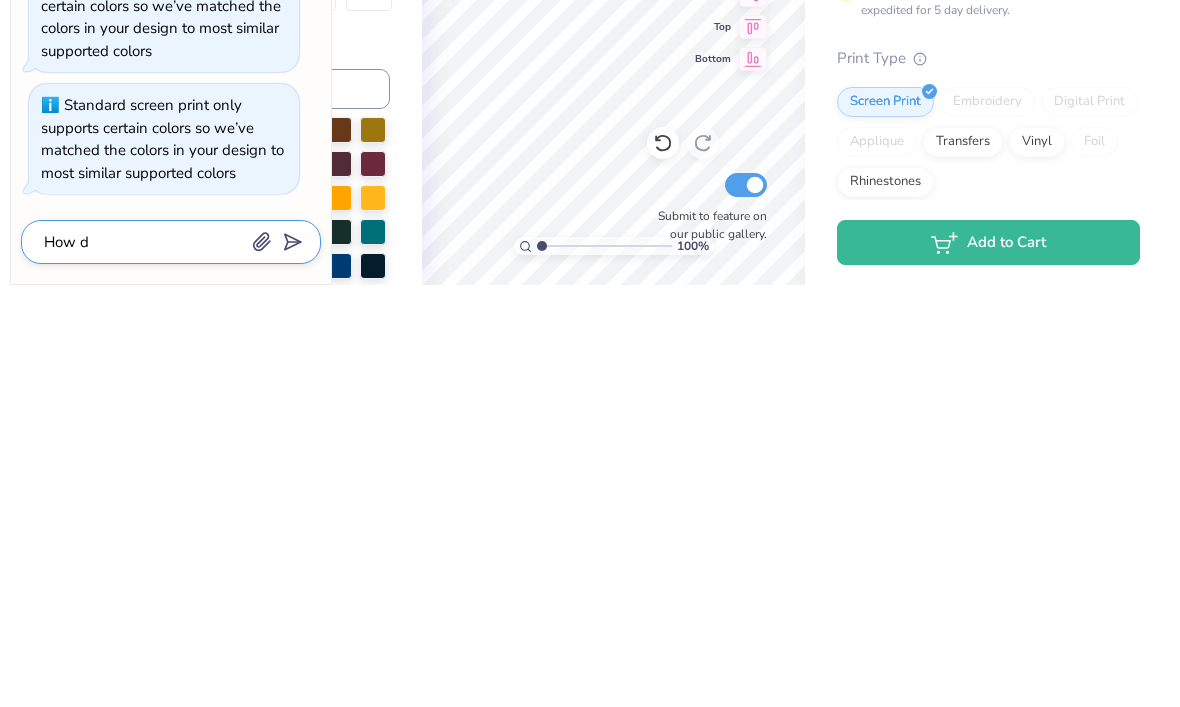 type on "x" 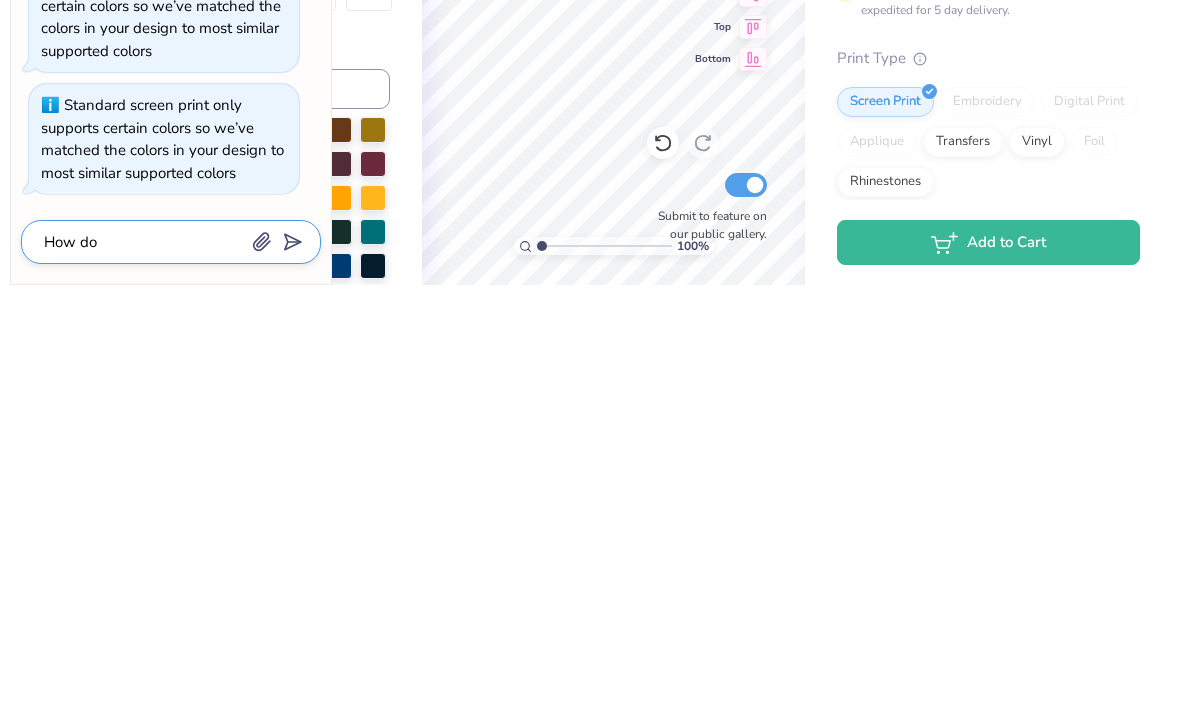 type on "How dom" 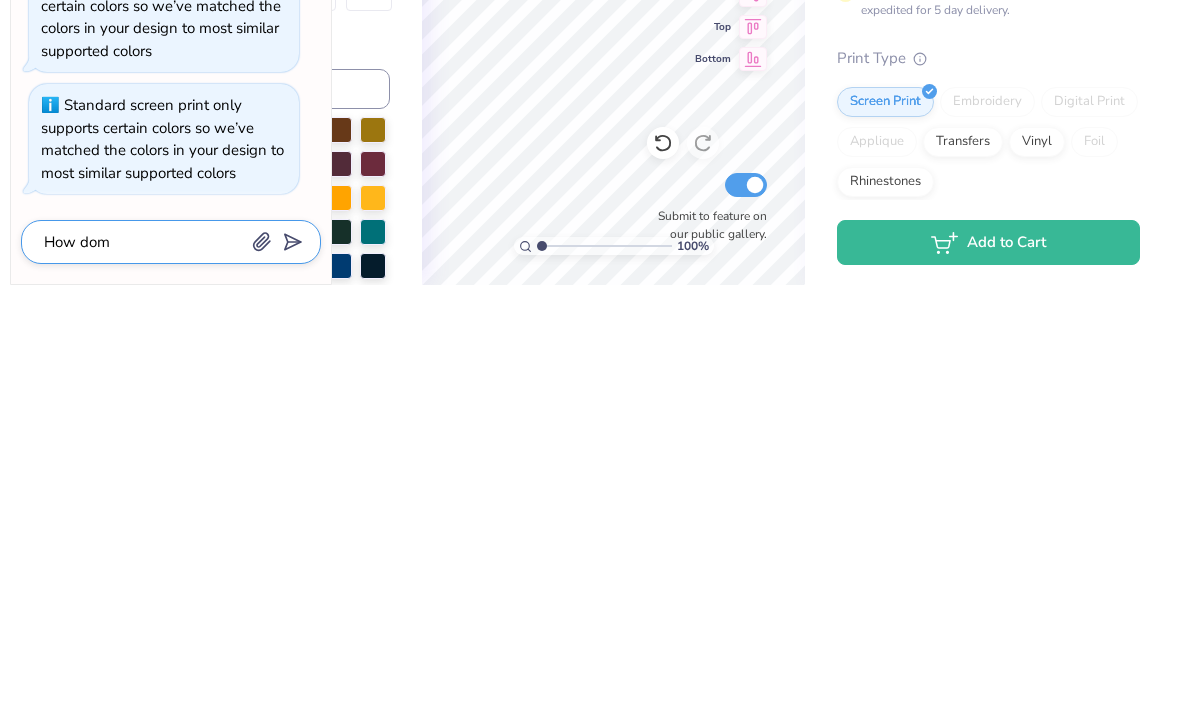 type on "x" 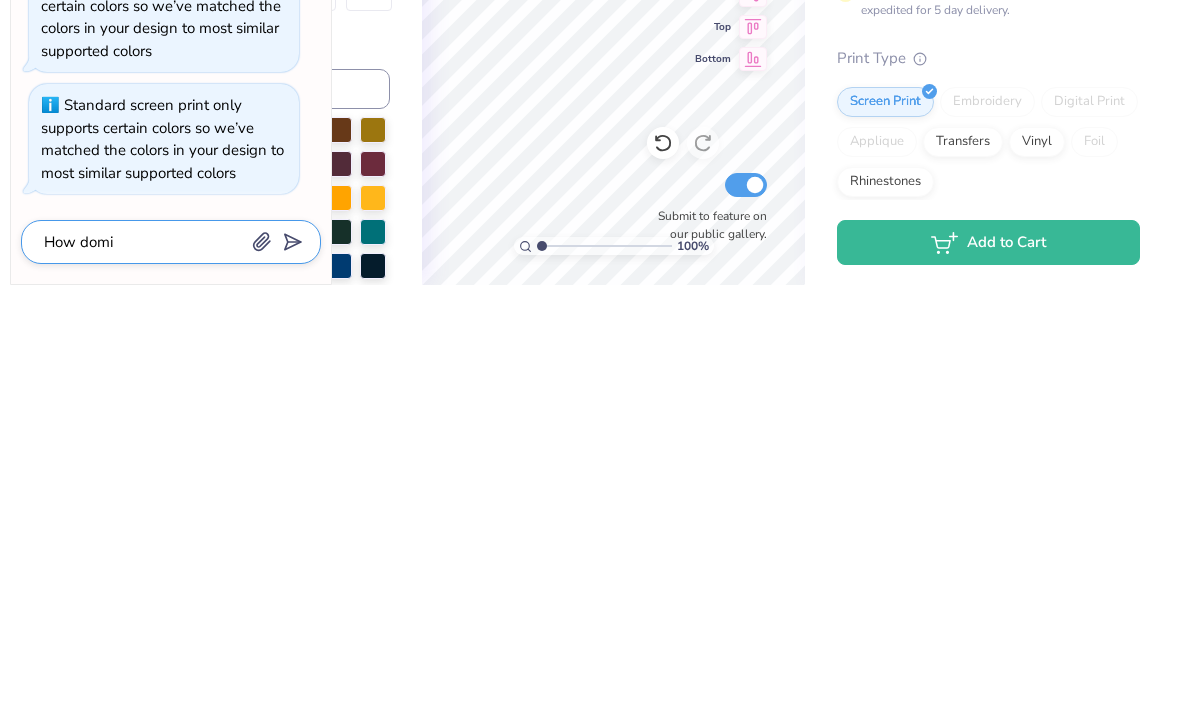 type on "How domi" 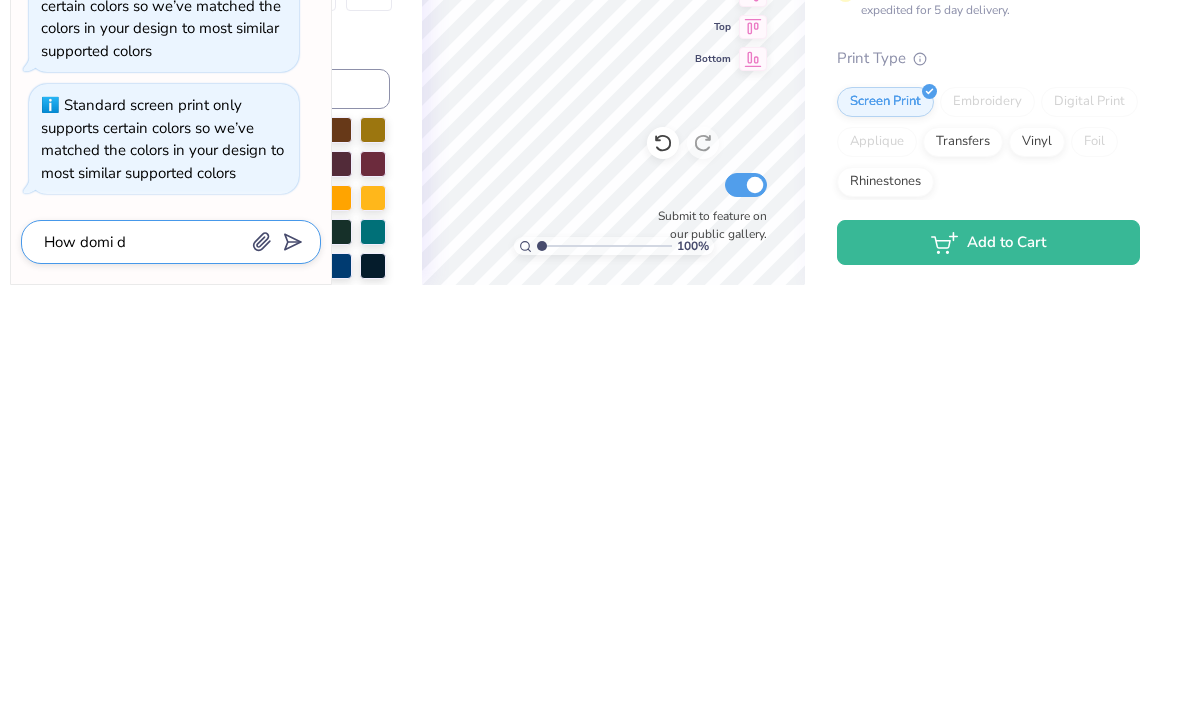 type on "How domi de" 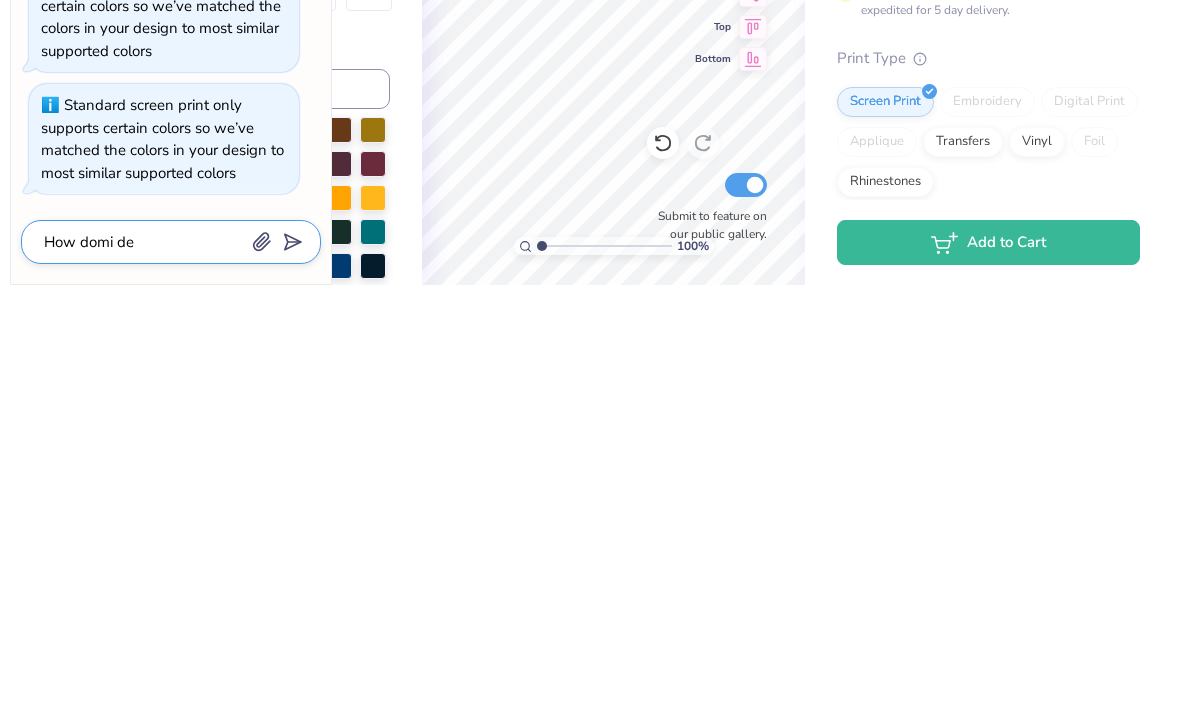 type on "x" 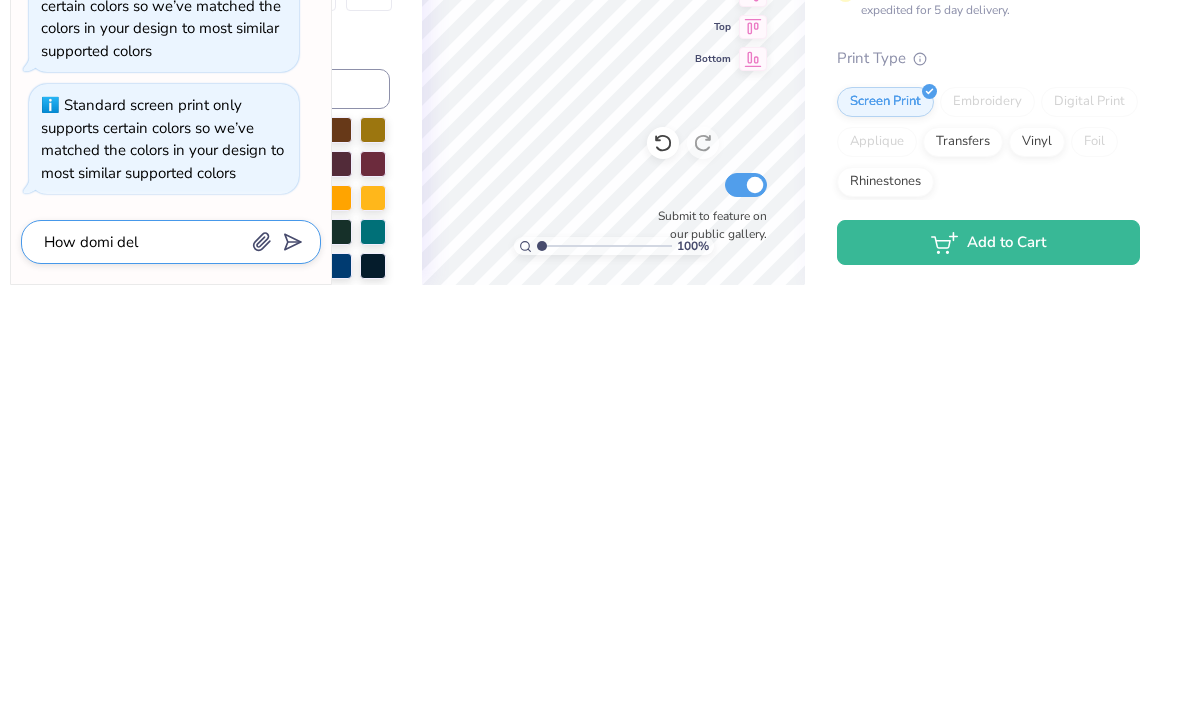 type on "x" 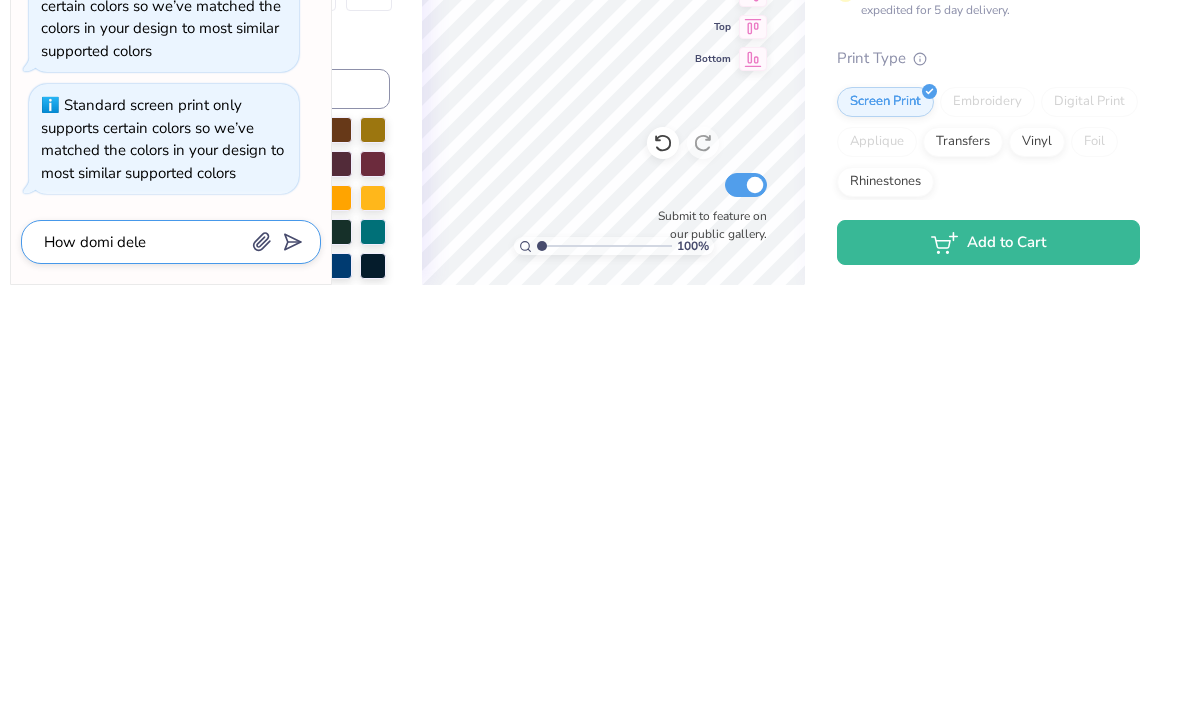 type on "x" 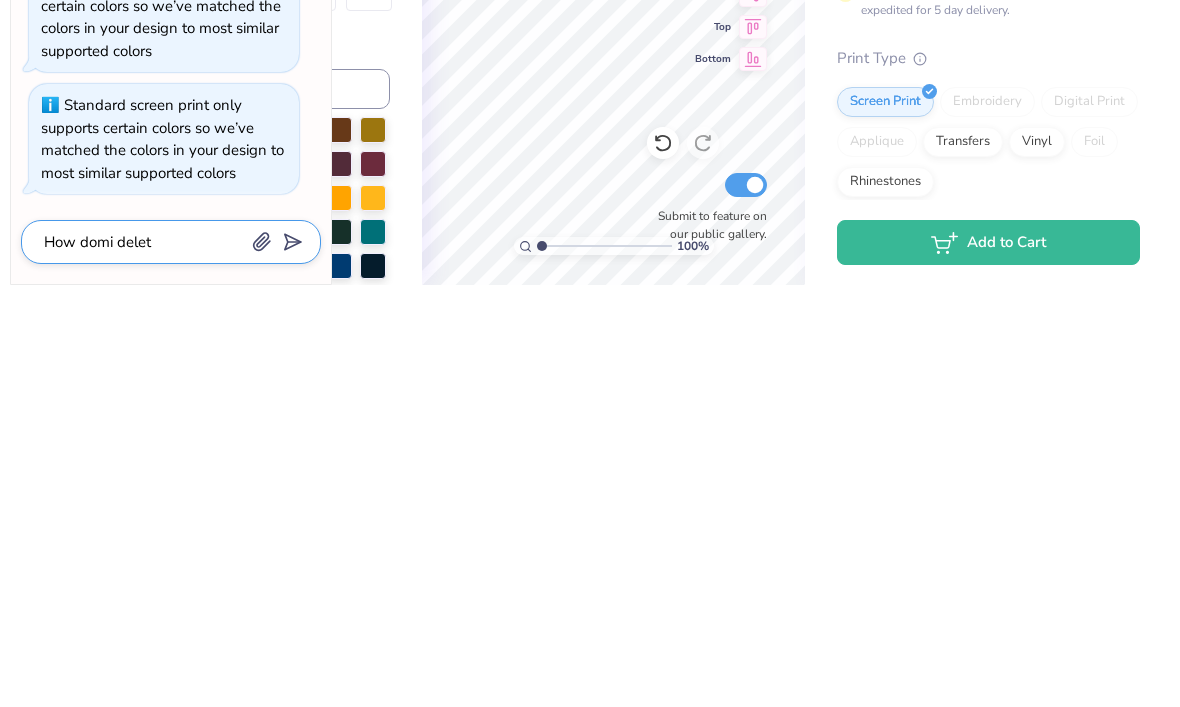 type on "x" 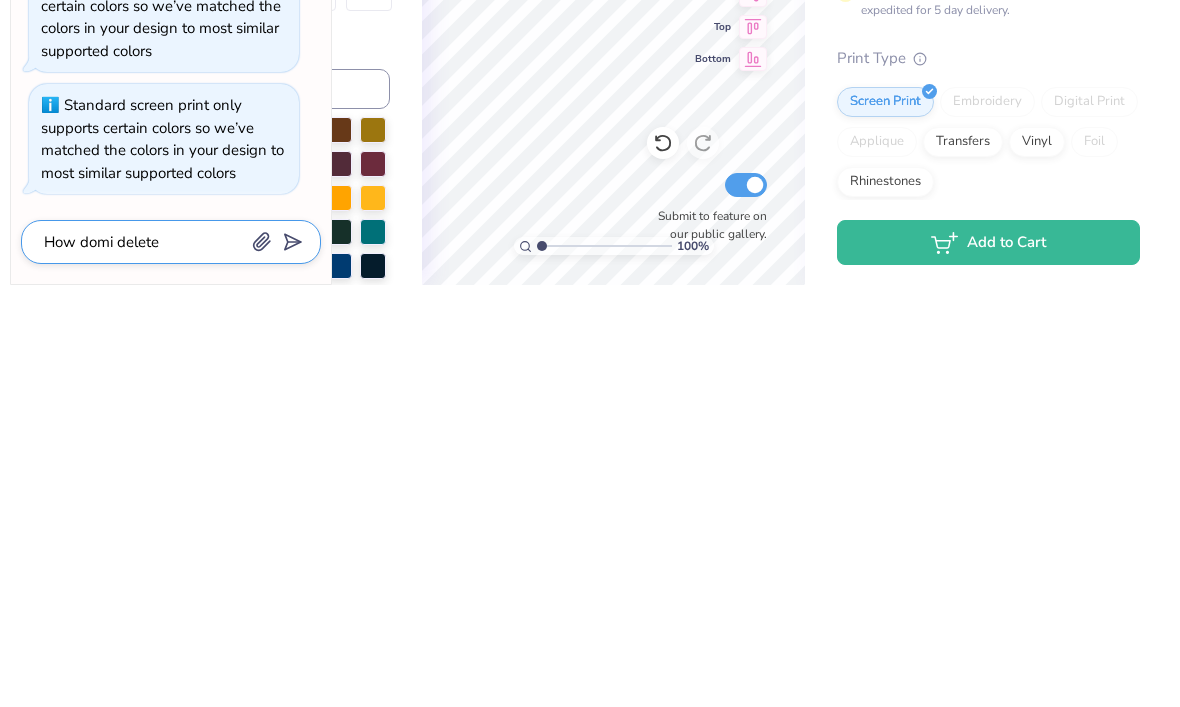 type on "x" 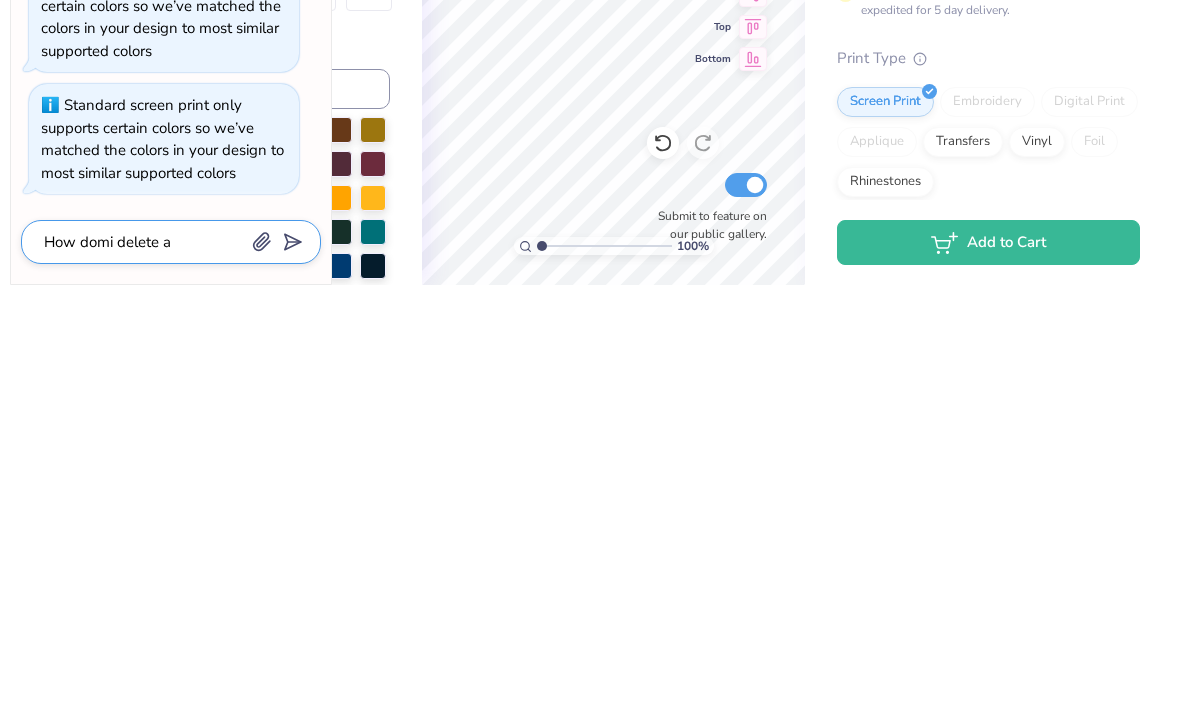 type on "x" 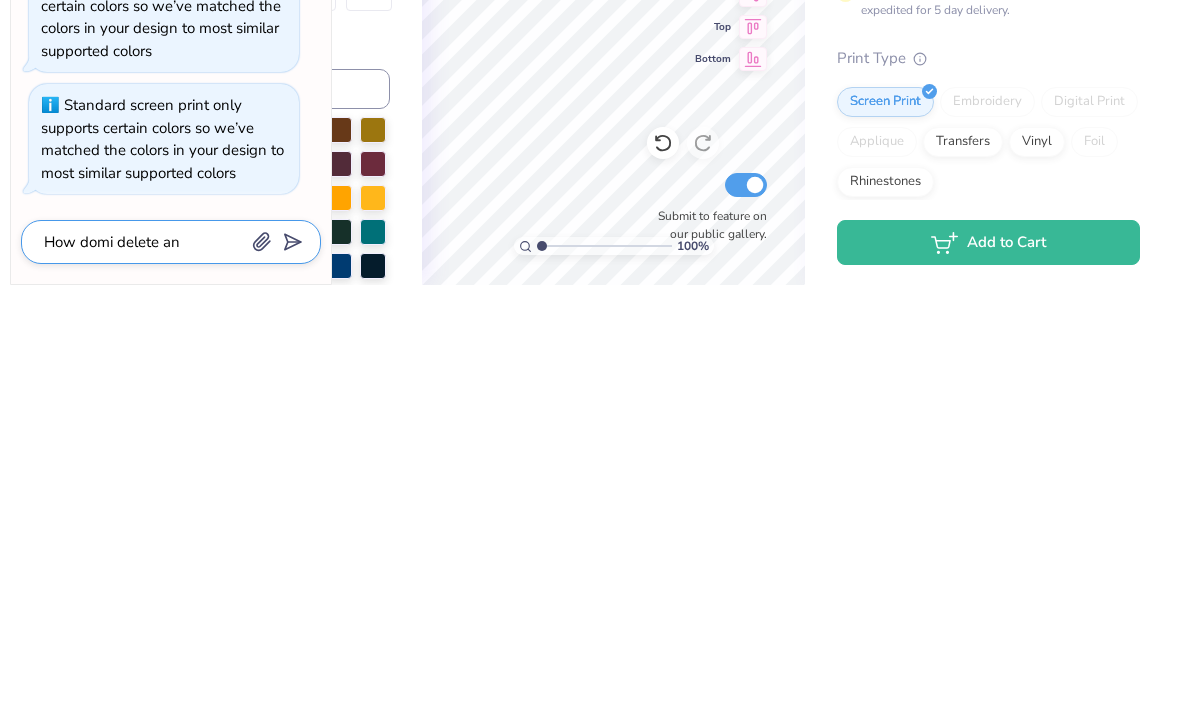 type on "x" 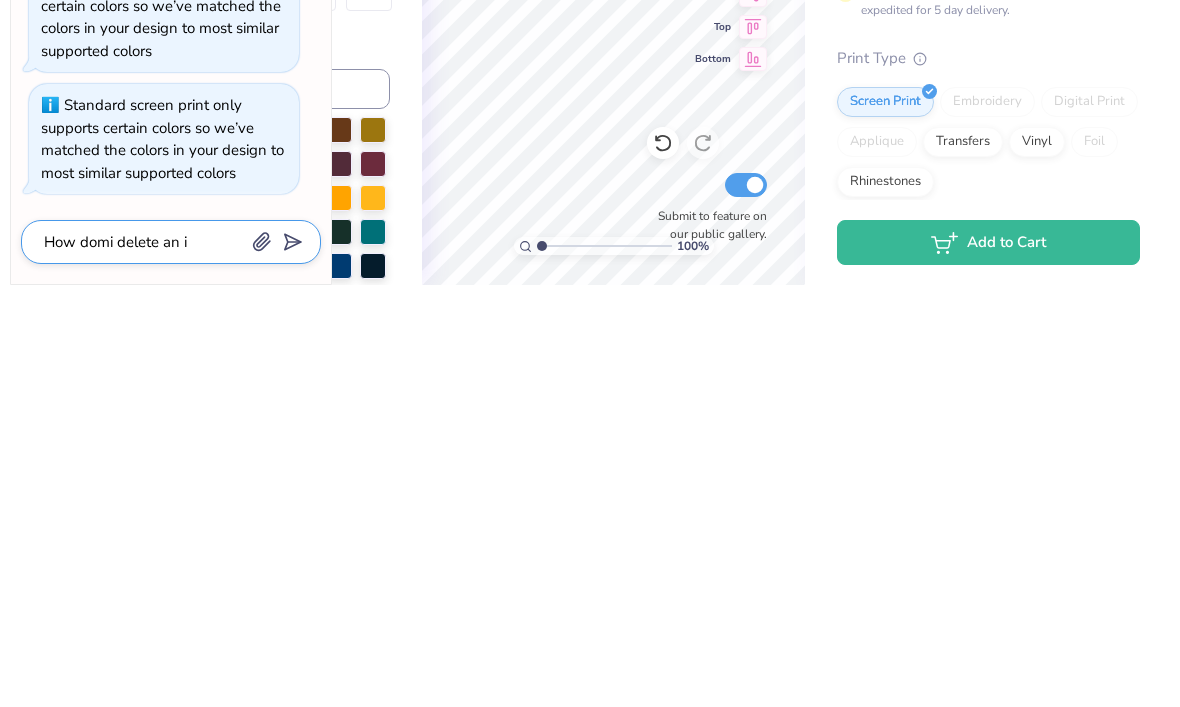 type on "x" 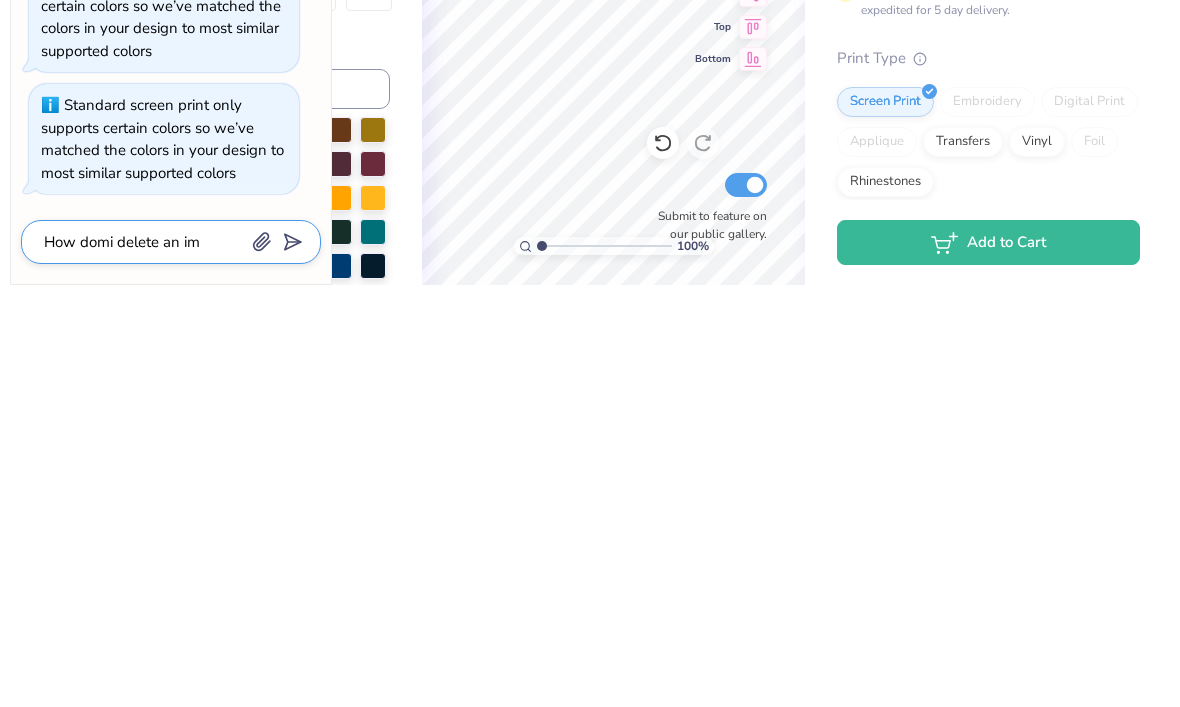 type on "x" 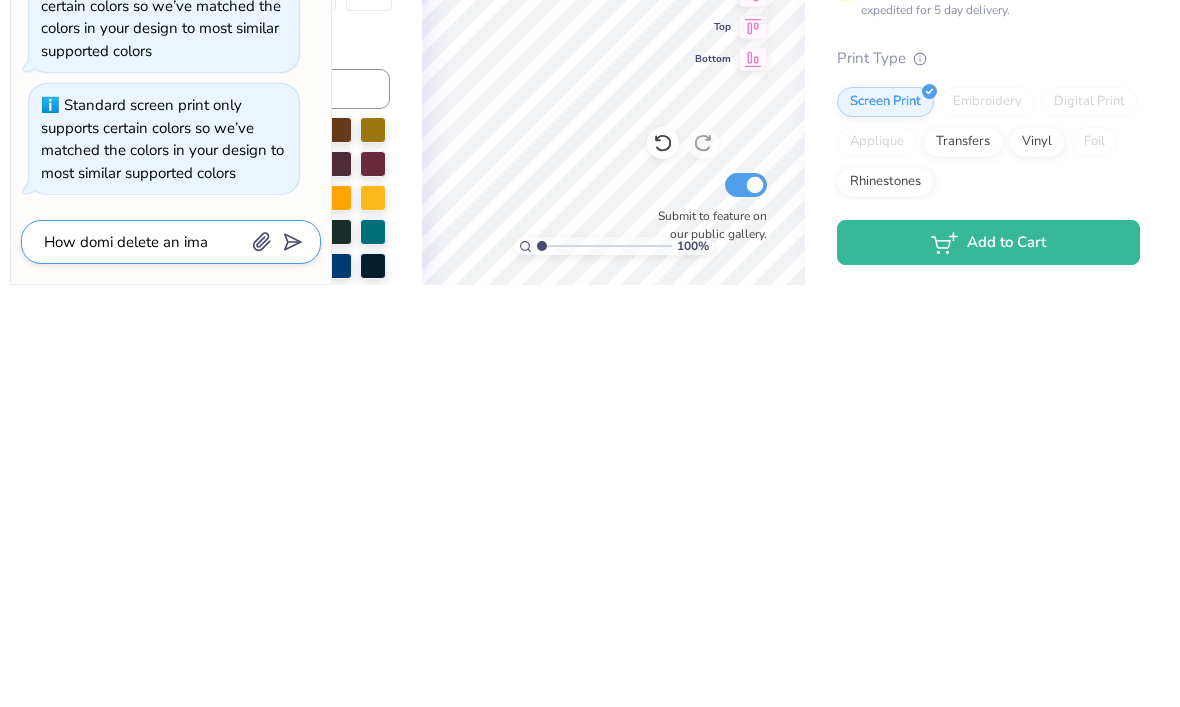 type on "x" 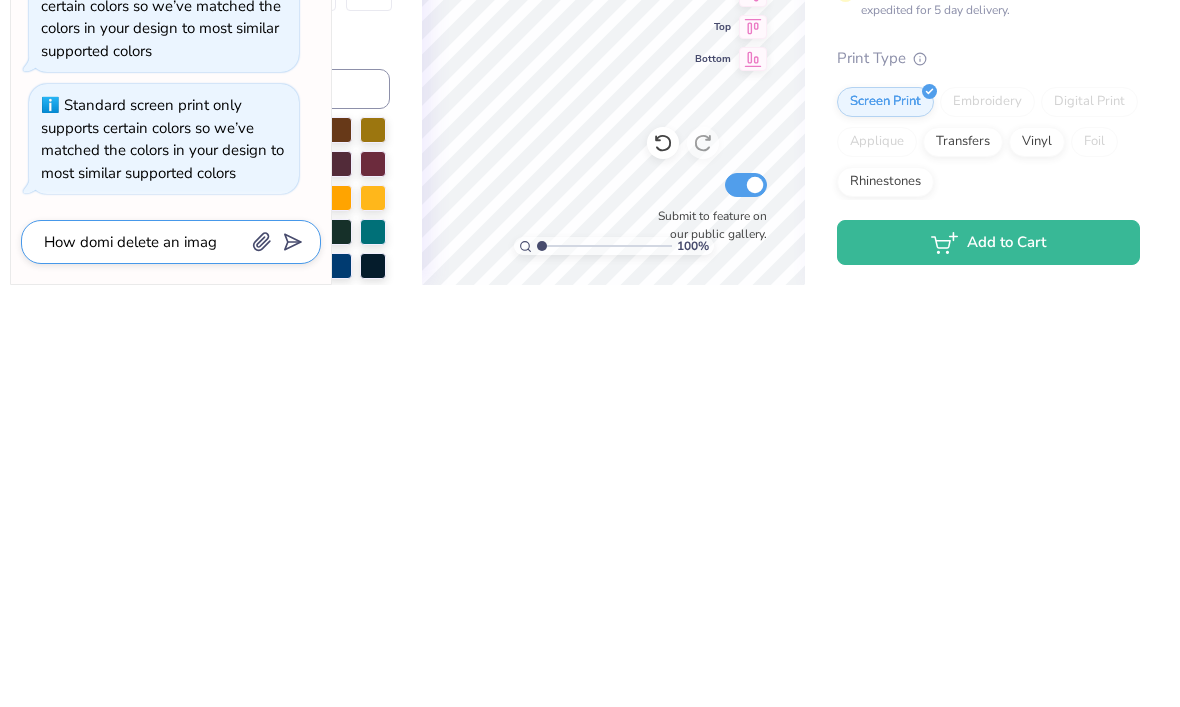 type on "x" 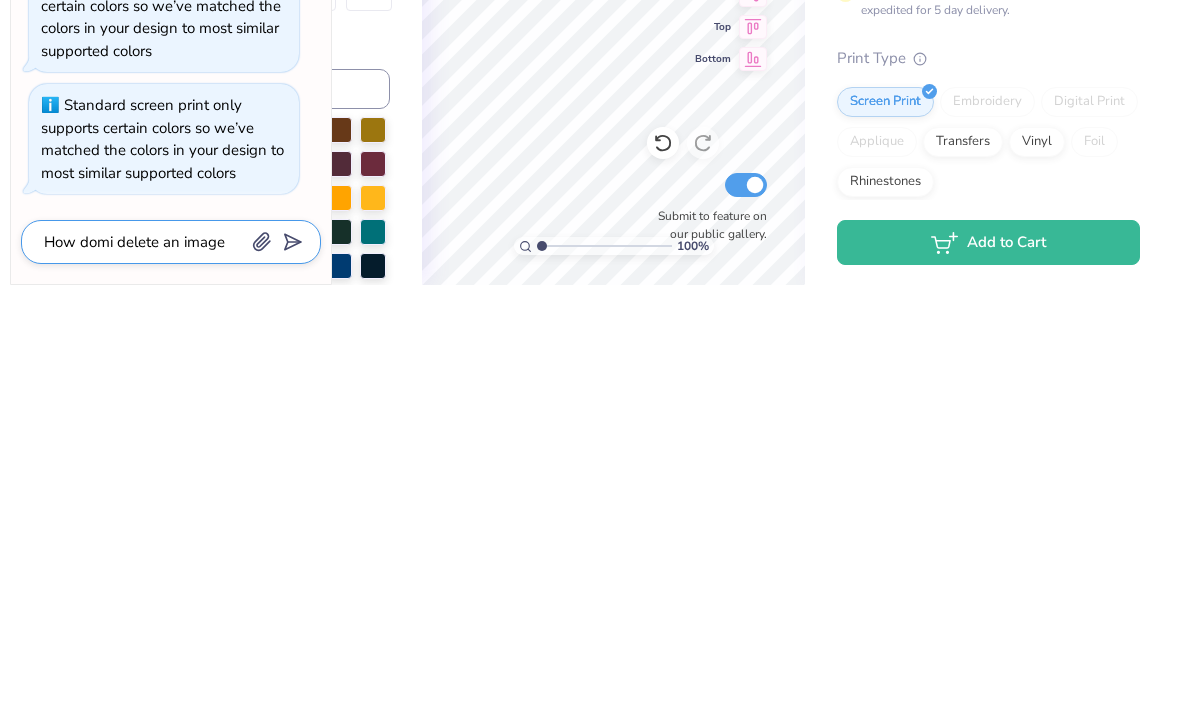 type on "x" 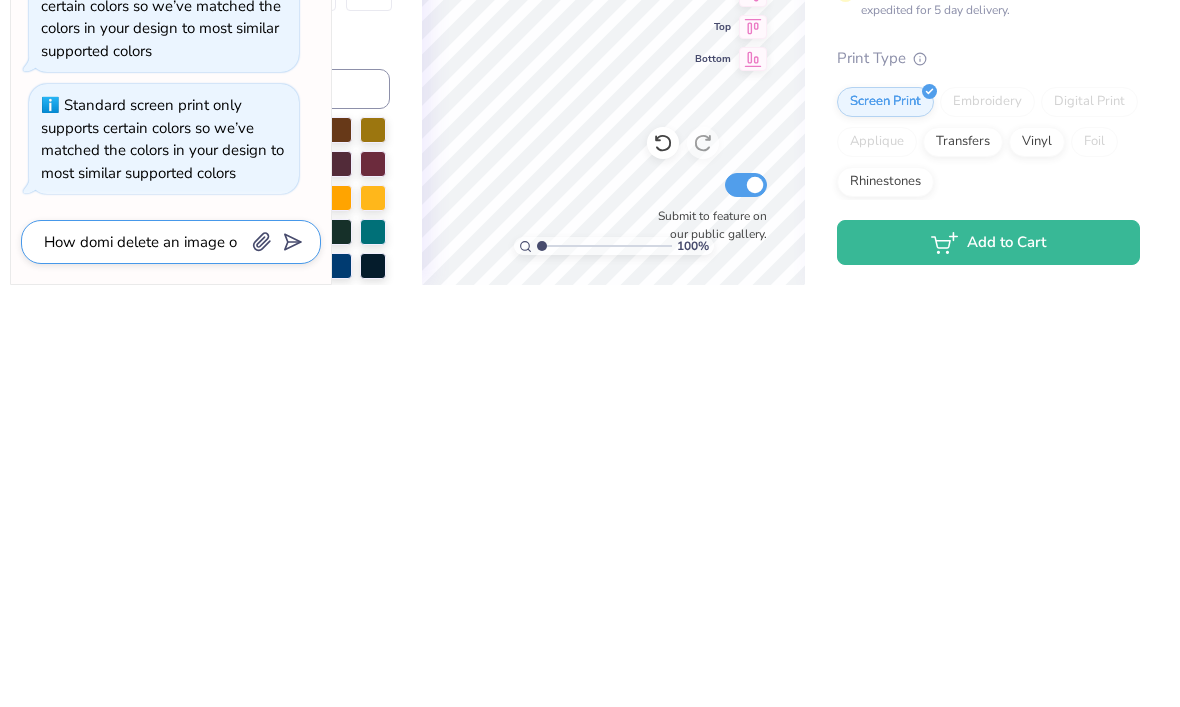 type on "x" 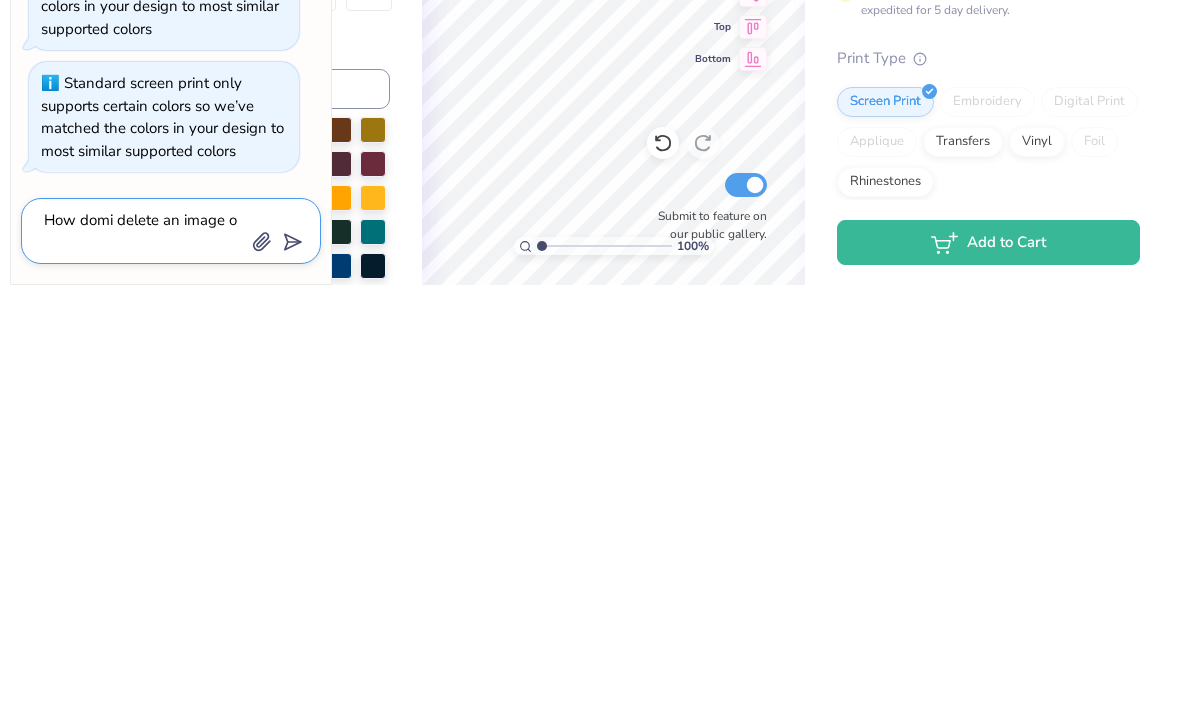 type on "How domi delete an image of" 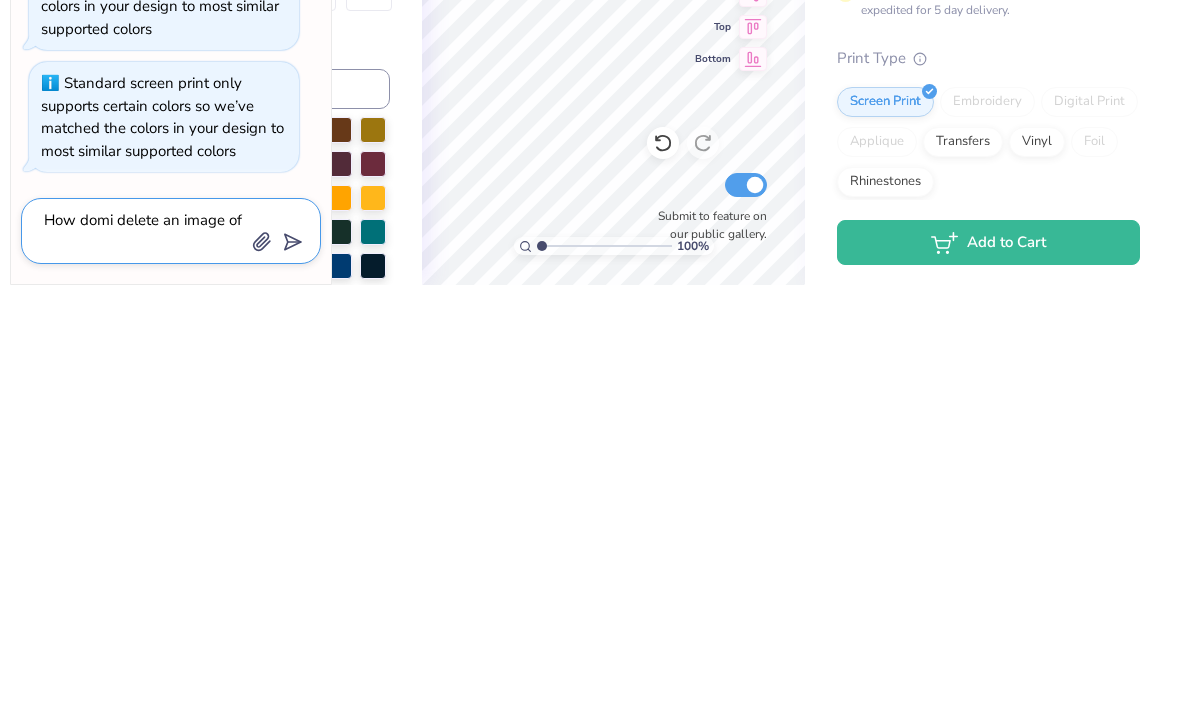 type on "x" 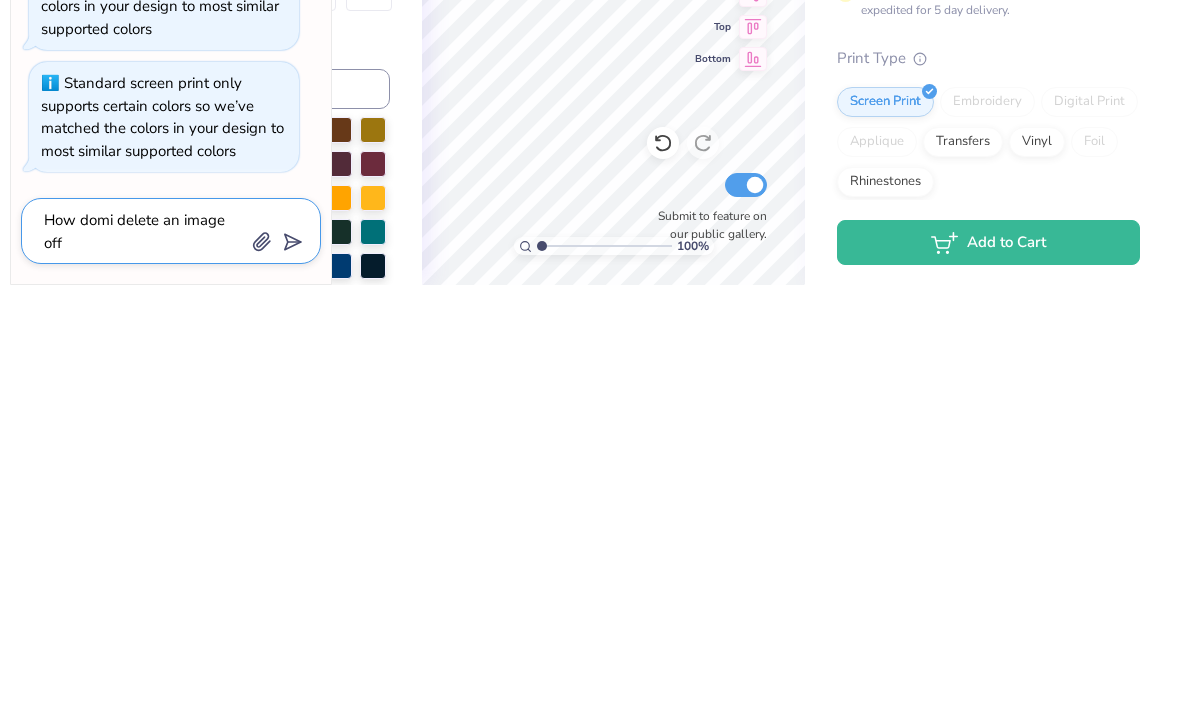 click on "How domi delete an image off" at bounding box center [143, 653] 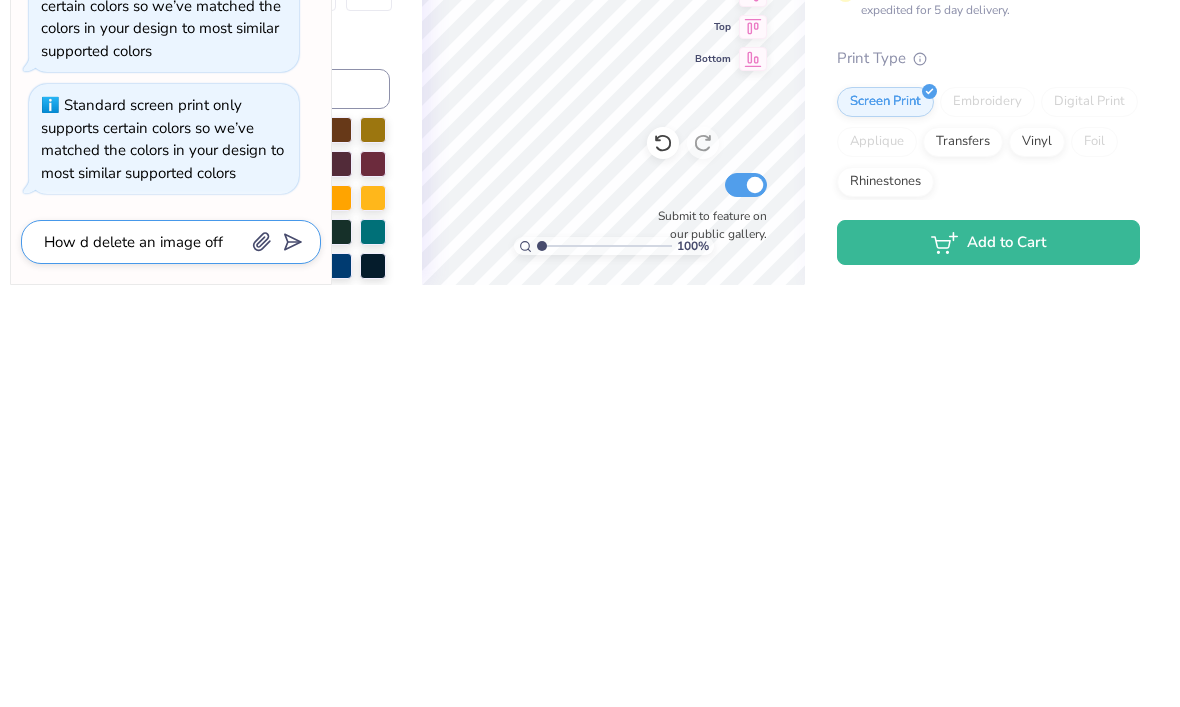 type on "x" 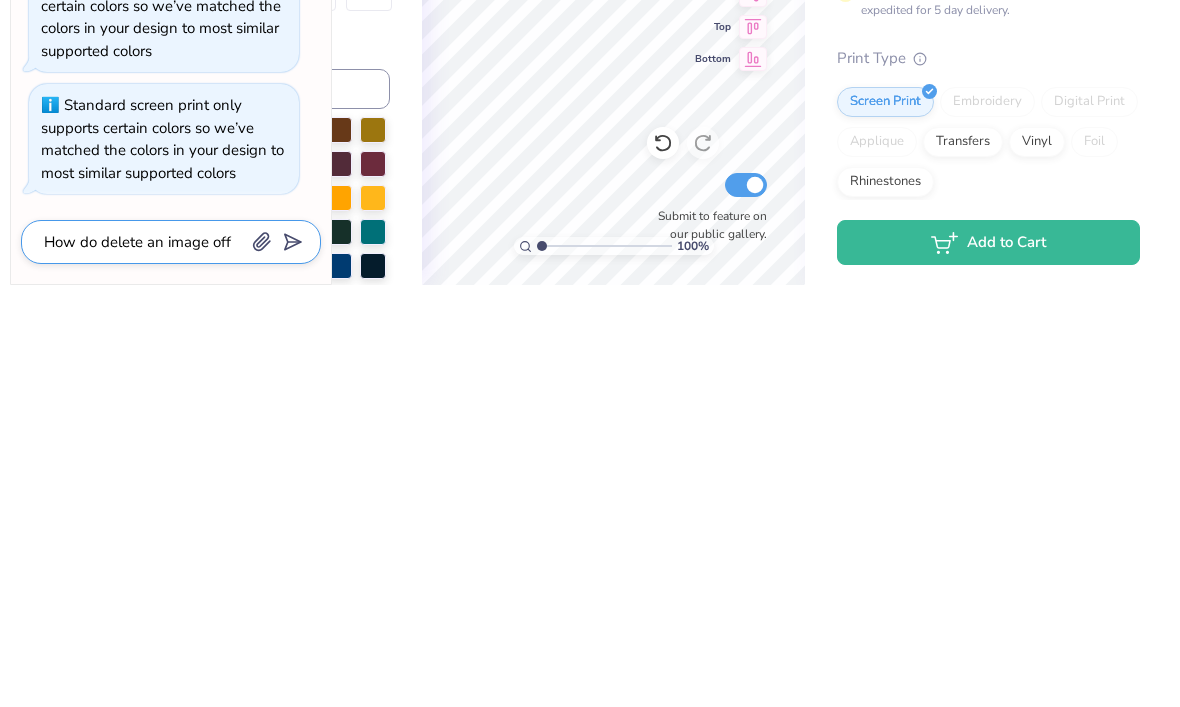 type on "How do  delete an image off" 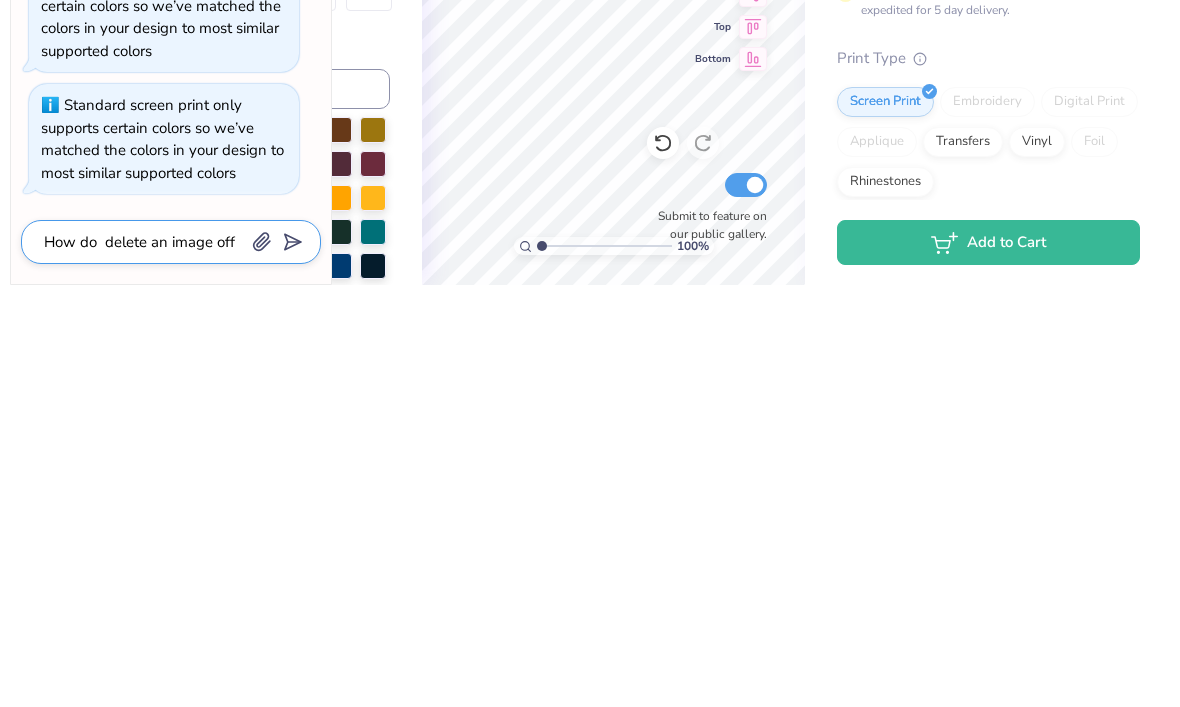 type on "How do i delete an image off" 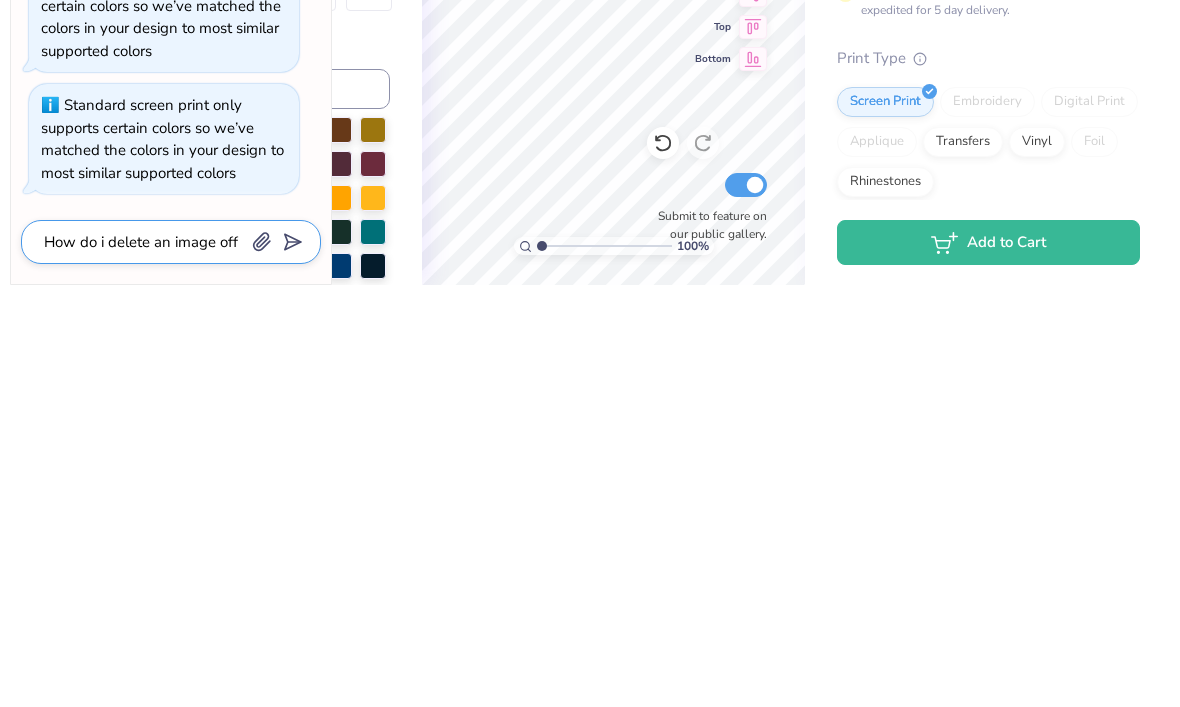 type on "x" 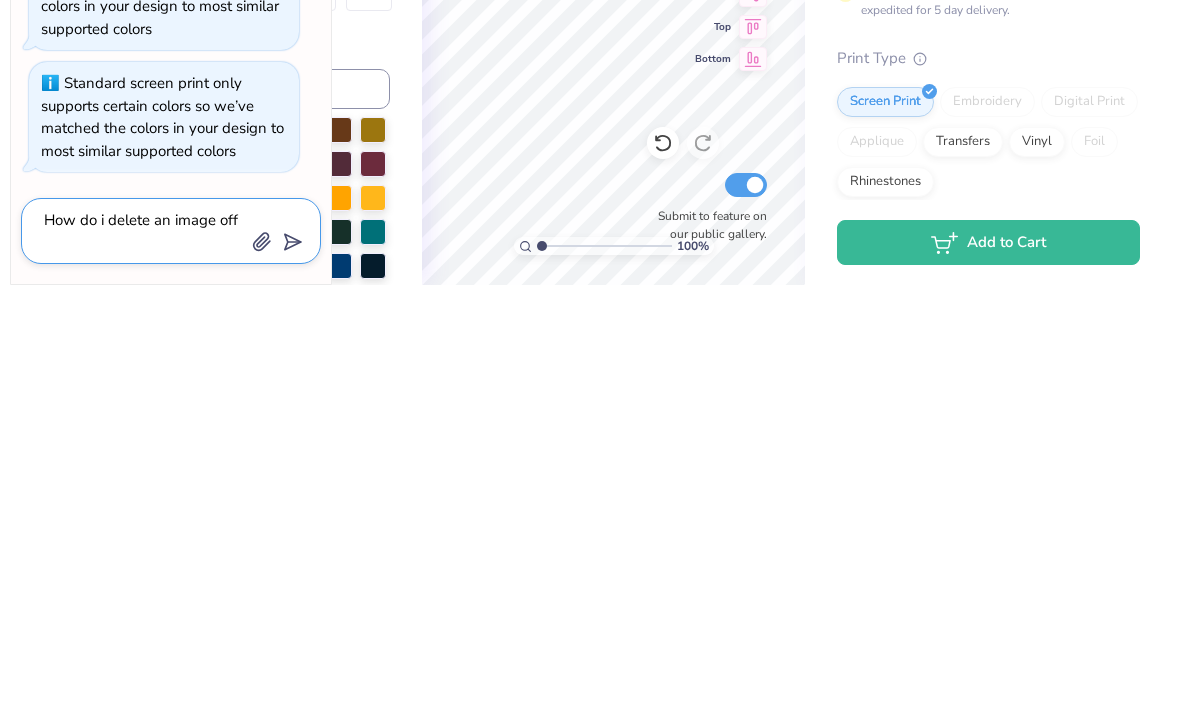 type on "How do i delete an image off" 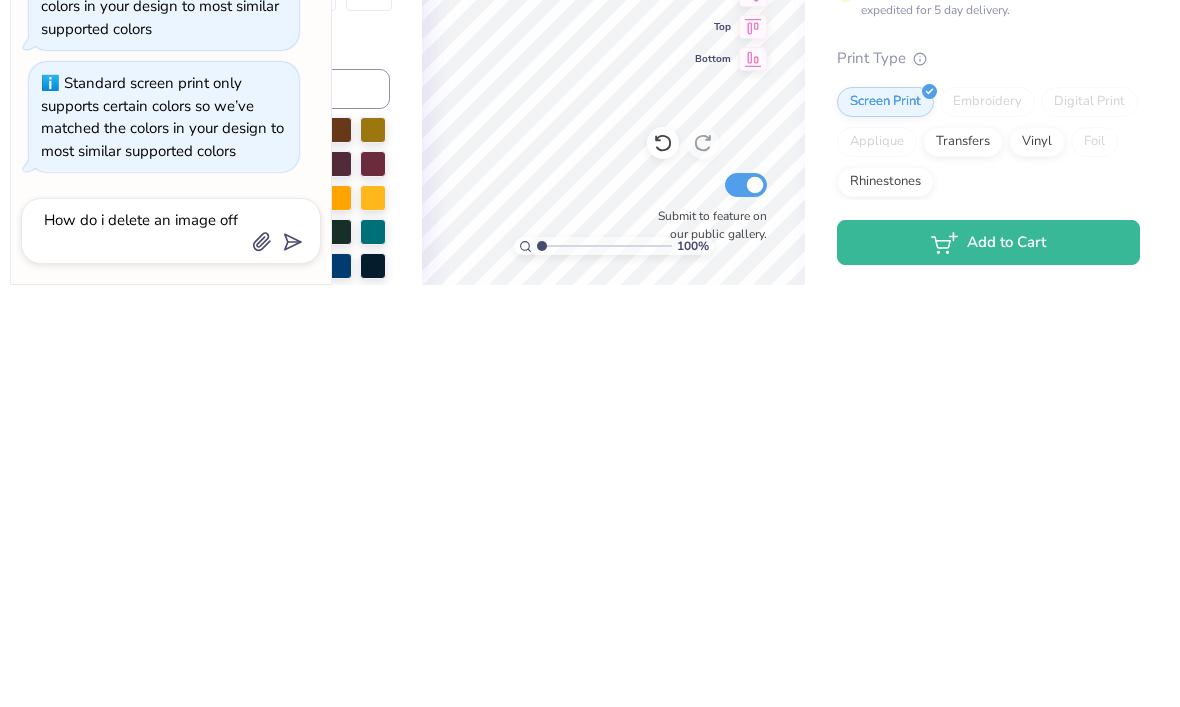 click 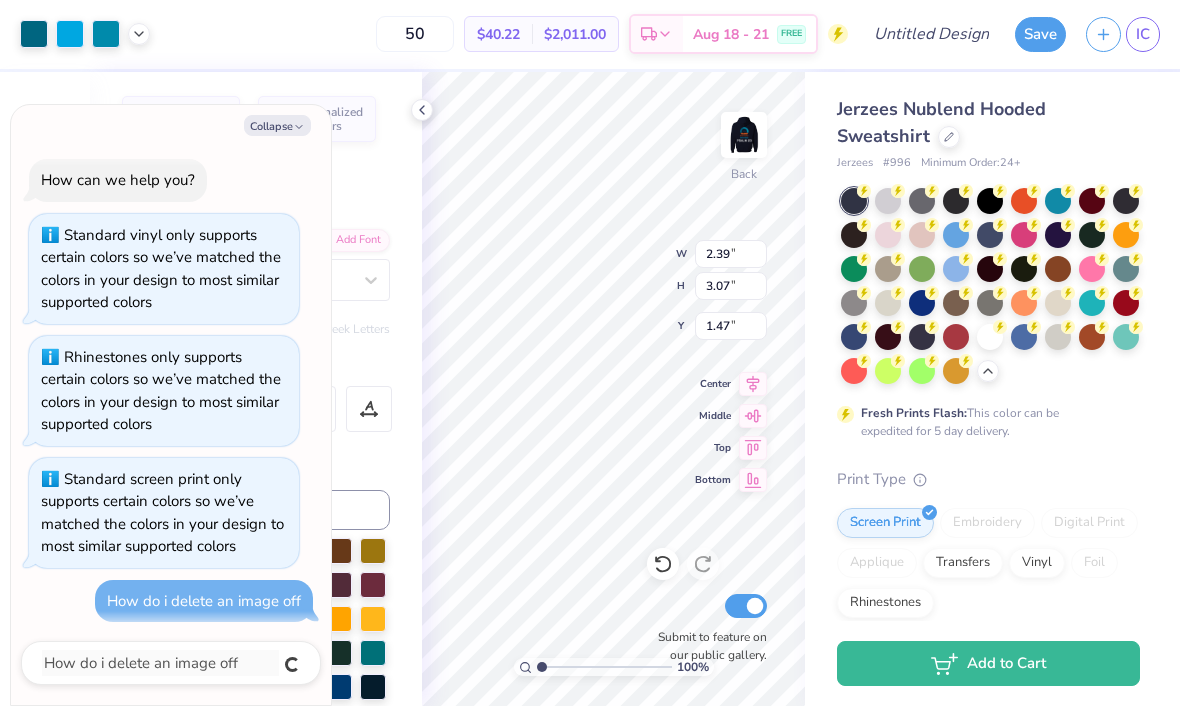 type on "x" 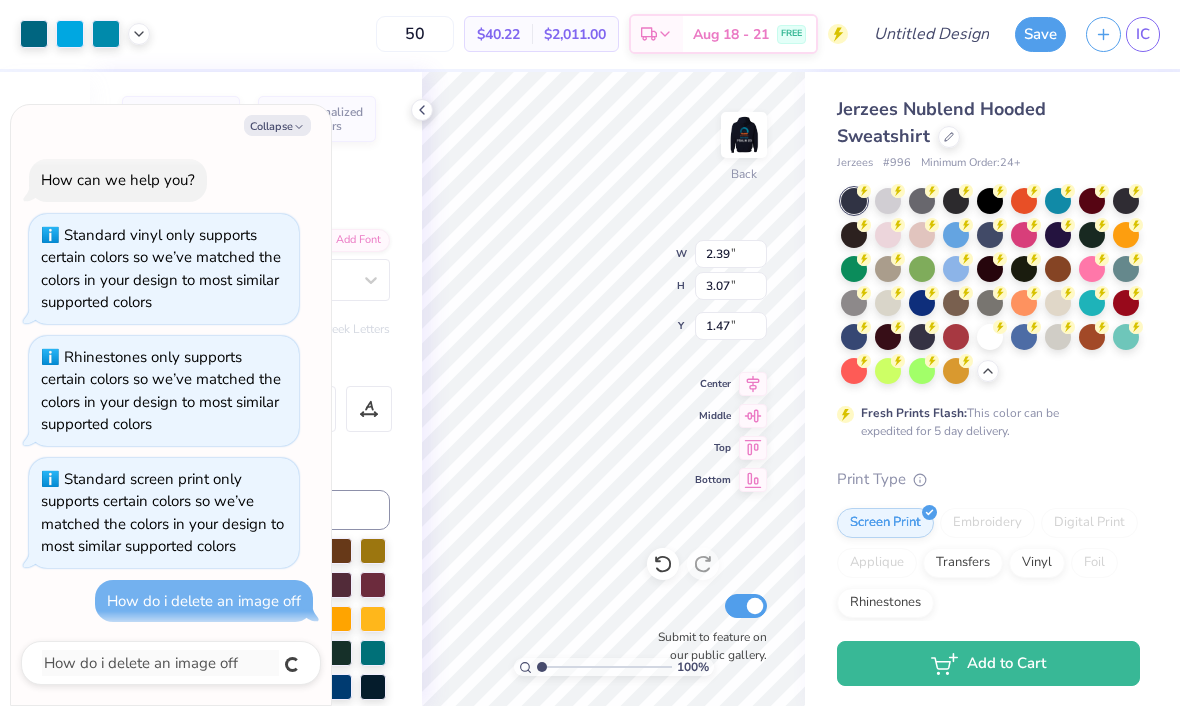 type 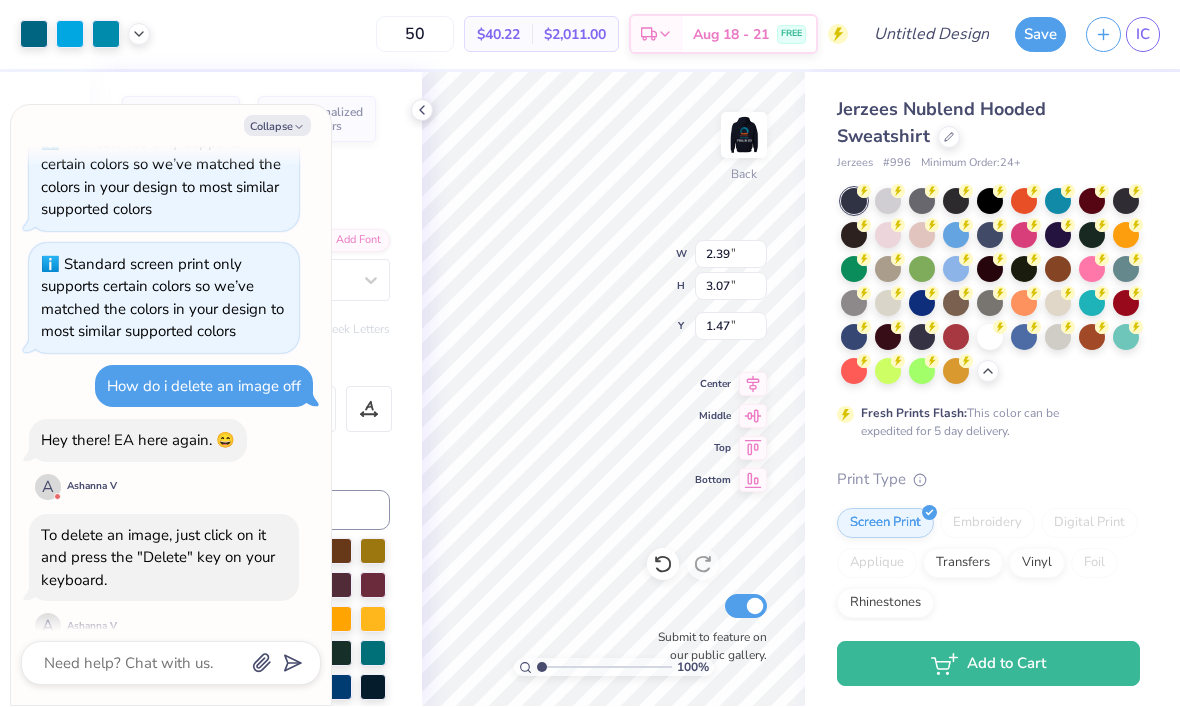 scroll, scrollTop: 1983, scrollLeft: 0, axis: vertical 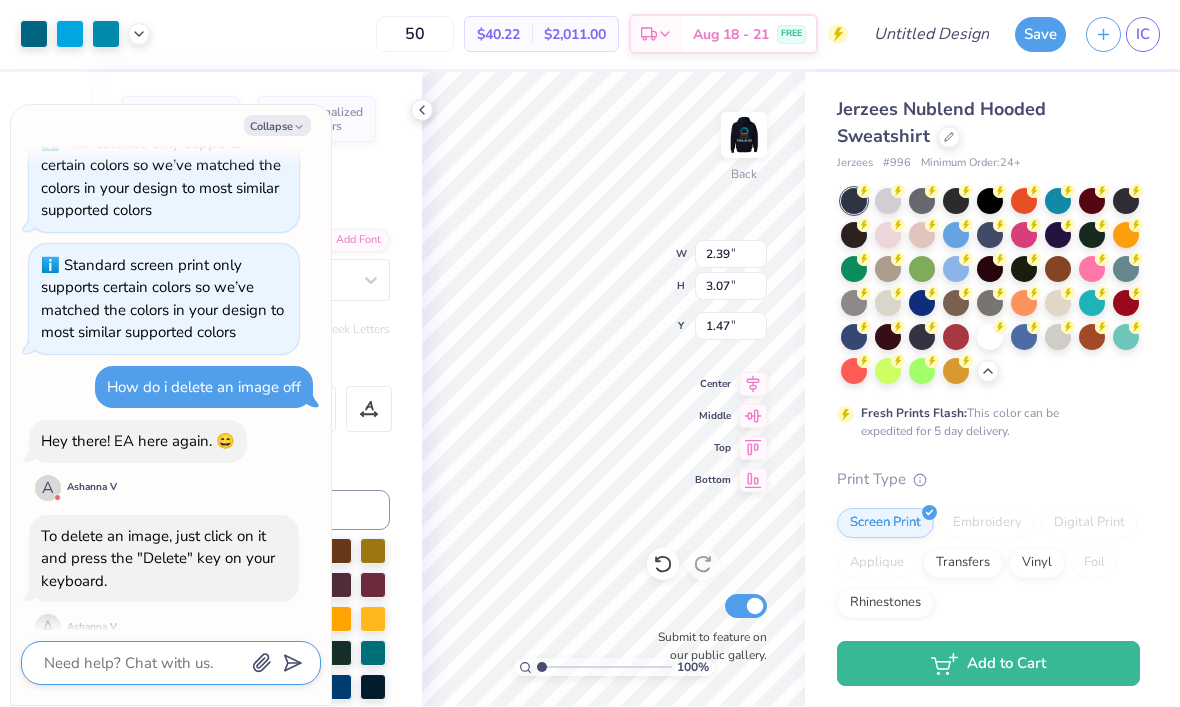 click at bounding box center (143, 664) 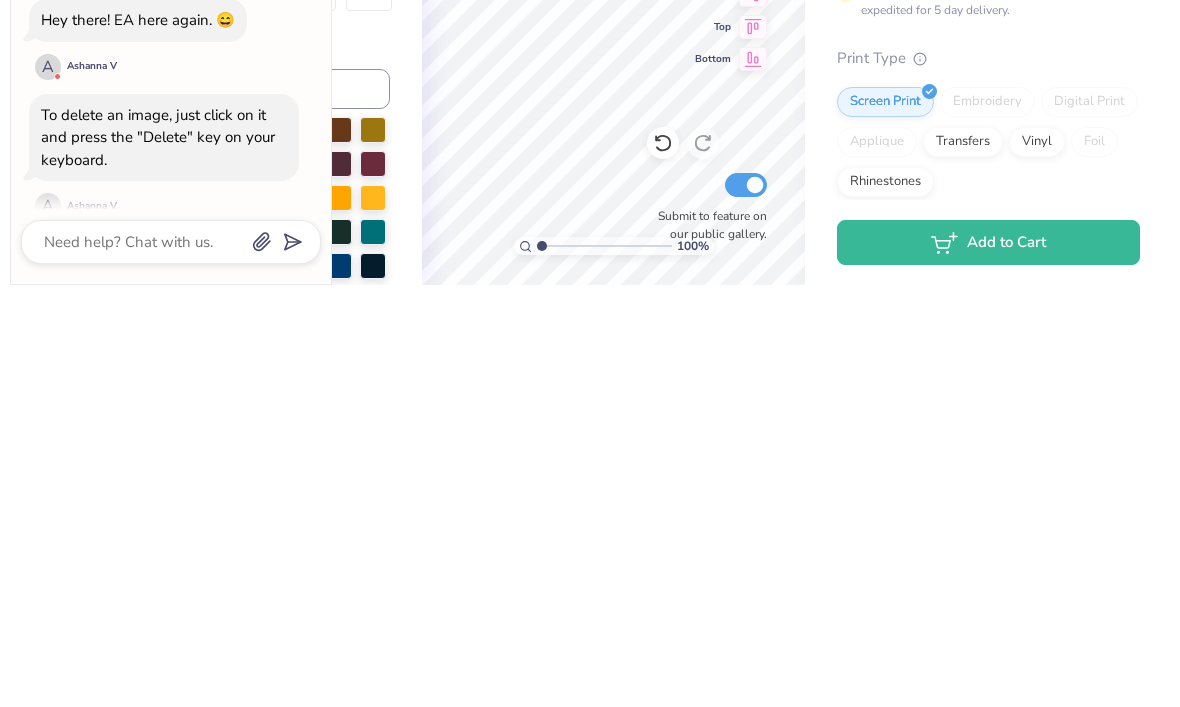 scroll, scrollTop: 0, scrollLeft: 0, axis: both 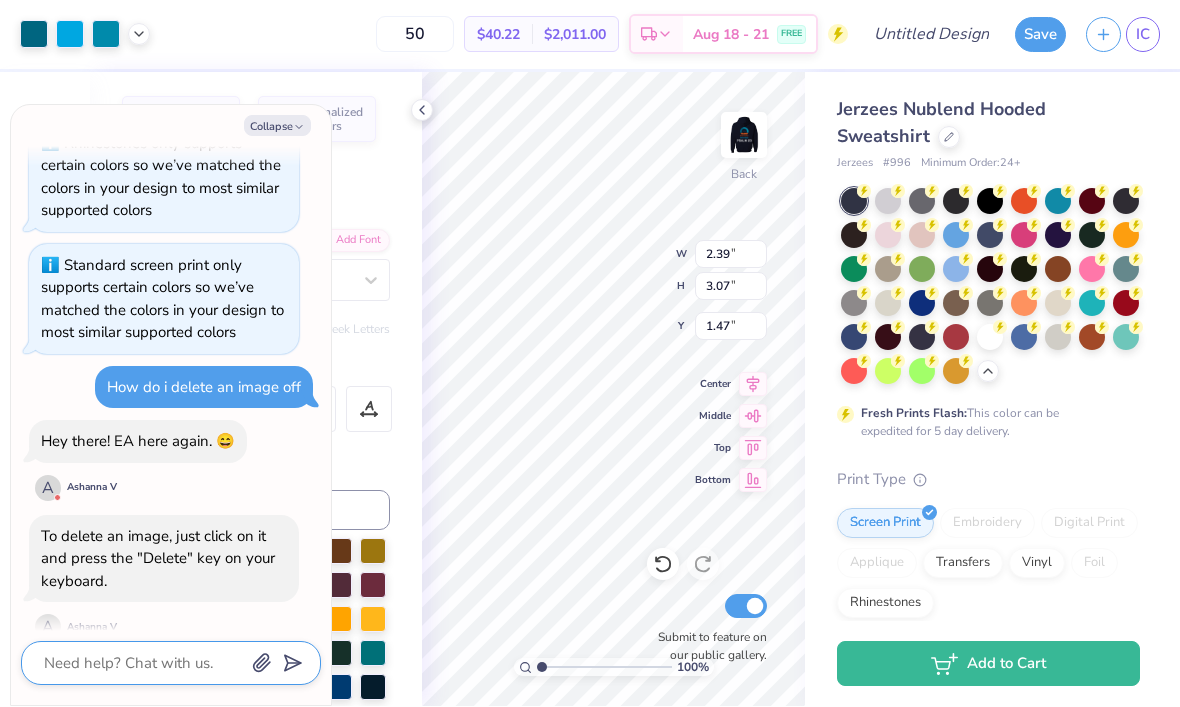 click at bounding box center (143, 664) 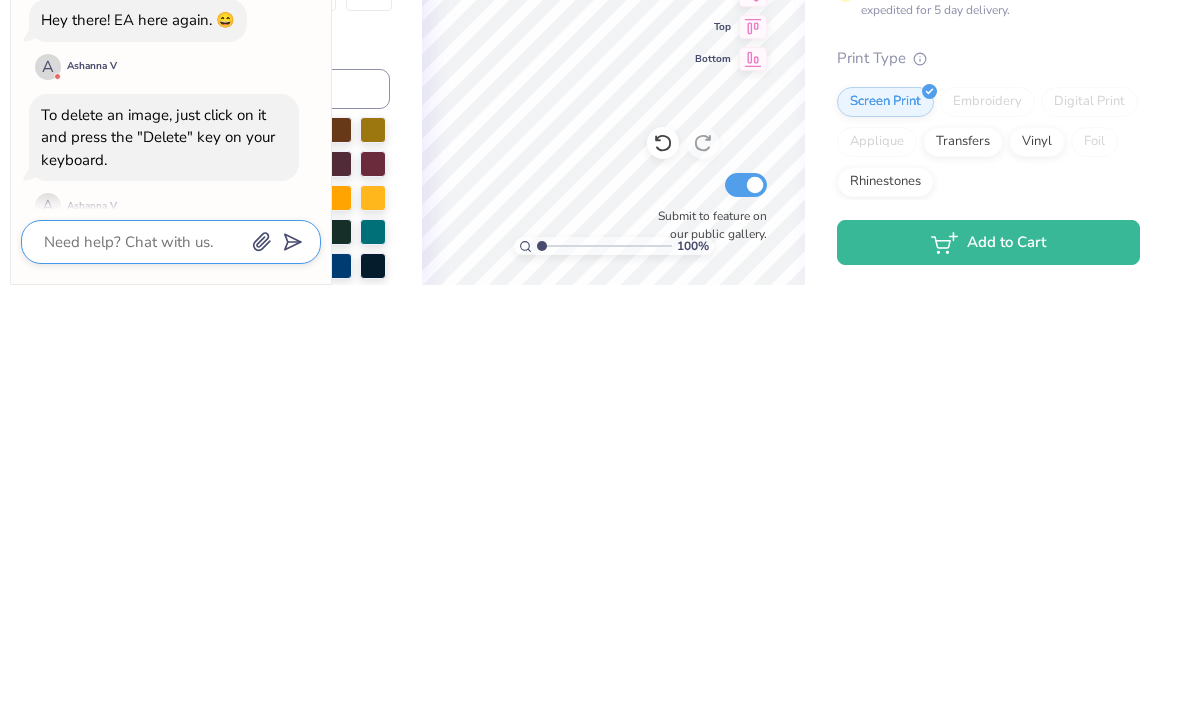 type on "x" 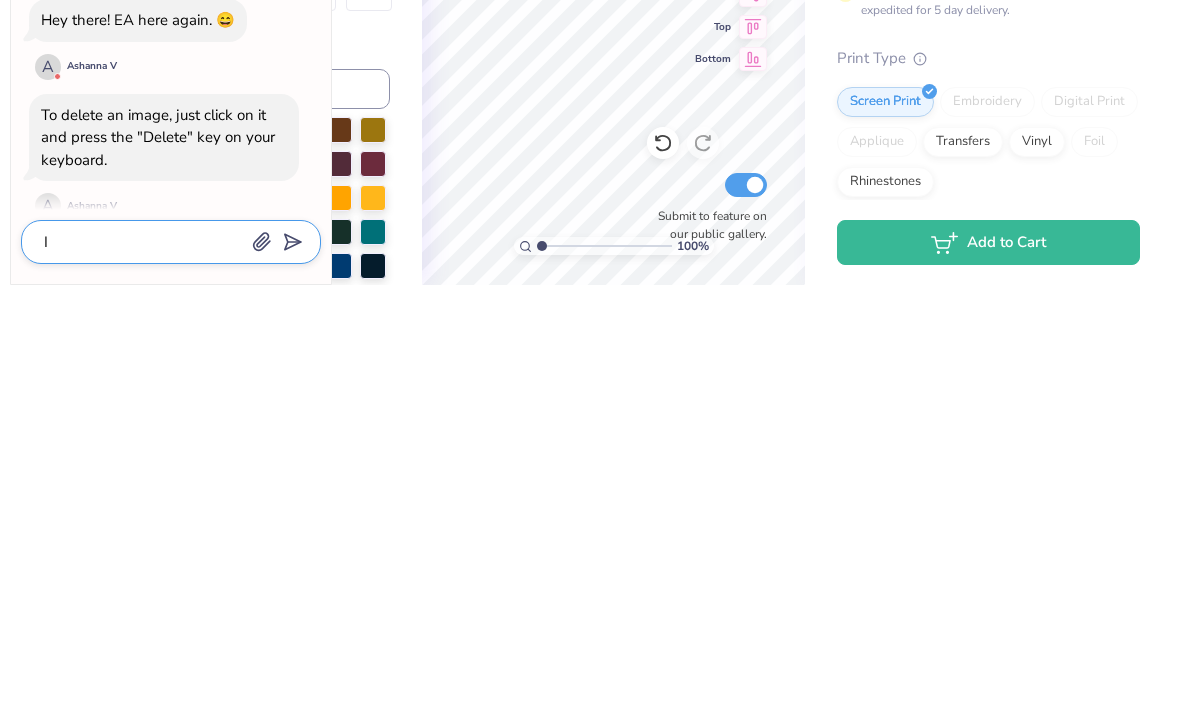 type on "x" 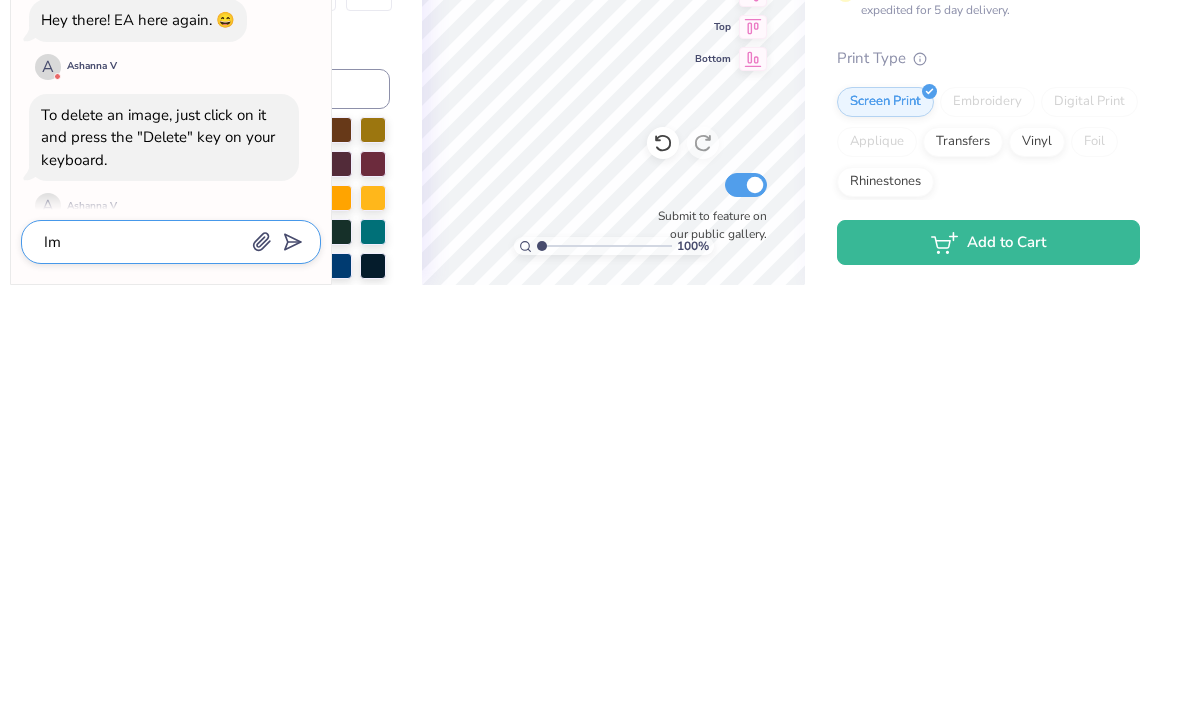 type on "x" 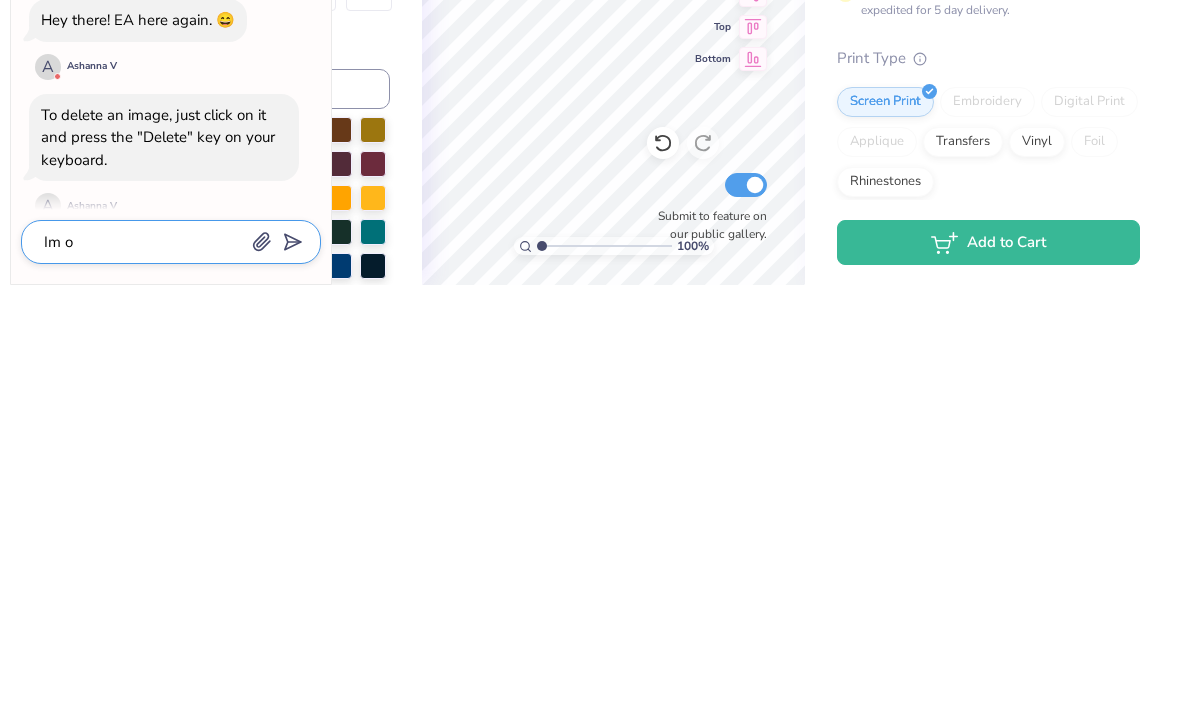 type on "x" 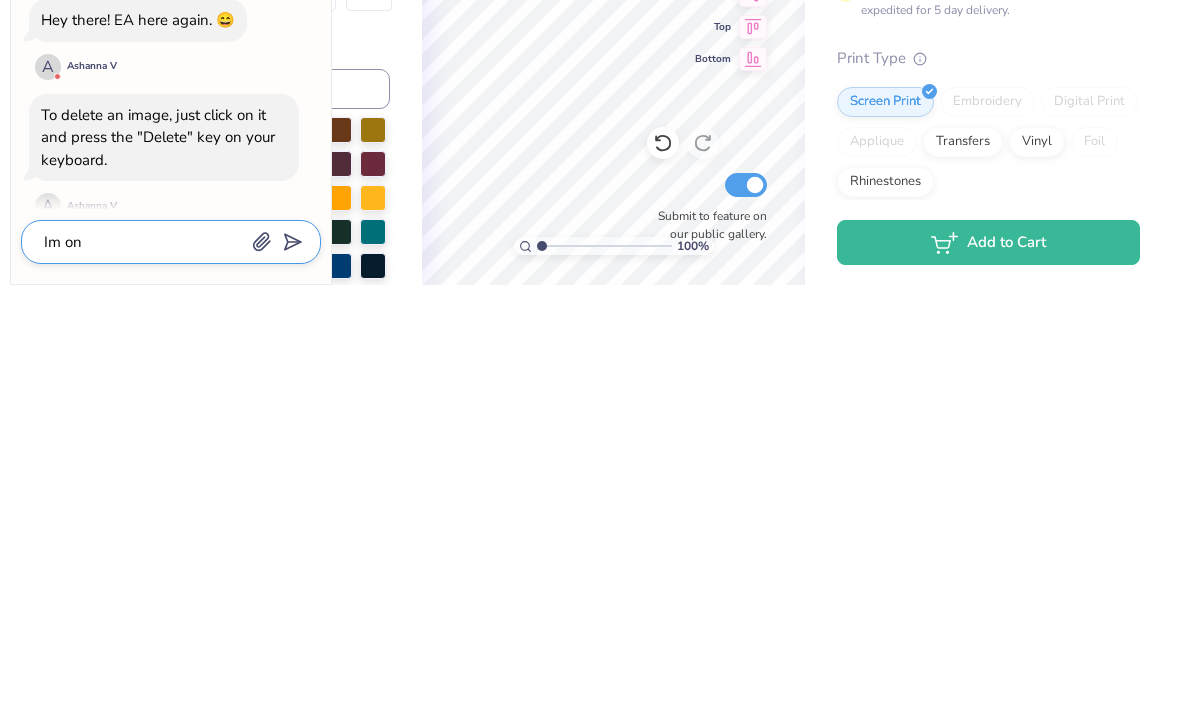 type on "Im on" 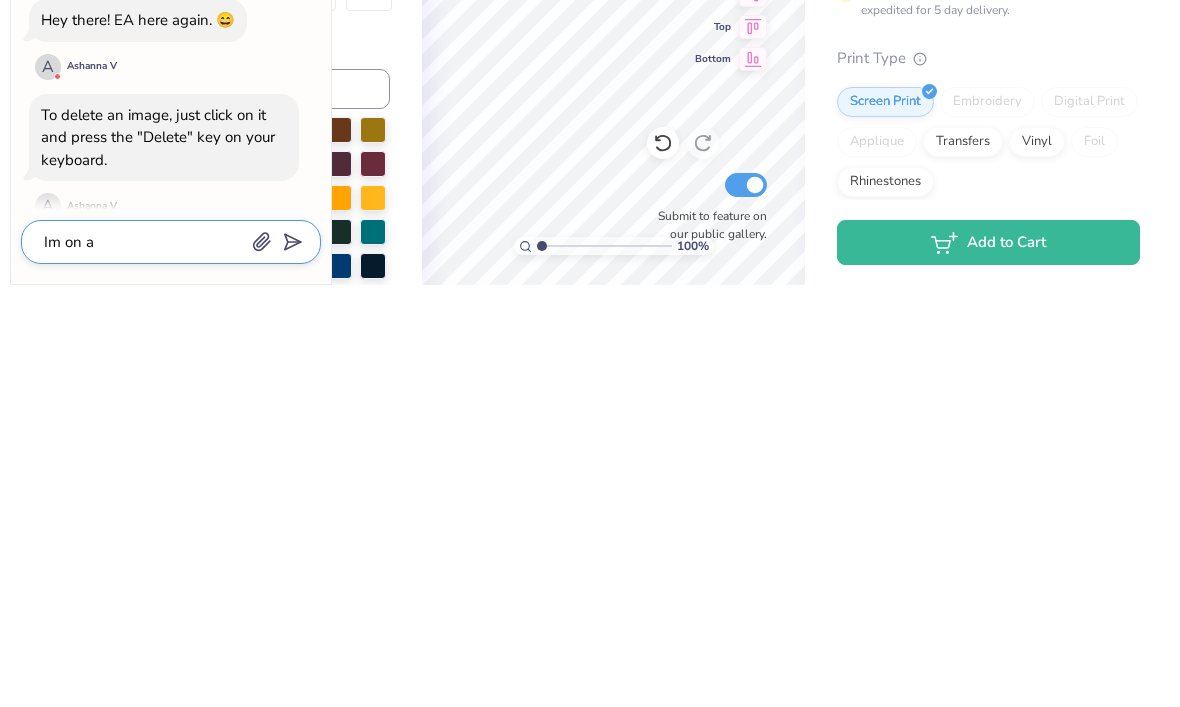 type on "x" 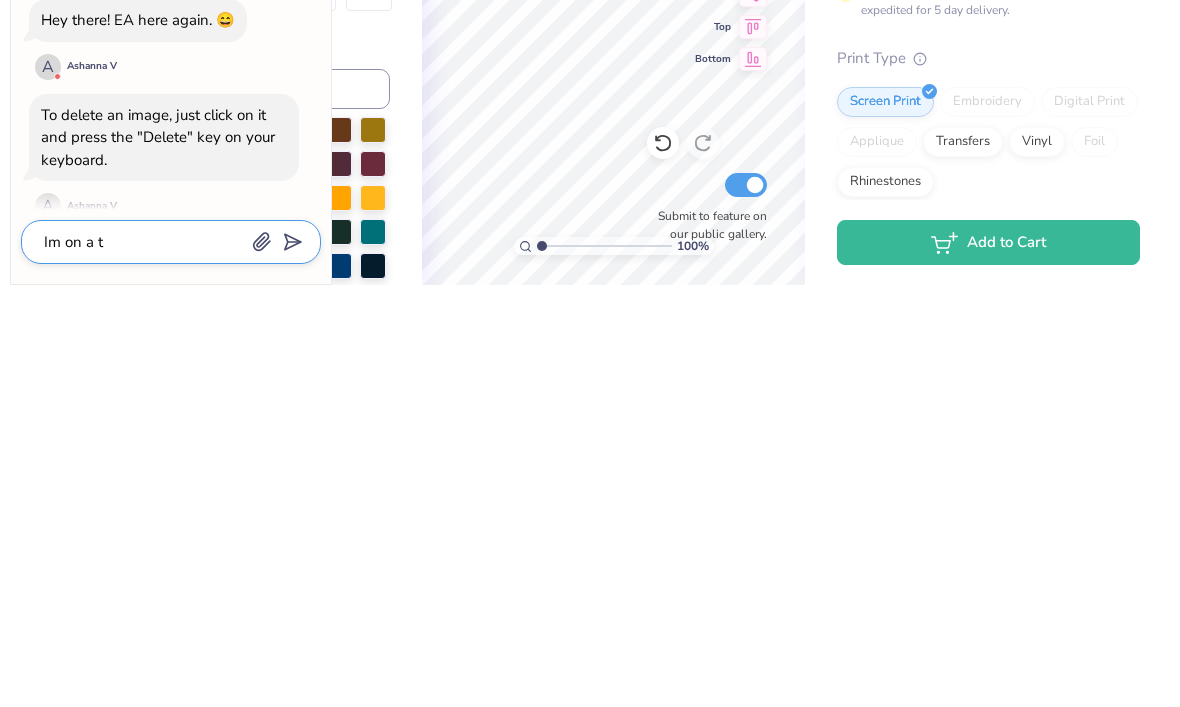 type on "x" 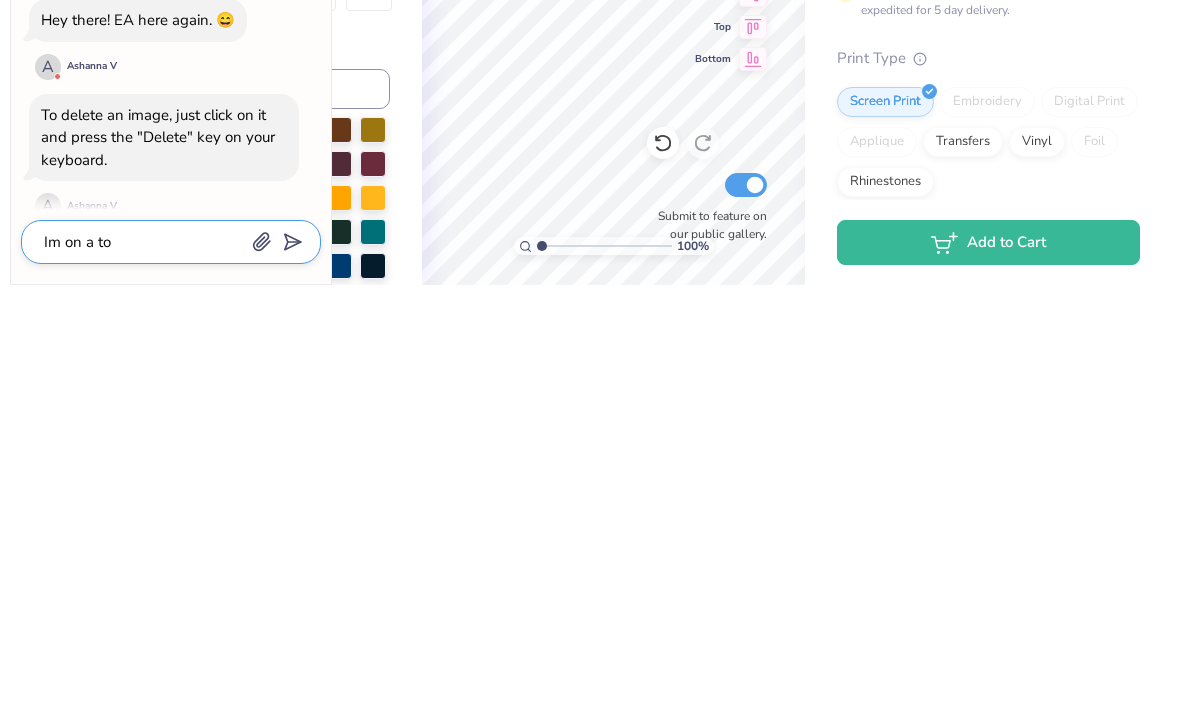 type on "Im on a tou" 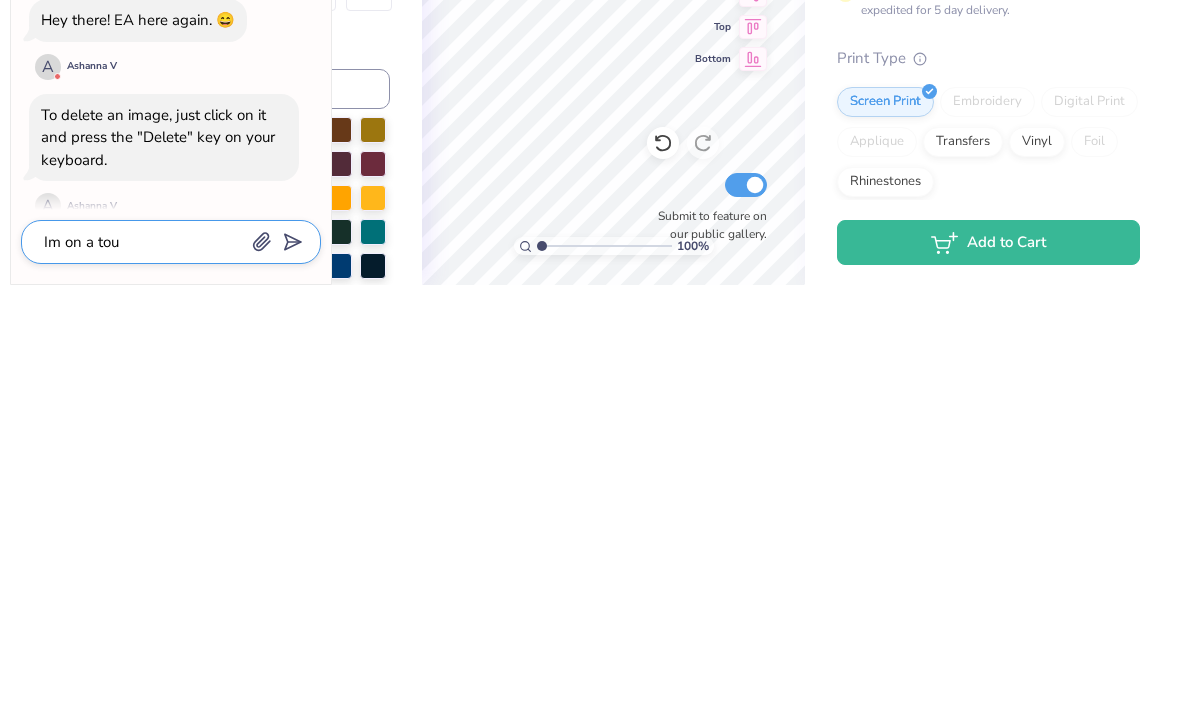 type on "x" 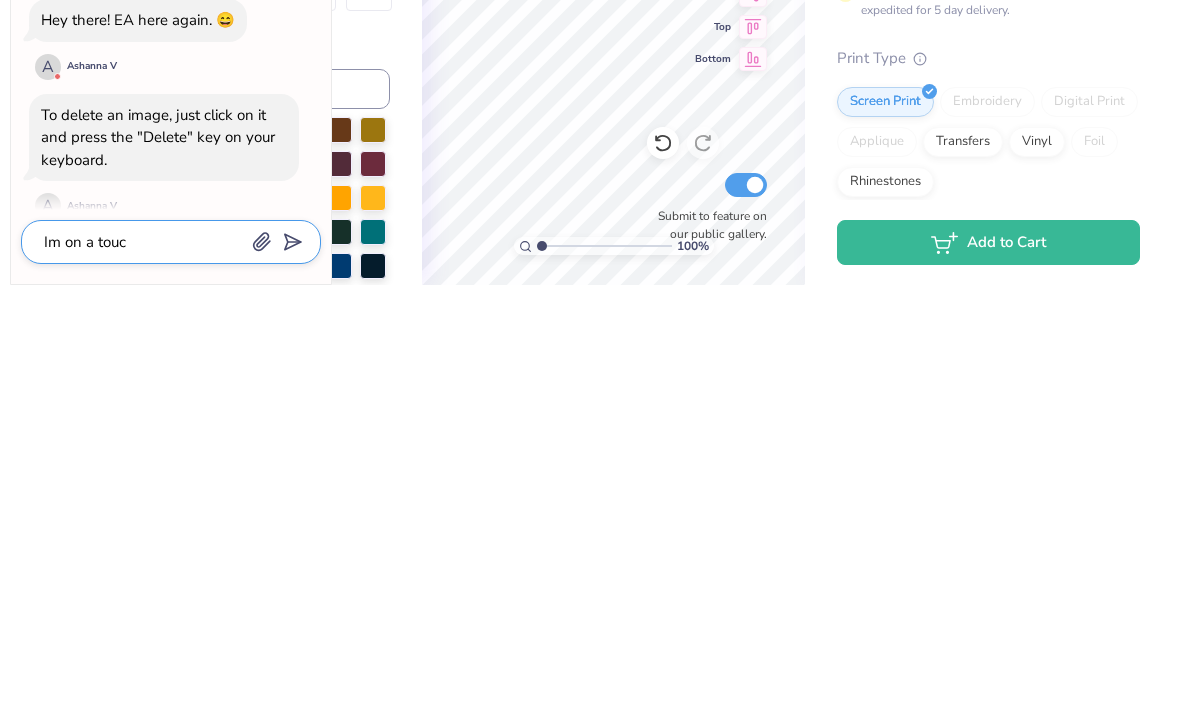 type on "x" 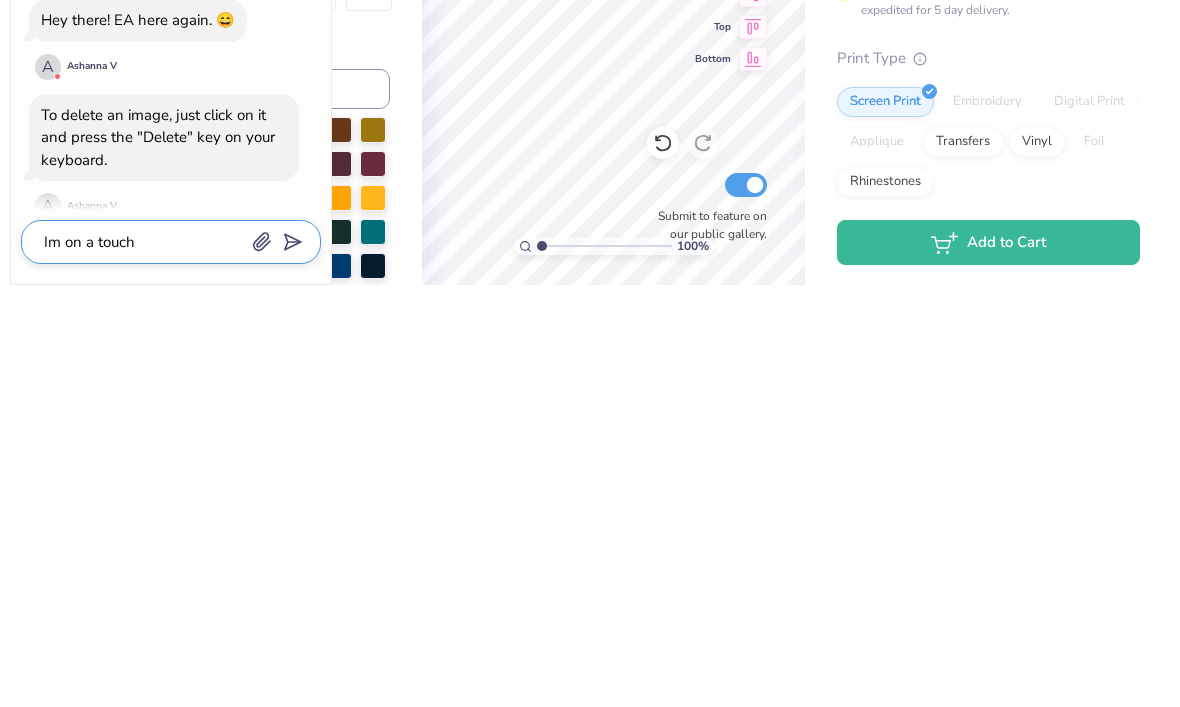 type on "Im on a touch" 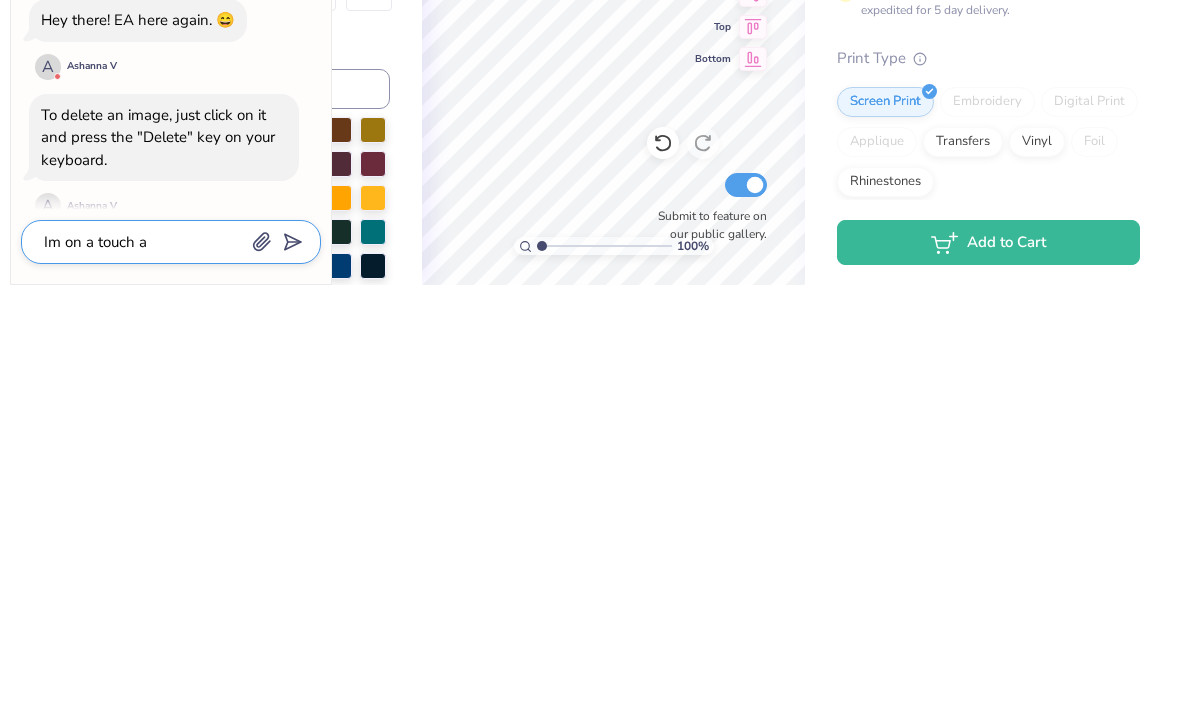type on "x" 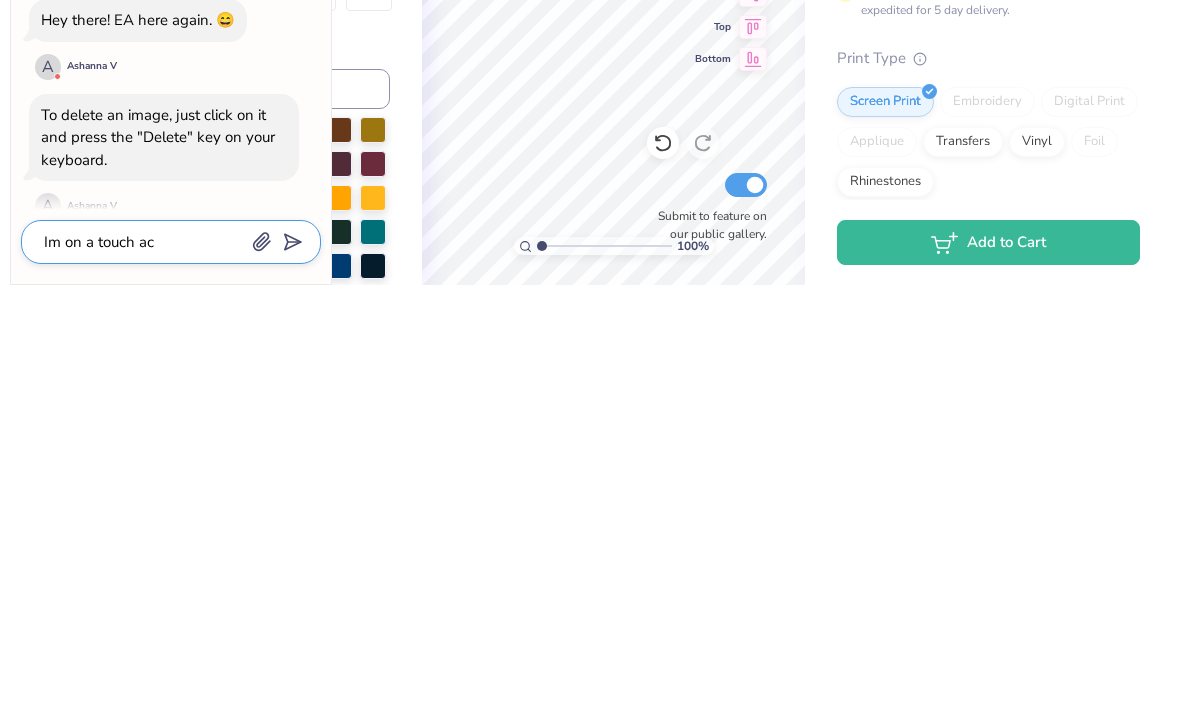 type on "Im on a touch acr" 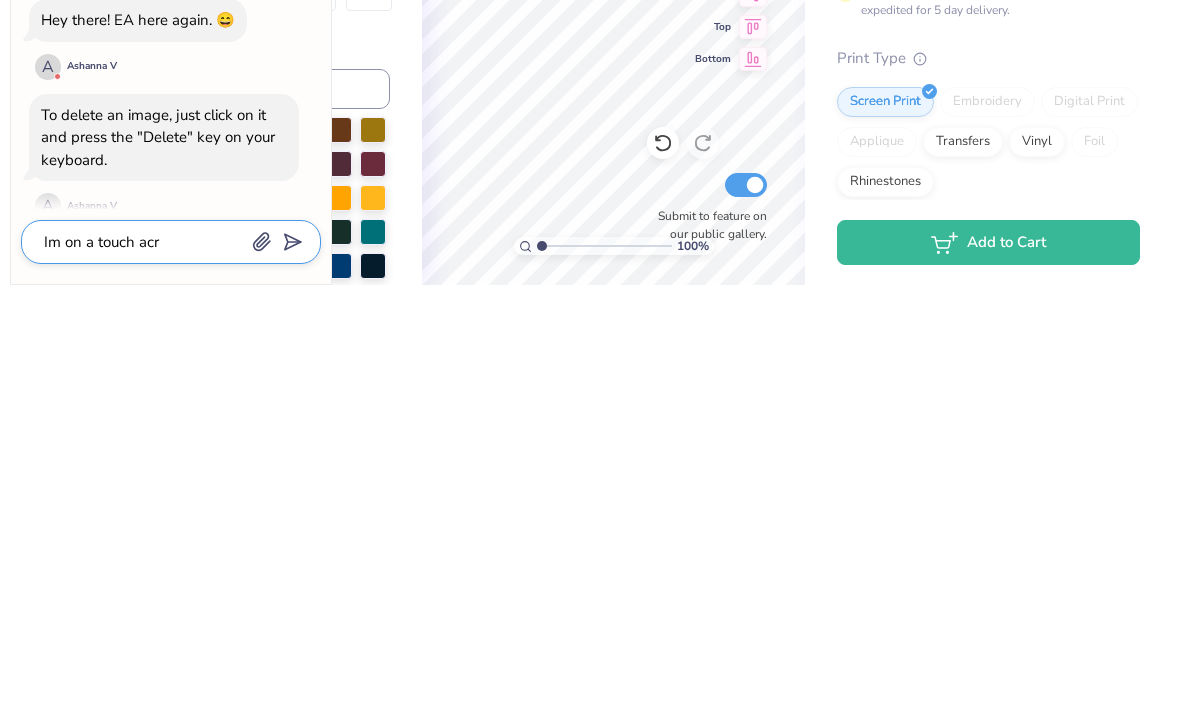 type on "x" 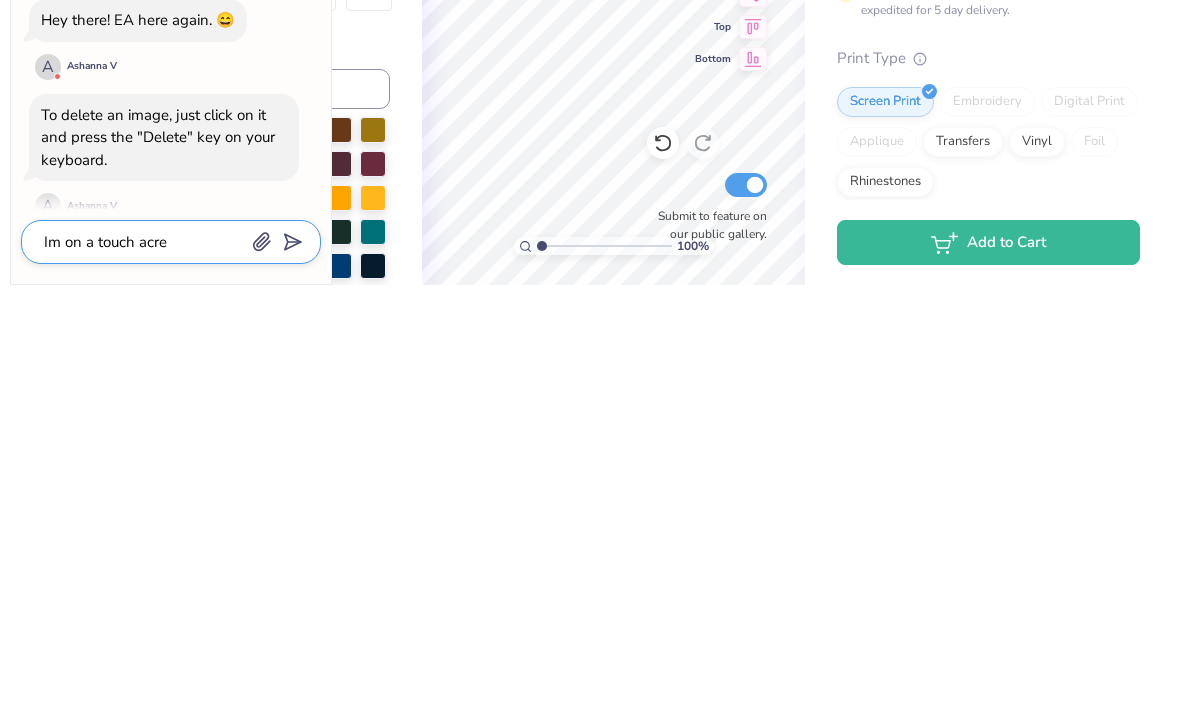 type on "Im on a touch acree" 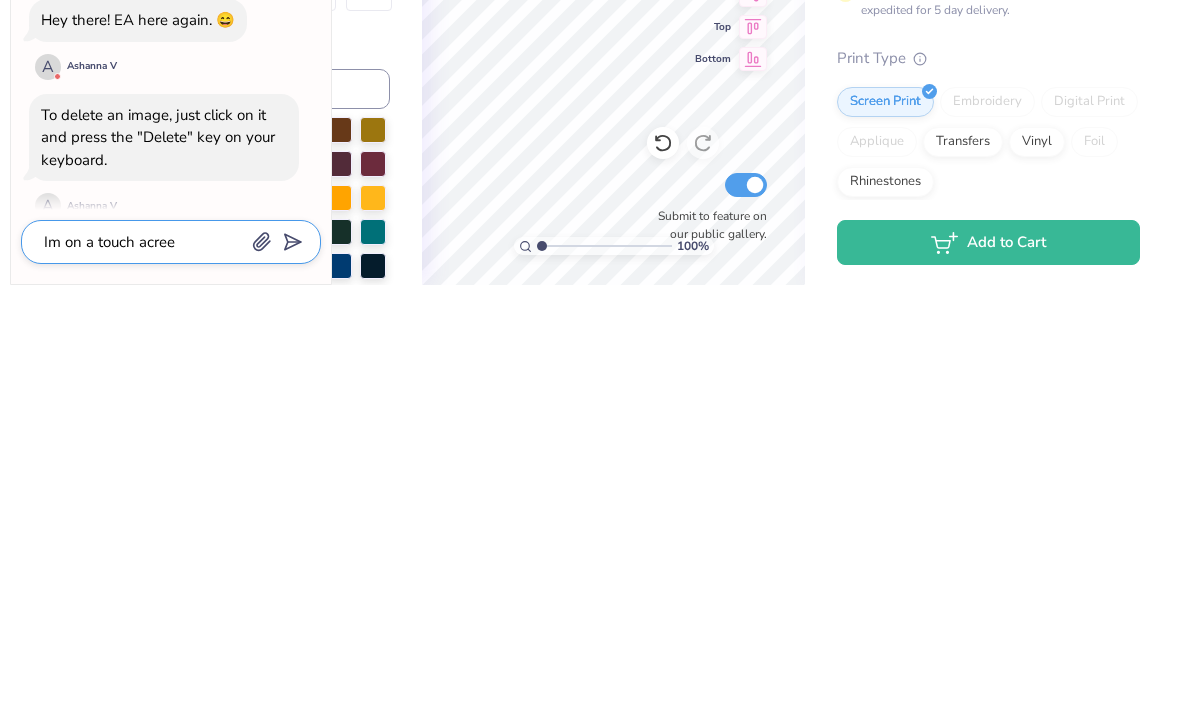 type on "x" 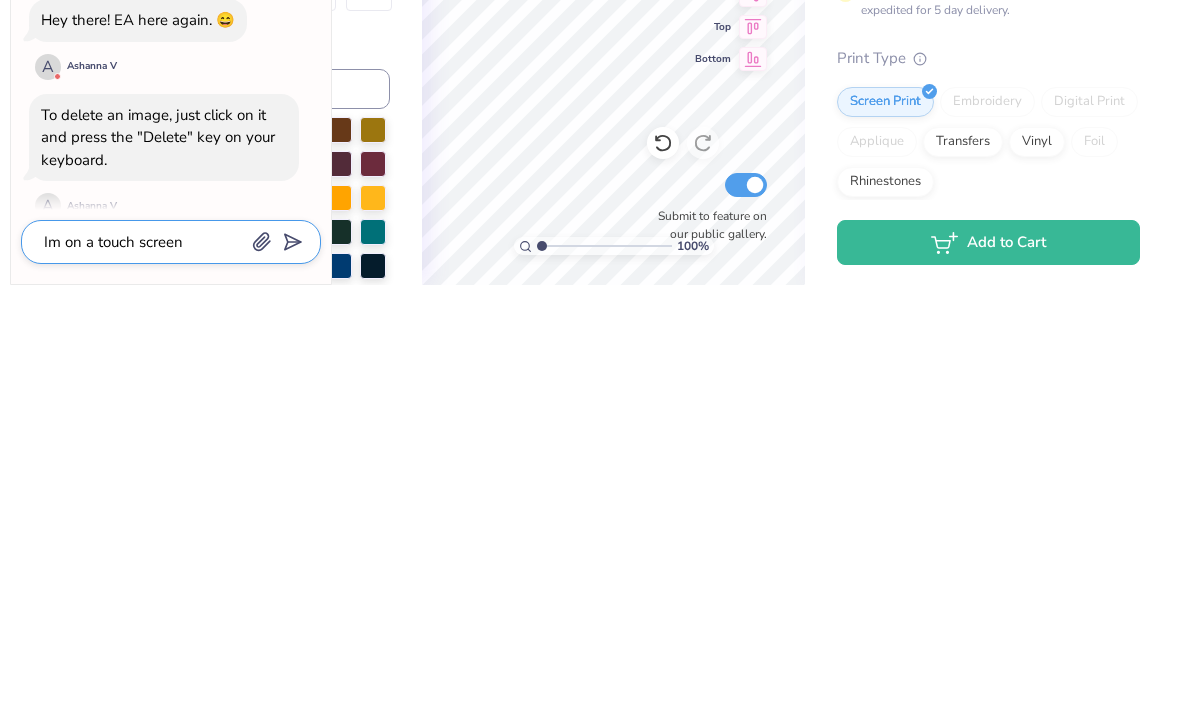 type on "x" 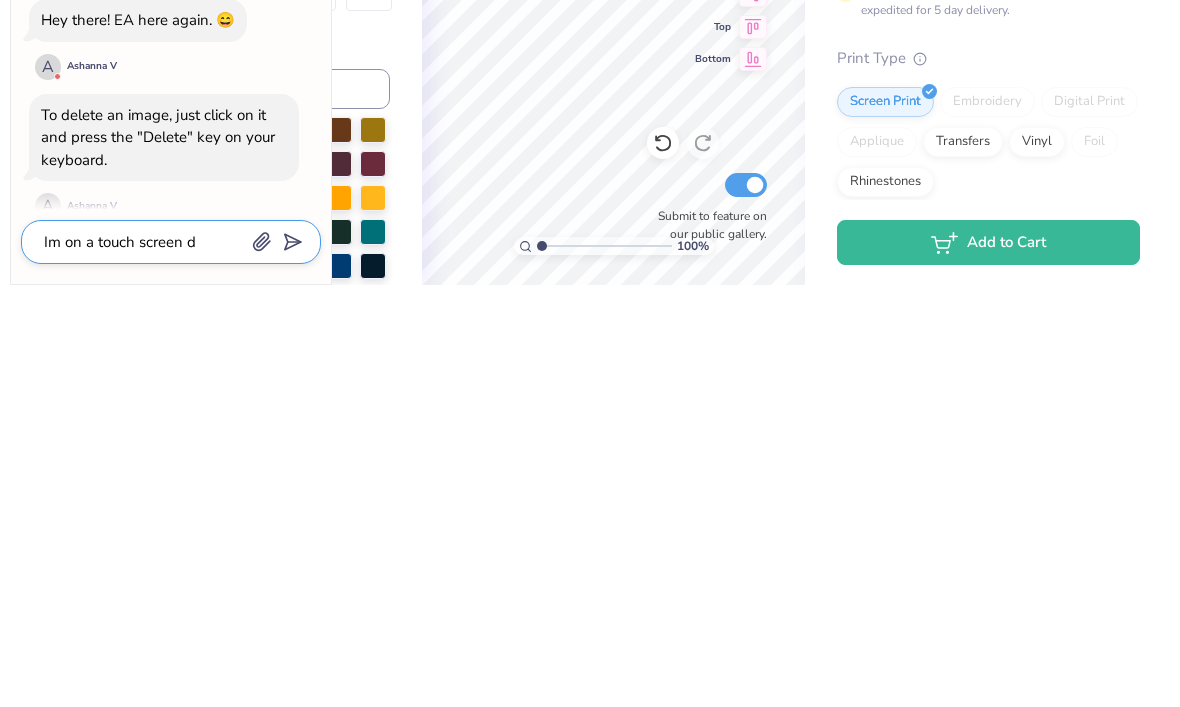 type on "x" 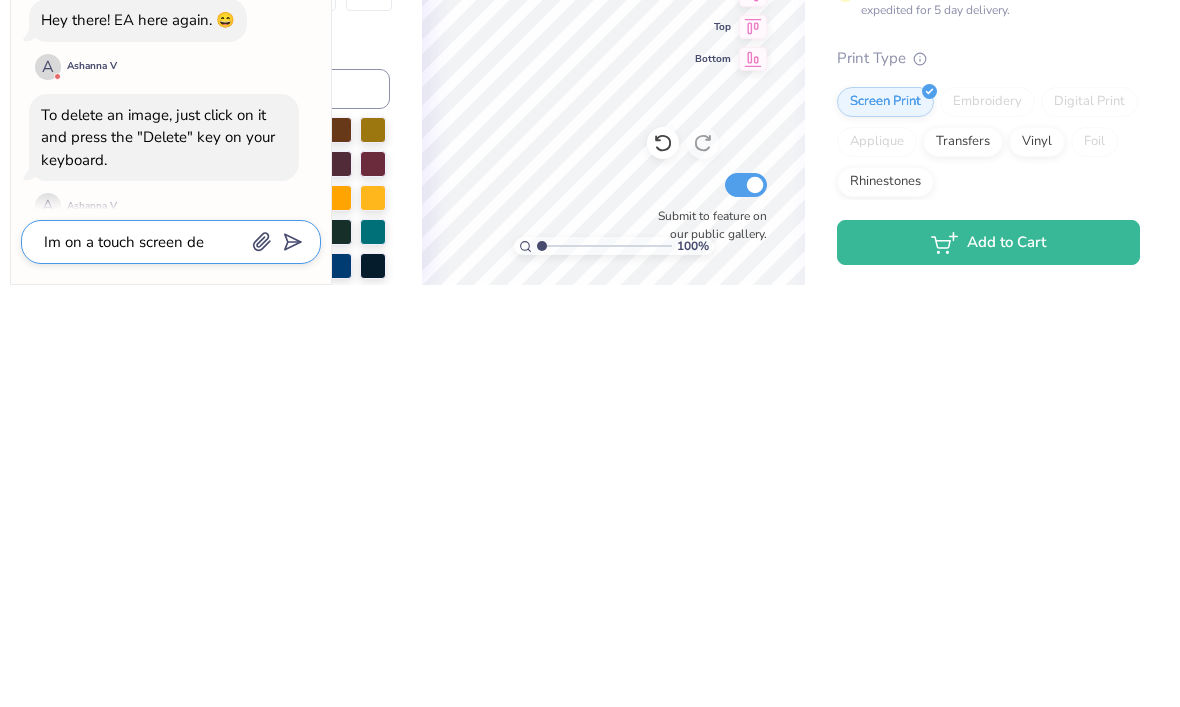 type on "Im on a touch screen dev" 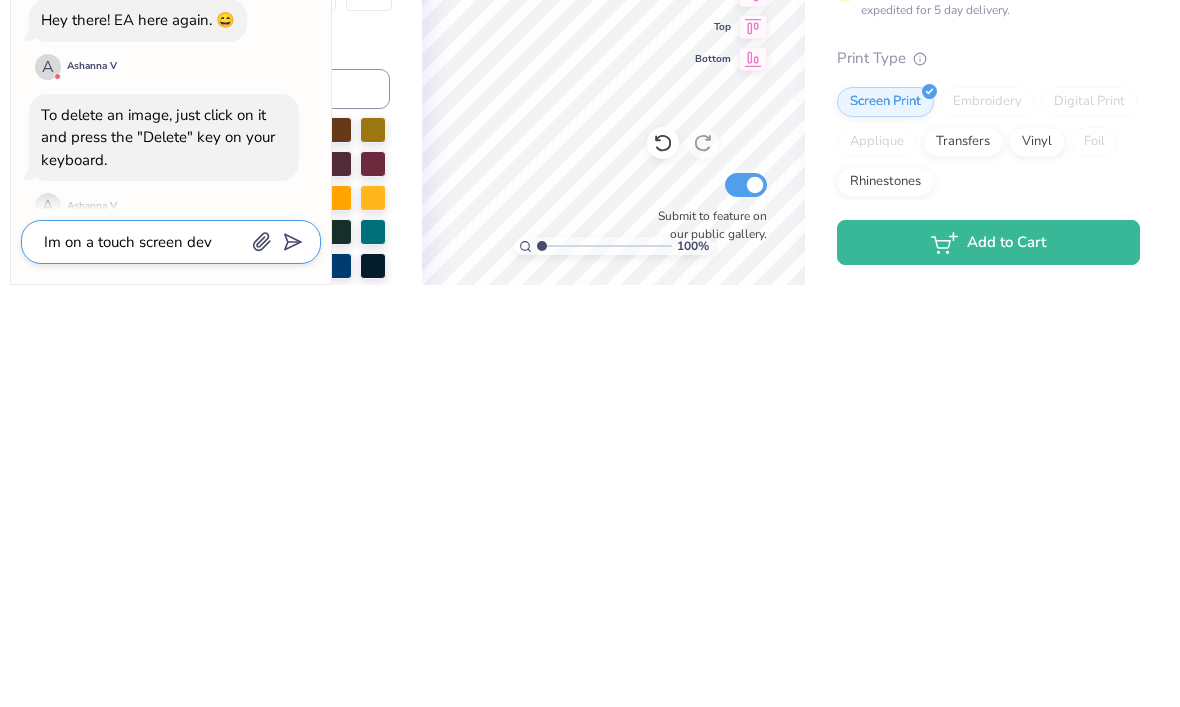 type on "x" 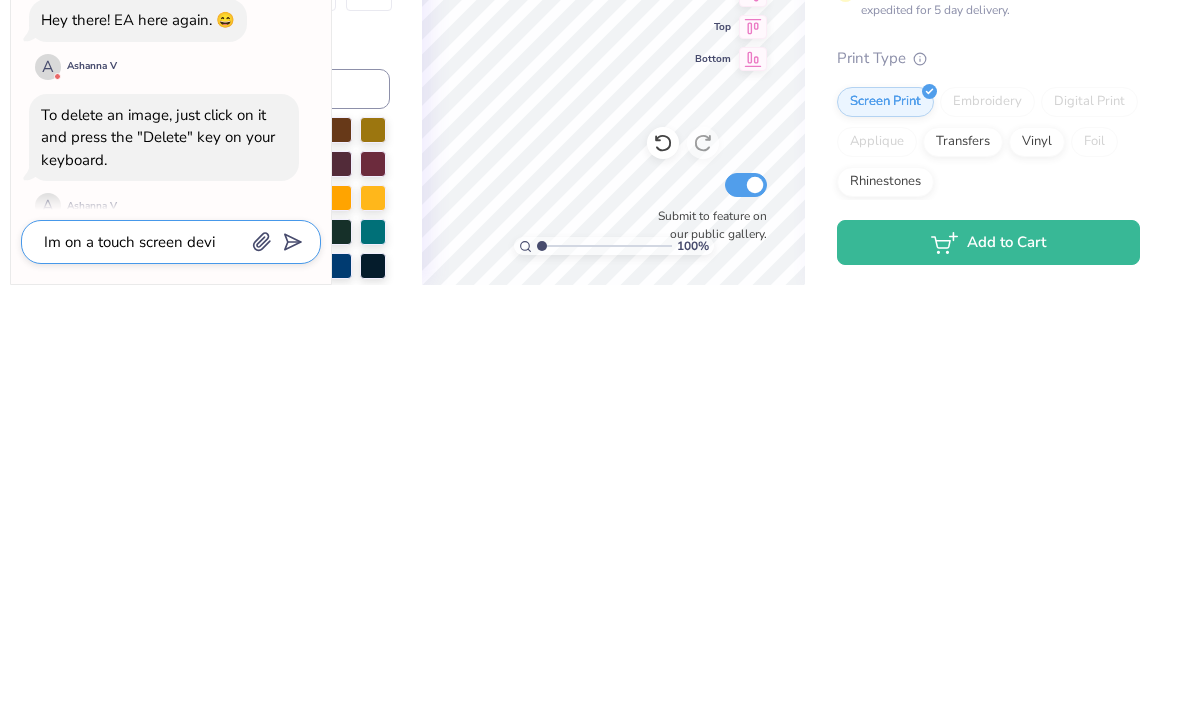 type on "x" 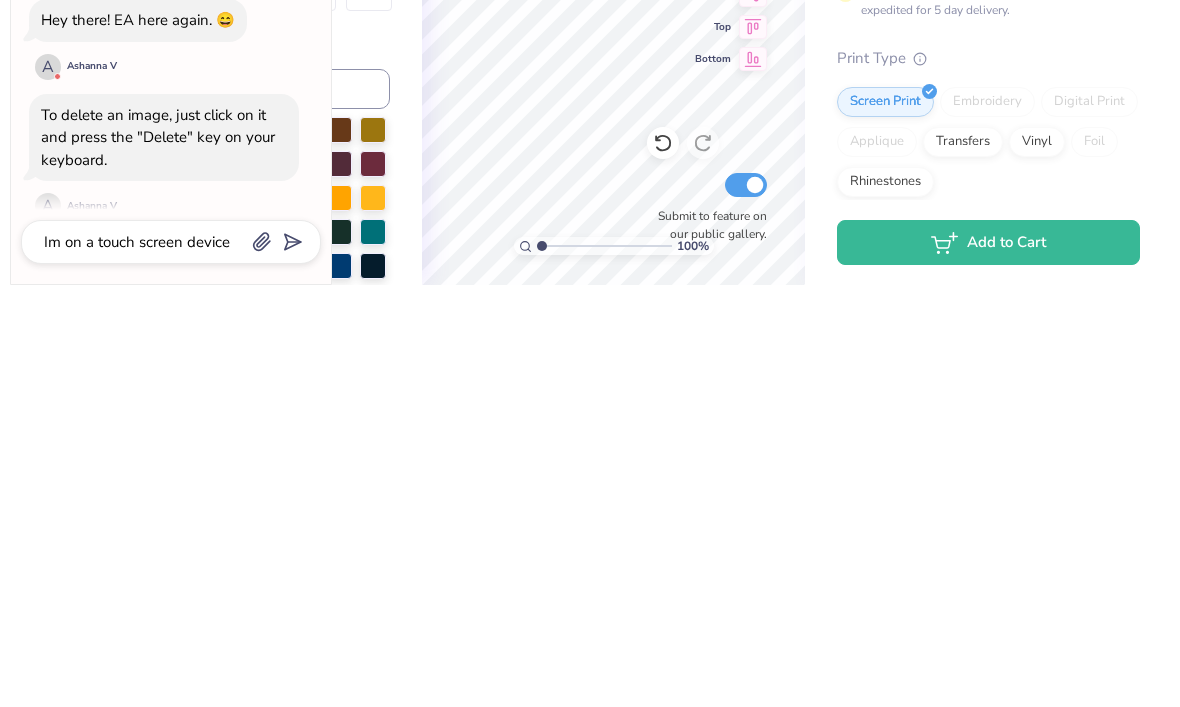 click on "Im on a touch screen device" at bounding box center [171, 664] 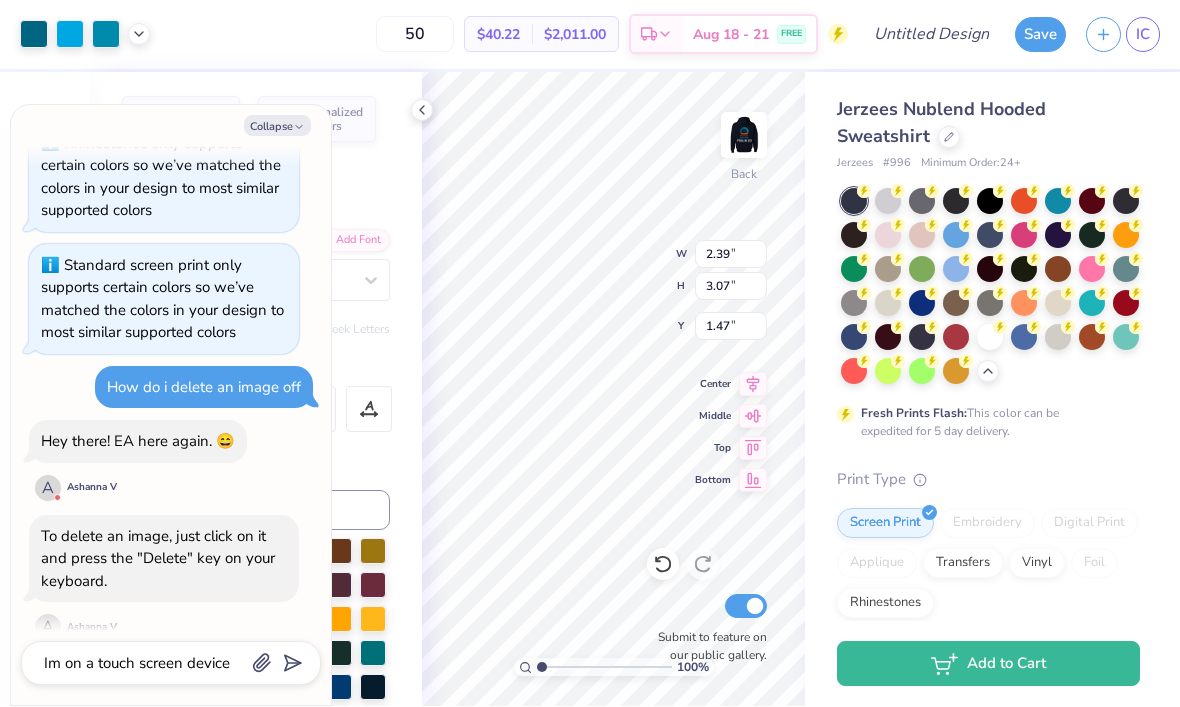 click on "Im on a touch screen device" at bounding box center [171, 664] 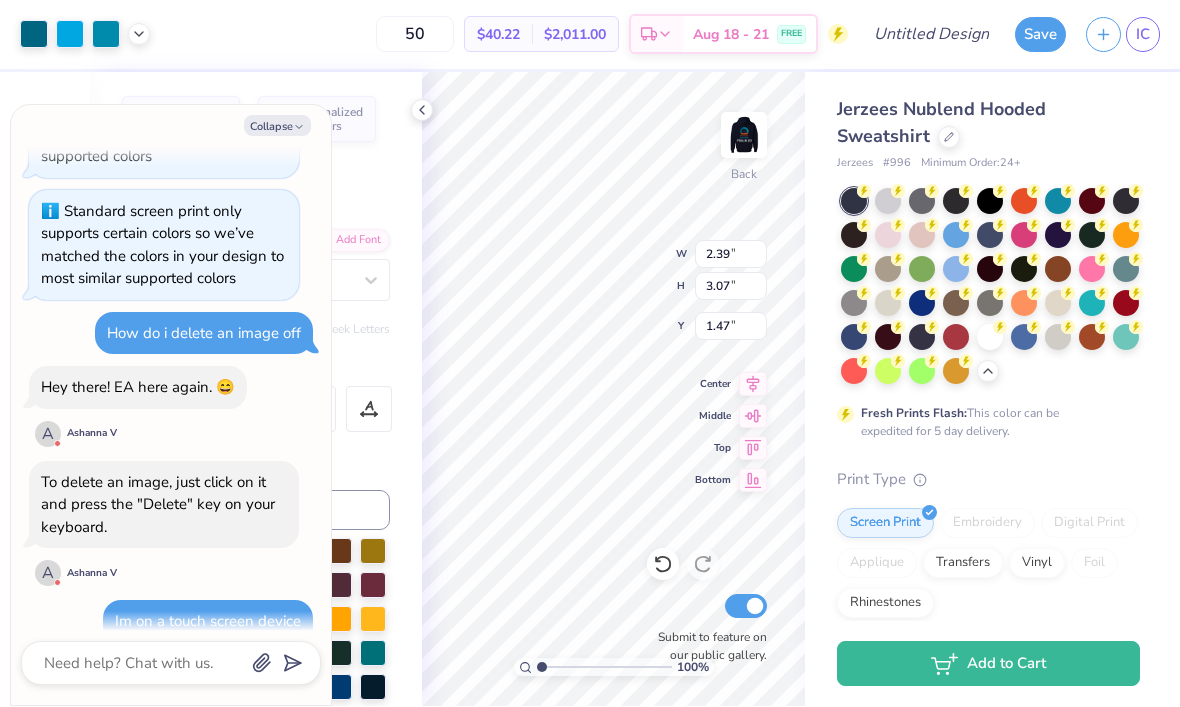 click on "Fresh Prints Flash:  This color can be expedited for 5 day delivery." at bounding box center [984, 423] 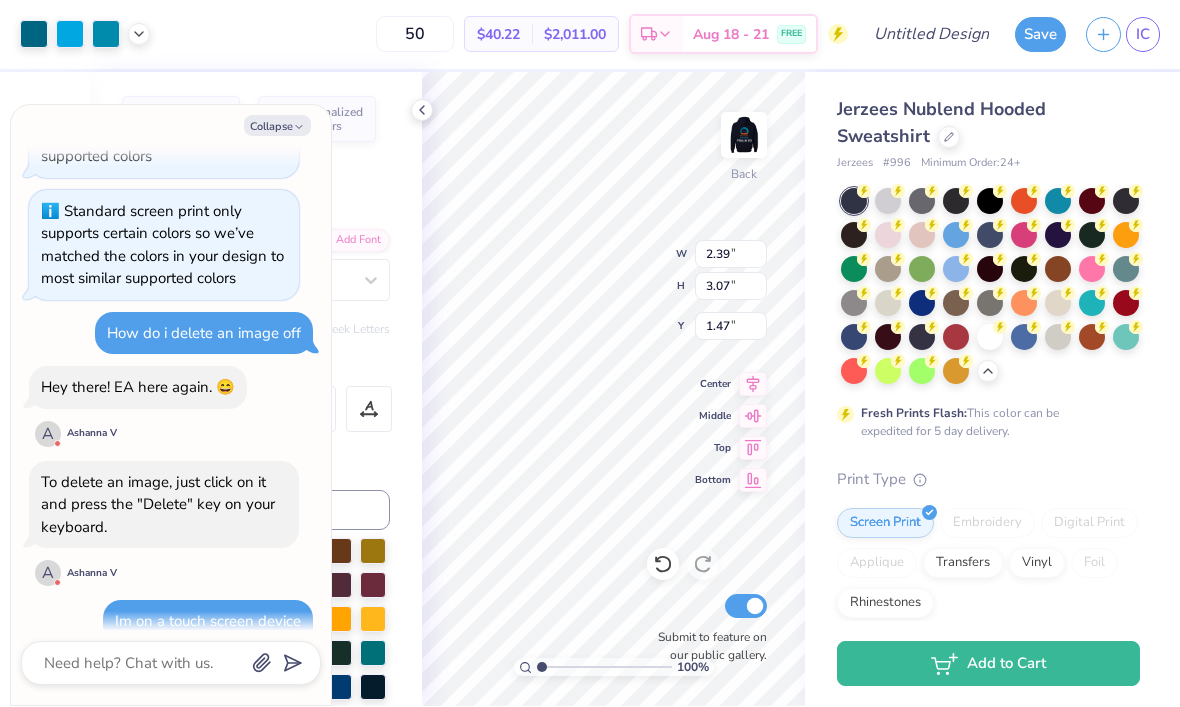 click 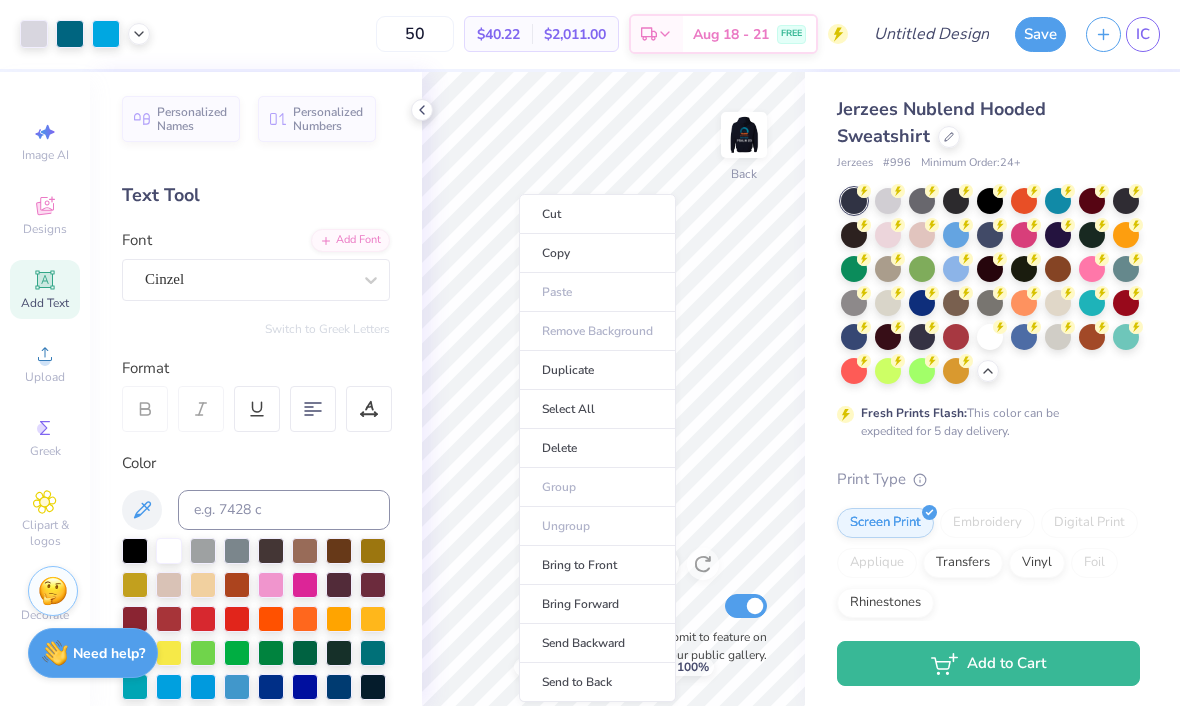 click on "Jerzees Nublend Hooded Sweatshirt" at bounding box center (988, 124) 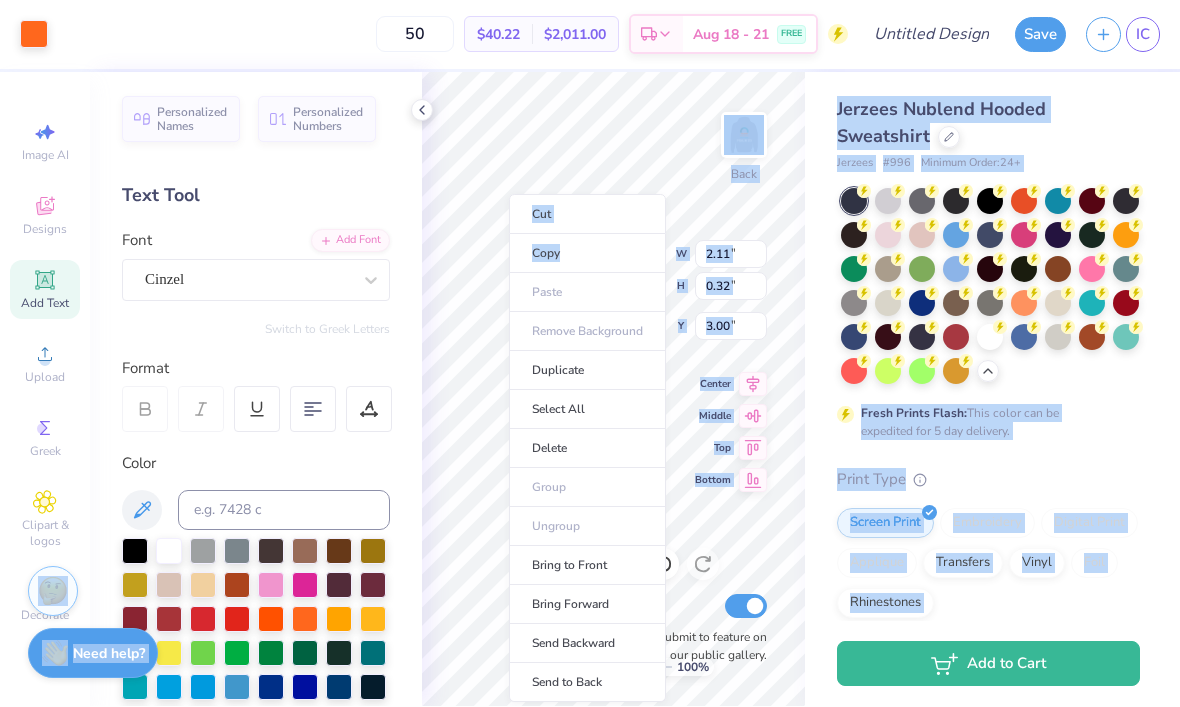 click on "Jerzees Nublend Hooded Sweatshirt" at bounding box center (988, 124) 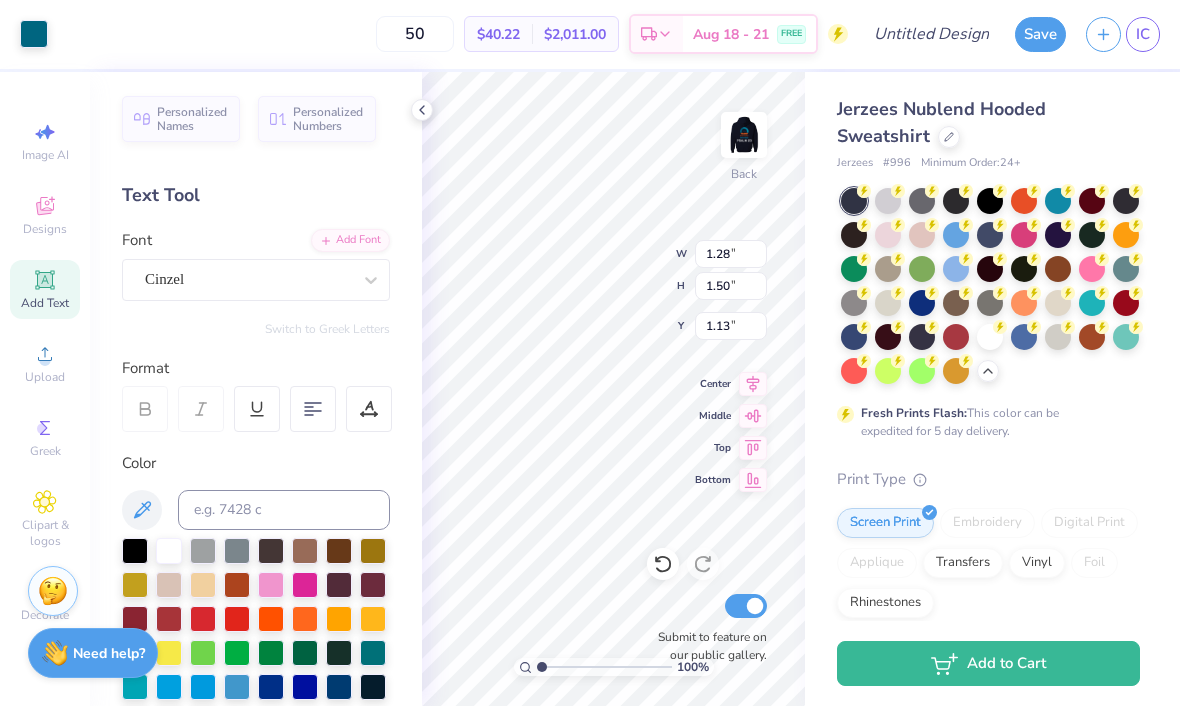 click on "Jerzees Nublend Hooded Sweatshirt" at bounding box center (988, 124) 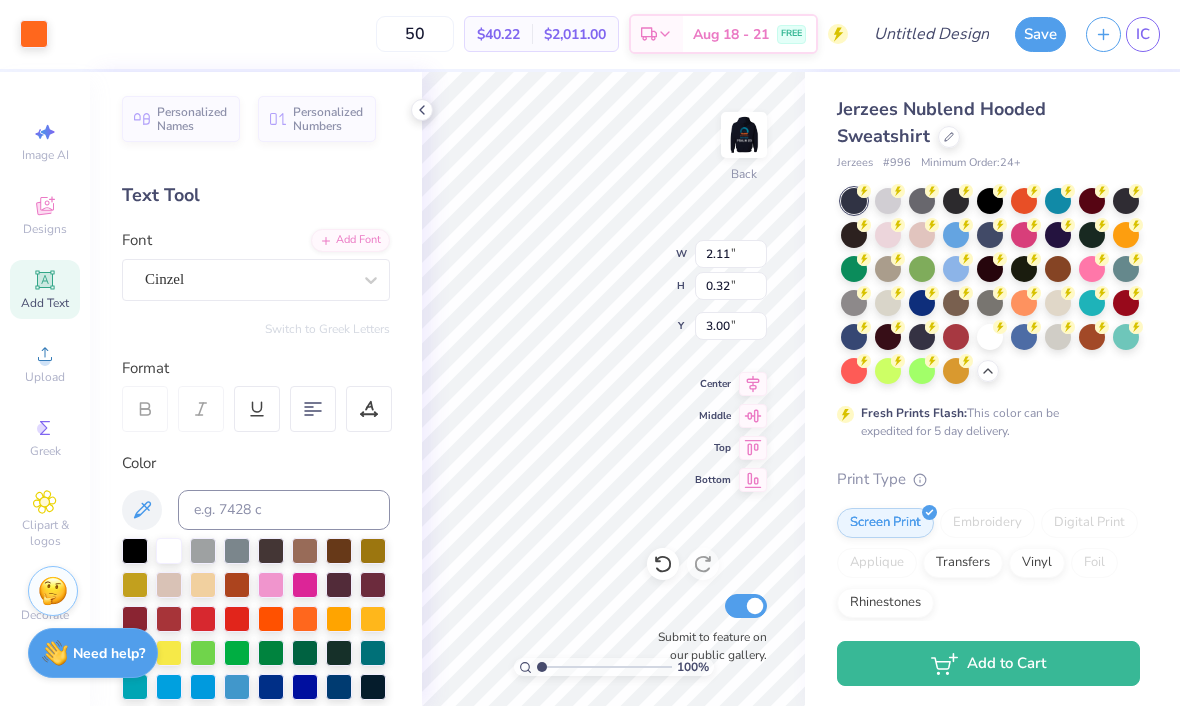 click on "Jerzees Nublend Hooded Sweatshirt" at bounding box center [988, 124] 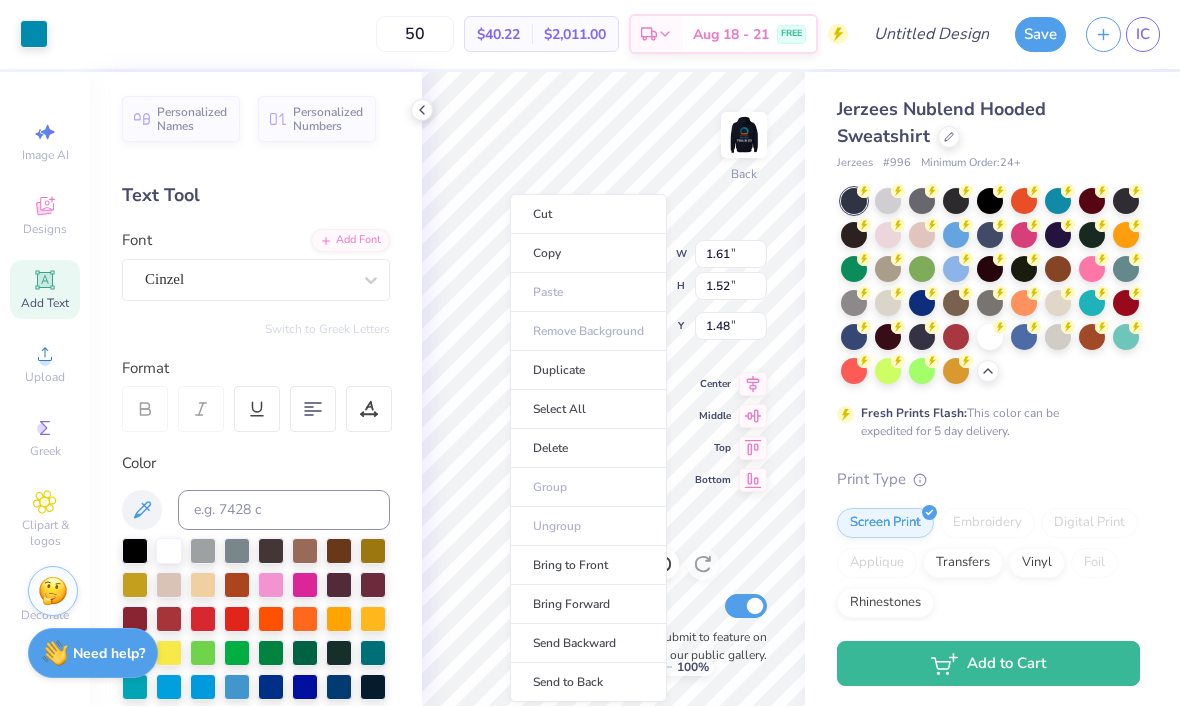 click on "Delete" at bounding box center (588, 449) 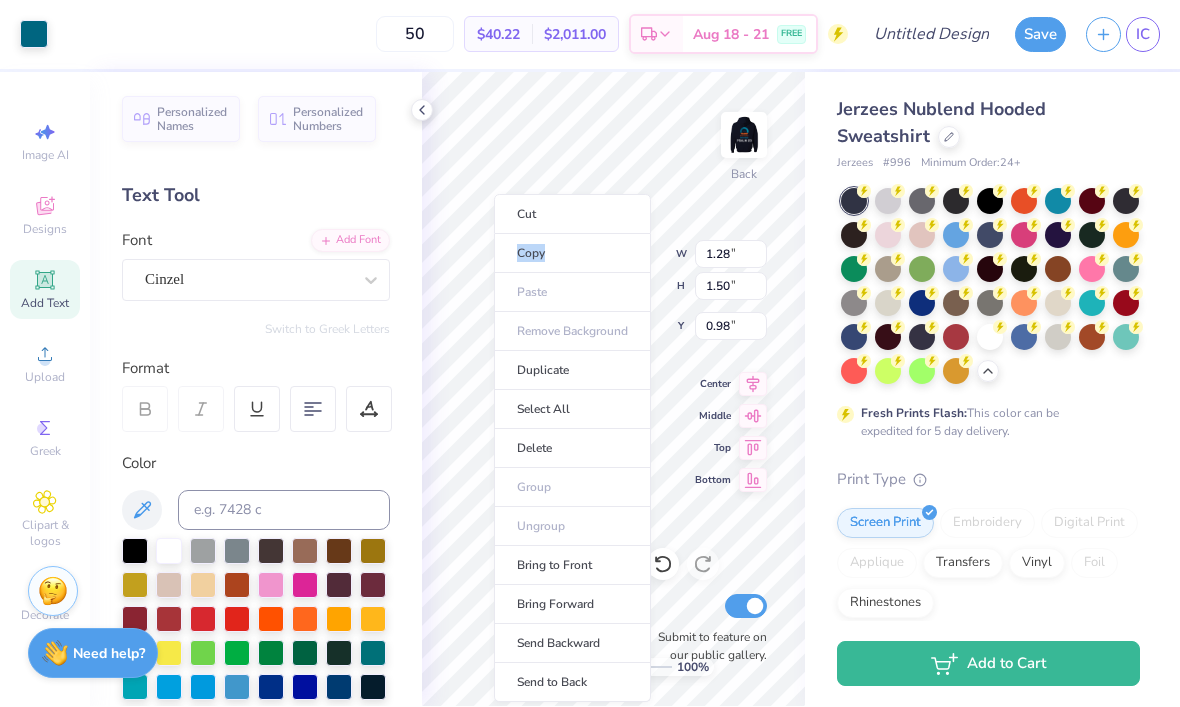 click on "Delete" at bounding box center [572, 449] 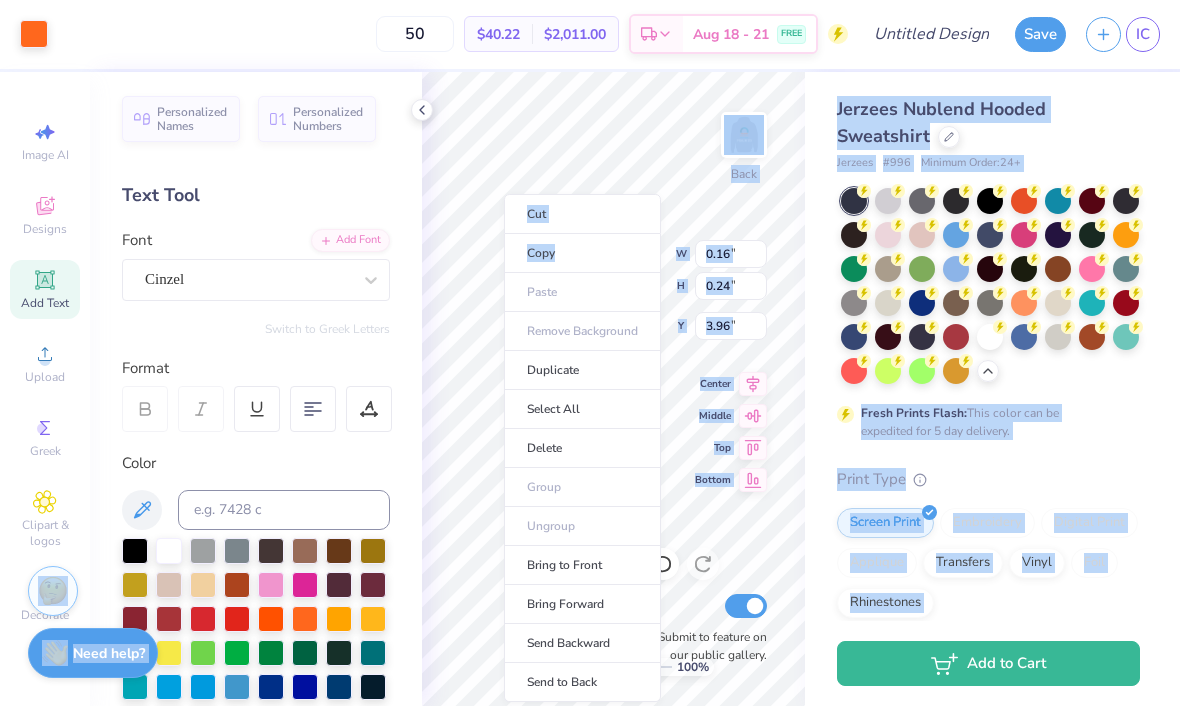 click on "Delete" at bounding box center (582, 449) 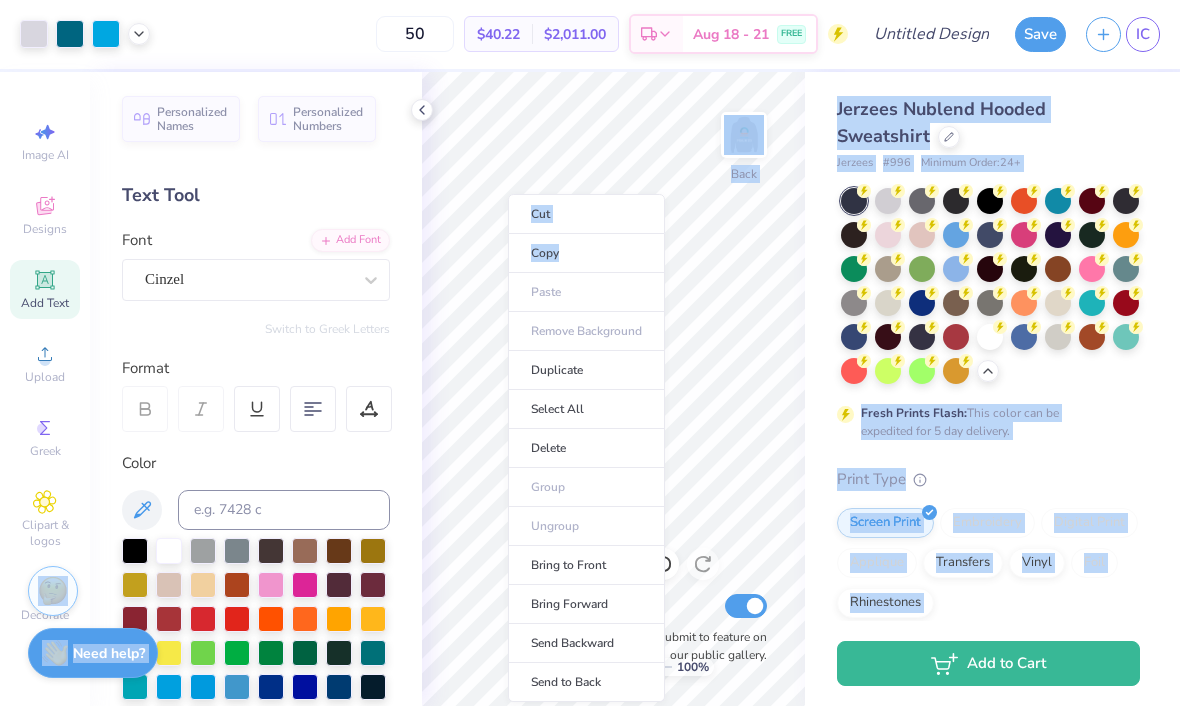 click on "Jerzees Nublend Hooded Sweatshirt" at bounding box center (988, 124) 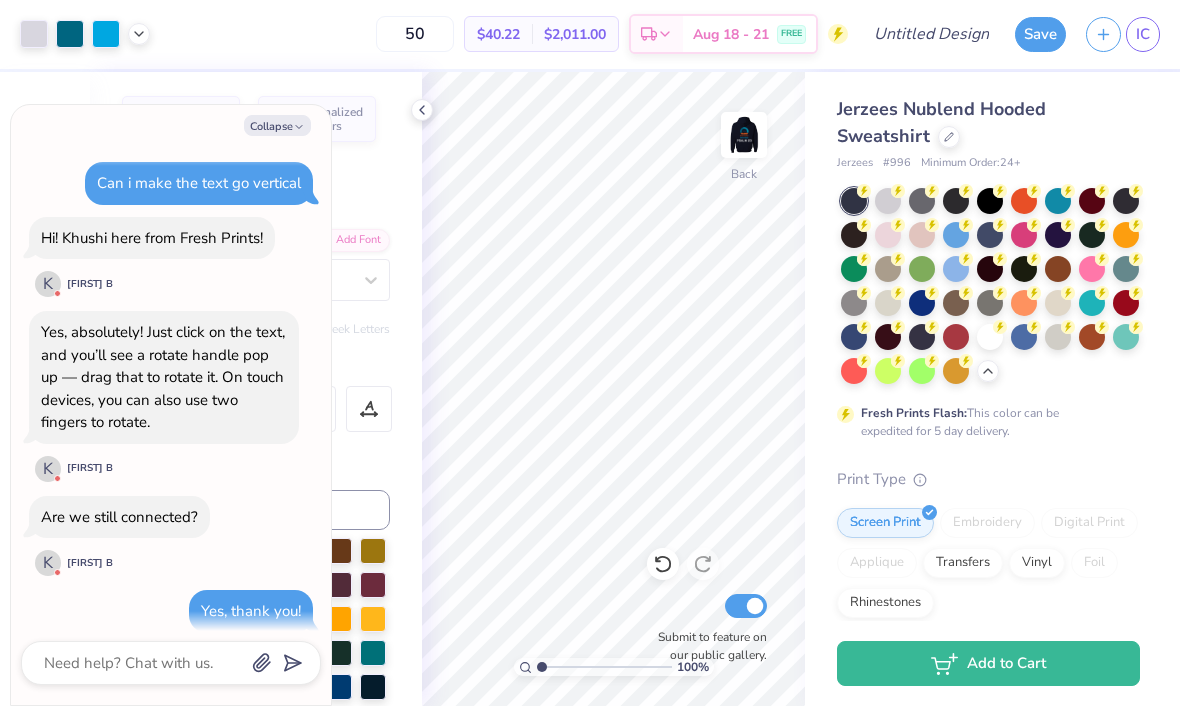 scroll, scrollTop: 2313, scrollLeft: 0, axis: vertical 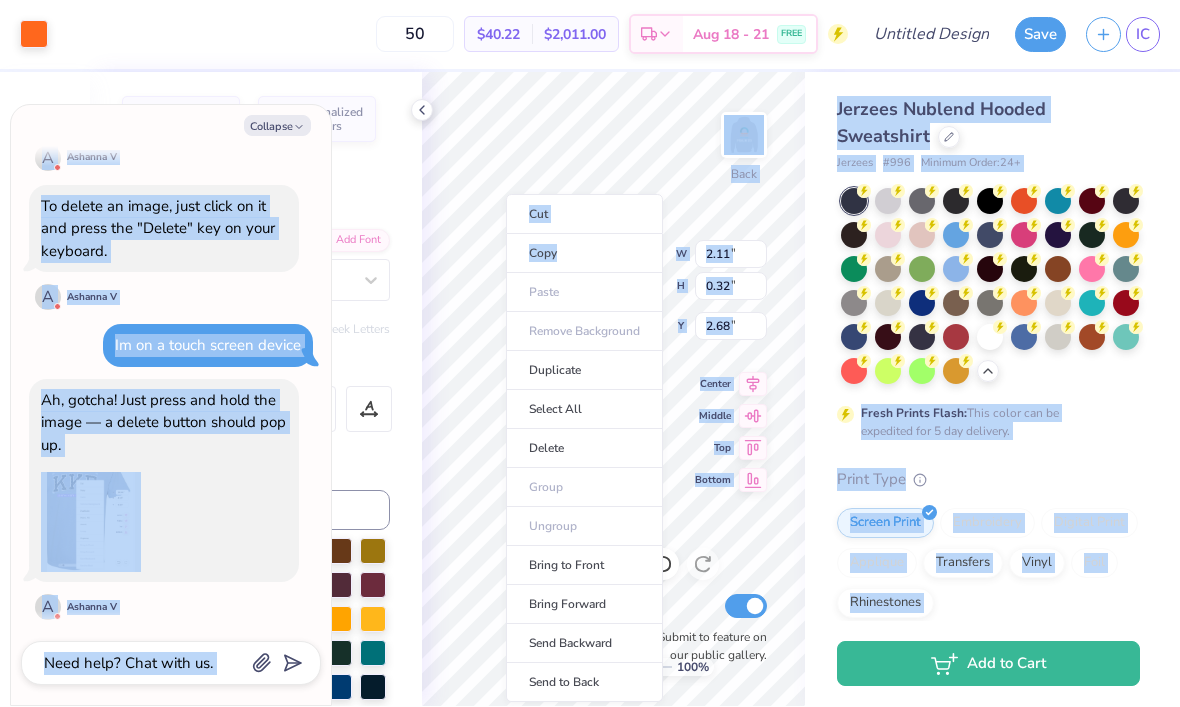 click on "Delete" at bounding box center (584, 449) 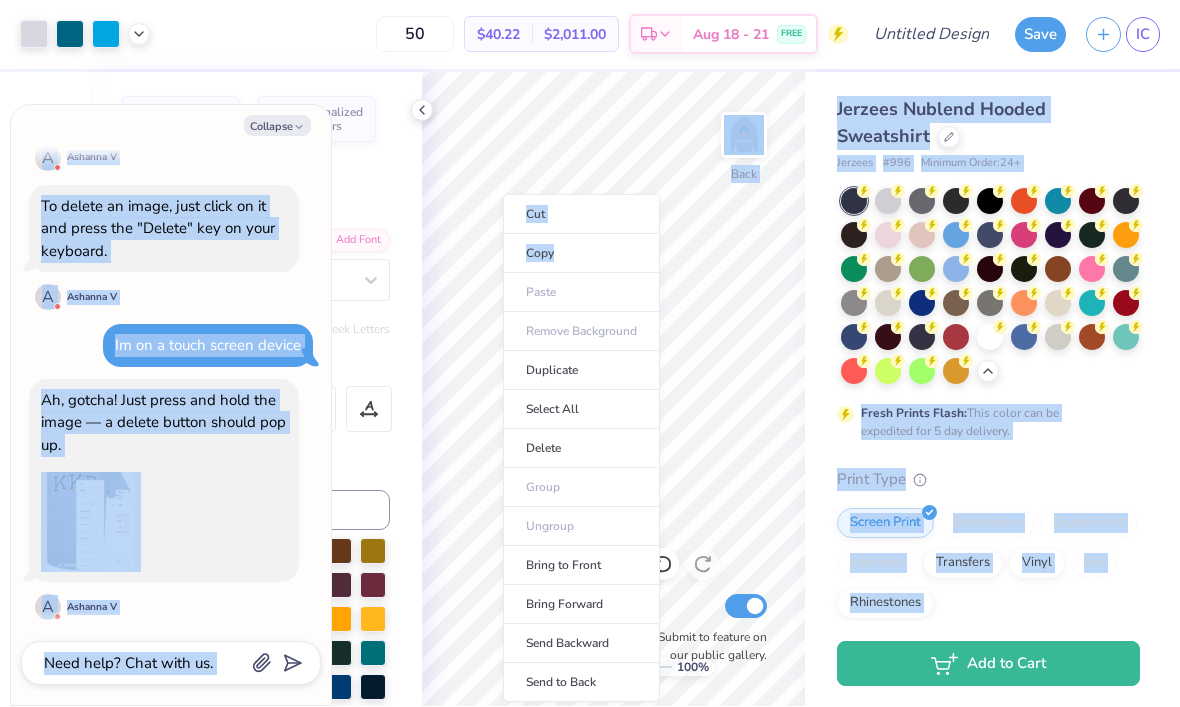 click on "Jerzees Nublend Hooded Sweatshirt Jerzees # 996 Minimum Order:  24 +   Fresh Prints Flash:  This color can be expedited for 5 day delivery. Print Type Screen Print Embroidery Digital Print Applique Transfers Vinyl Foil Rhinestones Standard Puff Ink Neon Ink Metallic & Glitter Ink Glow in the Dark Ink Water based Ink" at bounding box center (992, 581) 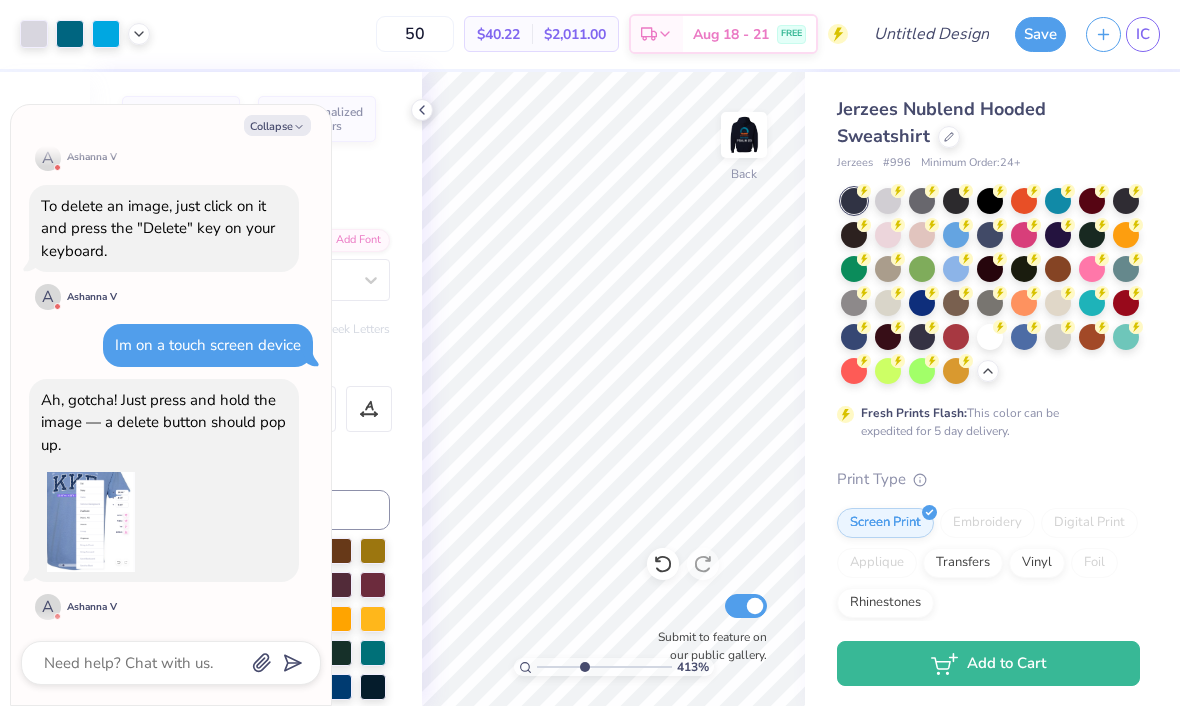 click 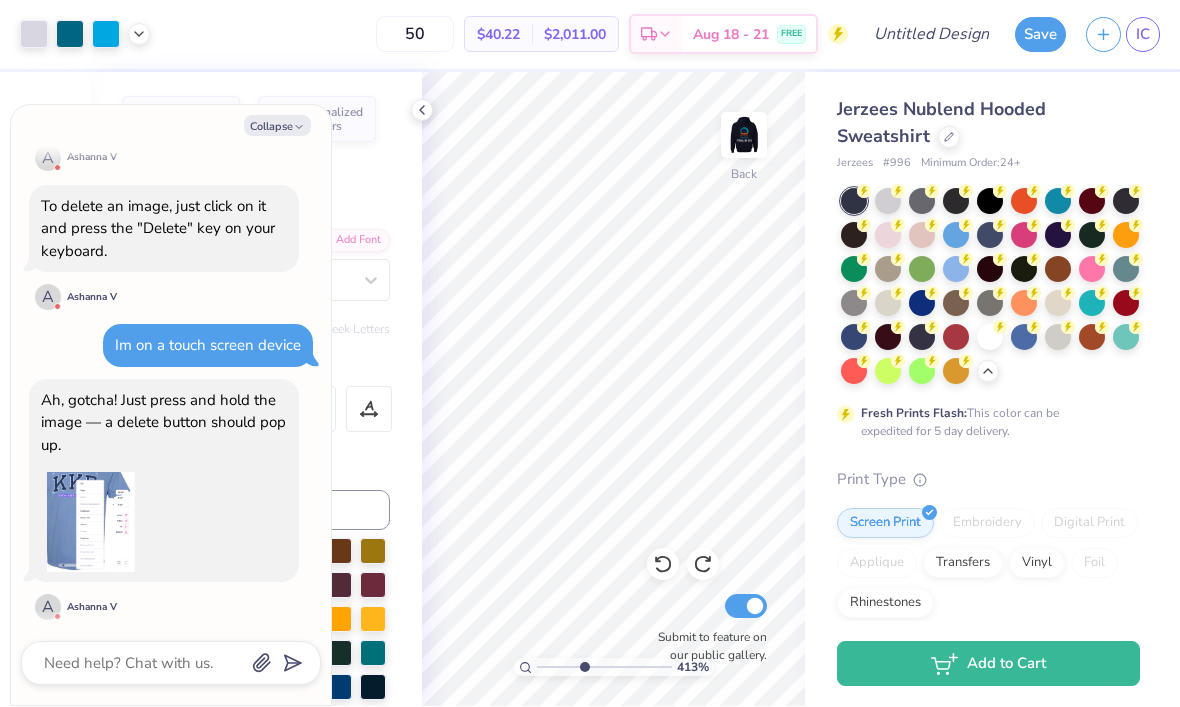 click 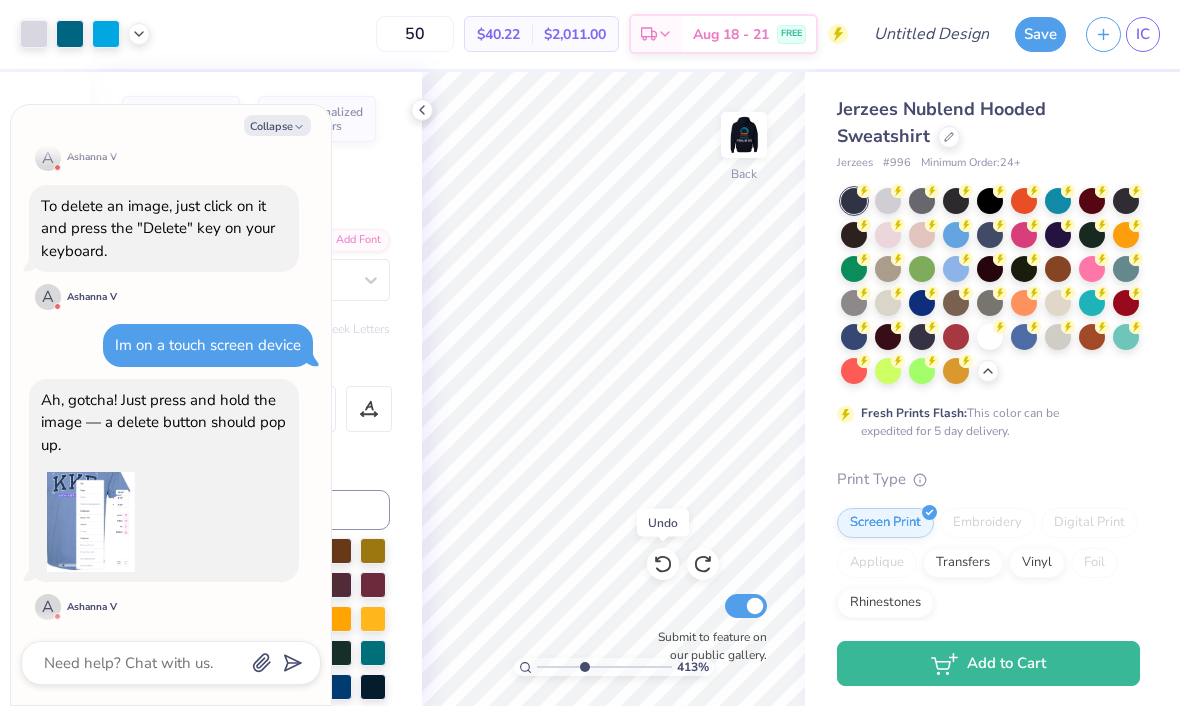 click 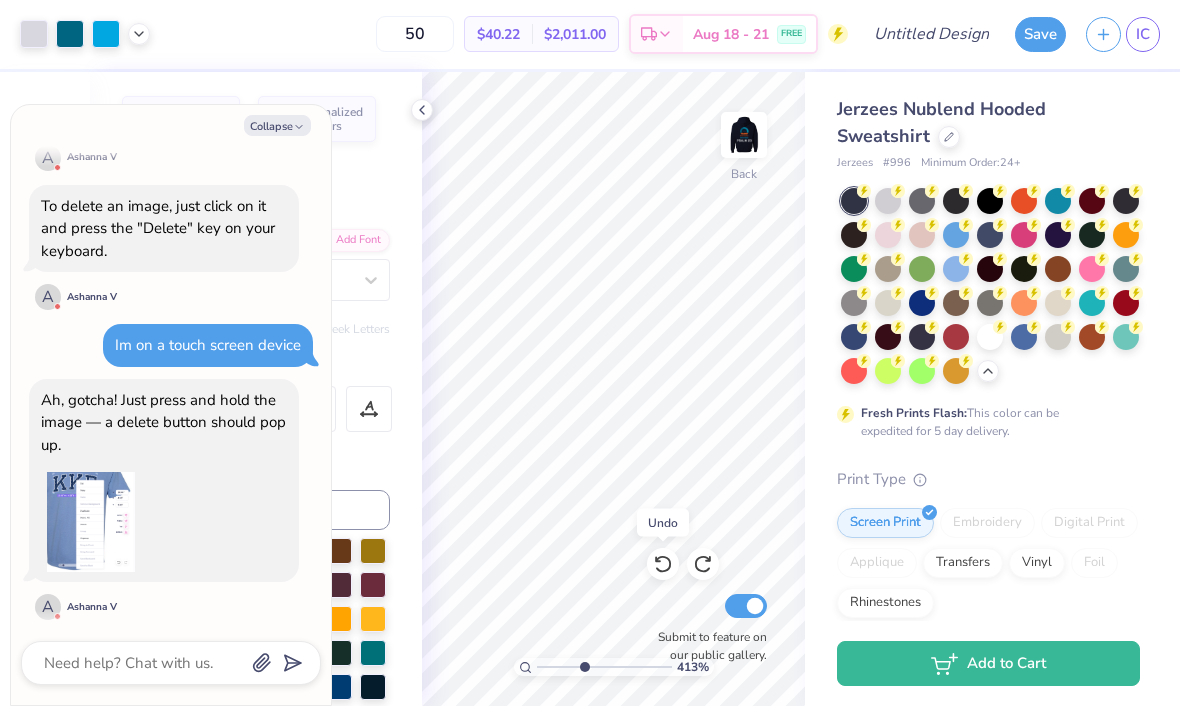 click 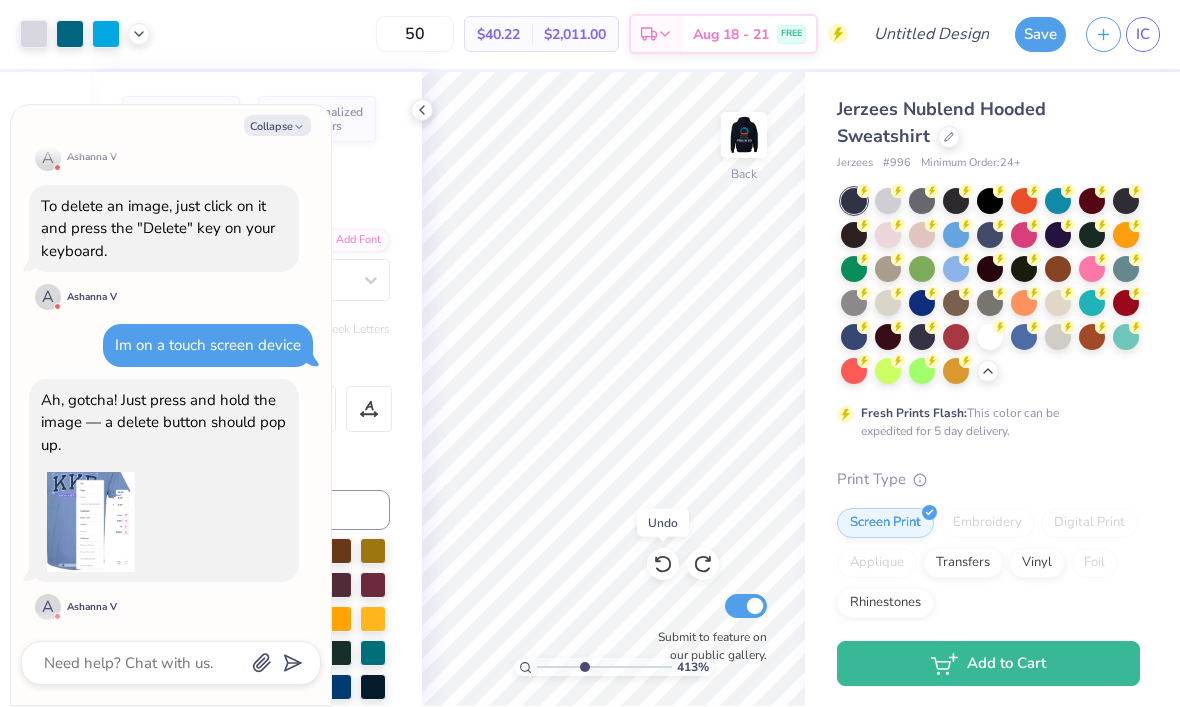 click 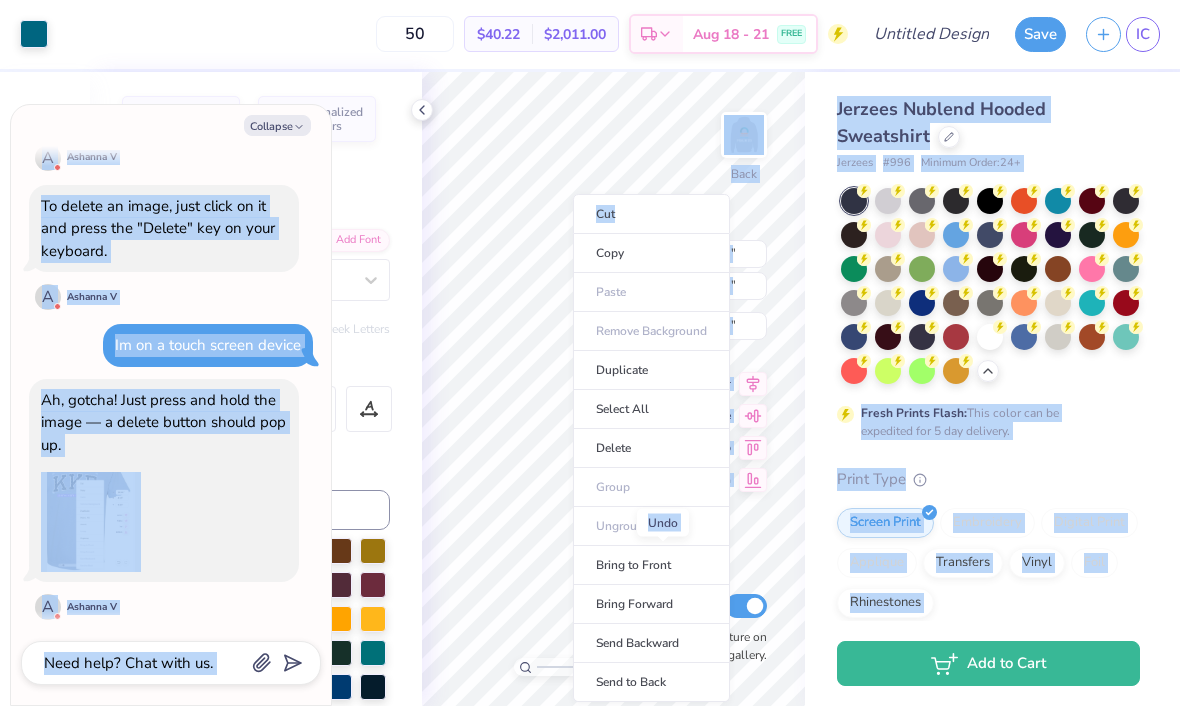 click on "Delete" at bounding box center (651, 449) 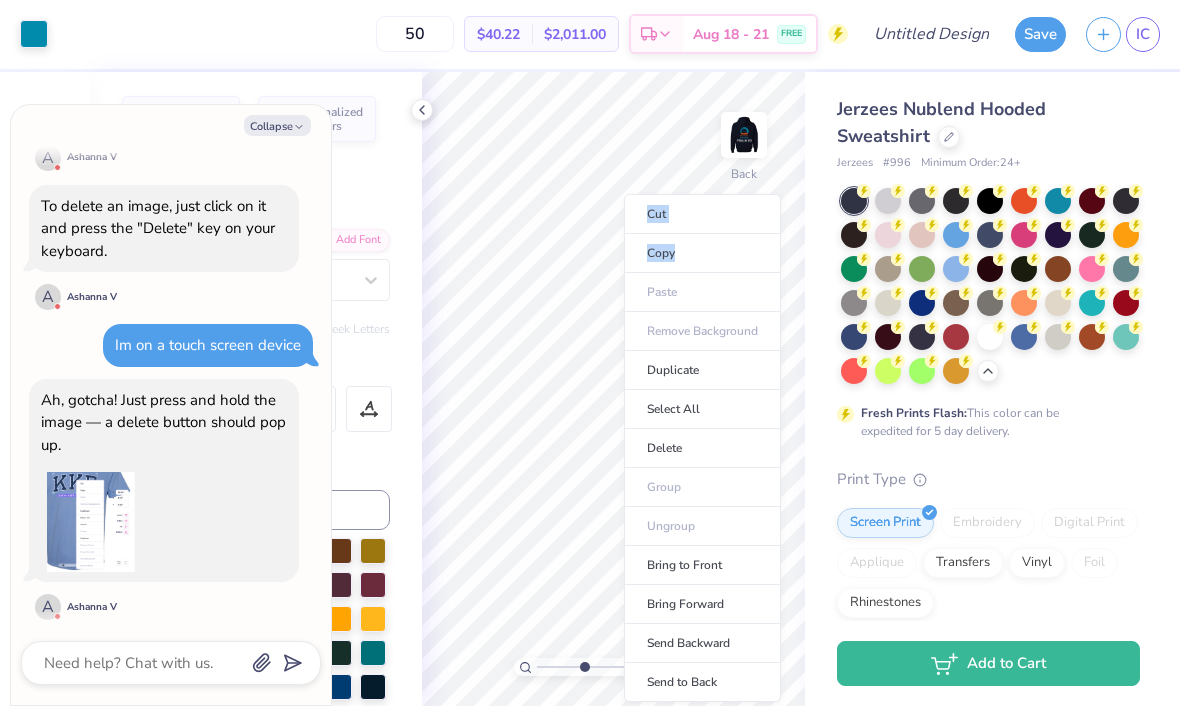 click on "Delete" at bounding box center [702, 449] 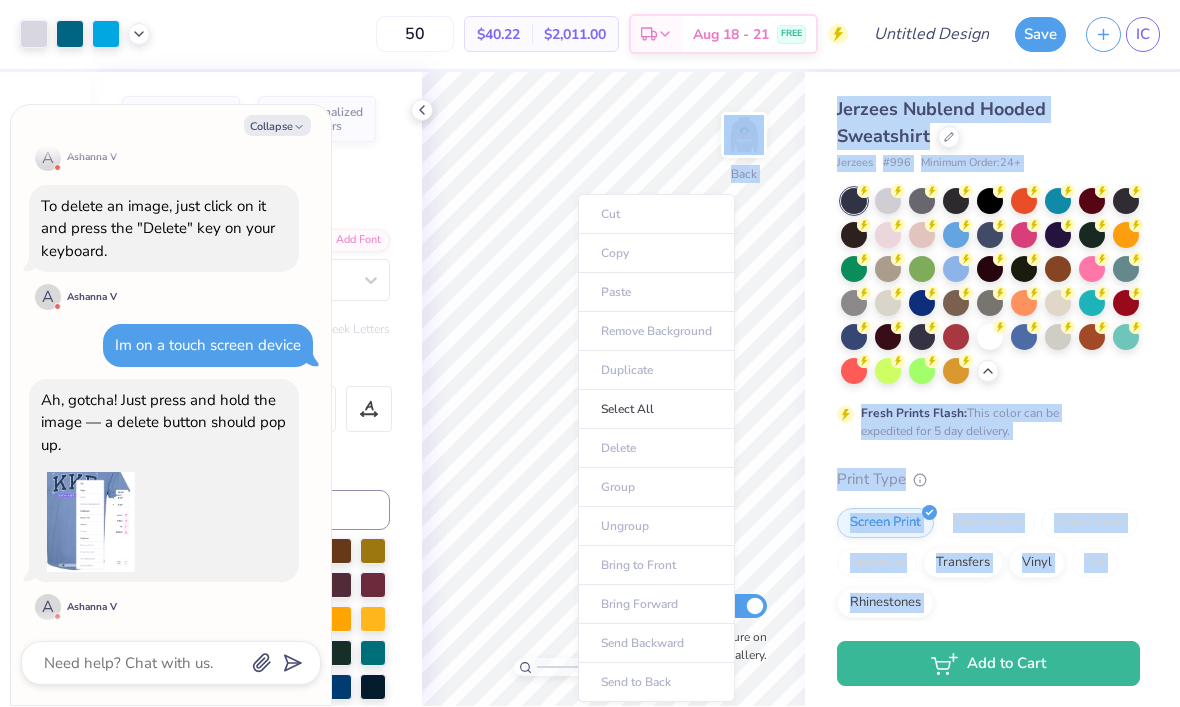 click on "Cut Copy Paste Remove Background Duplicate Select All Delete Group Ungroup Bring to Front Bring Forward Send Backward Send to Back" at bounding box center (656, 449) 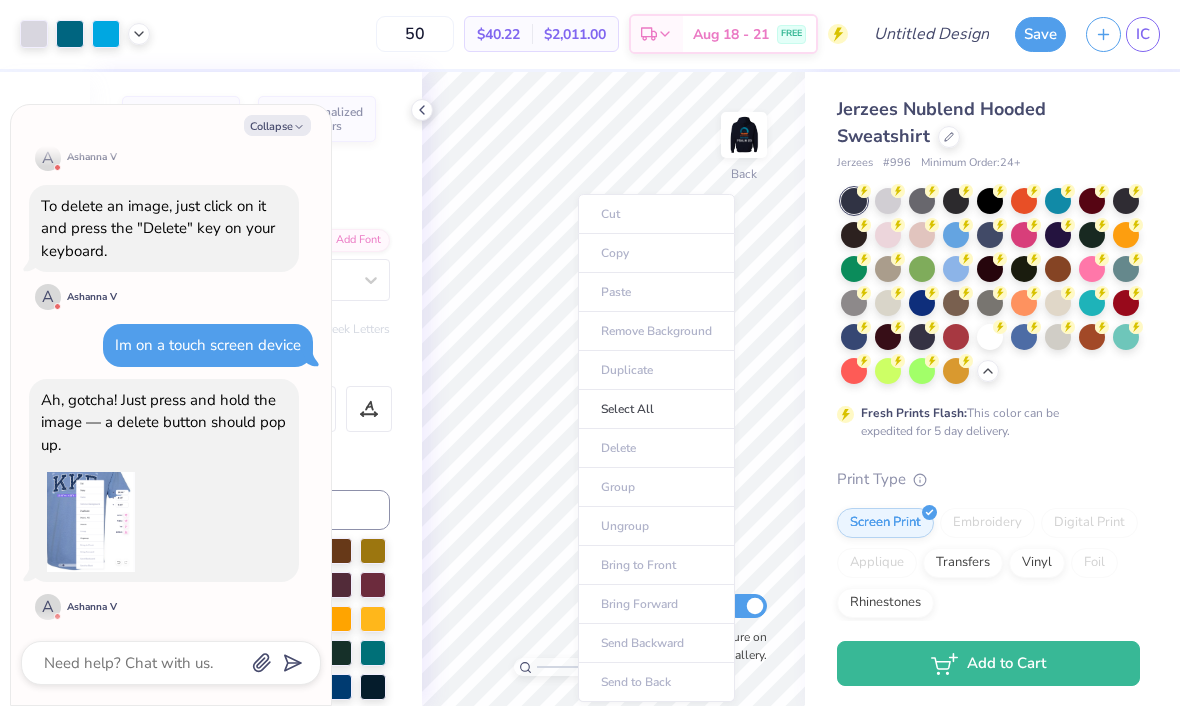 click on "Cut Copy Paste Remove Background Duplicate Select All Delete Group Ungroup Bring to Front Bring Forward Send Backward Send to Back" at bounding box center [656, 449] 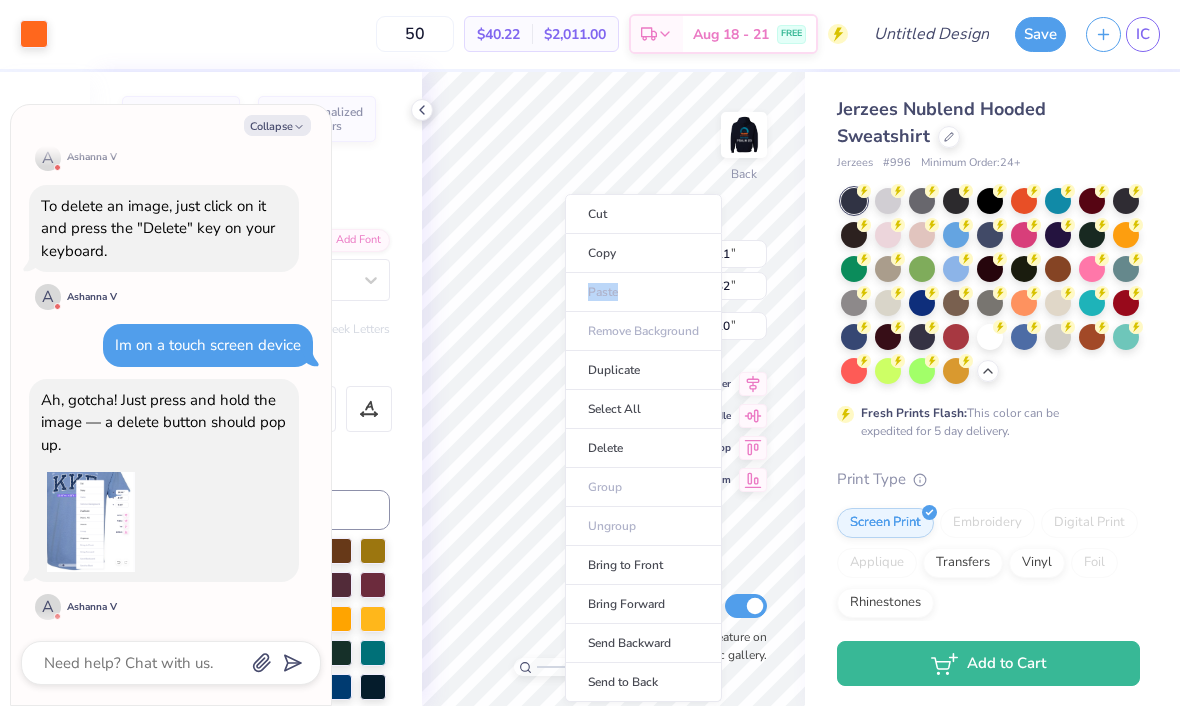click on "Delete" at bounding box center (643, 449) 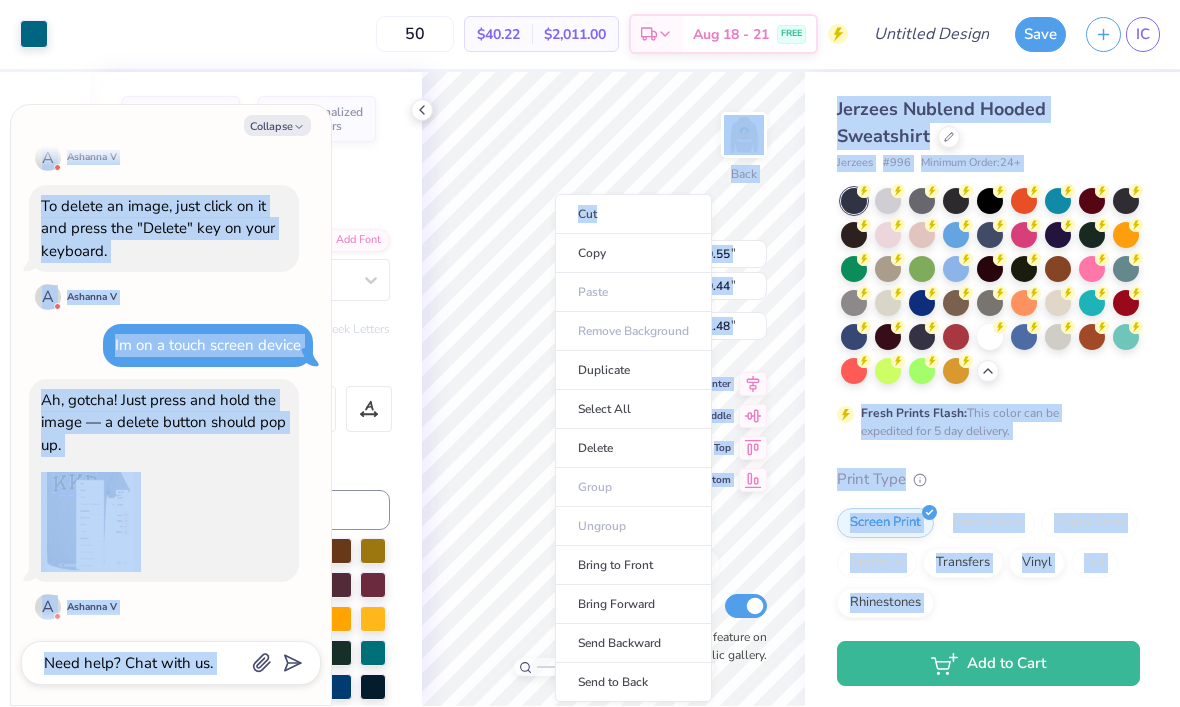 click on "Delete" at bounding box center [633, 449] 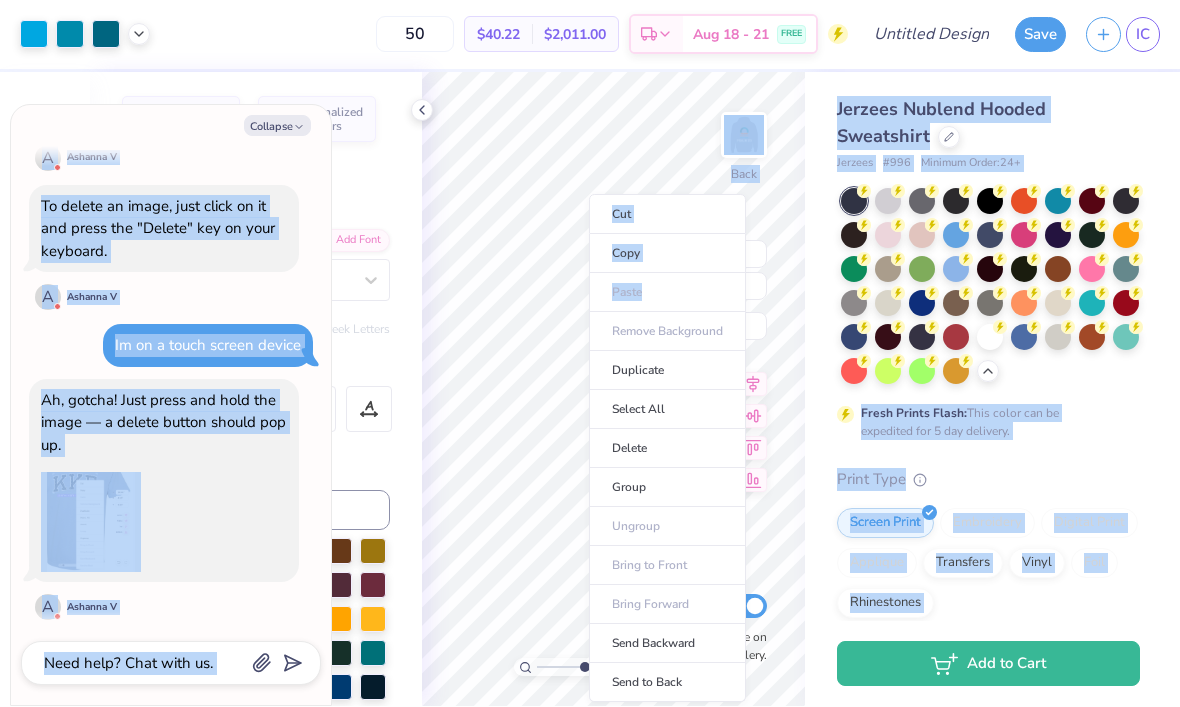 click on "Delete" at bounding box center [667, 449] 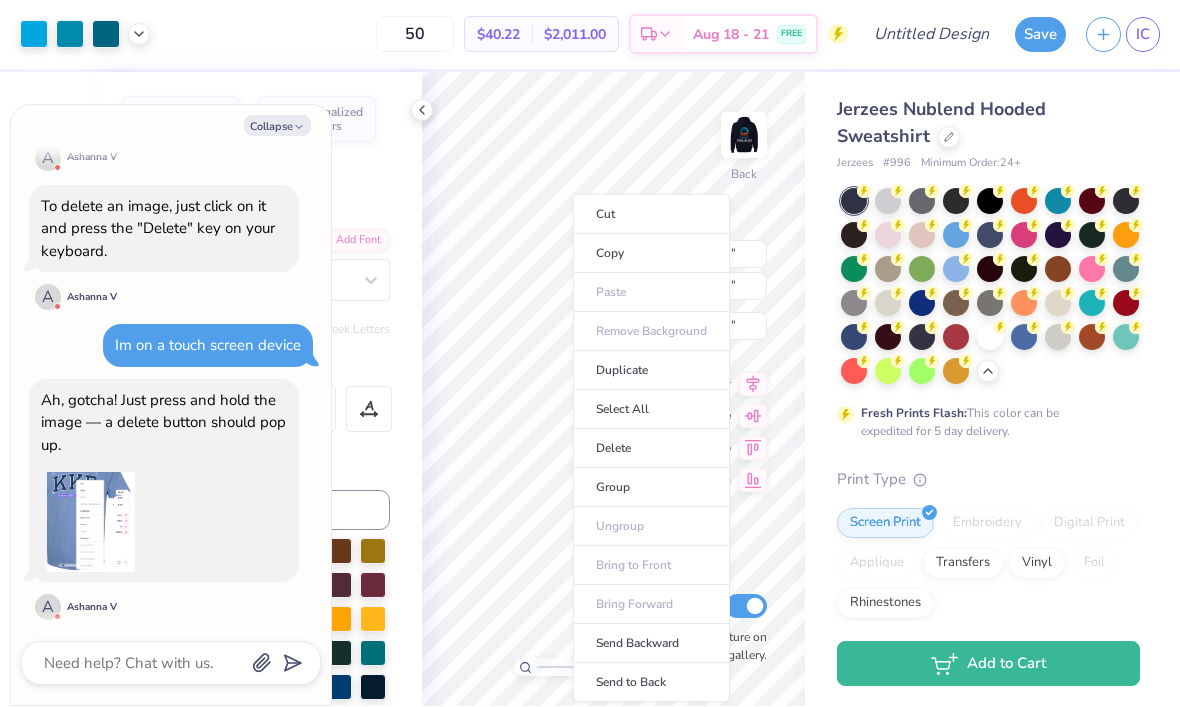 click on "Delete" at bounding box center (651, 449) 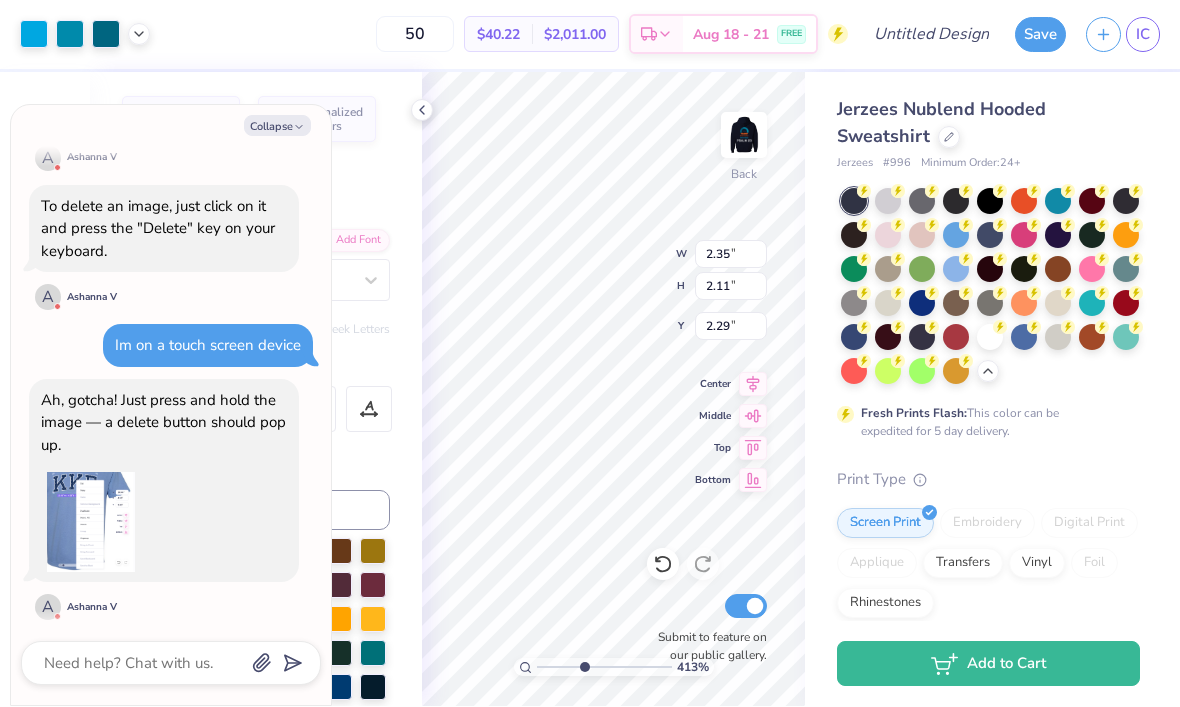 click on "Jerzees Nublend Hooded Sweatshirt" at bounding box center (988, 124) 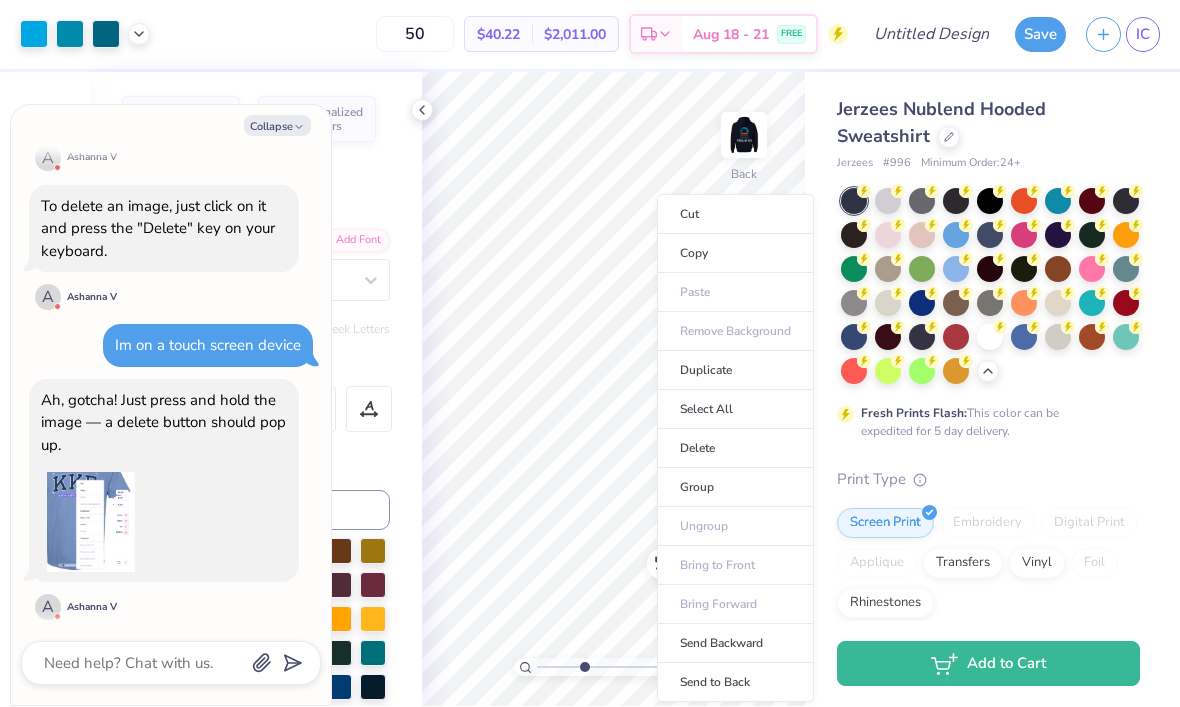 click on "Delete" at bounding box center [735, 449] 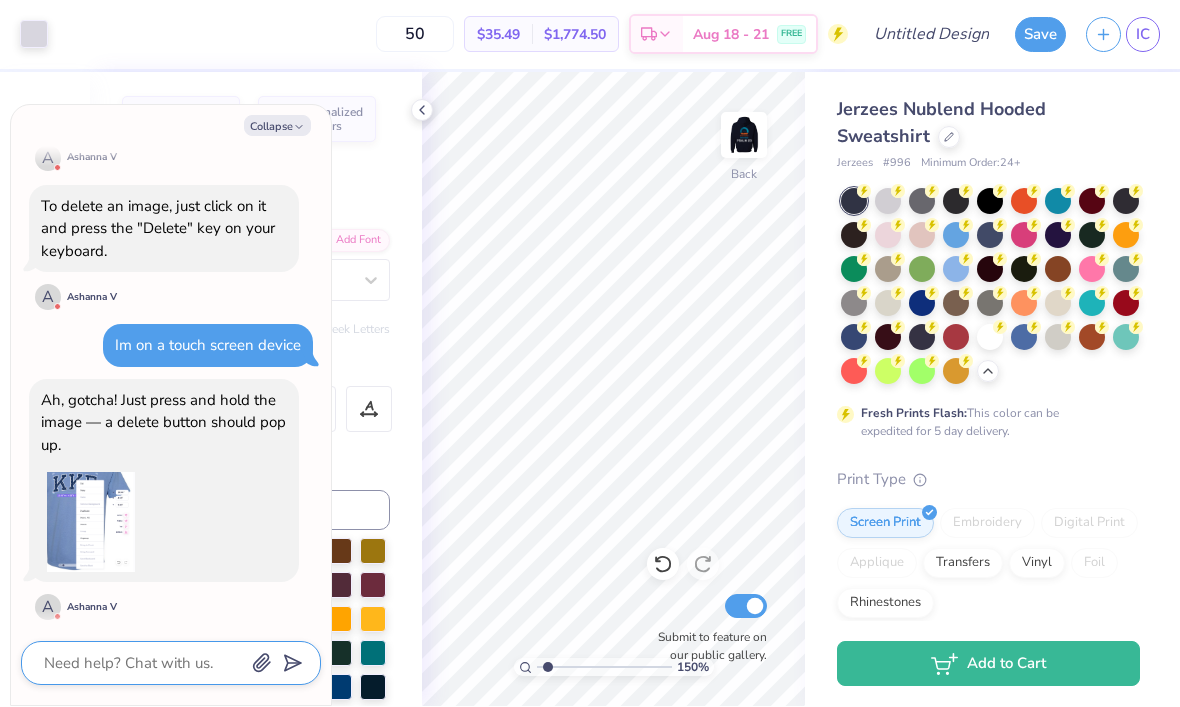 click at bounding box center [143, 664] 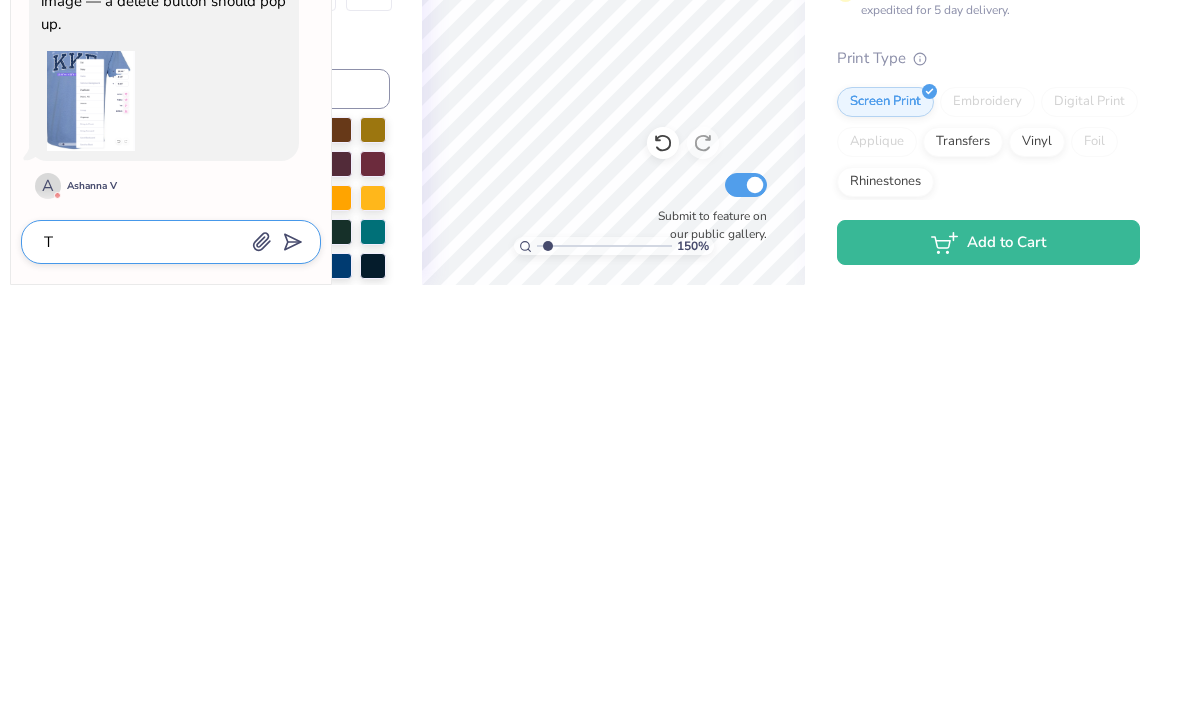 scroll, scrollTop: 0, scrollLeft: 0, axis: both 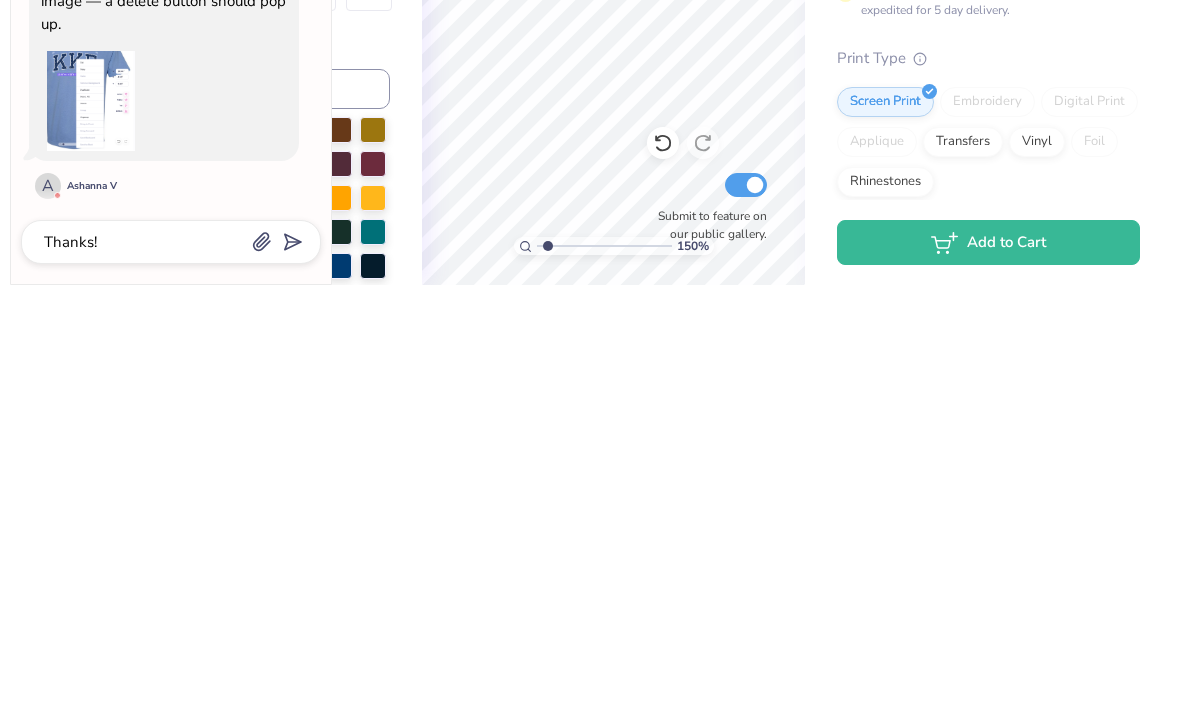 click at bounding box center (289, 662) 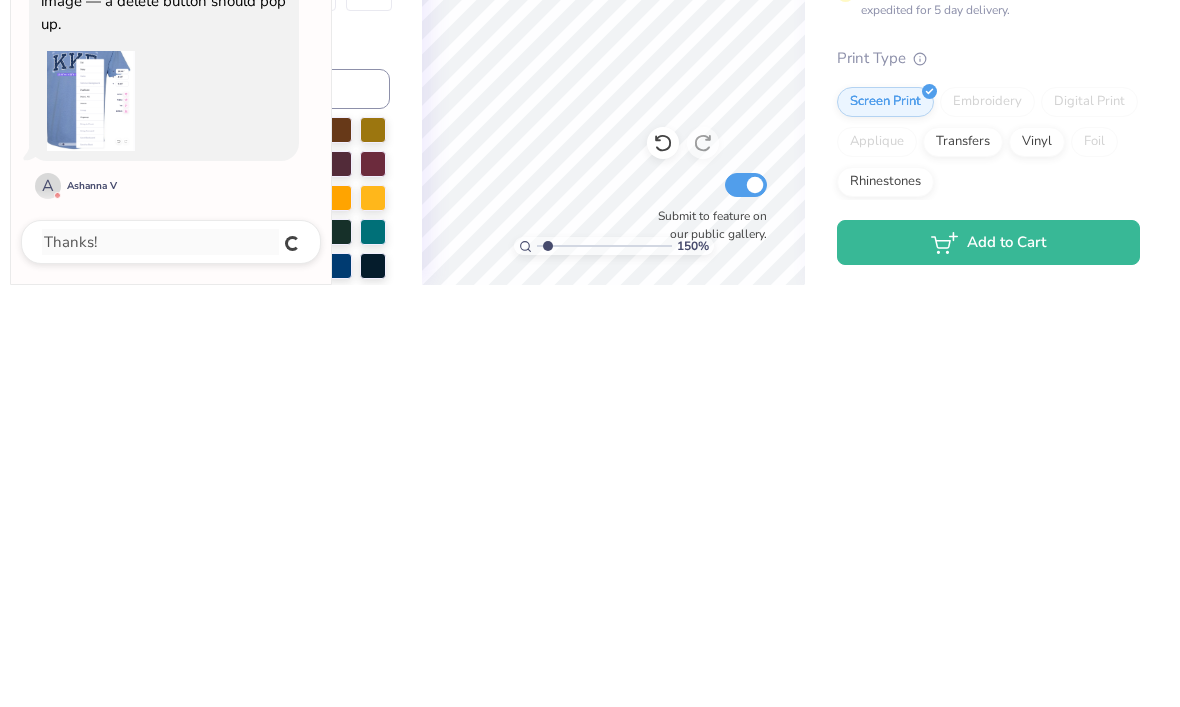 scroll, scrollTop: 2367, scrollLeft: 0, axis: vertical 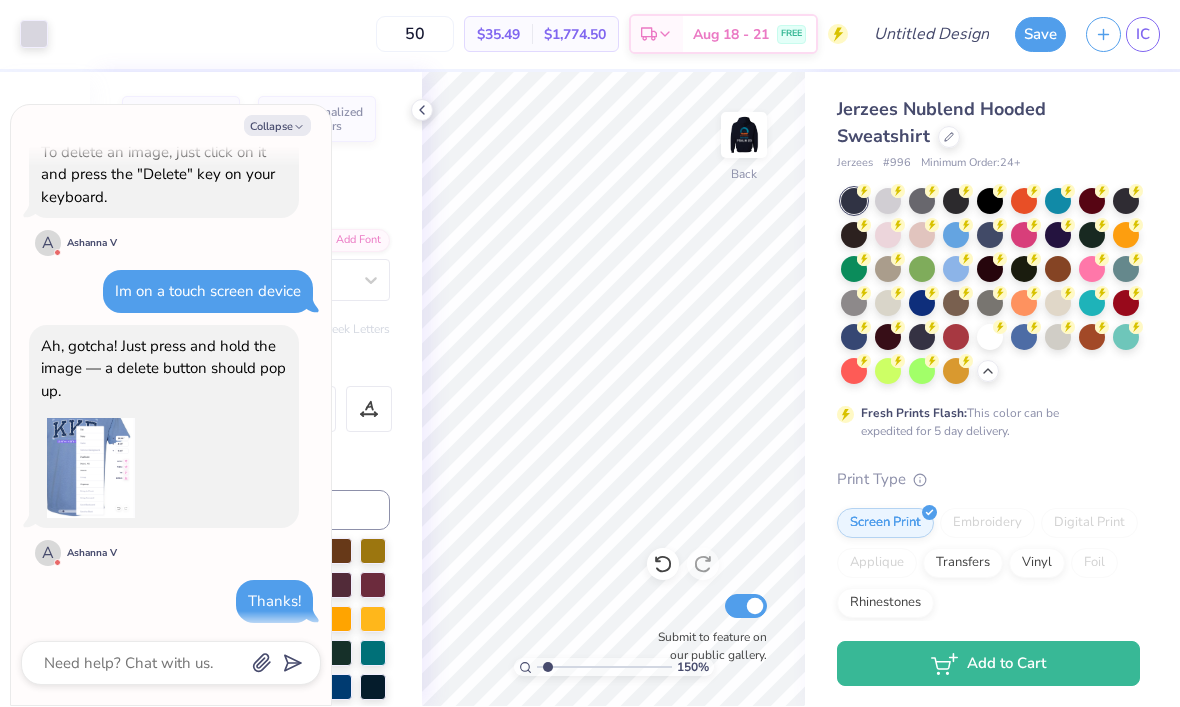 click on "Collapse" at bounding box center (277, 126) 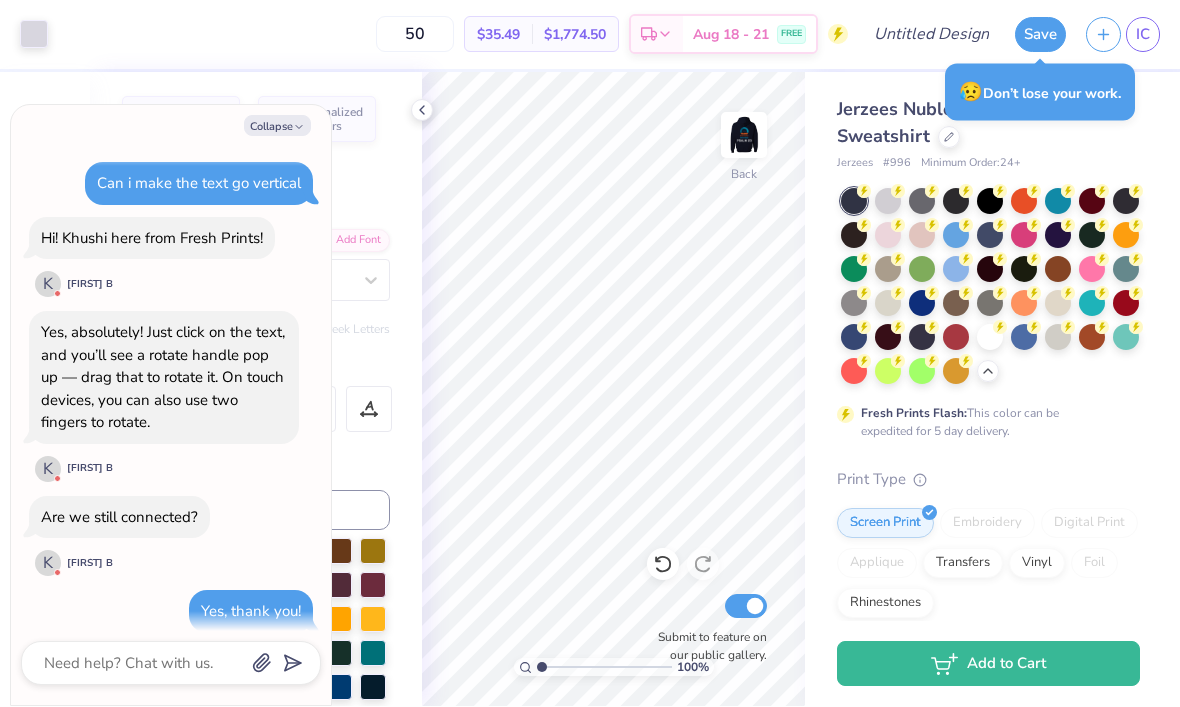 scroll, scrollTop: 2461, scrollLeft: 0, axis: vertical 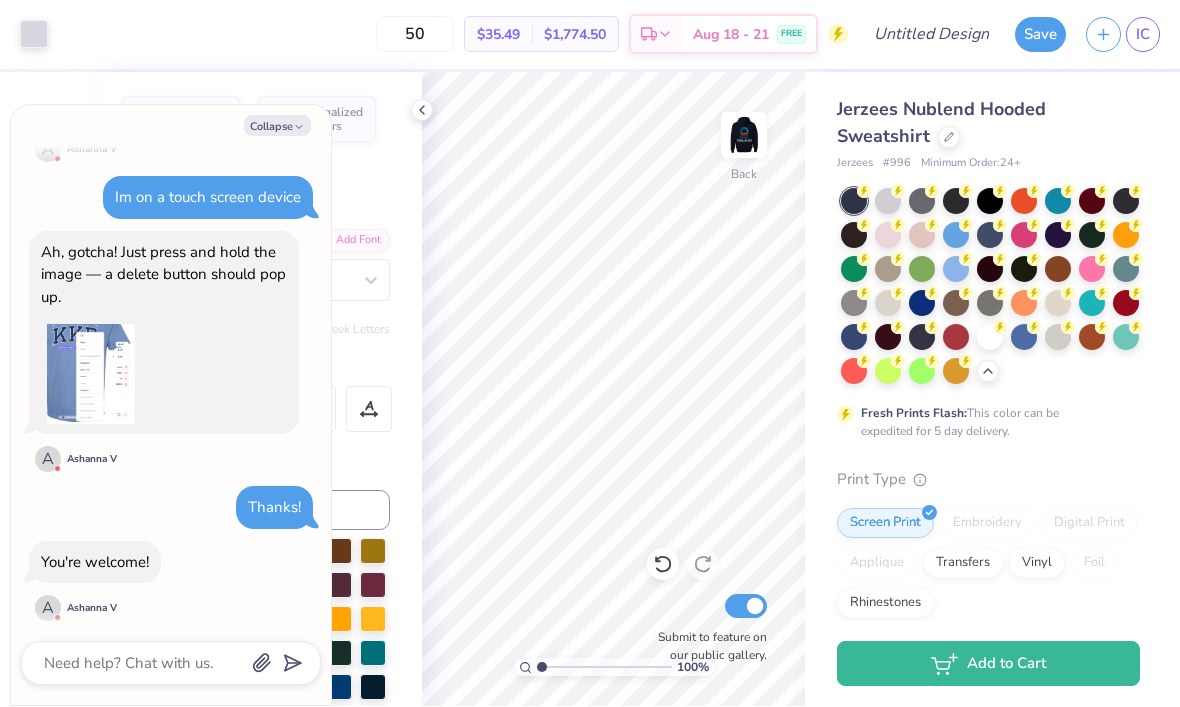 click on "Collapse" at bounding box center (277, 126) 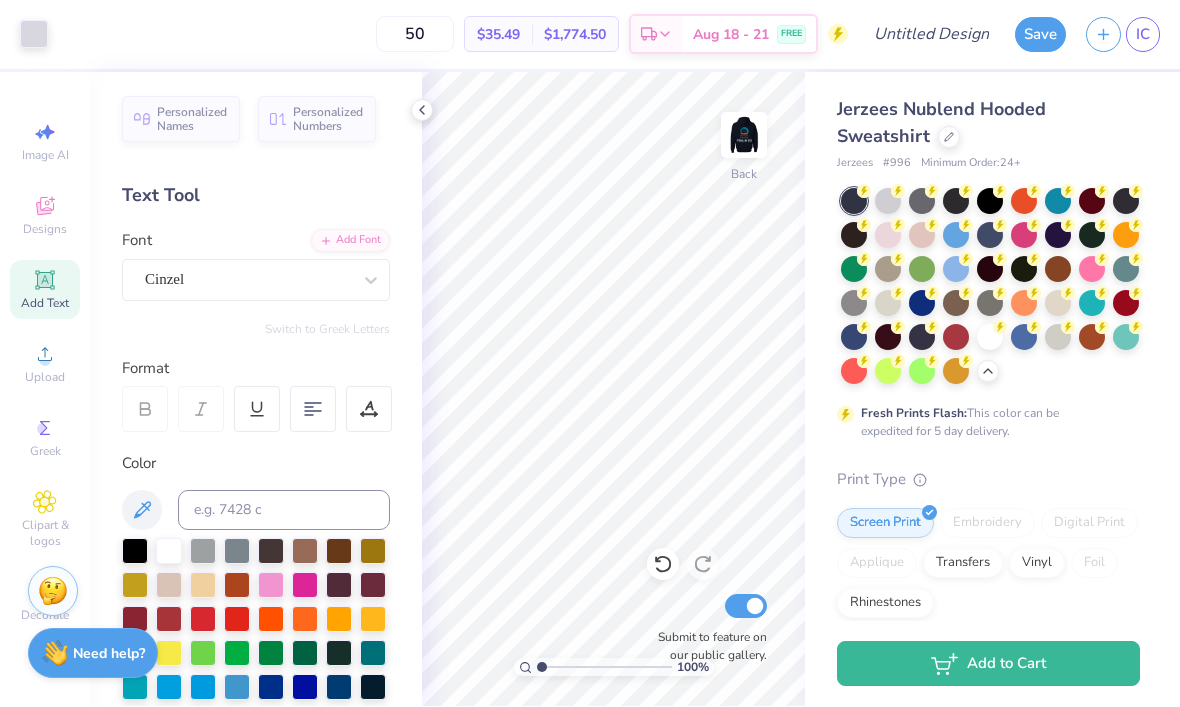 click on "Upload" at bounding box center (45, 364) 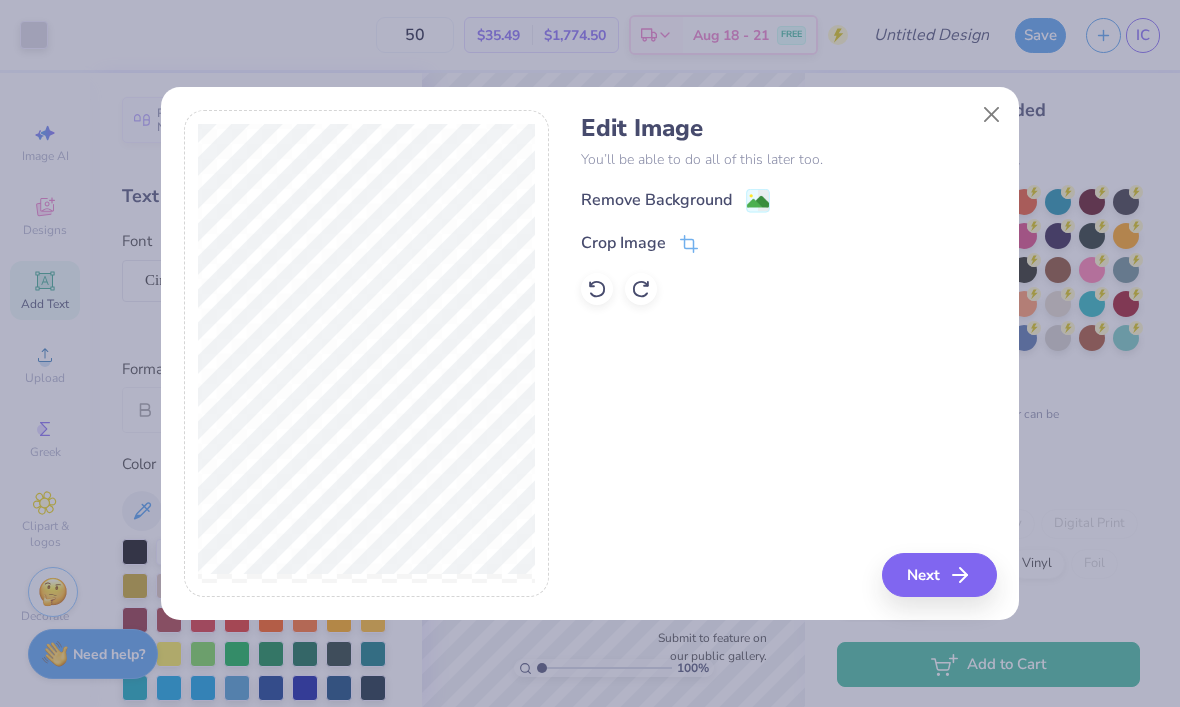 click 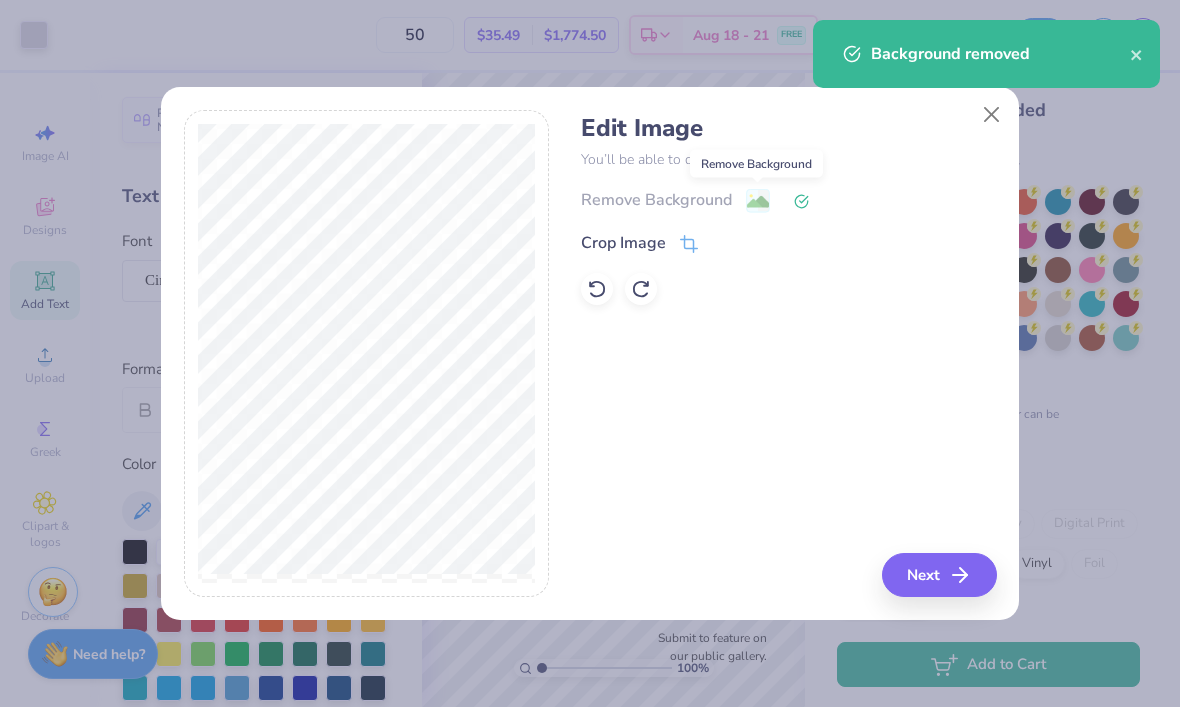 click on "Next" at bounding box center [939, 575] 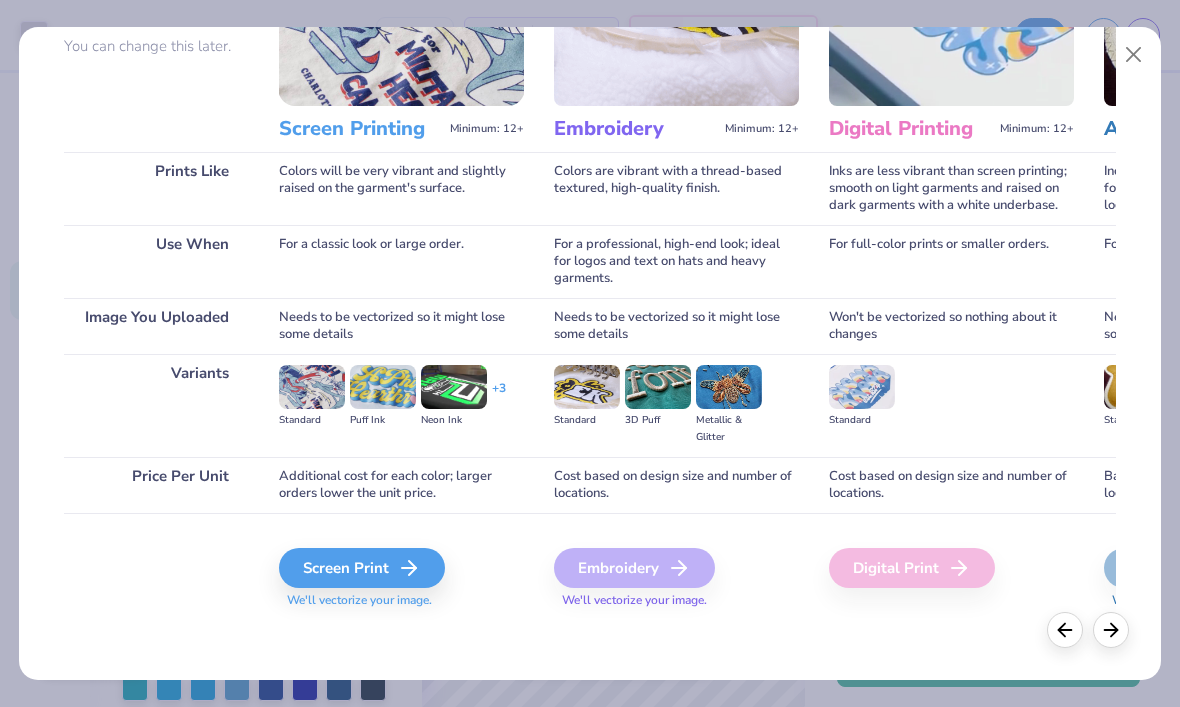 scroll, scrollTop: 190, scrollLeft: 0, axis: vertical 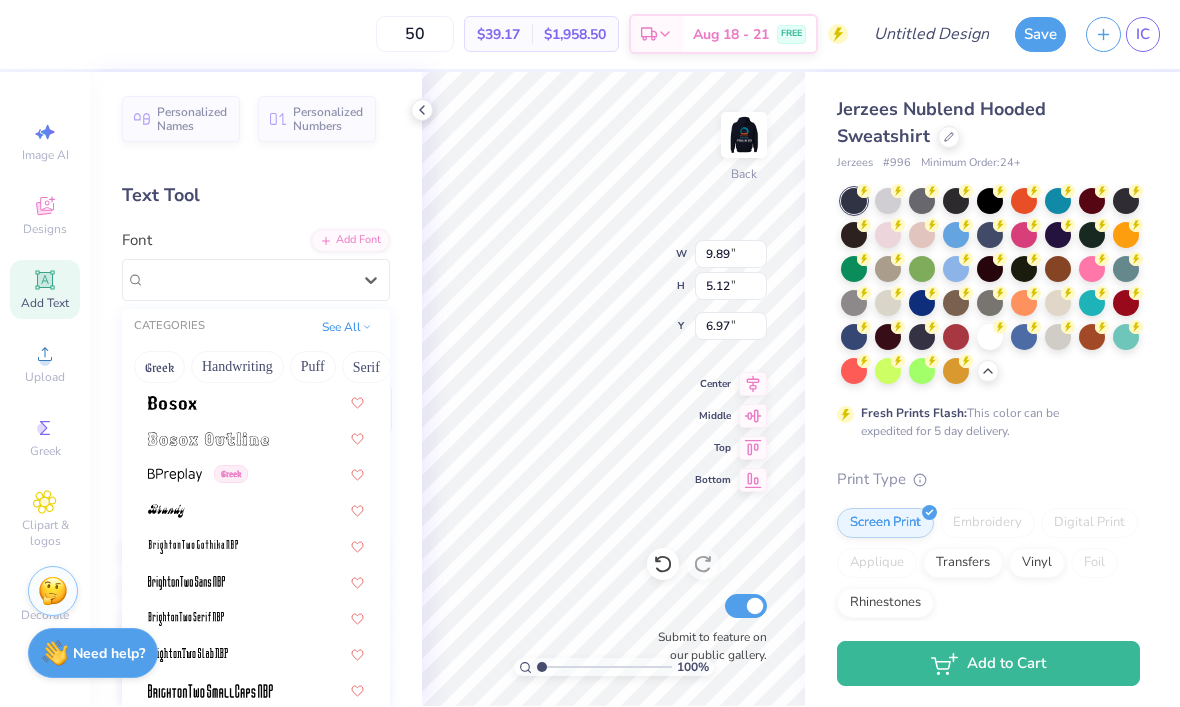 click at bounding box center [208, 440] 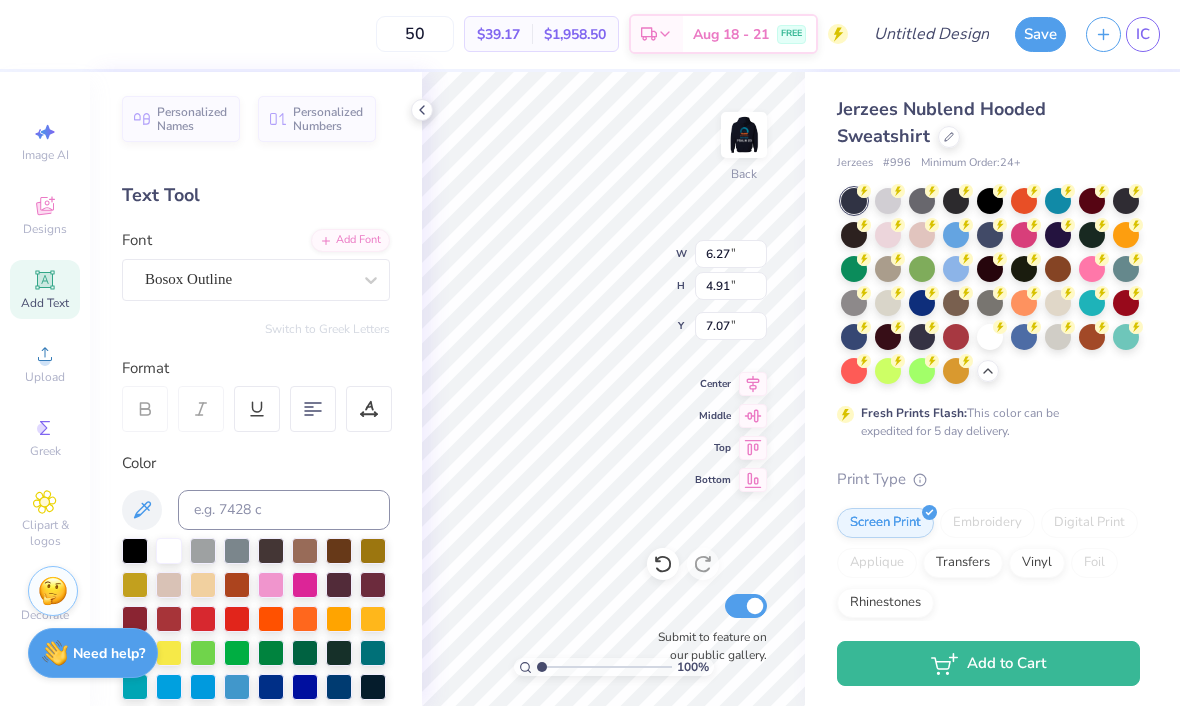 click 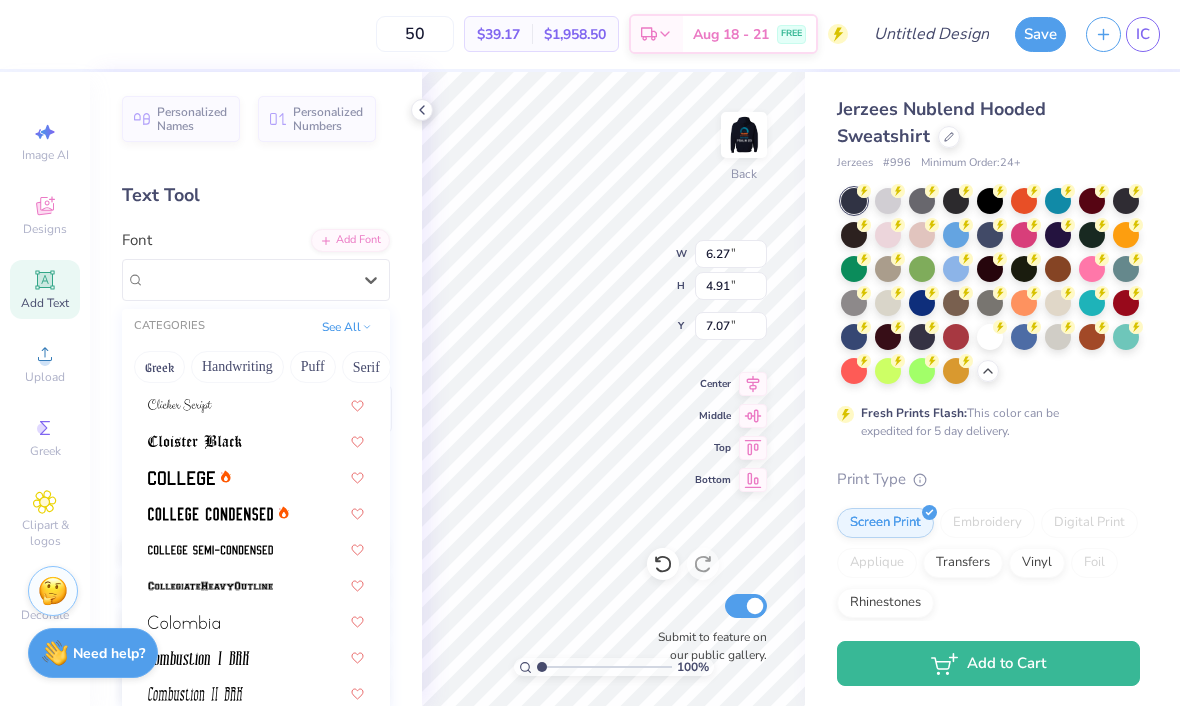 scroll, scrollTop: 2555, scrollLeft: 0, axis: vertical 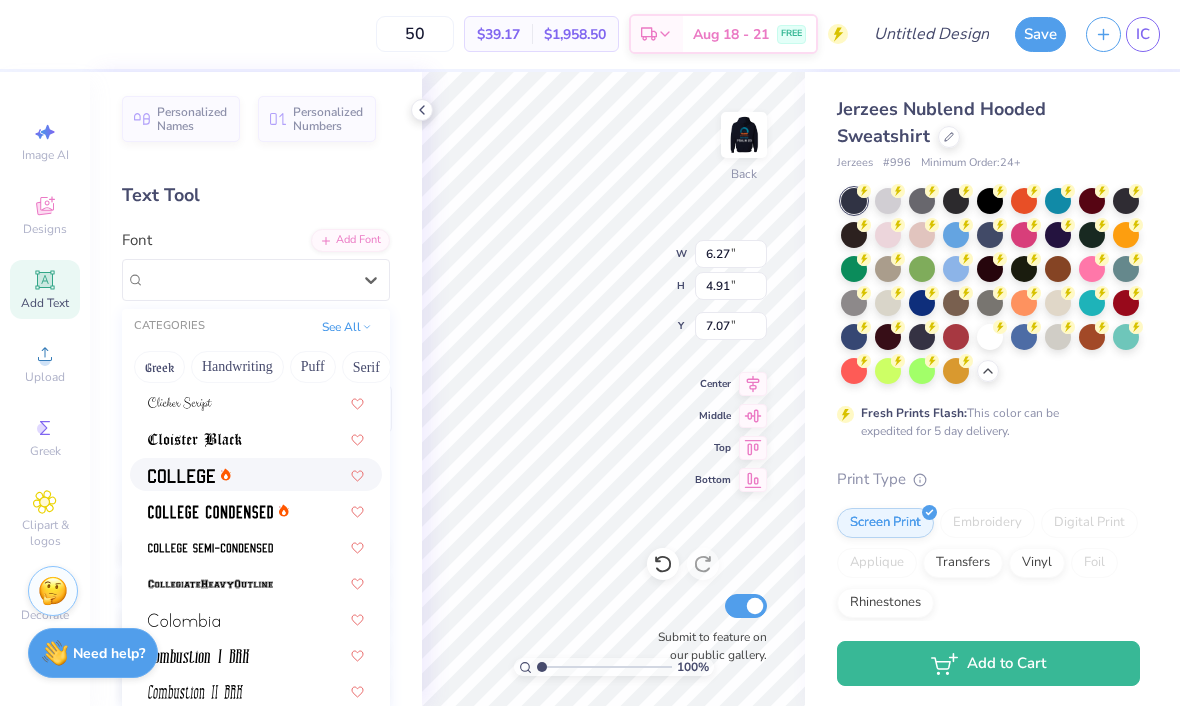 click at bounding box center [181, 477] 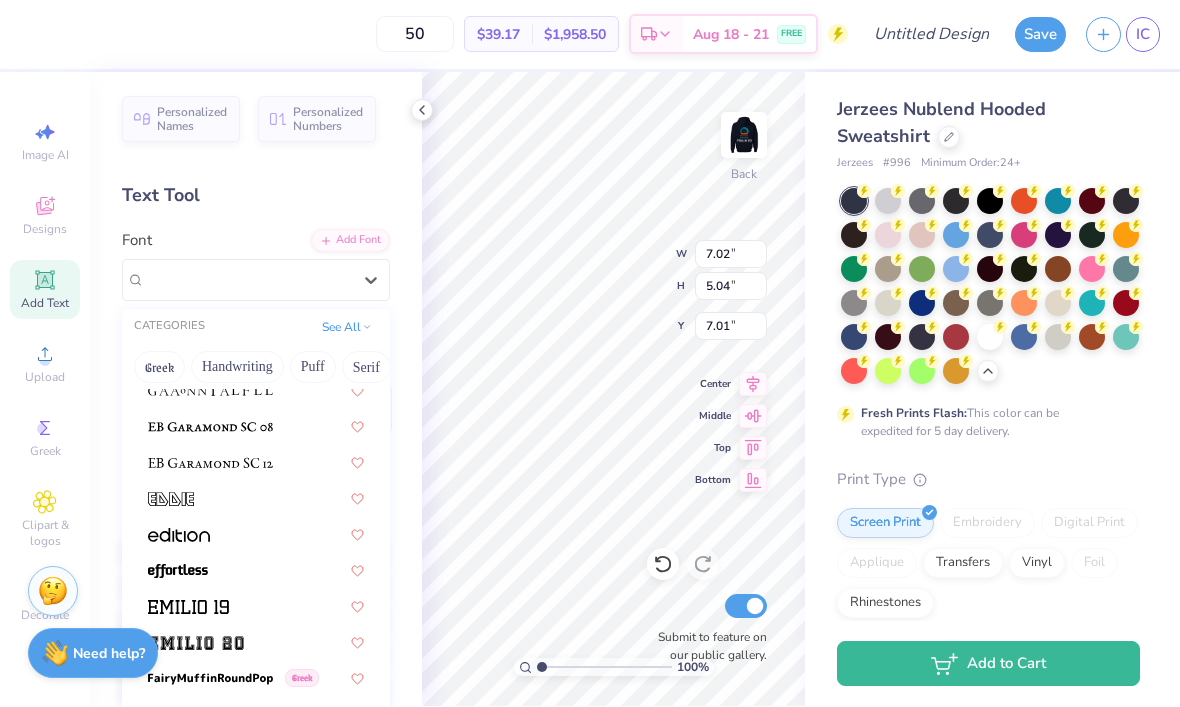 scroll, scrollTop: 3924, scrollLeft: 0, axis: vertical 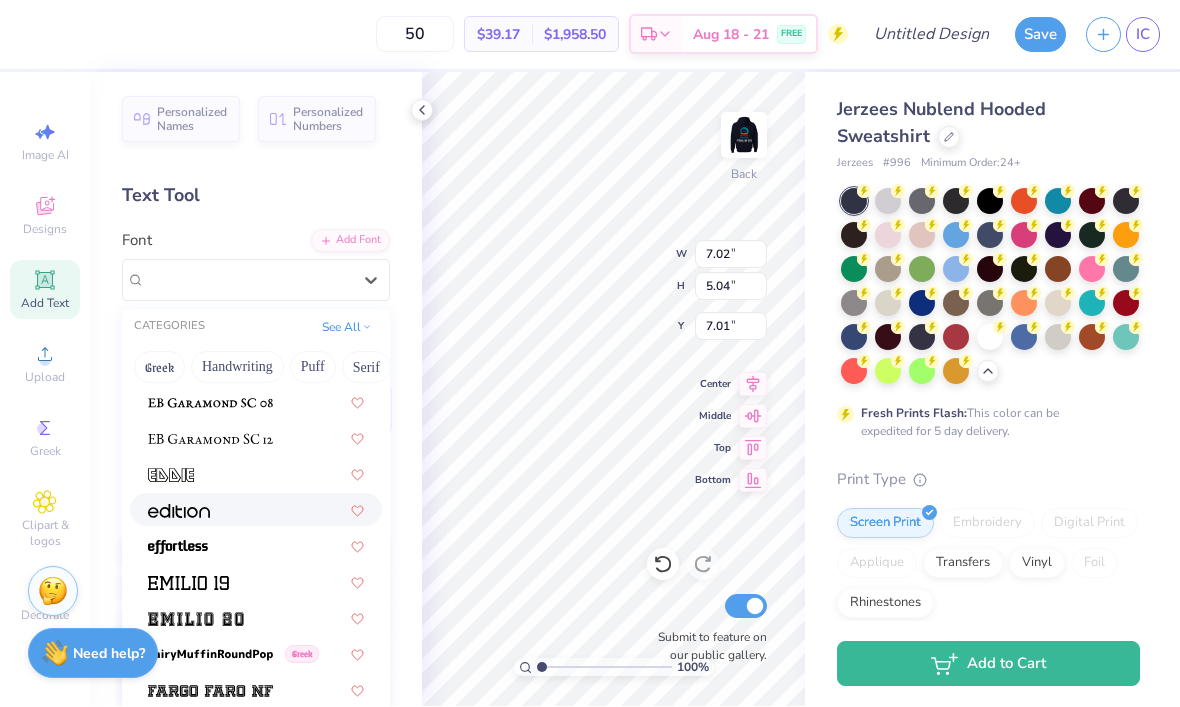 click at bounding box center [179, 512] 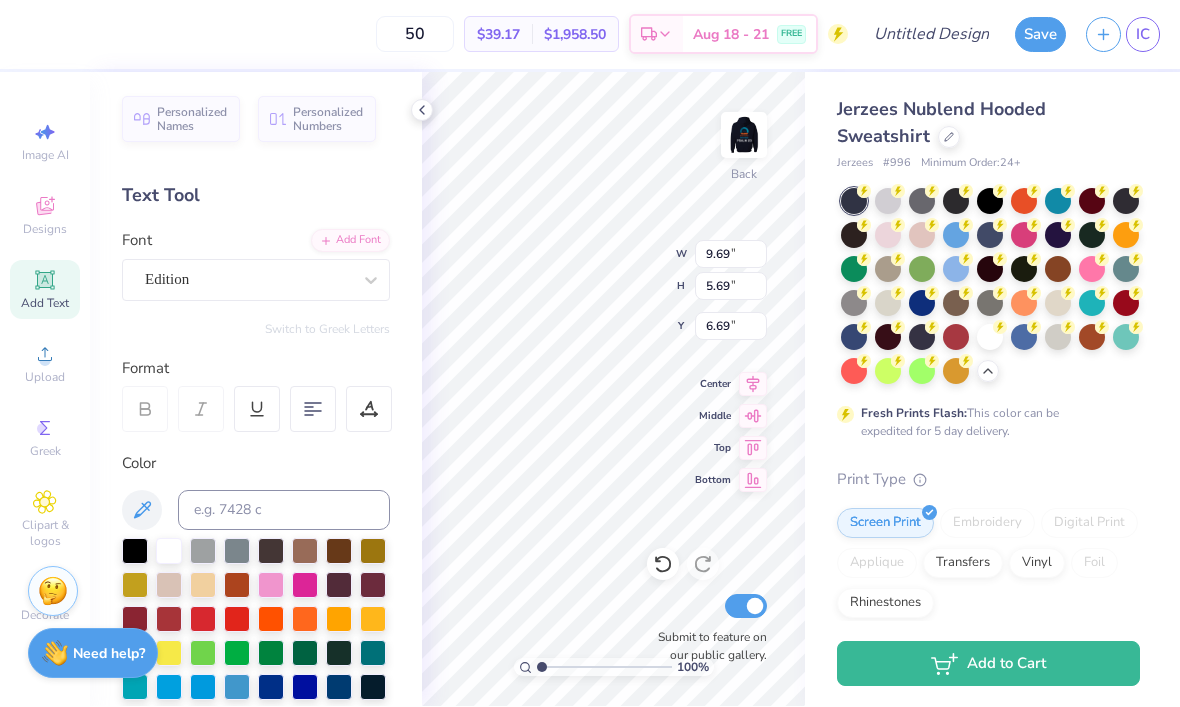 click on "Edition" at bounding box center (248, 280) 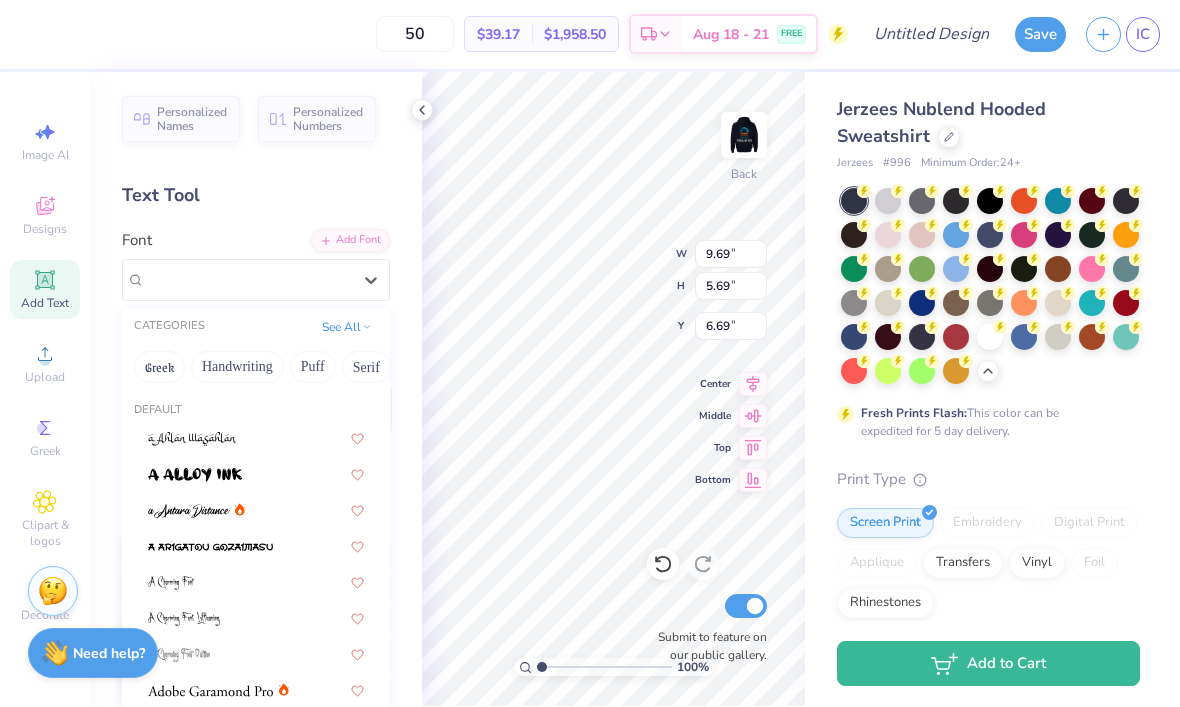 click on "Puff" at bounding box center [313, 368] 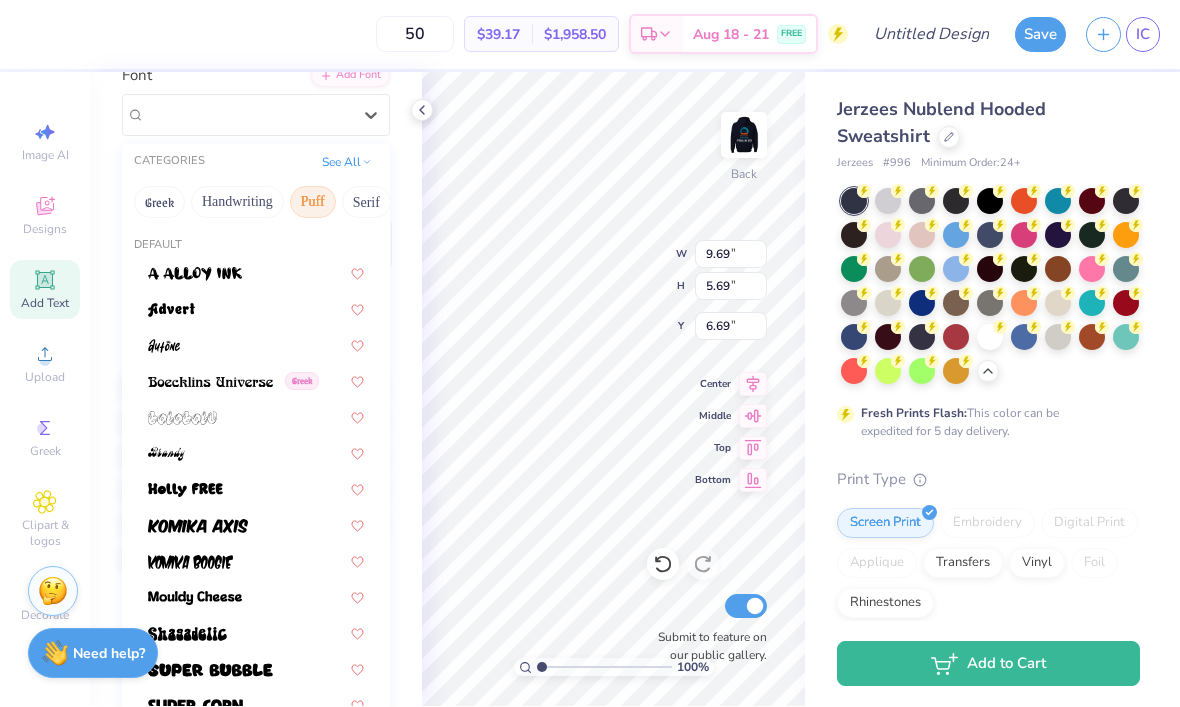 scroll, scrollTop: 164, scrollLeft: 0, axis: vertical 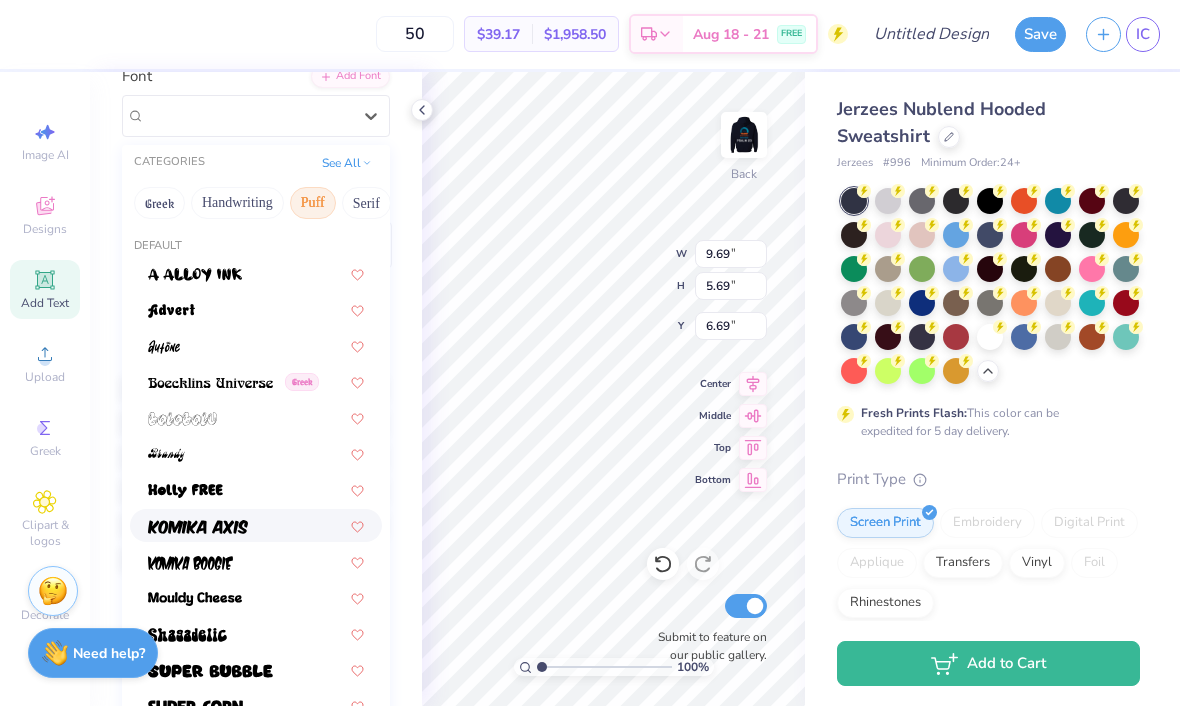 click at bounding box center (198, 528) 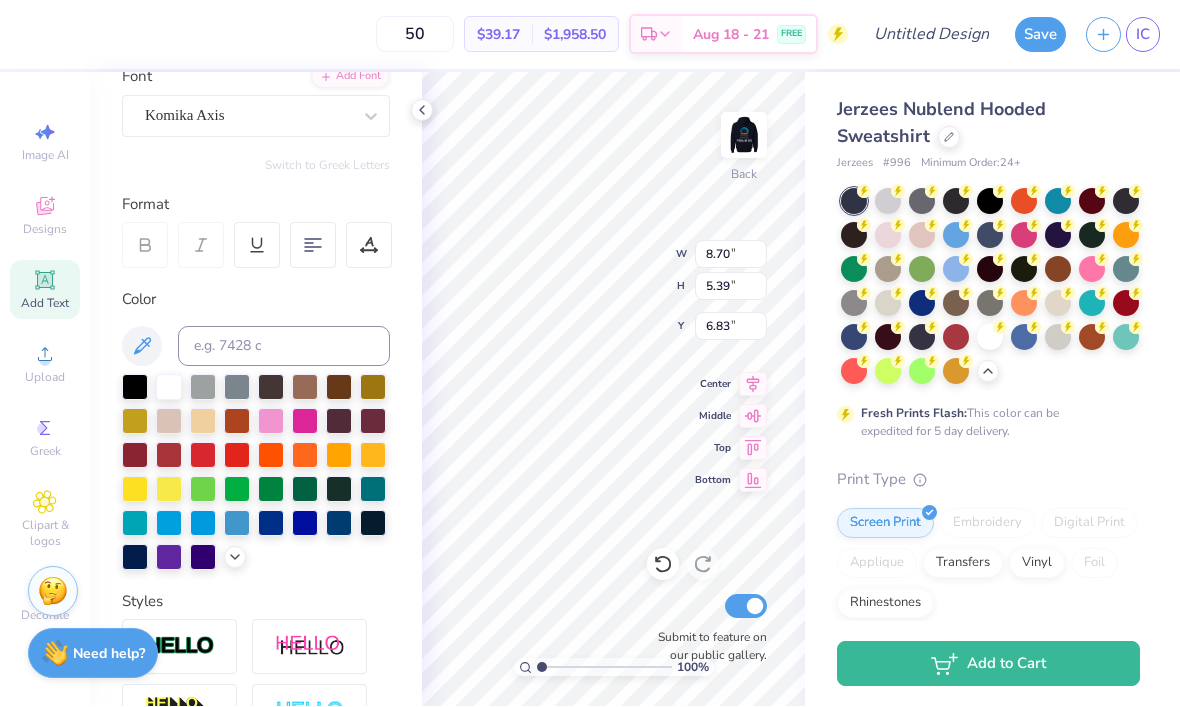 click at bounding box center (369, 246) 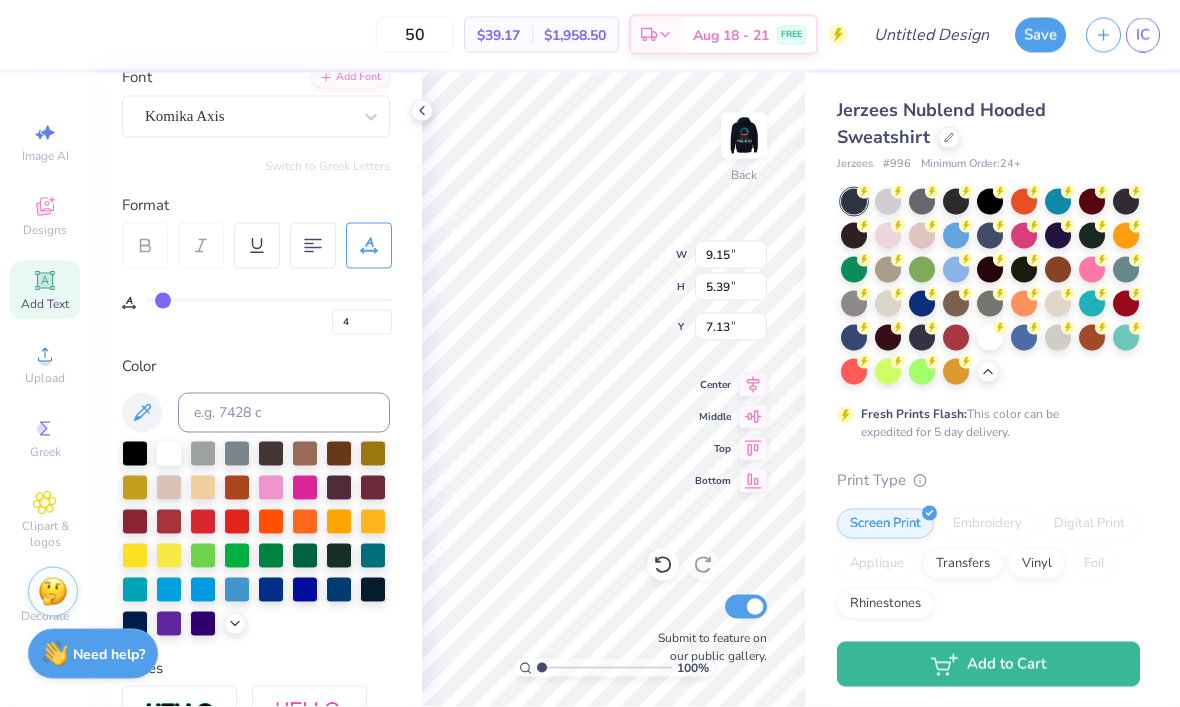 scroll, scrollTop: 1, scrollLeft: 0, axis: vertical 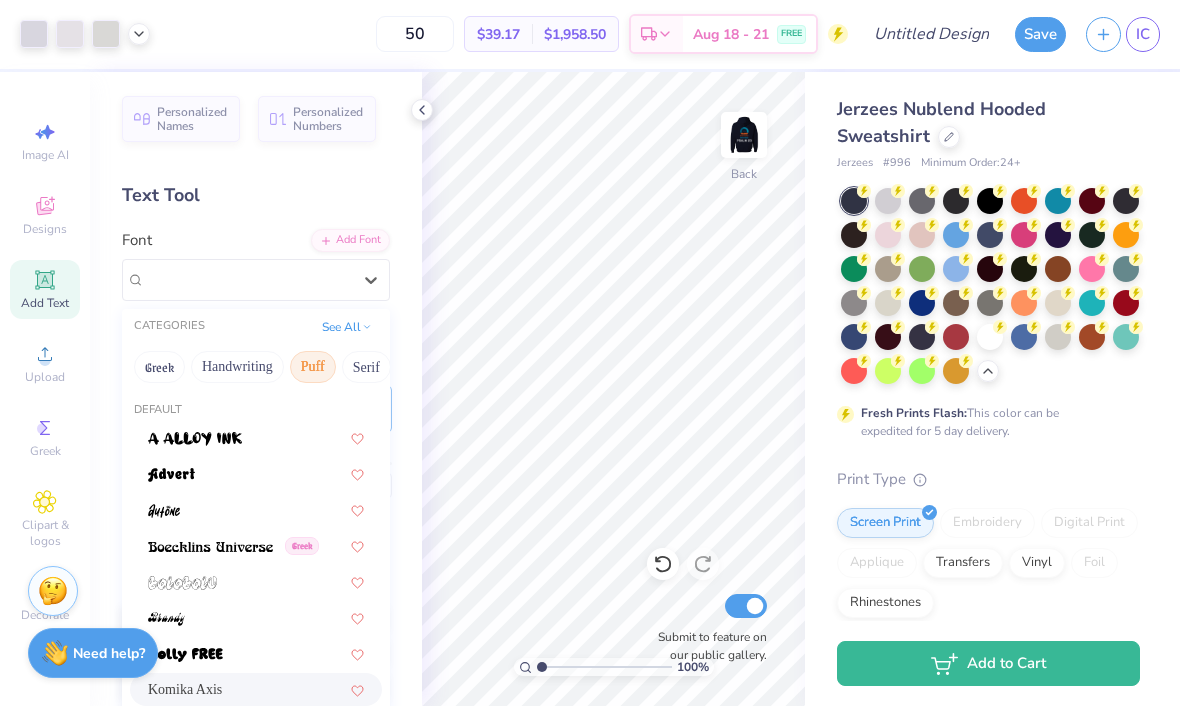 click at bounding box center [256, 654] 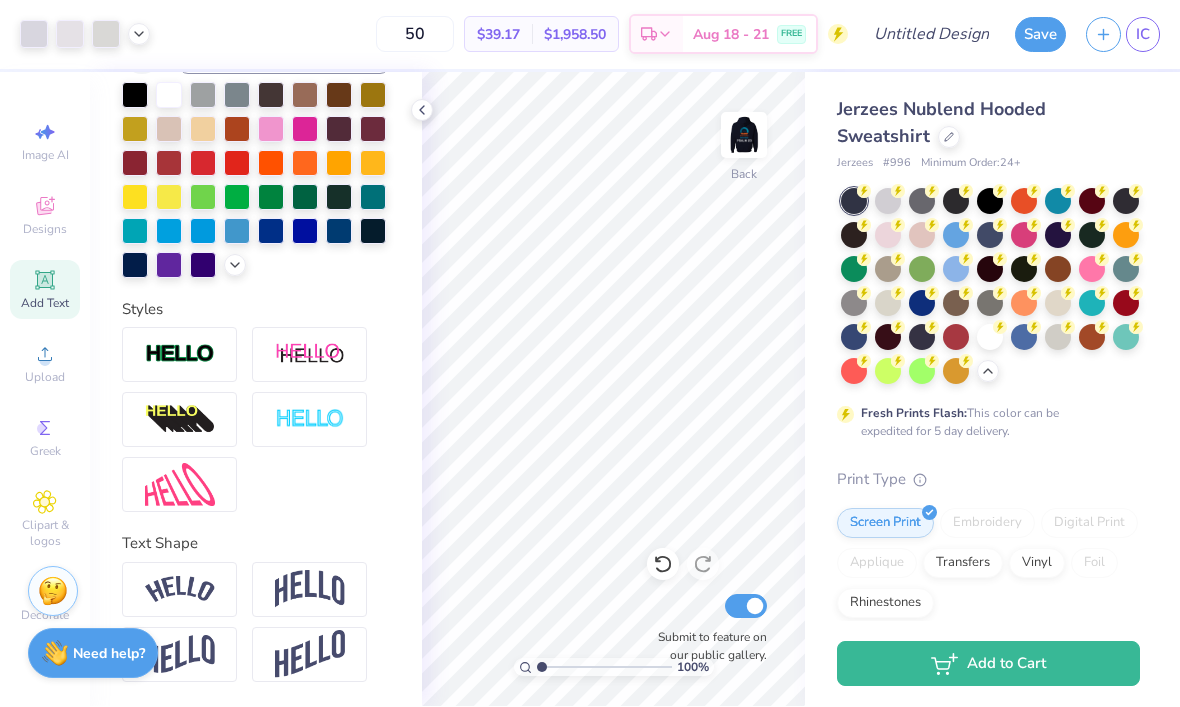 scroll, scrollTop: 523, scrollLeft: 0, axis: vertical 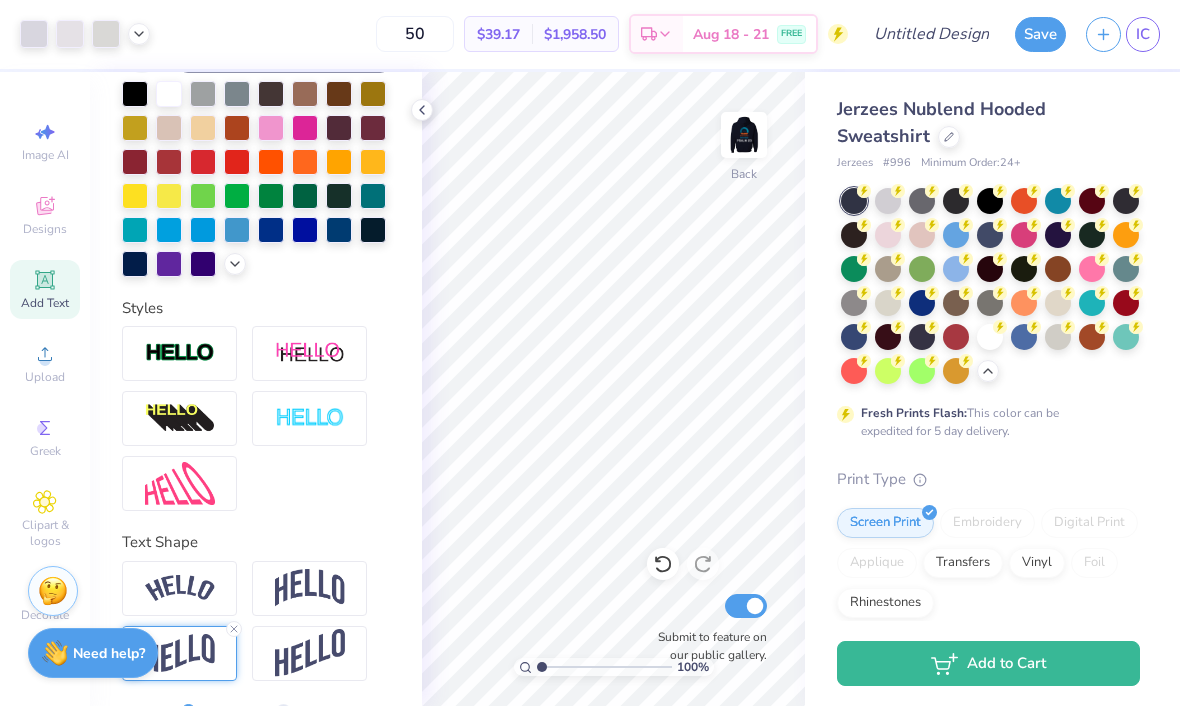 click at bounding box center (310, 654) 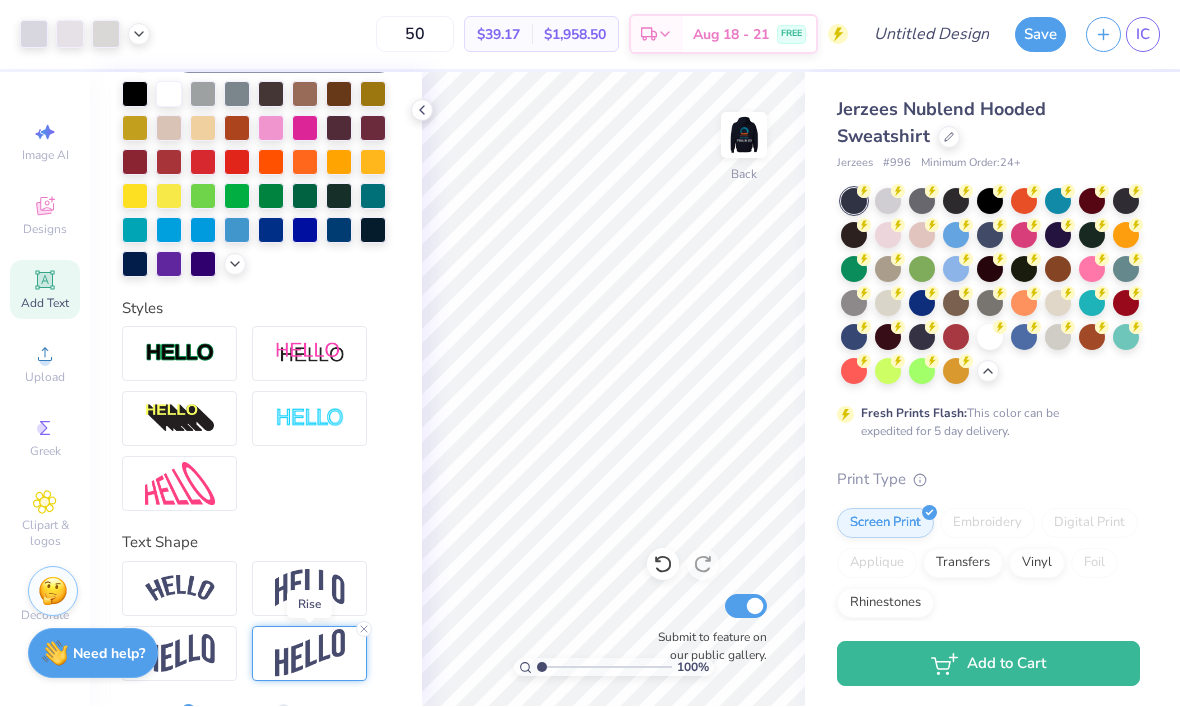 click at bounding box center (309, 589) 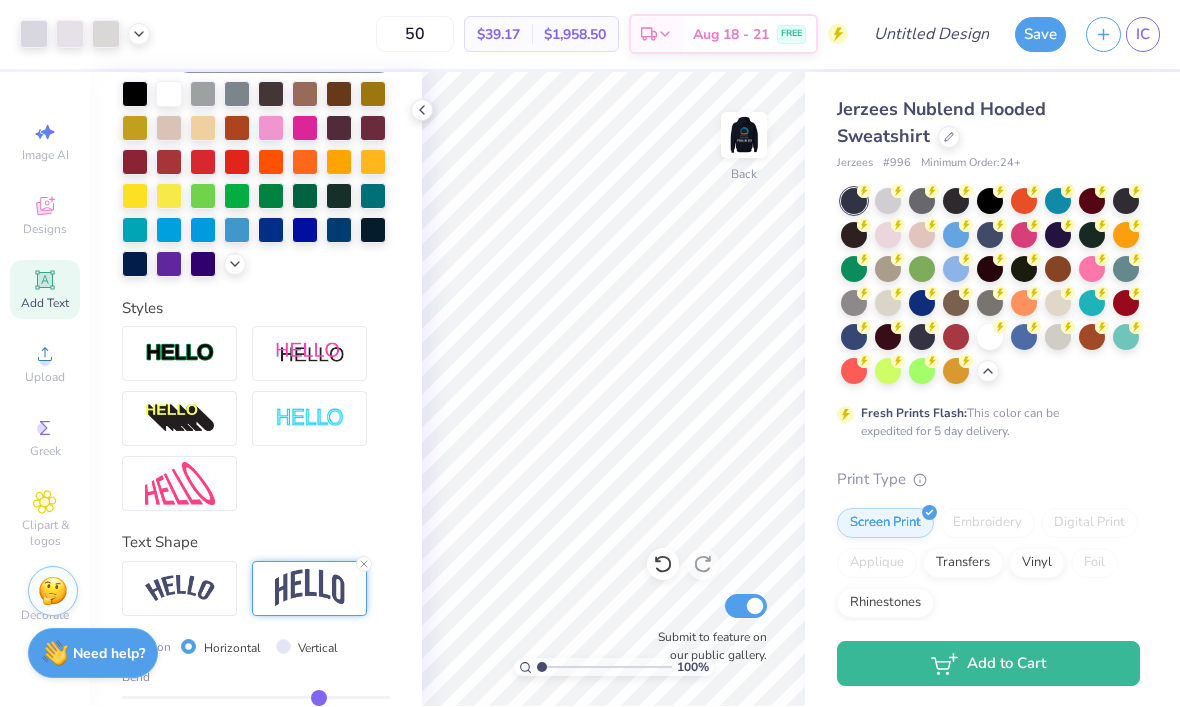 click at bounding box center (180, 589) 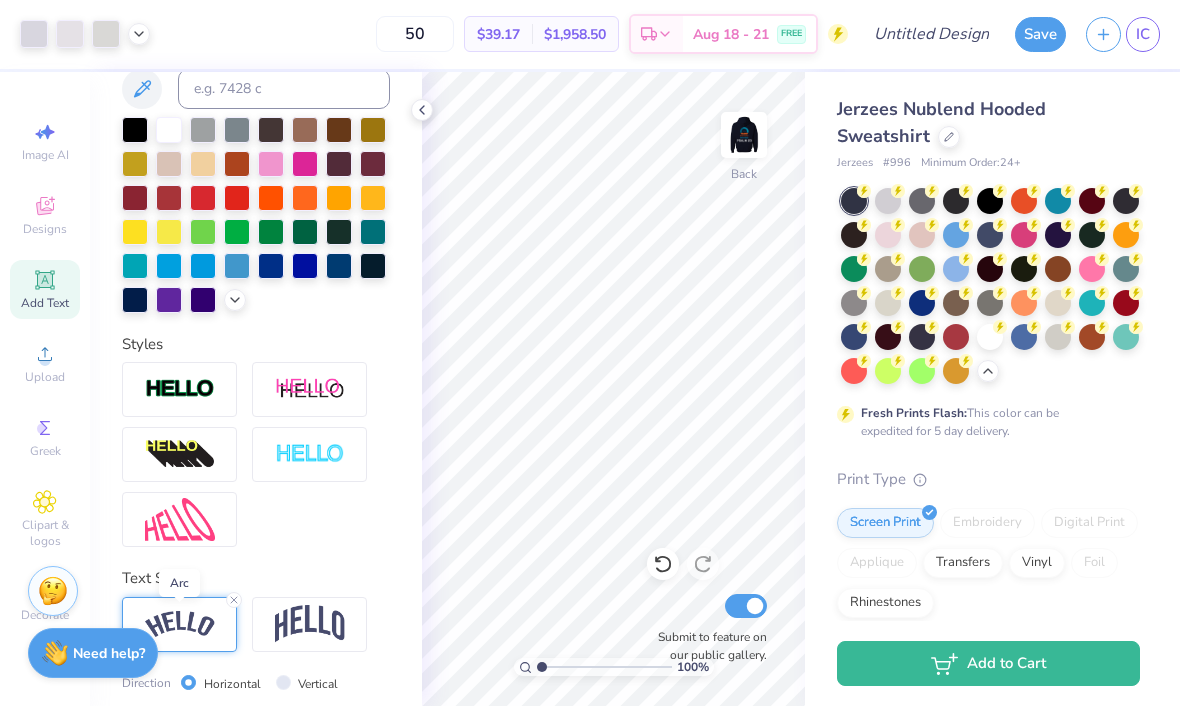 scroll, scrollTop: 483, scrollLeft: 0, axis: vertical 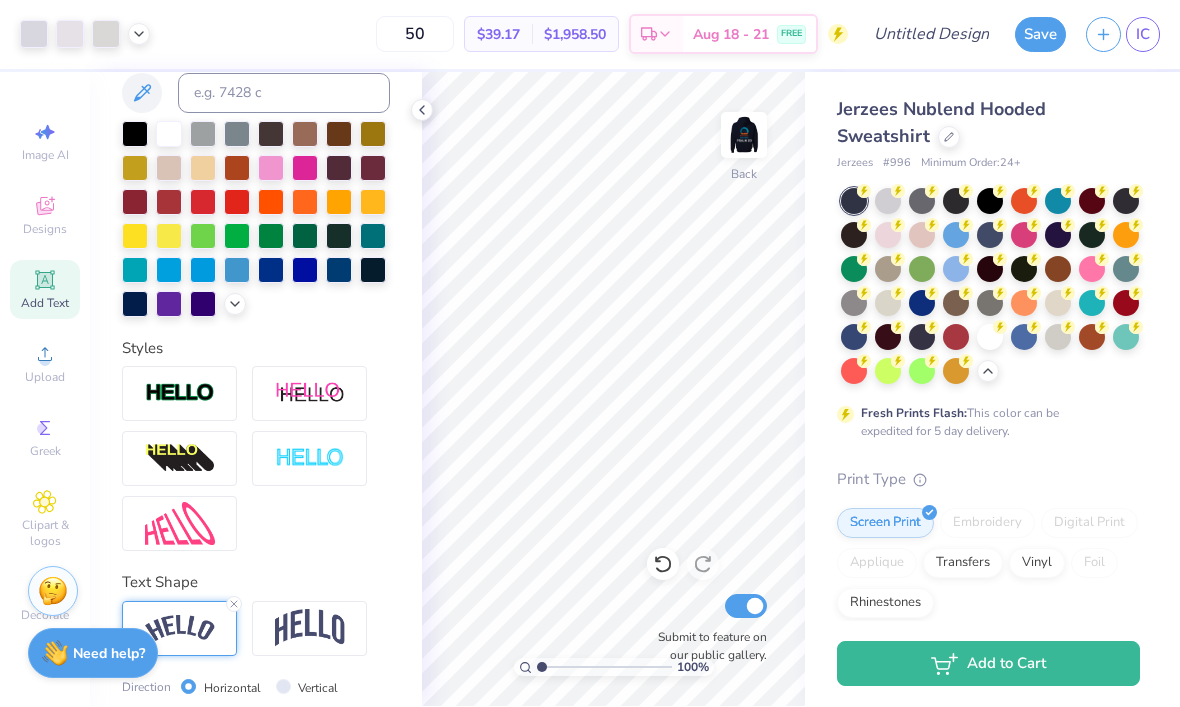 click 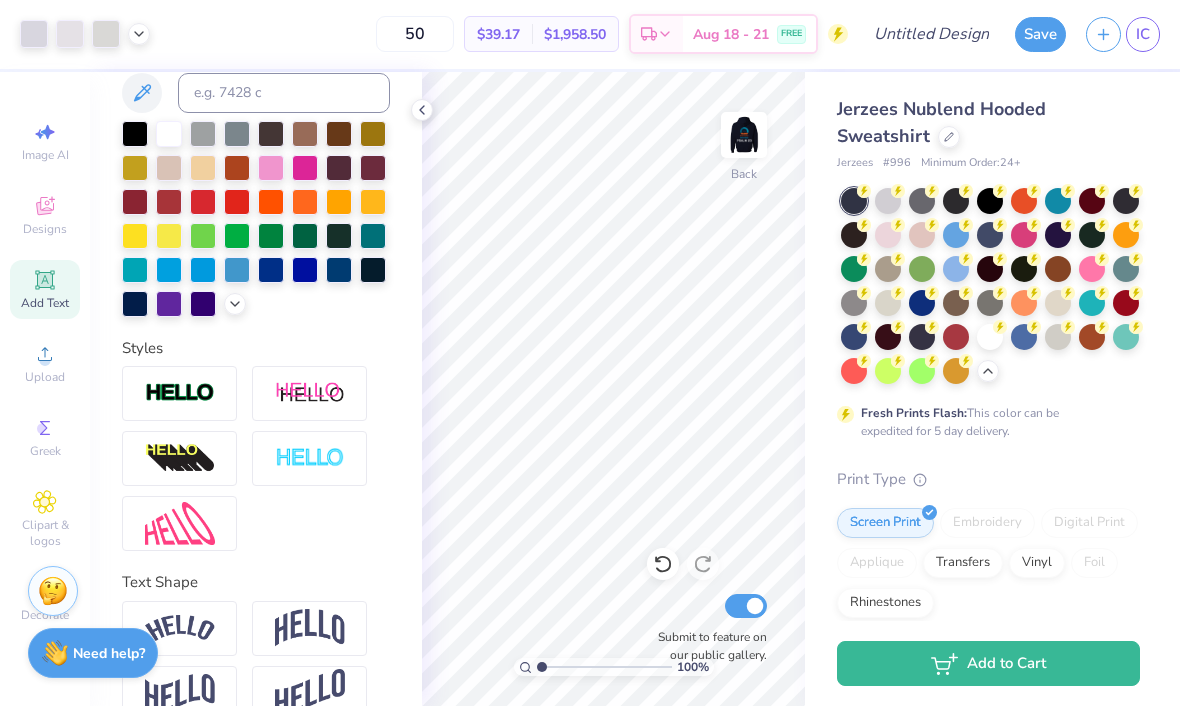 click at bounding box center (310, 459) 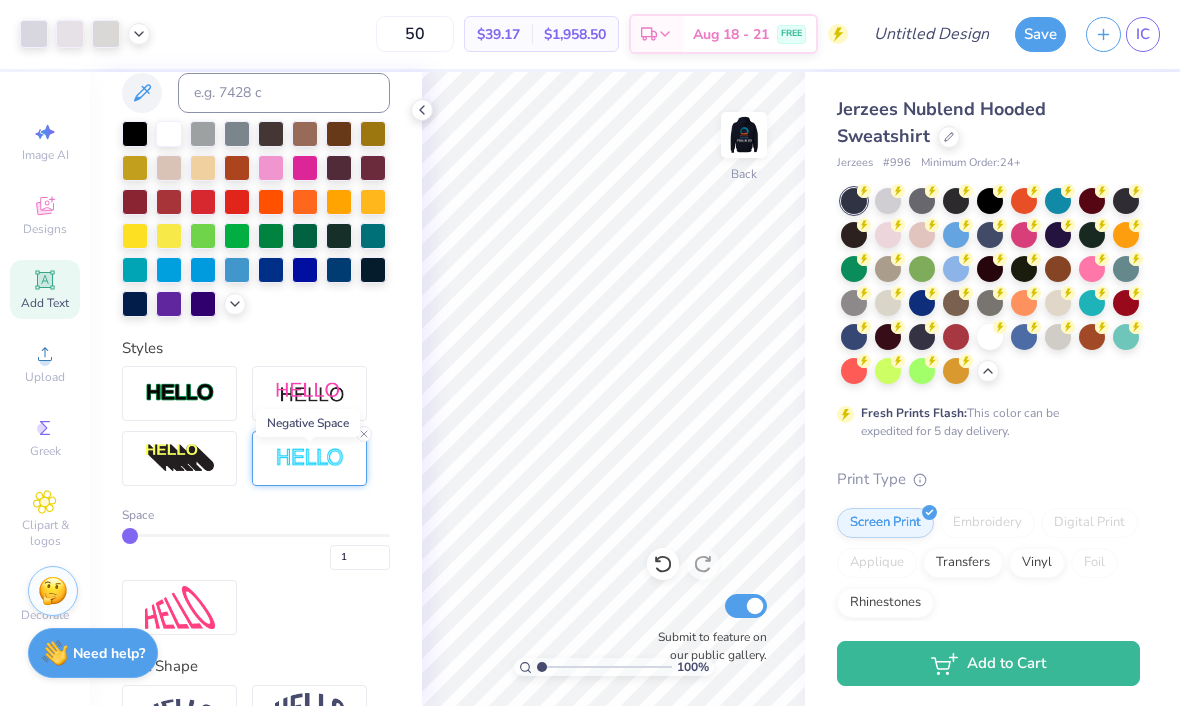 click at bounding box center (309, 459) 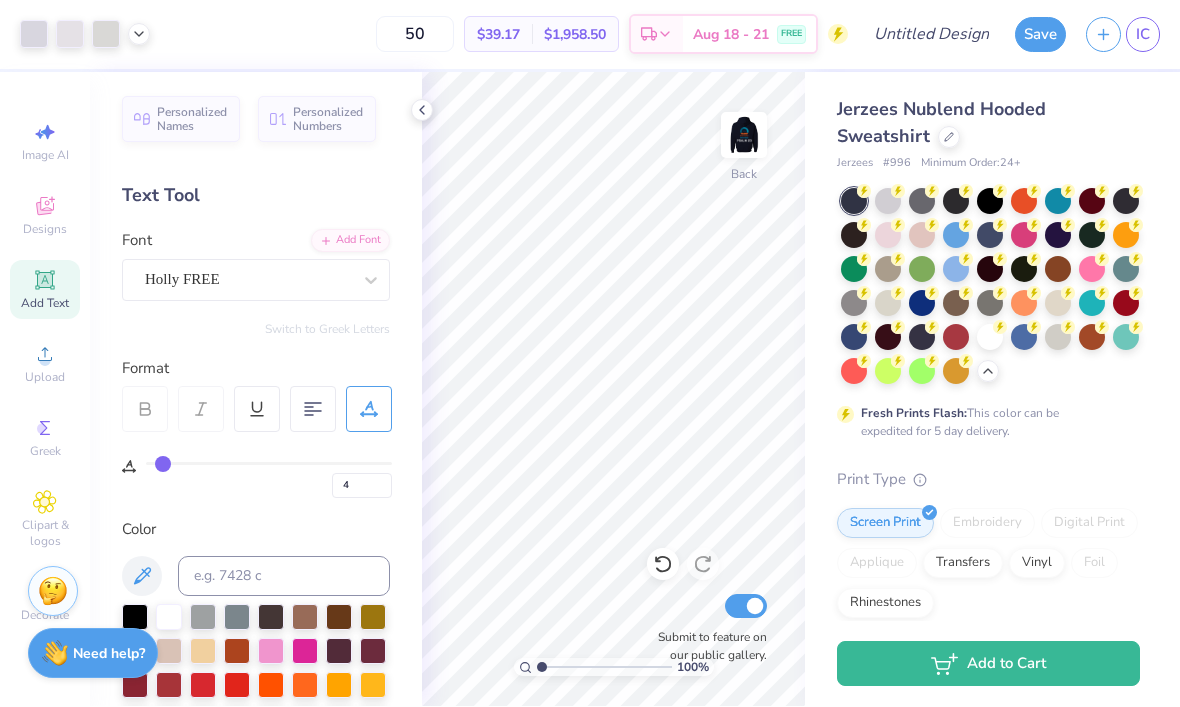 scroll, scrollTop: 0, scrollLeft: 0, axis: both 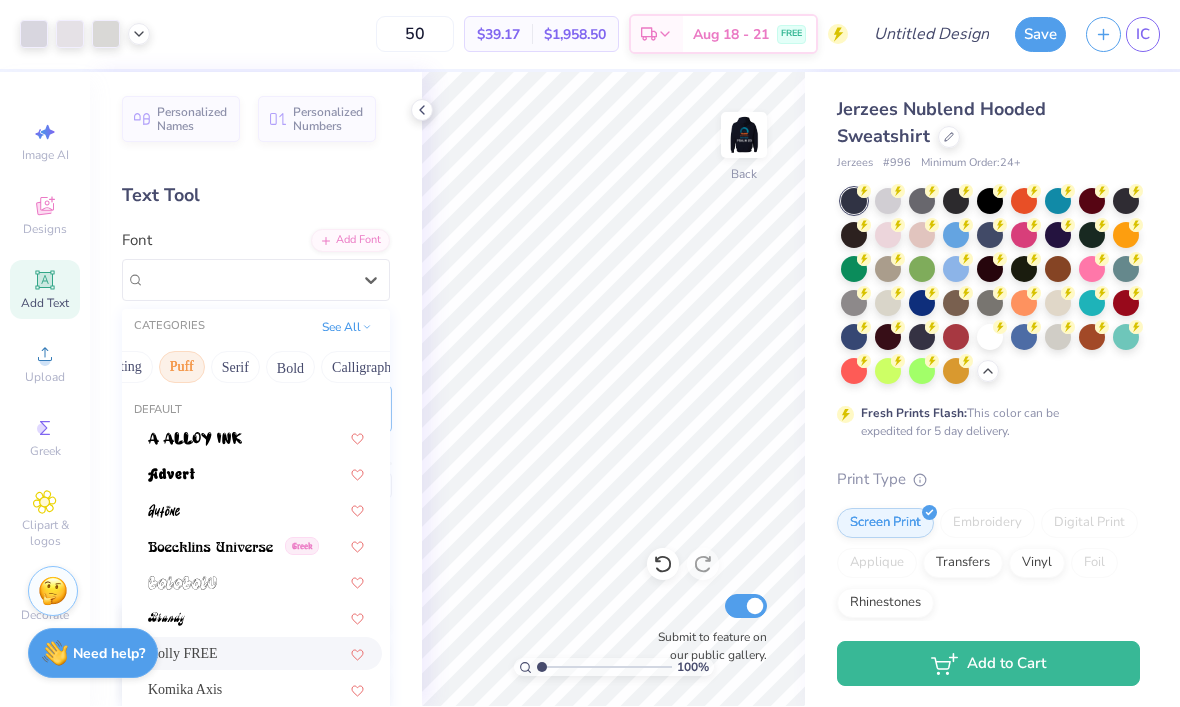 click on "Bold" at bounding box center (290, 368) 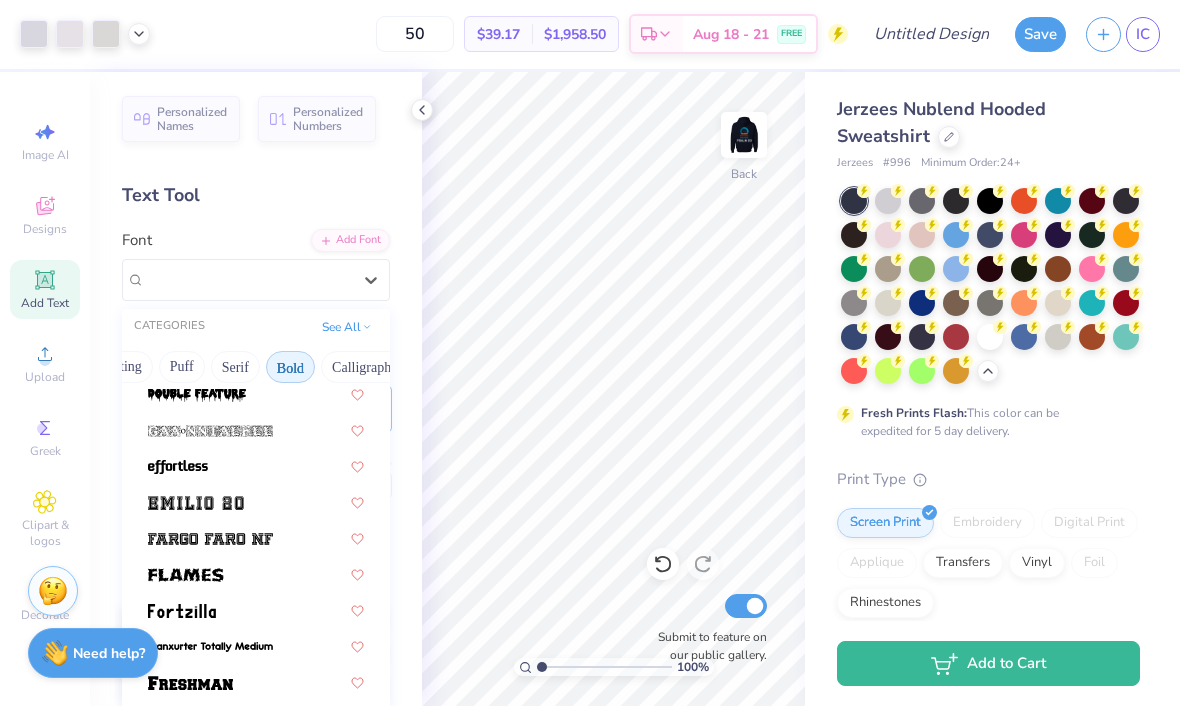 scroll, scrollTop: 494, scrollLeft: 0, axis: vertical 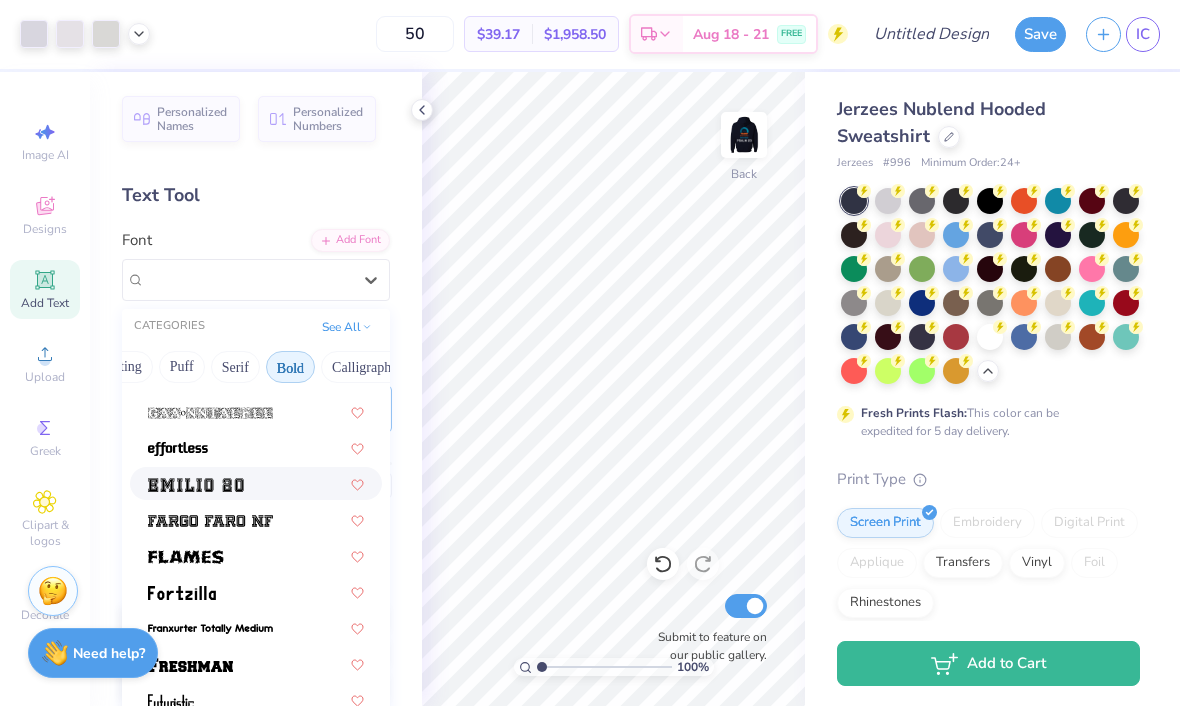 click at bounding box center [196, 486] 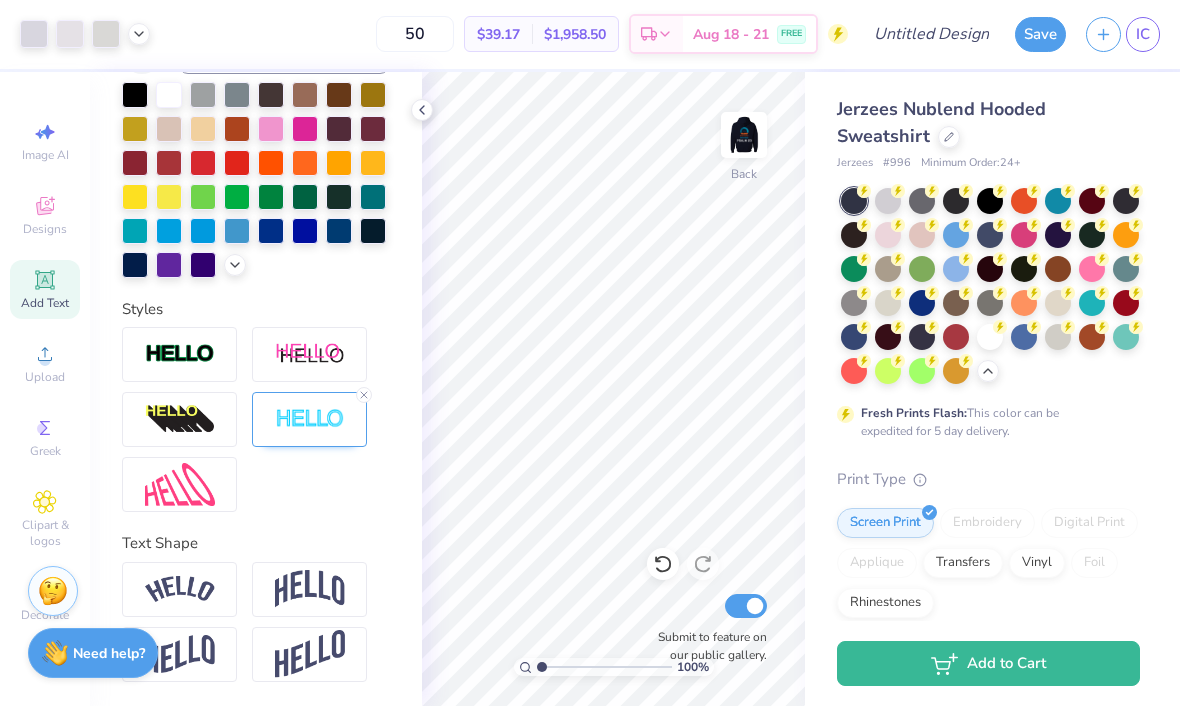 scroll, scrollTop: 523, scrollLeft: 0, axis: vertical 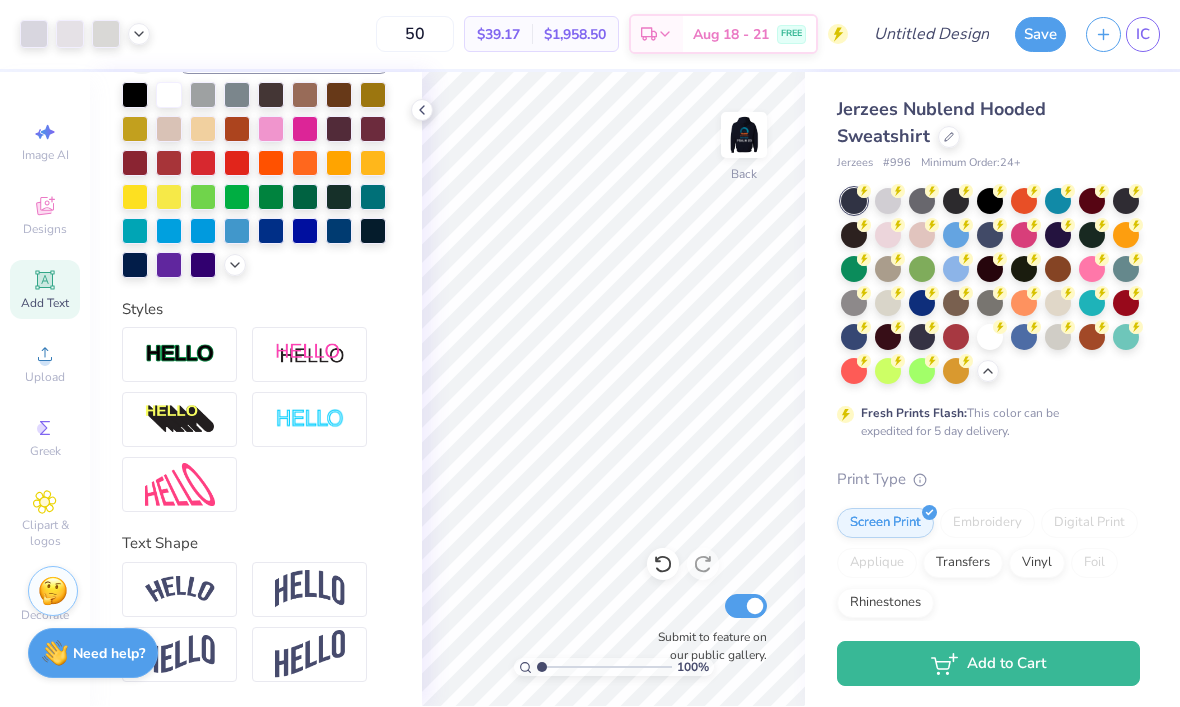 click at bounding box center (309, 420) 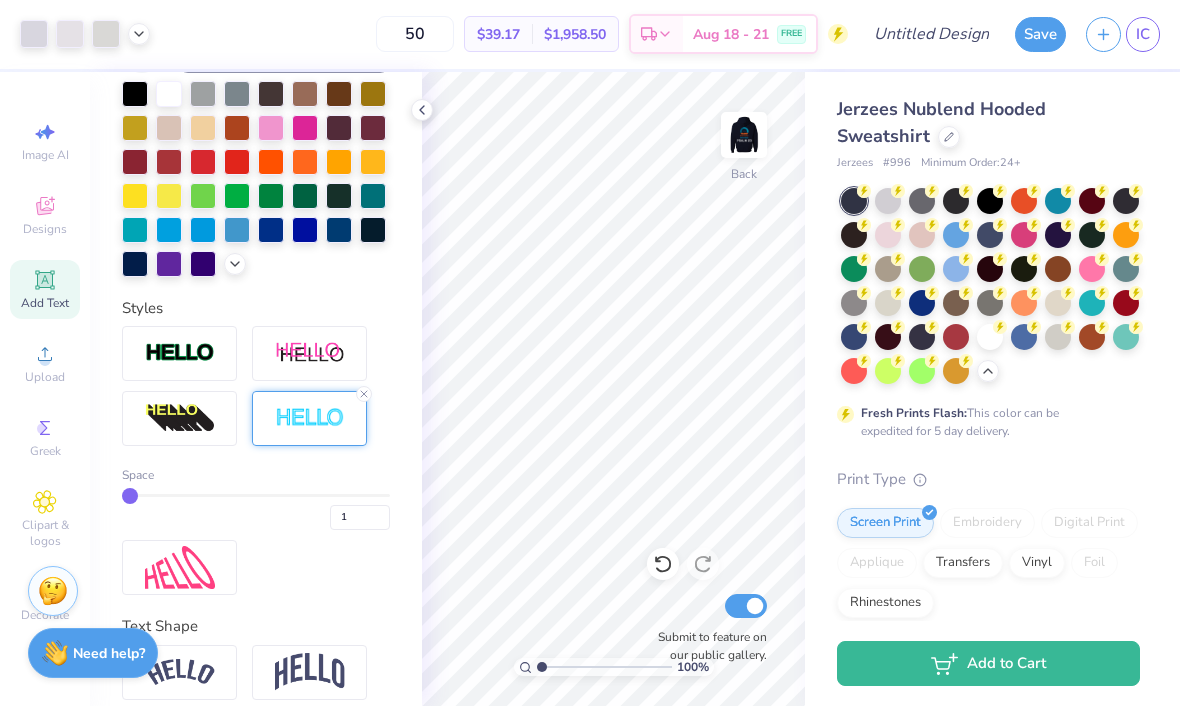 click 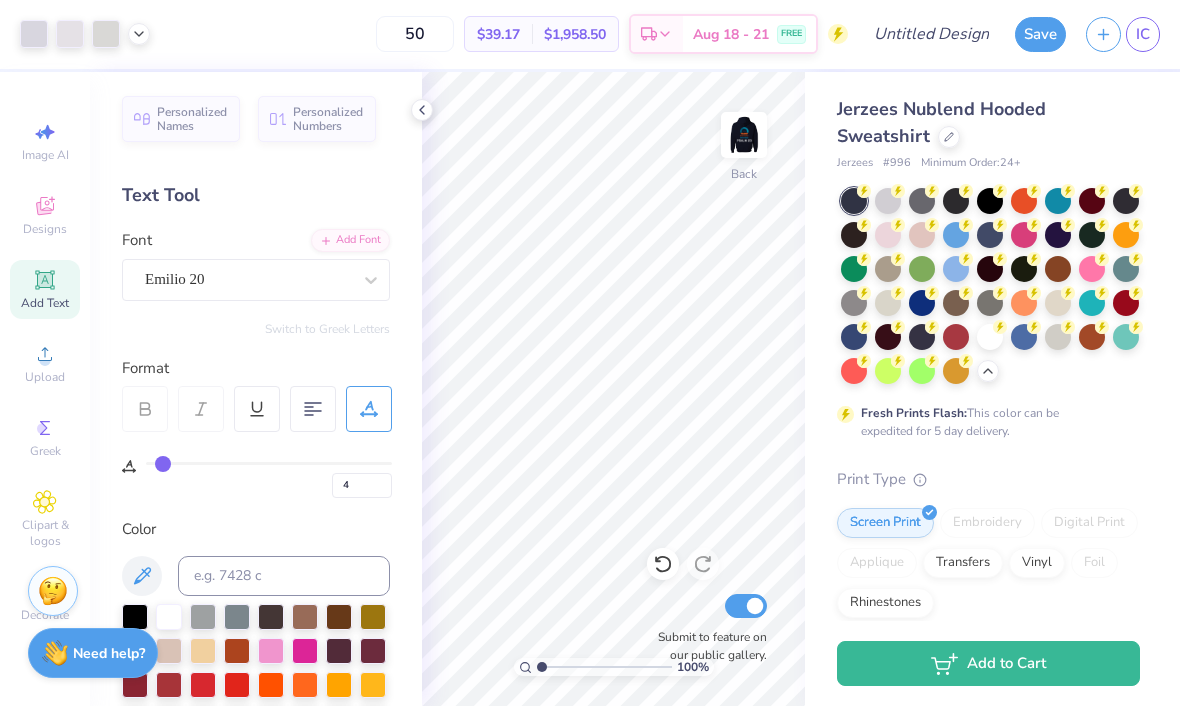 scroll, scrollTop: 0, scrollLeft: 0, axis: both 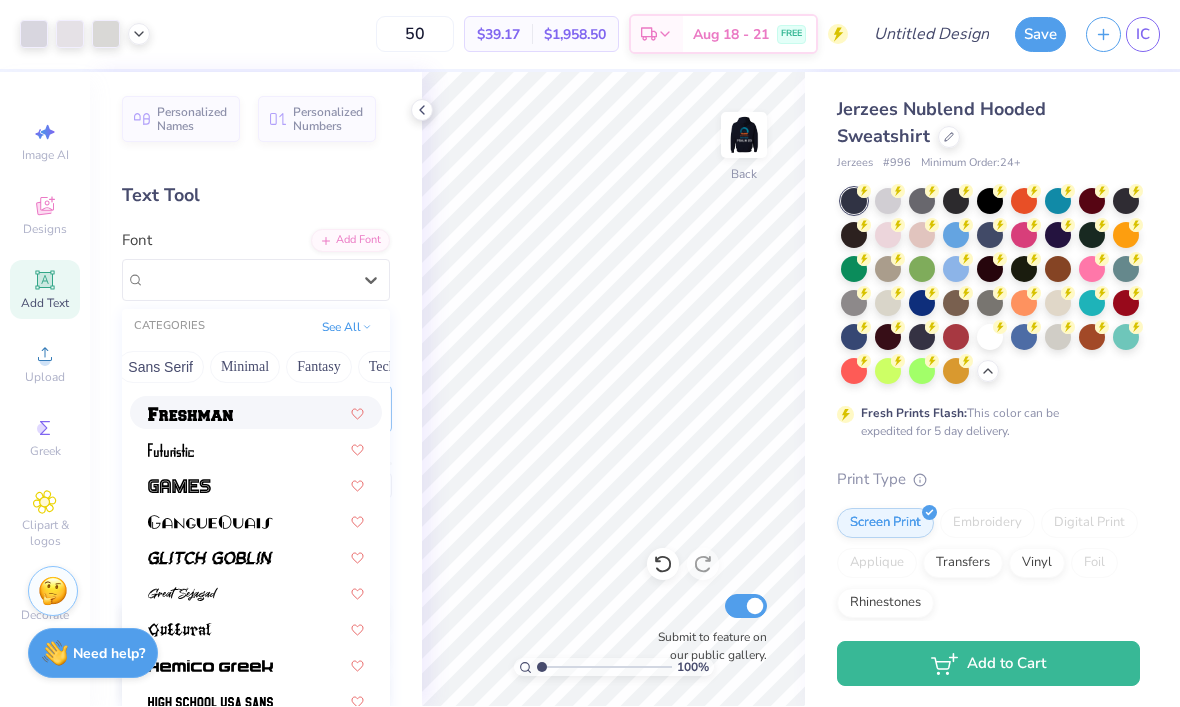 click at bounding box center (190, 415) 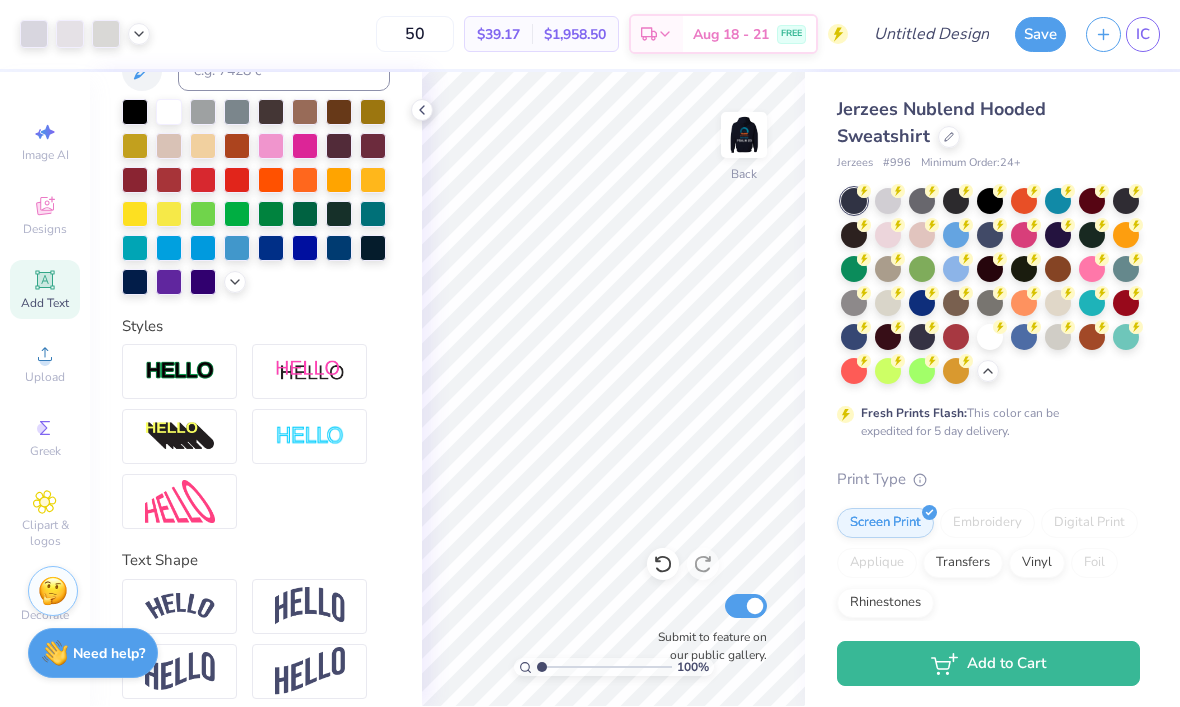 click at bounding box center [310, 372] 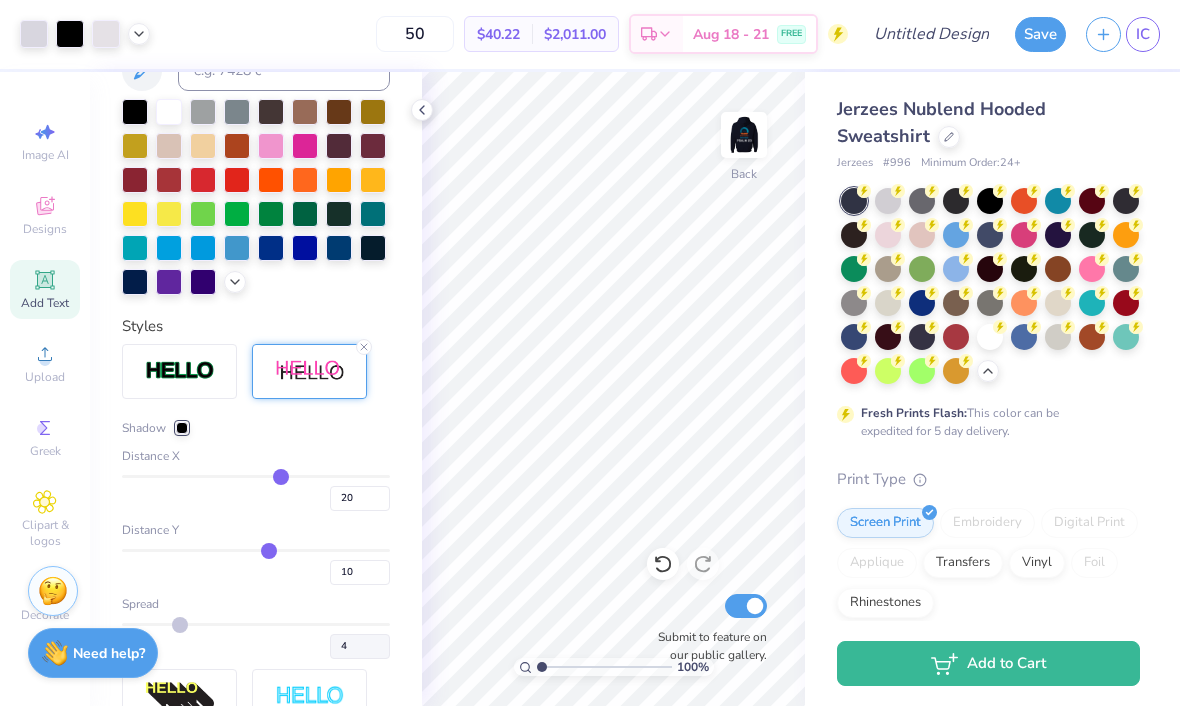 click at bounding box center (182, 429) 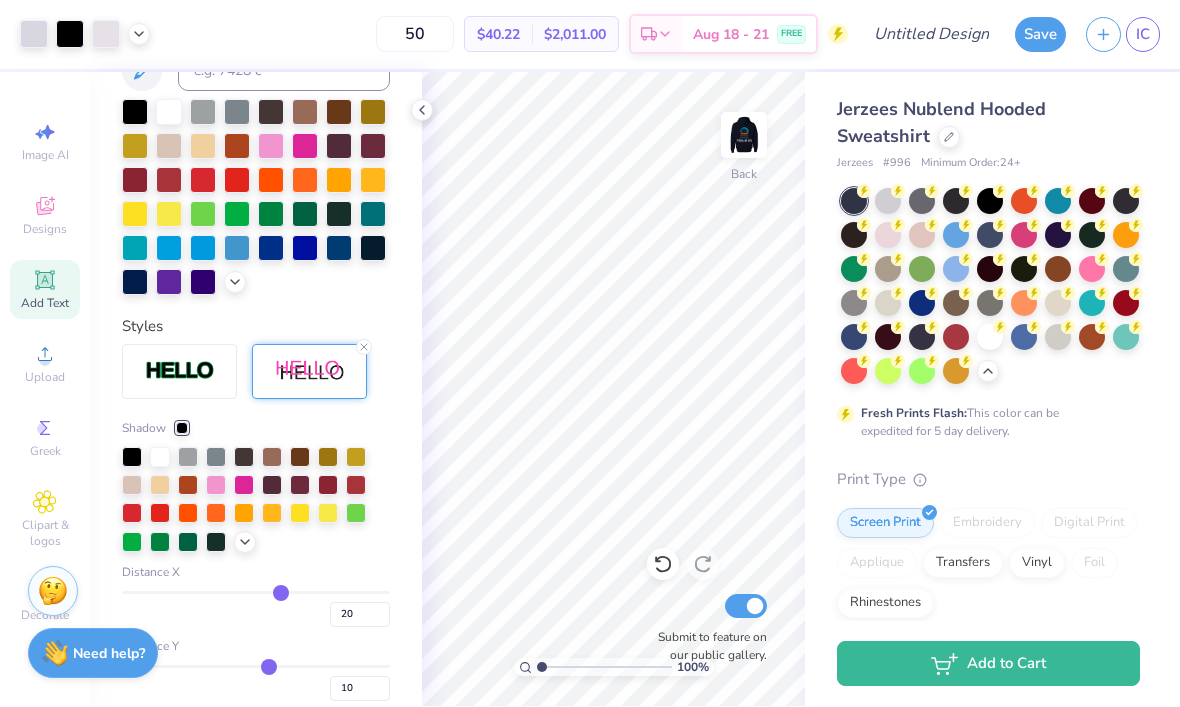 click at bounding box center (188, 458) 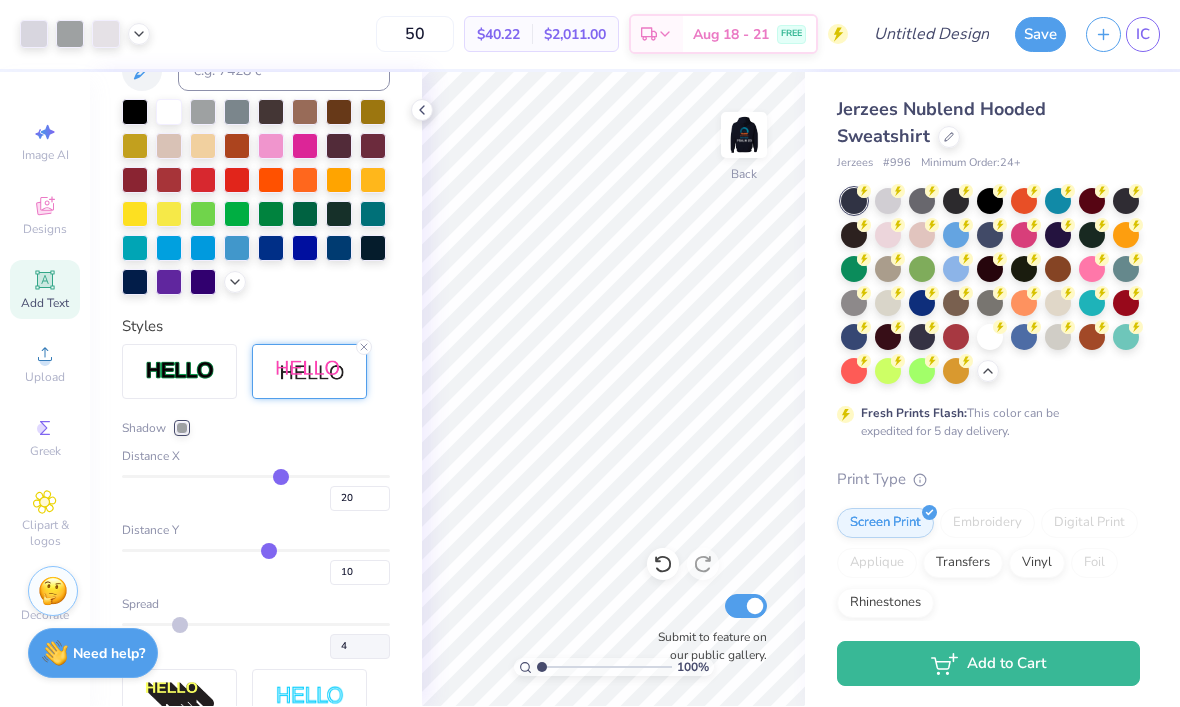 click 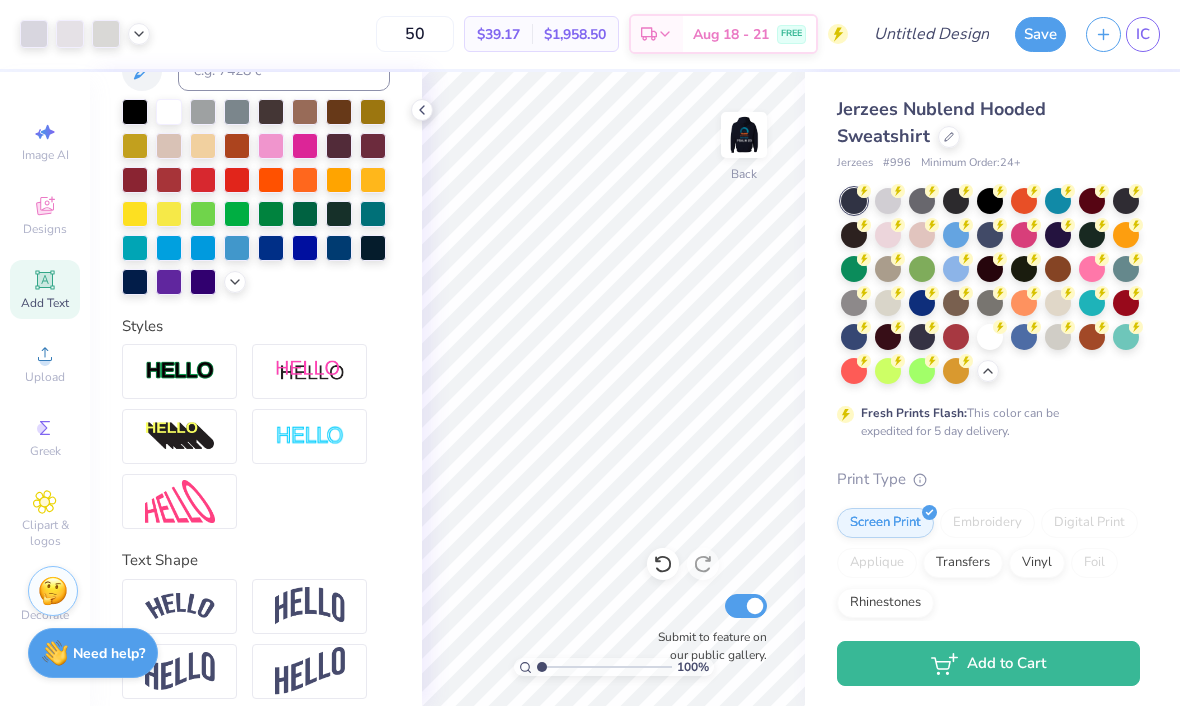 click at bounding box center (180, 372) 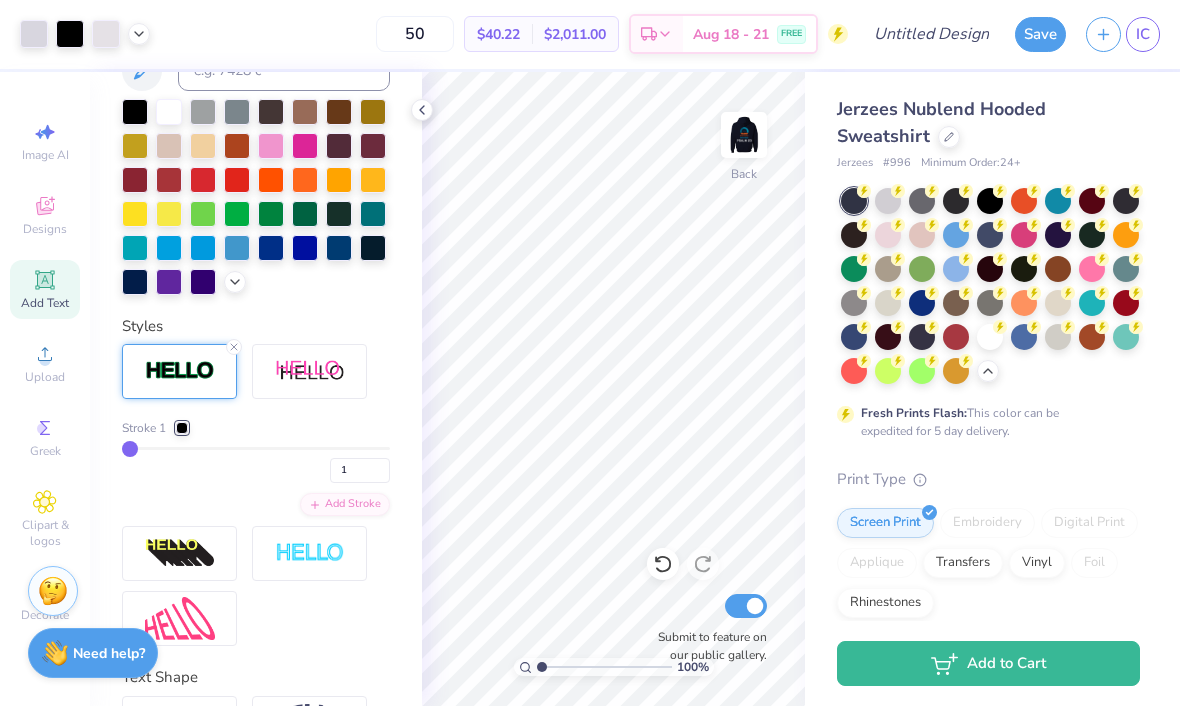 click at bounding box center (182, 429) 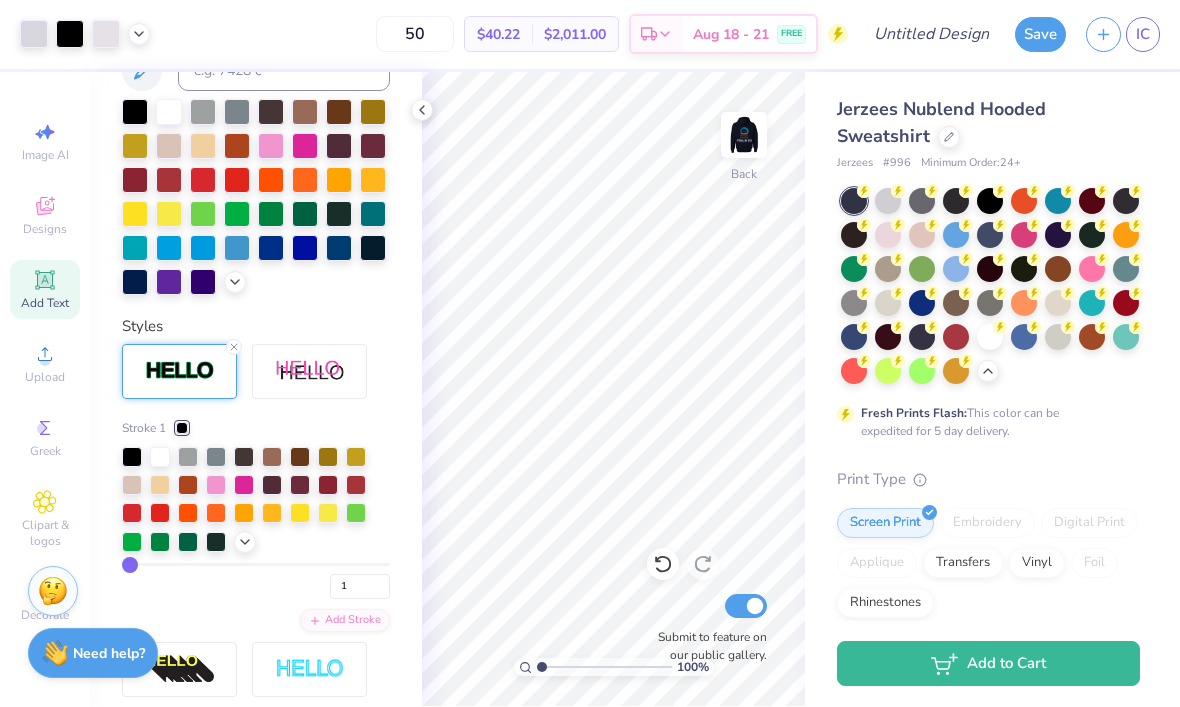 click at bounding box center [216, 514] 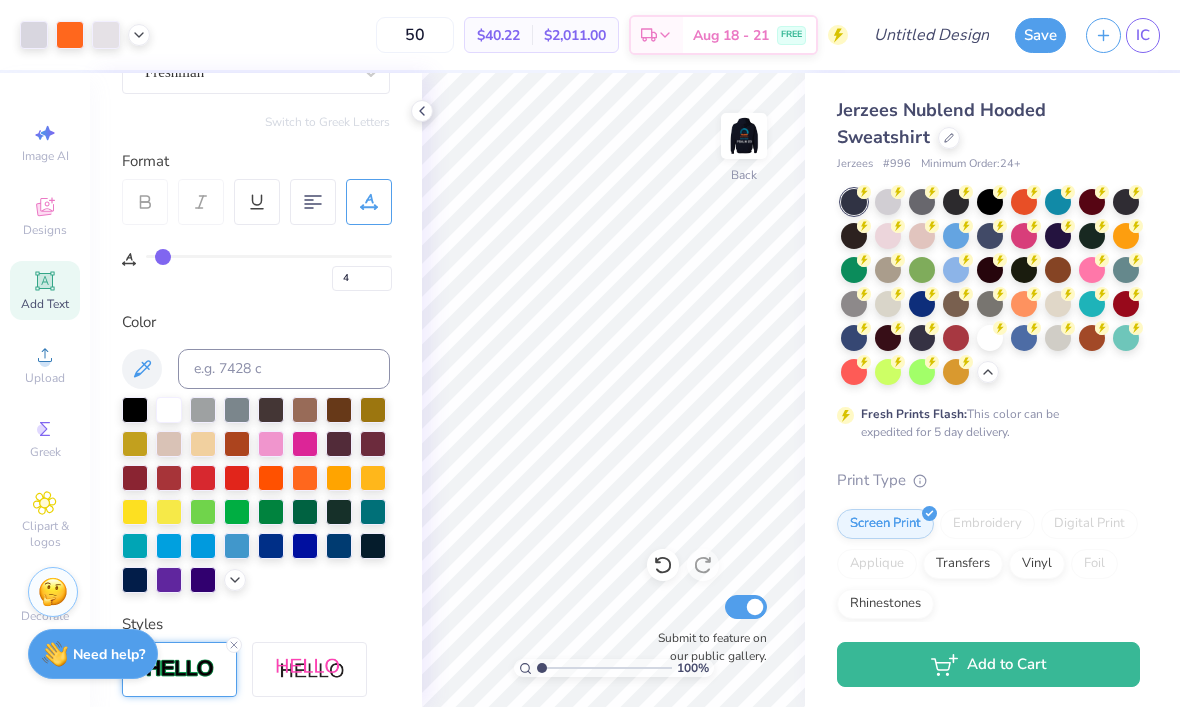 scroll, scrollTop: 206, scrollLeft: 0, axis: vertical 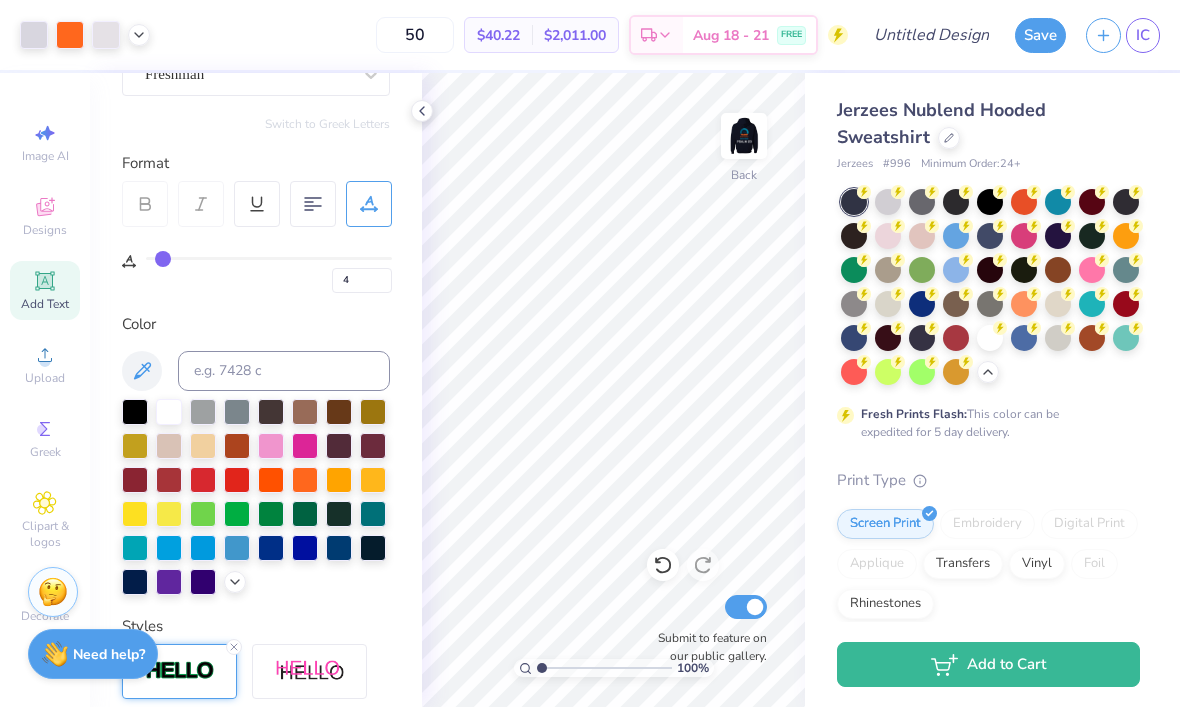 click at bounding box center (373, 514) 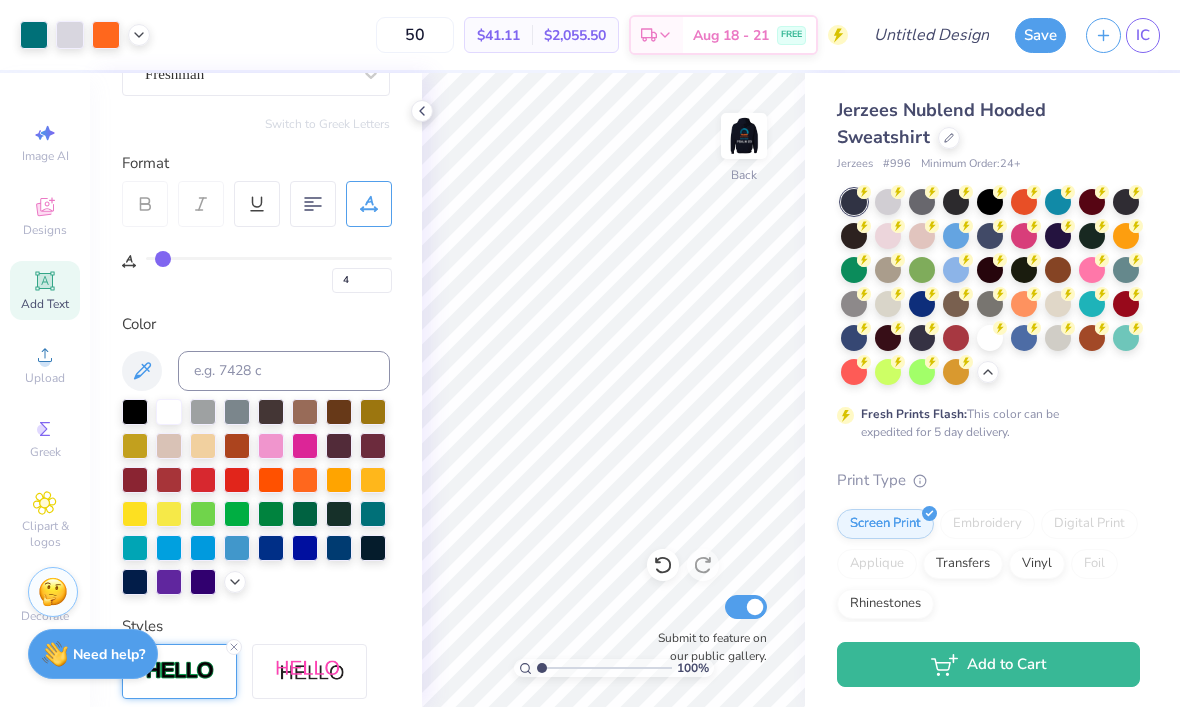 click at bounding box center (305, 480) 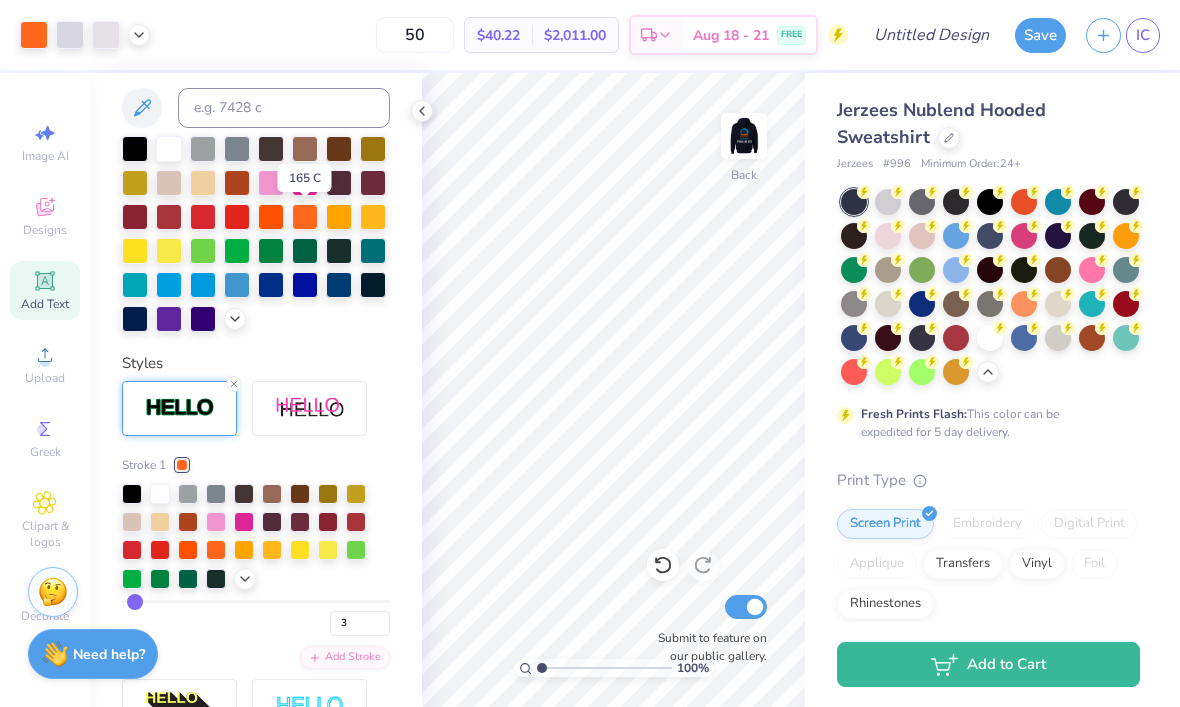scroll, scrollTop: 522, scrollLeft: 0, axis: vertical 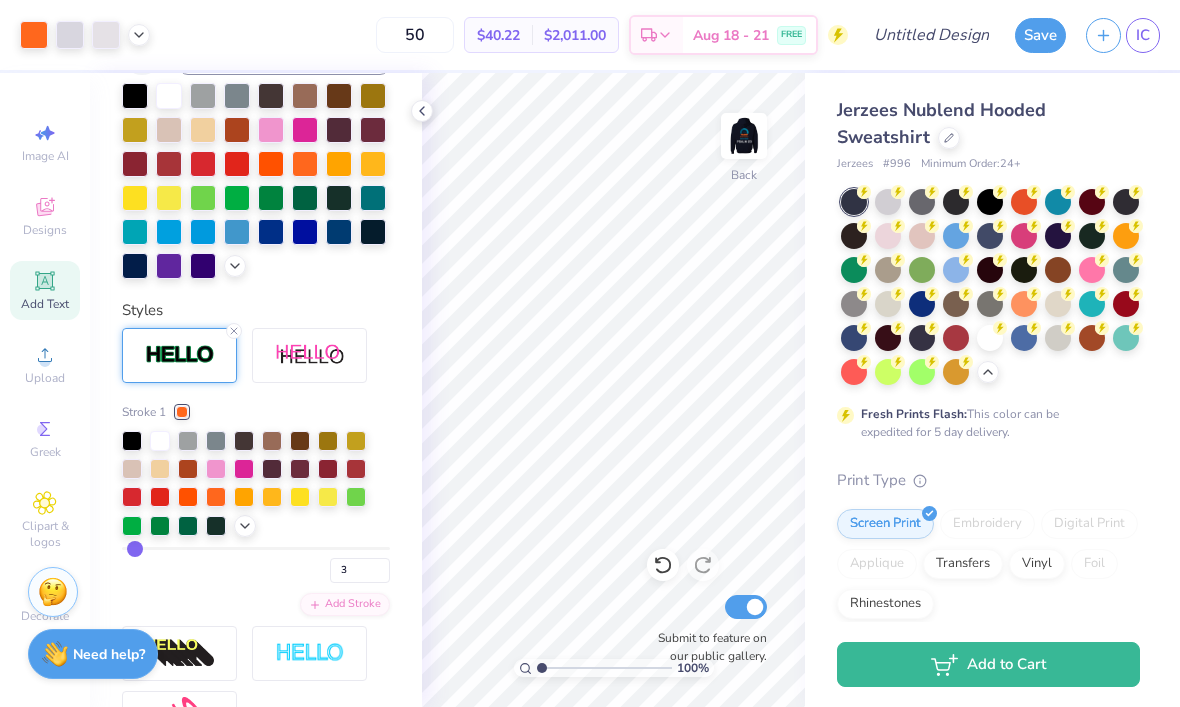 click 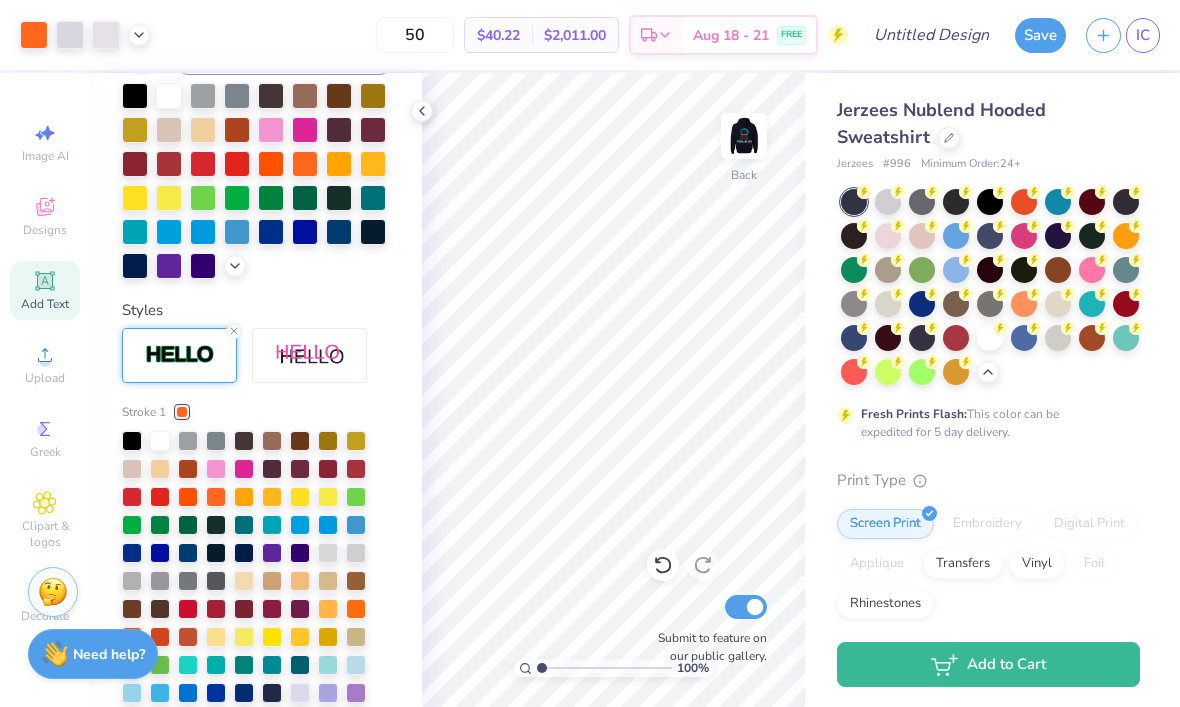 click at bounding box center (244, 525) 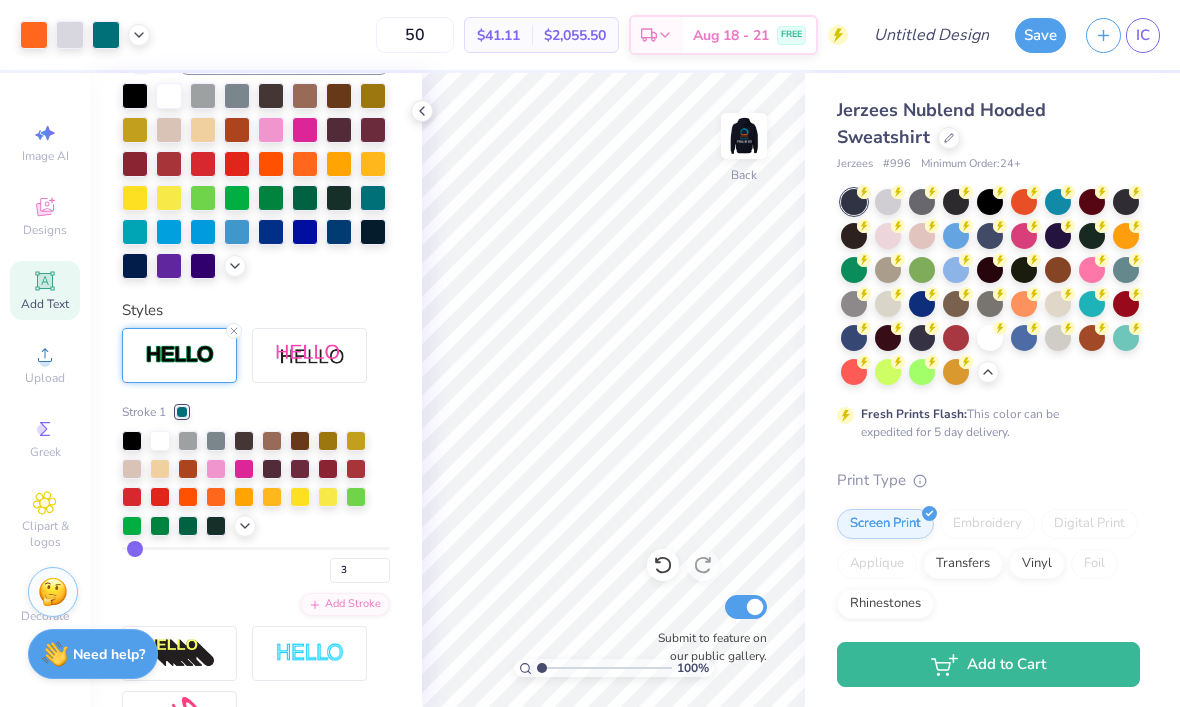 click at bounding box center [744, 136] 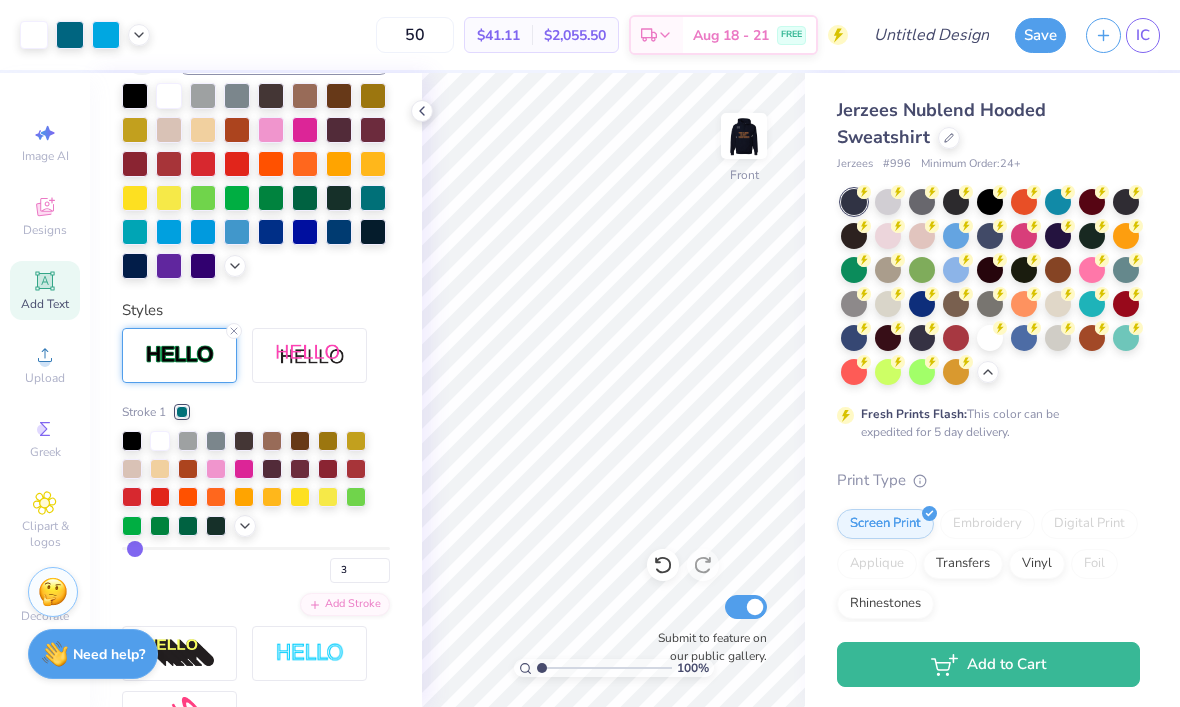 click at bounding box center [744, 136] 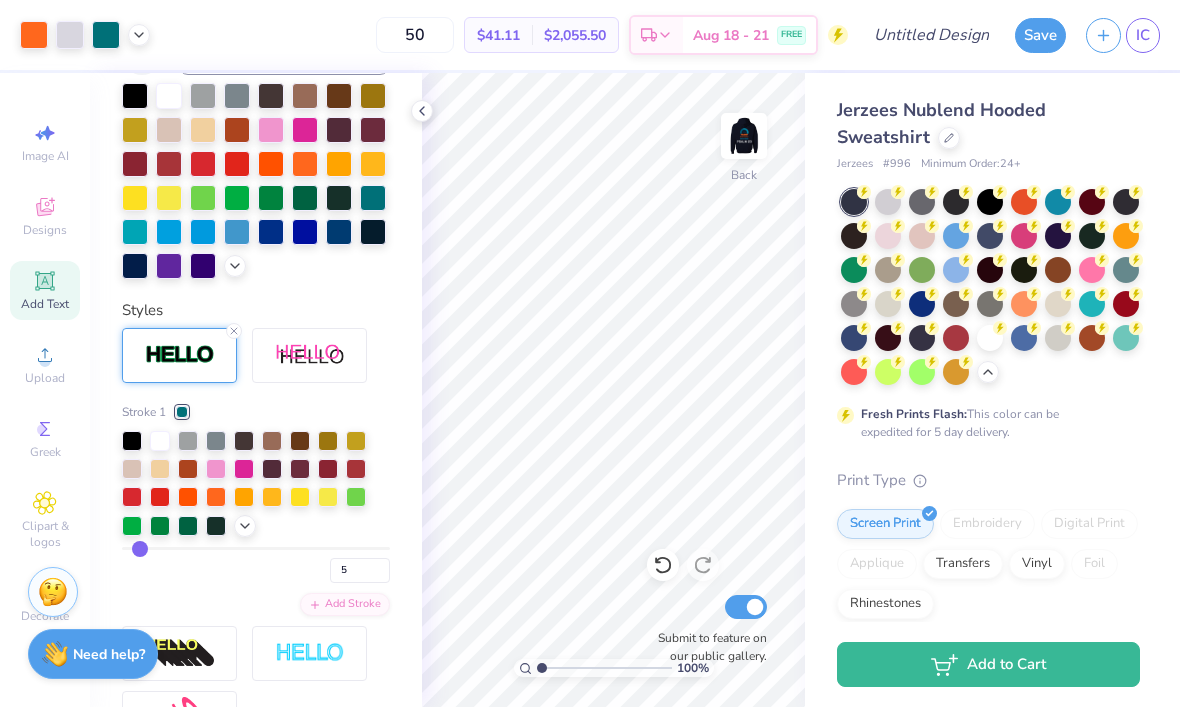 click at bounding box center (1126, 202) 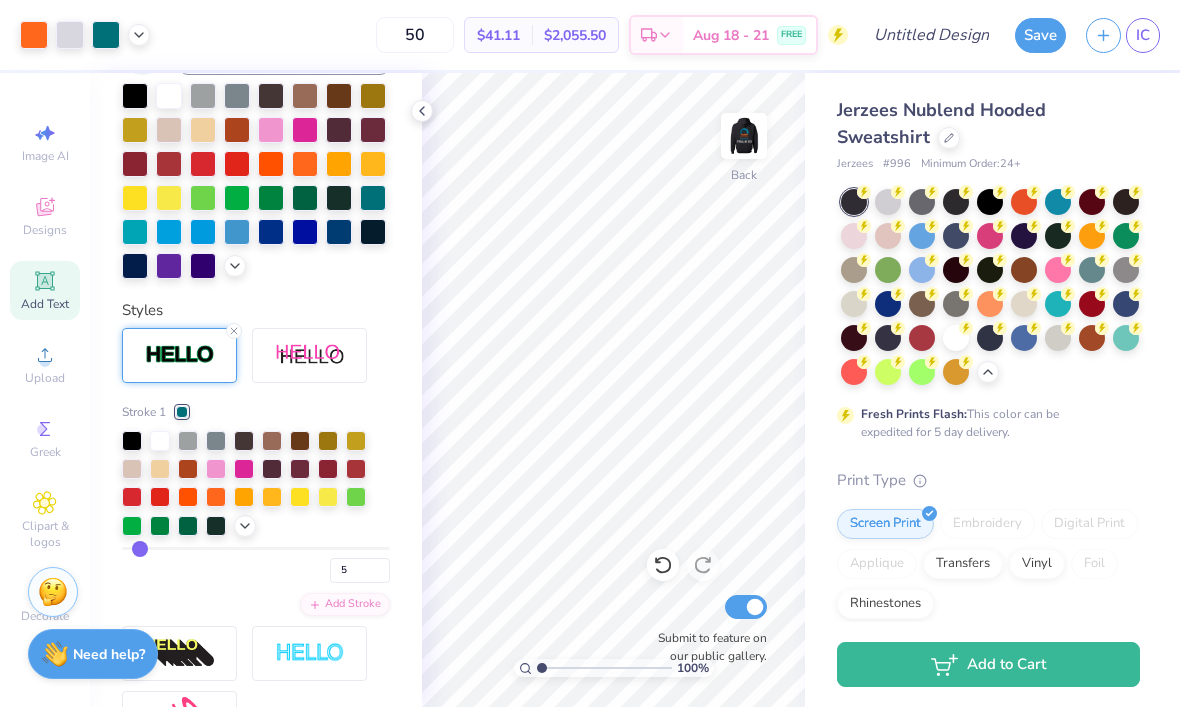 click at bounding box center (744, 136) 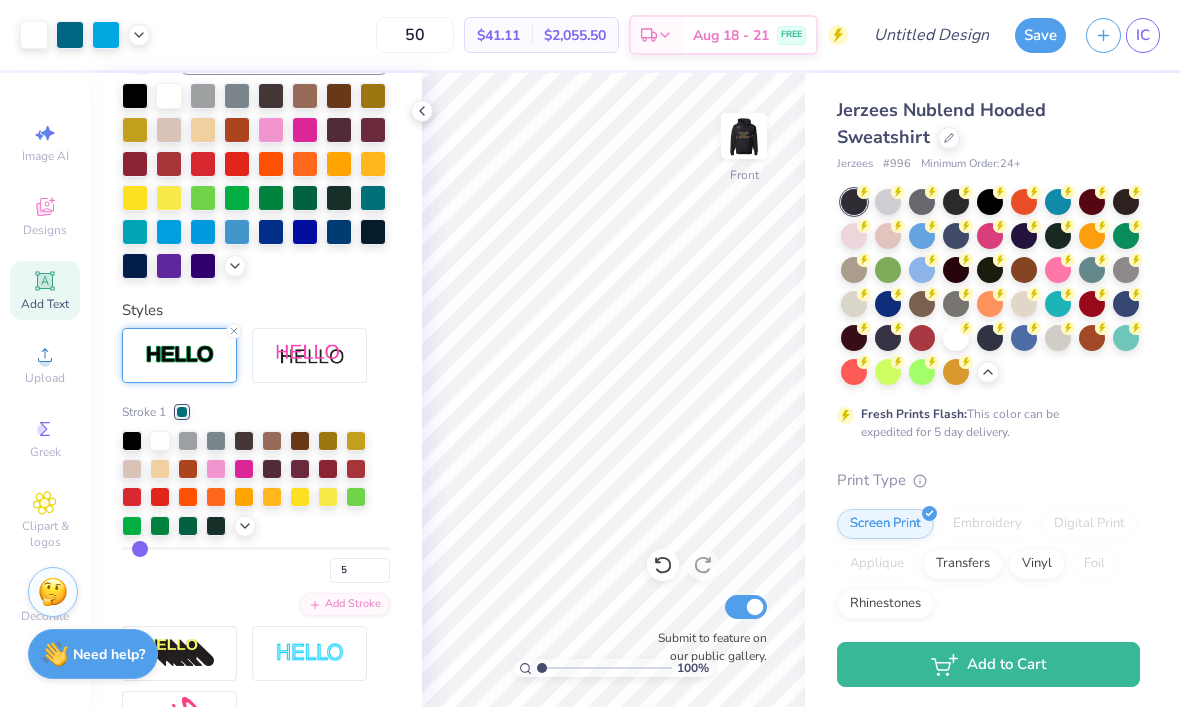 click at bounding box center [744, 136] 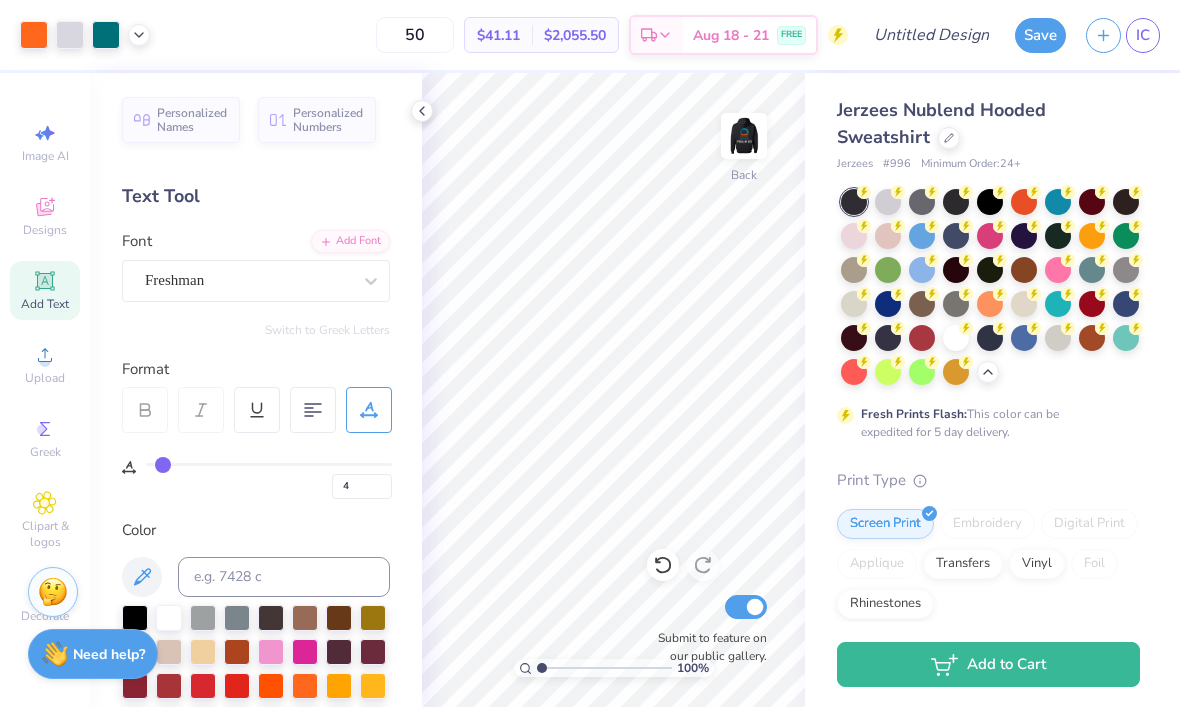 scroll, scrollTop: 0, scrollLeft: 0, axis: both 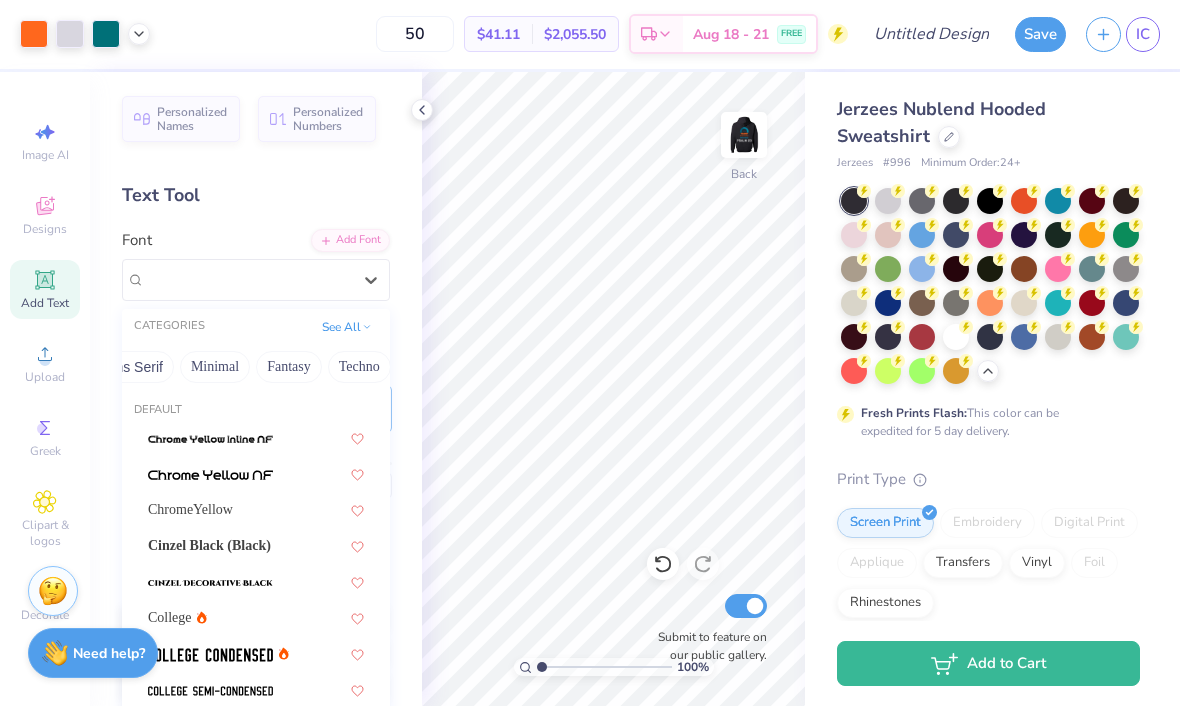 click on "Fantasy" at bounding box center [289, 368] 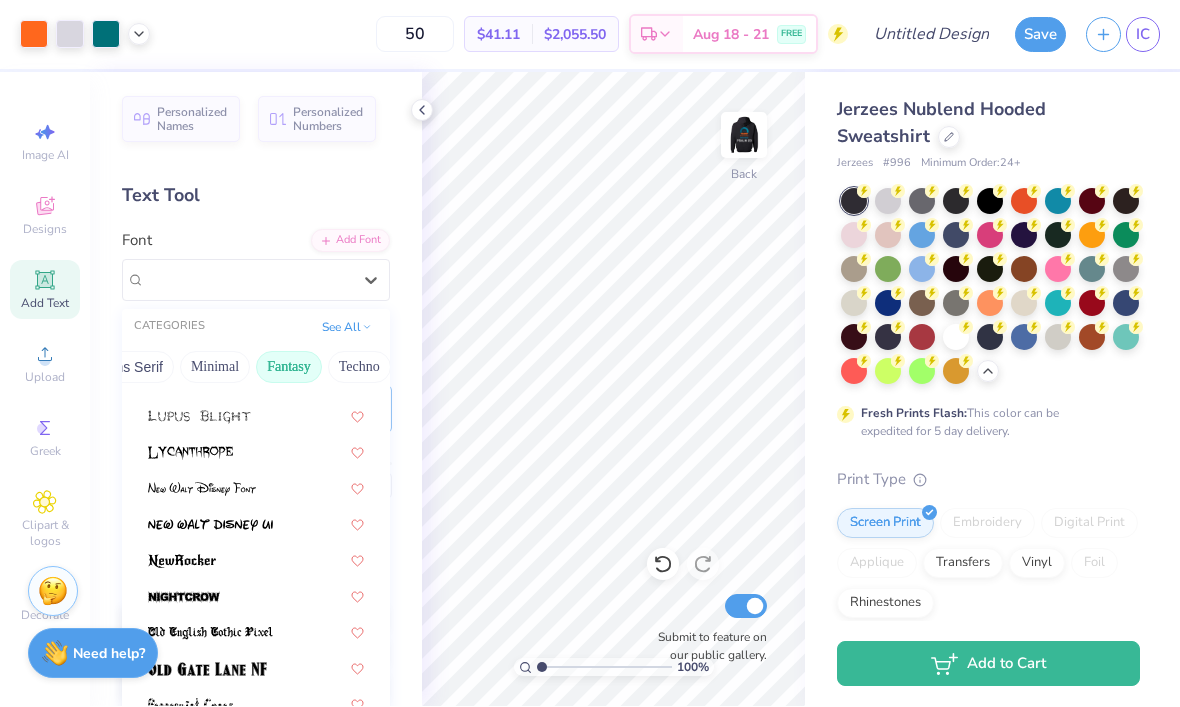 scroll, scrollTop: 417, scrollLeft: 0, axis: vertical 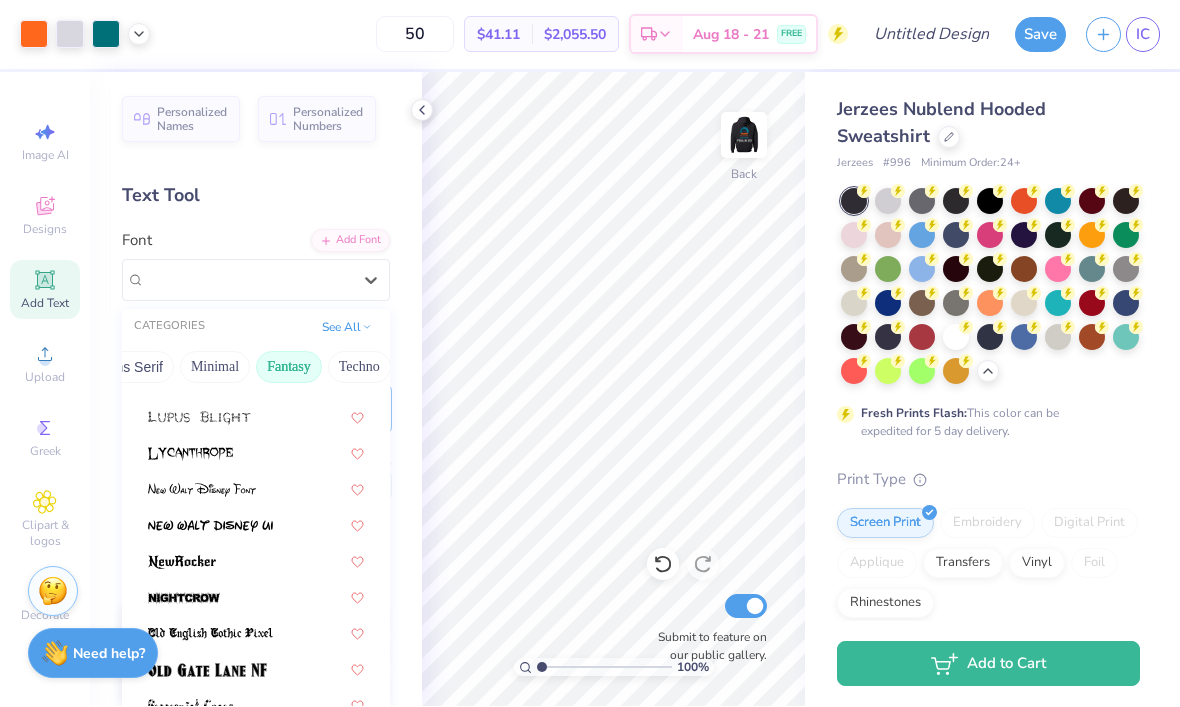 click at bounding box center [202, 491] 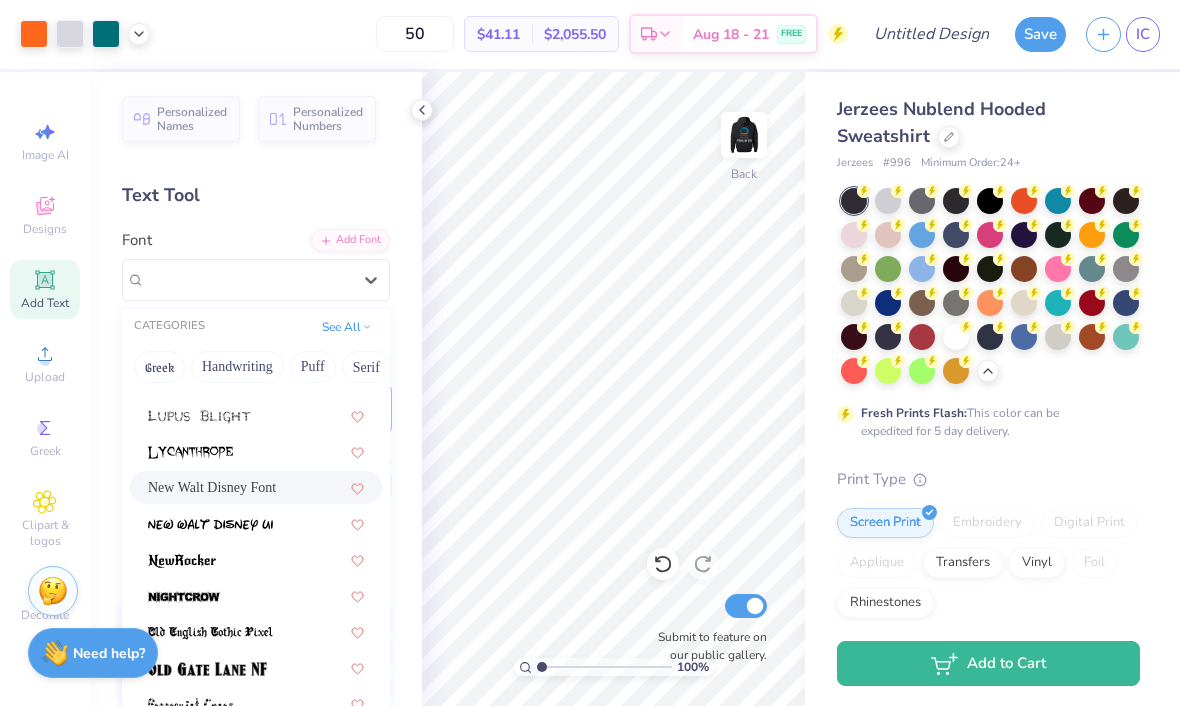 scroll, scrollTop: 417, scrollLeft: 0, axis: vertical 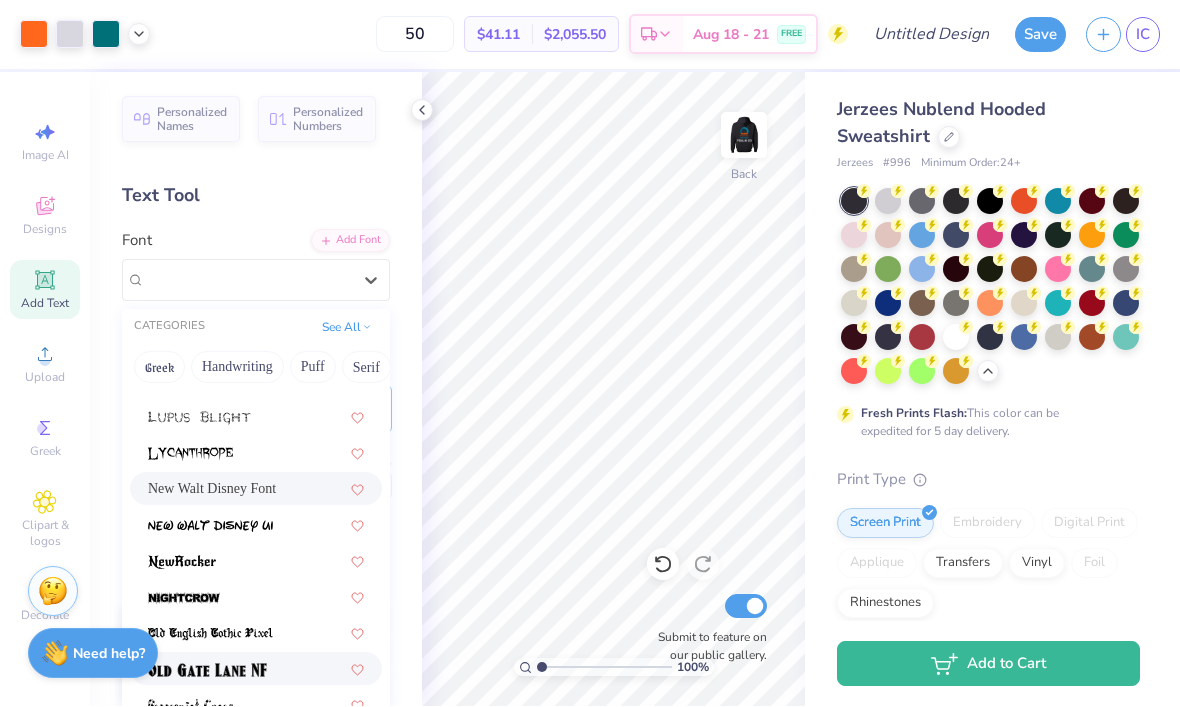 click at bounding box center [207, 671] 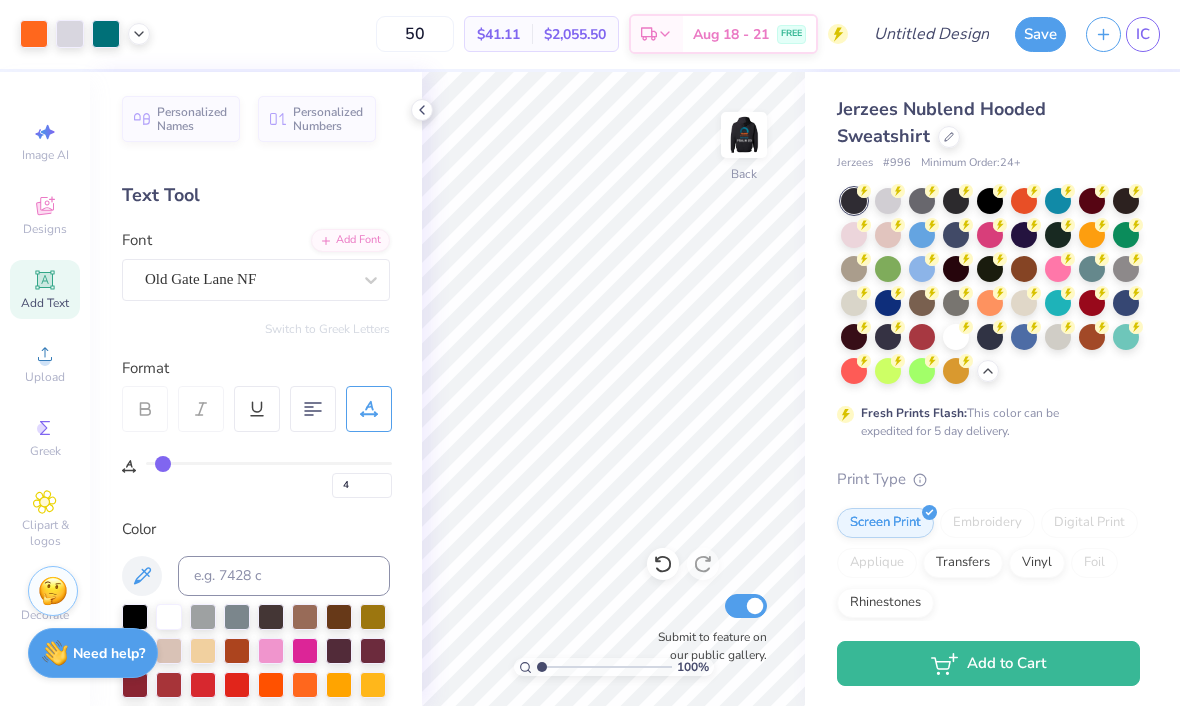click on "Old Gate Lane NF" at bounding box center (248, 280) 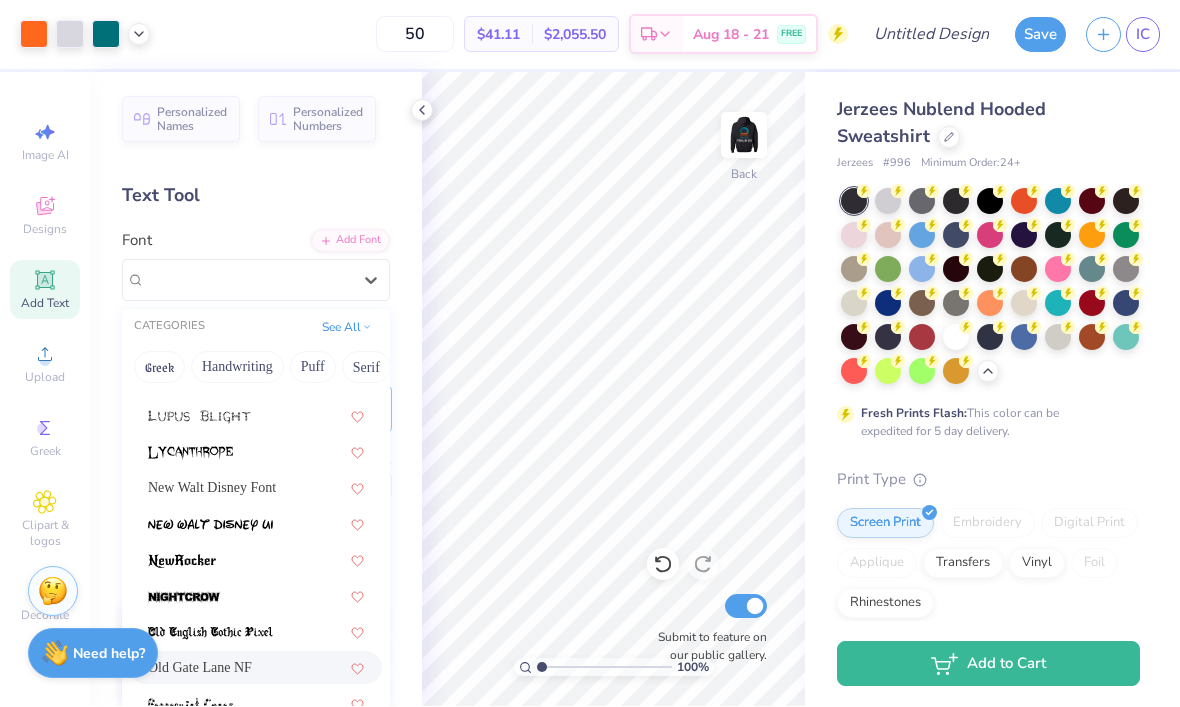 scroll, scrollTop: 418, scrollLeft: 0, axis: vertical 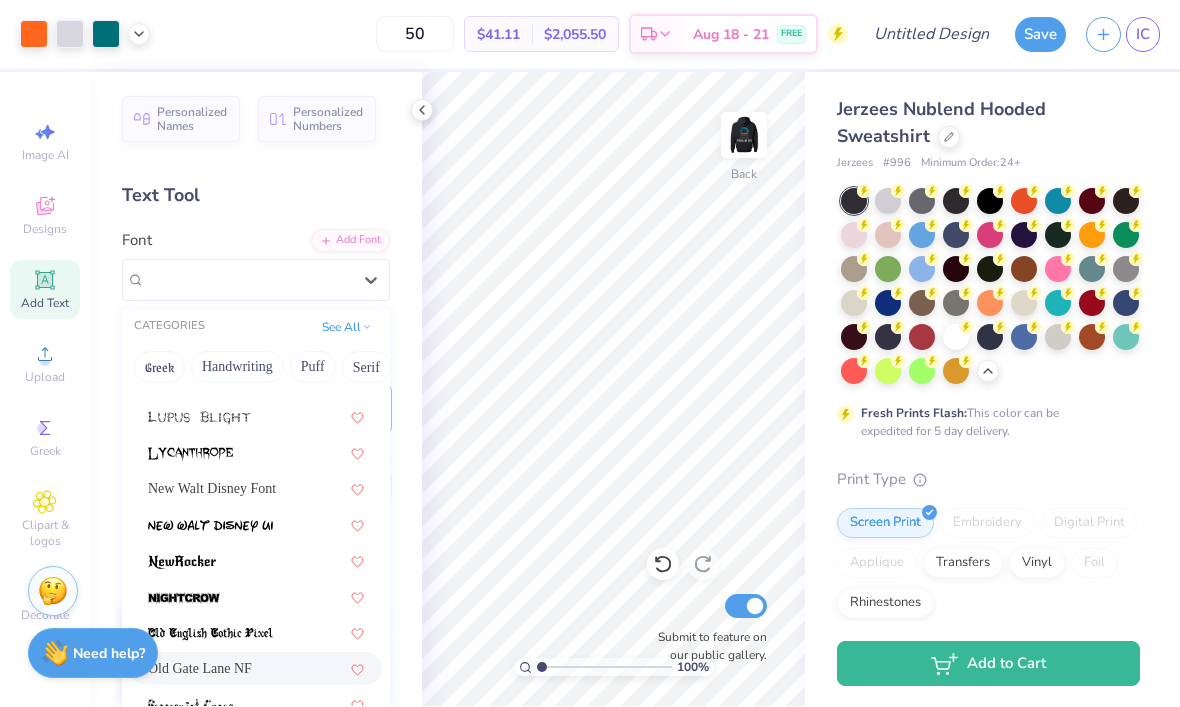 click on "New Walt Disney Font" at bounding box center (212, 489) 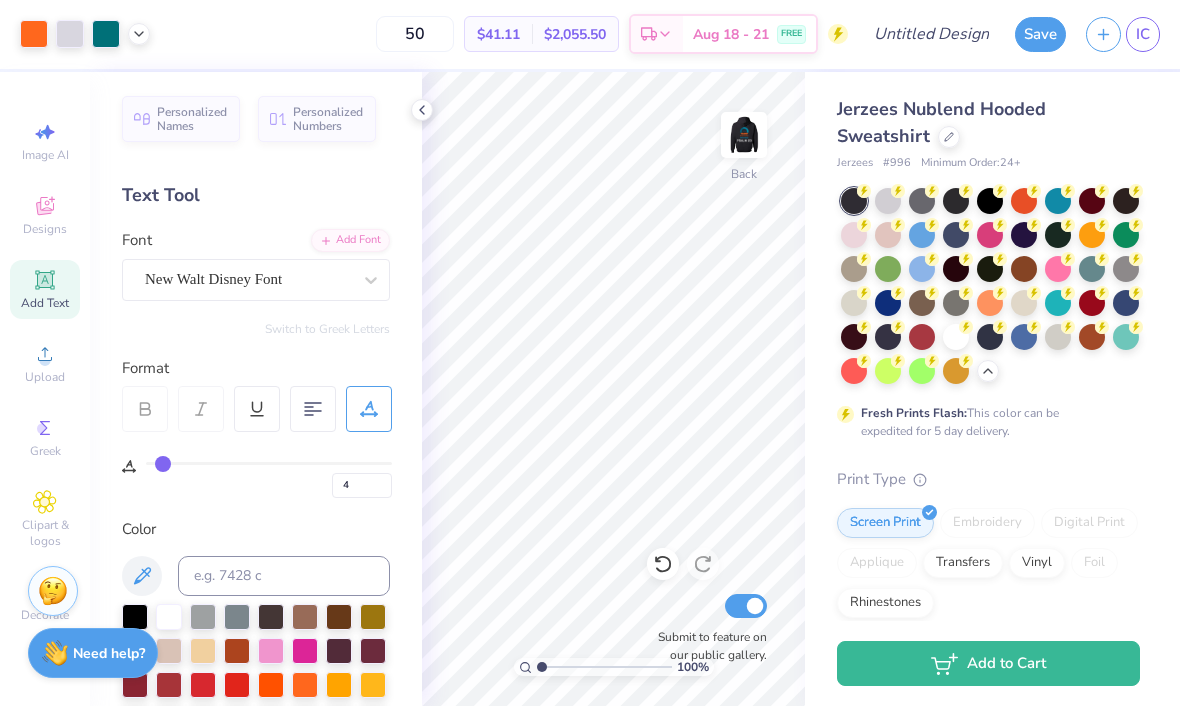 click at bounding box center [371, 281] 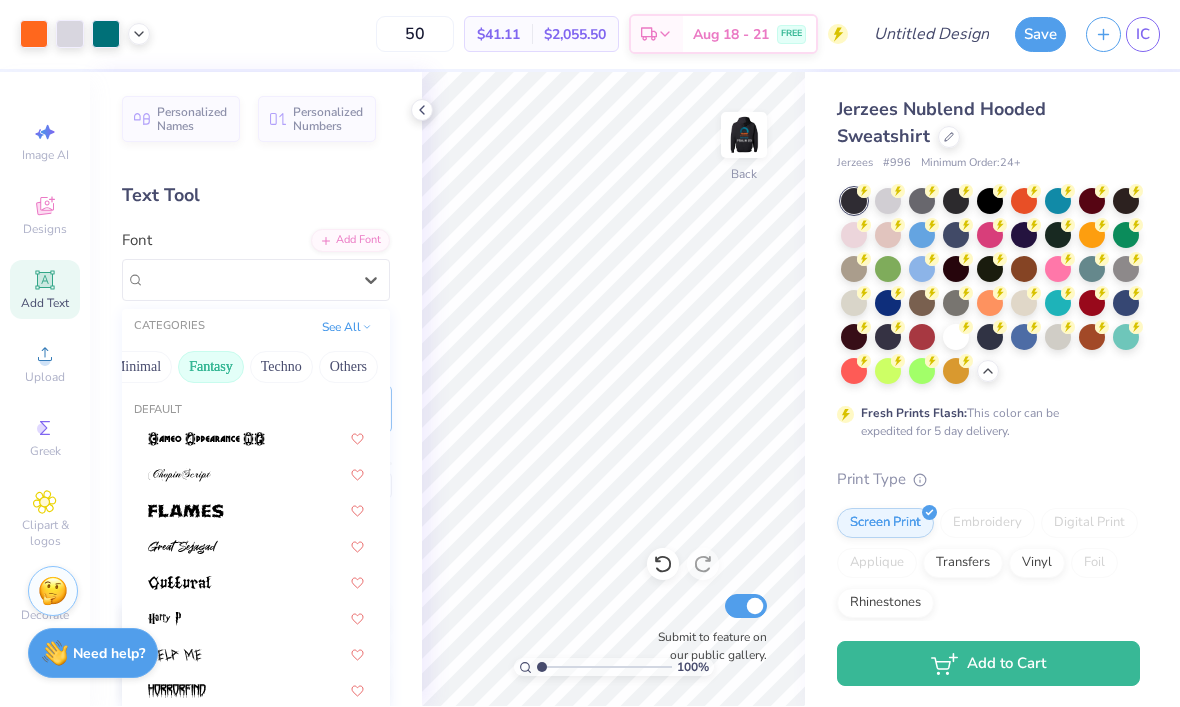 scroll, scrollTop: 0, scrollLeft: 596, axis: horizontal 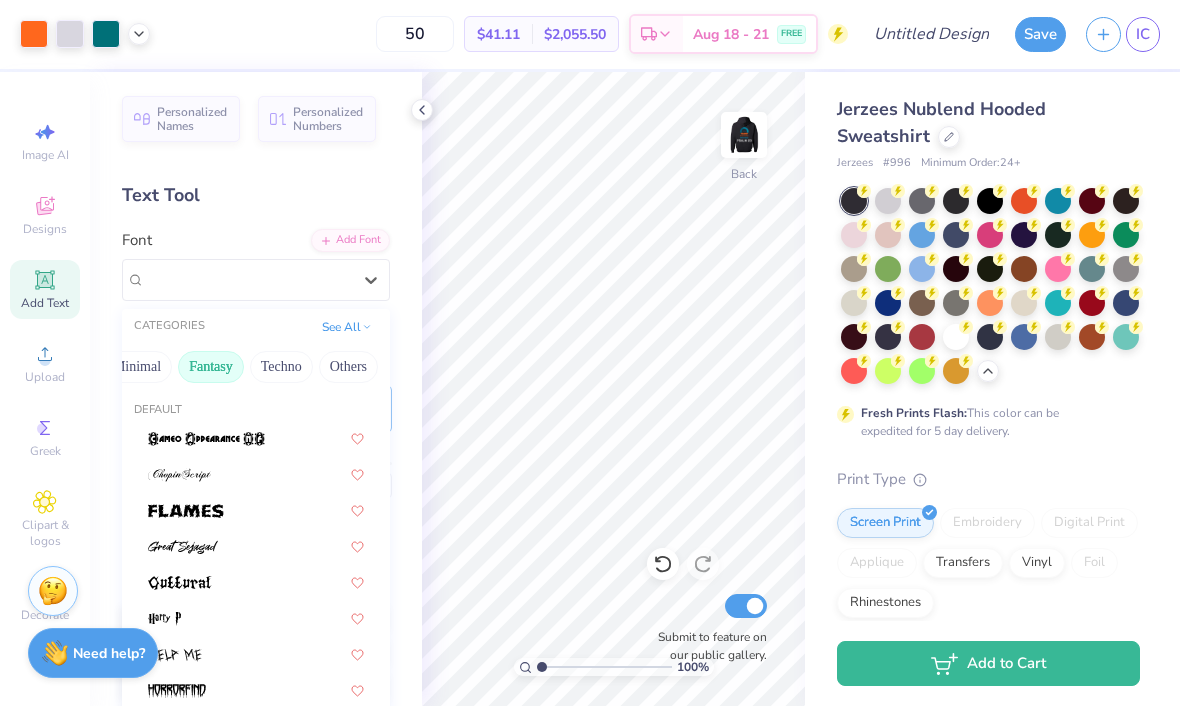 click on "Techno" at bounding box center [281, 368] 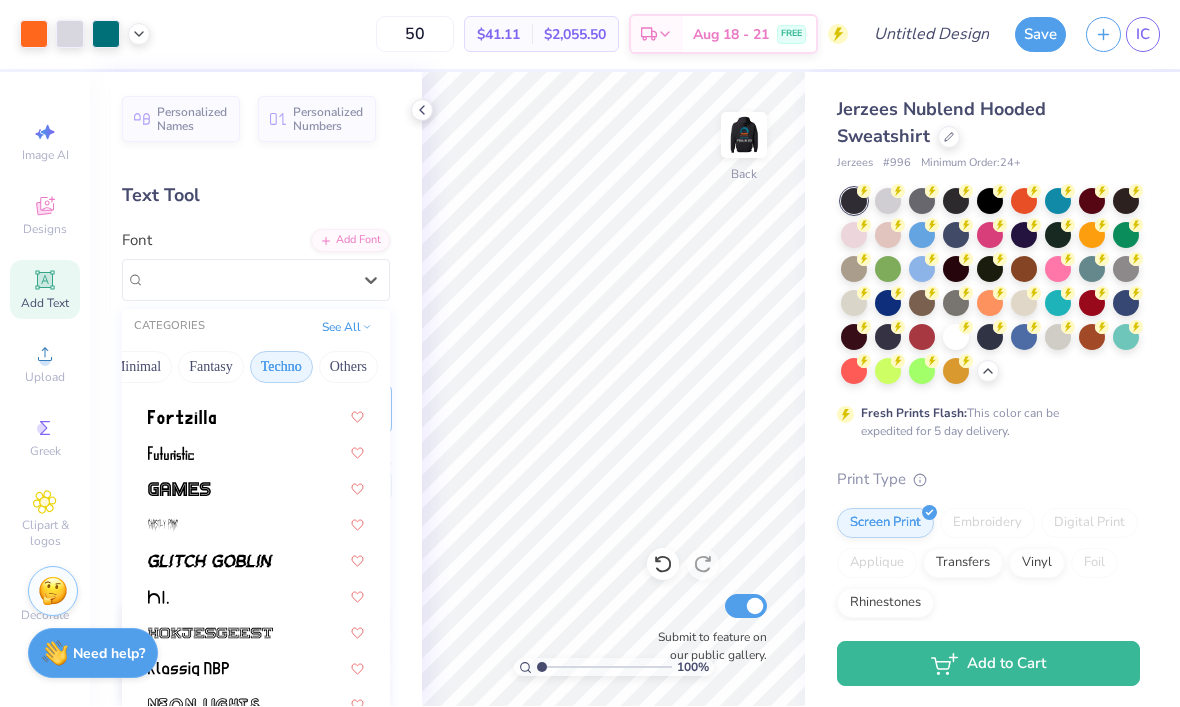 scroll, scrollTop: 345, scrollLeft: 0, axis: vertical 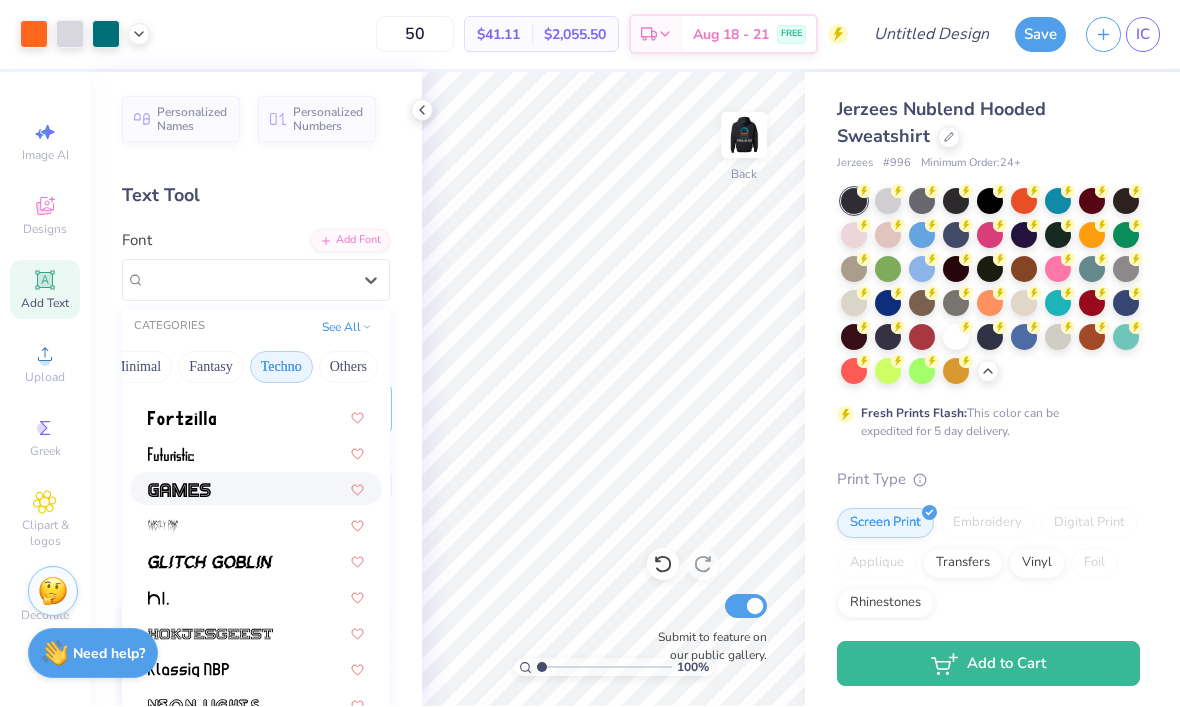 click at bounding box center (179, 491) 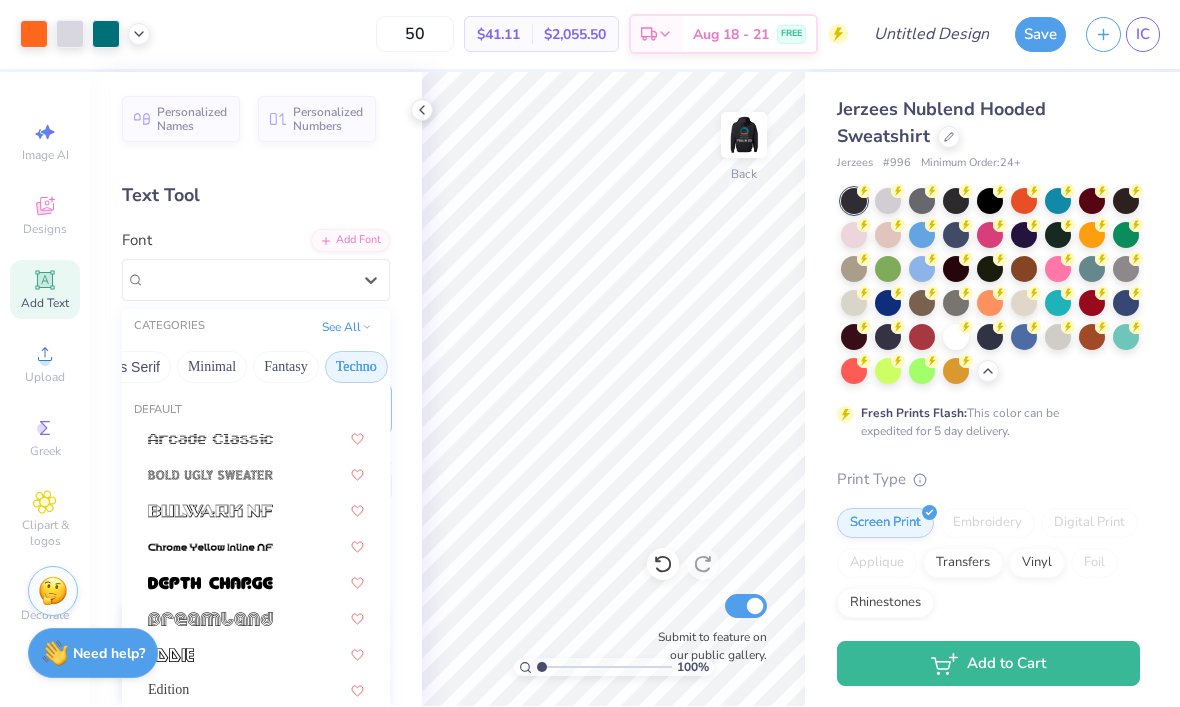 scroll, scrollTop: 0, scrollLeft: 526, axis: horizontal 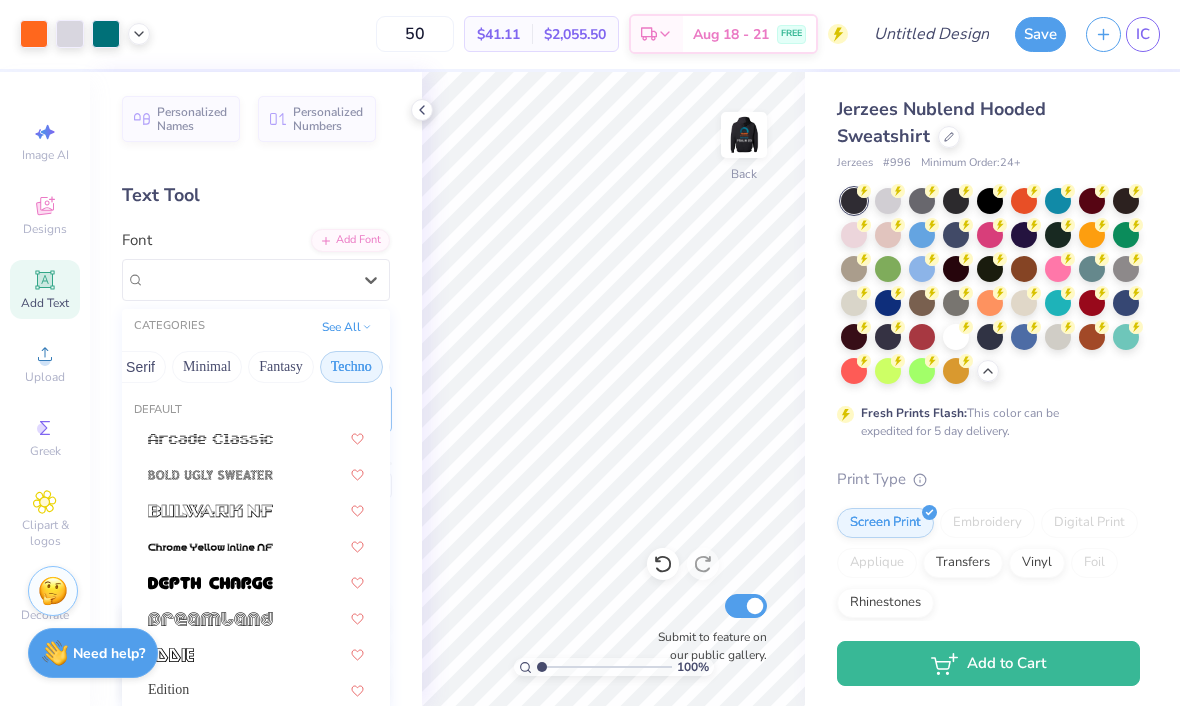 click on "Minimal" at bounding box center [207, 368] 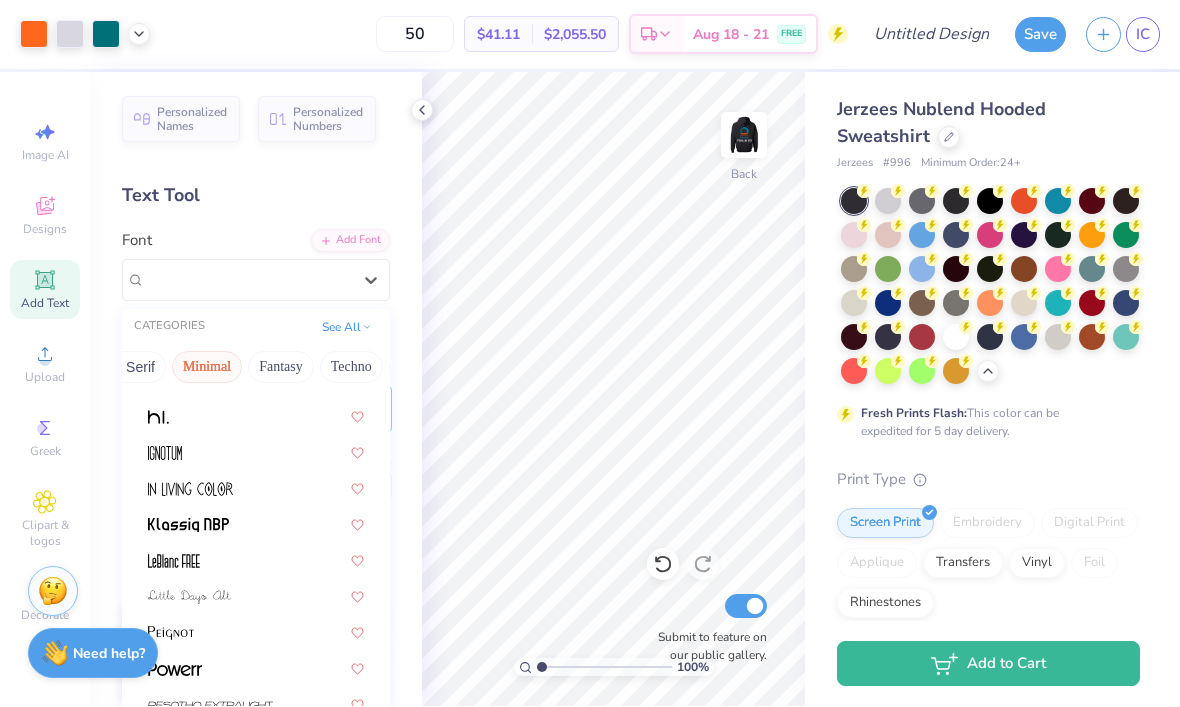 scroll, scrollTop: 381, scrollLeft: 0, axis: vertical 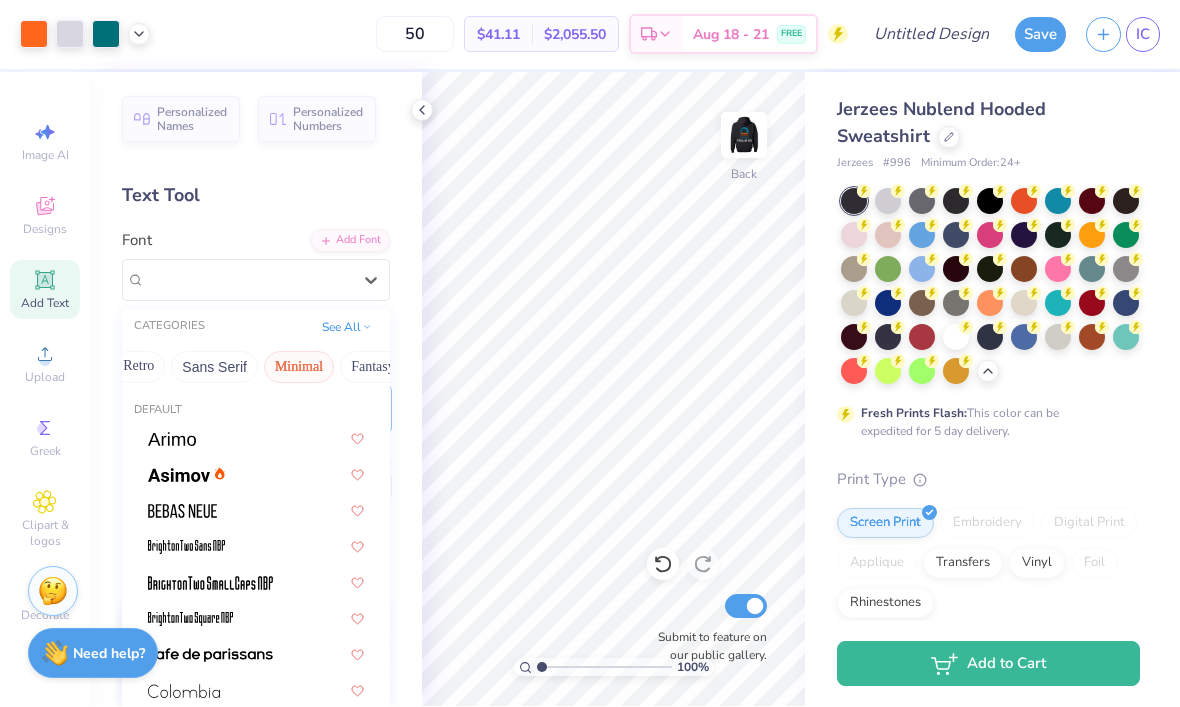 click on "Sans Serif" at bounding box center (214, 368) 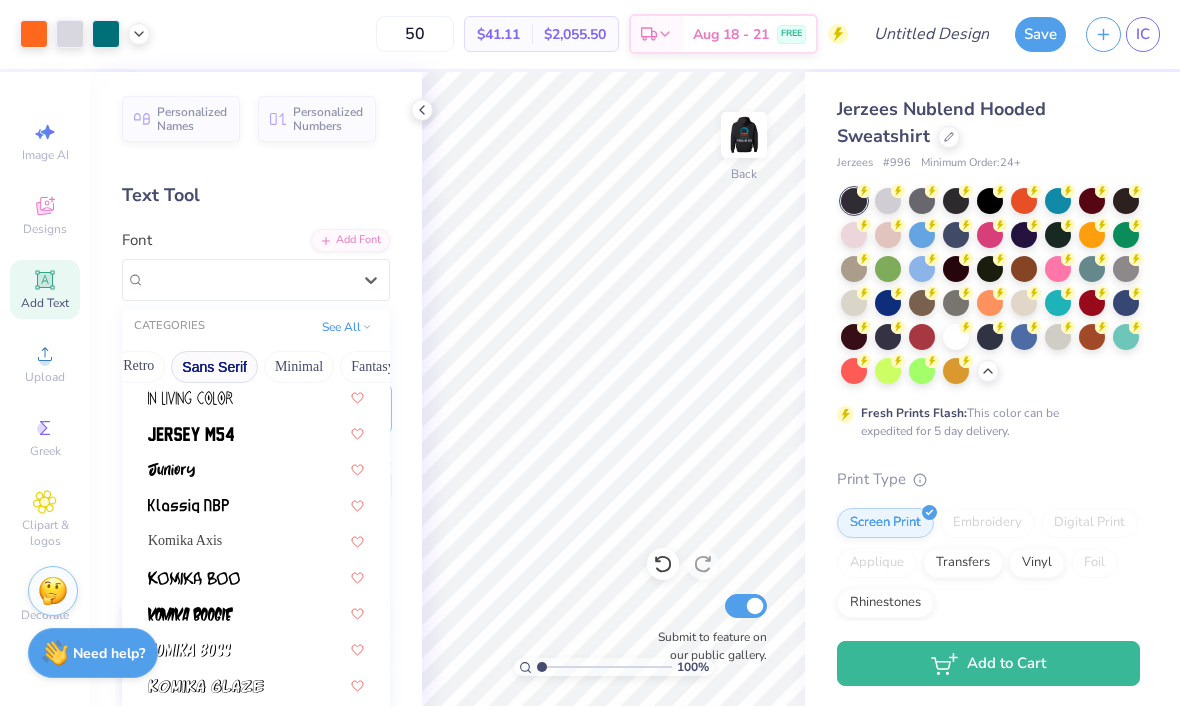 scroll, scrollTop: 714, scrollLeft: 0, axis: vertical 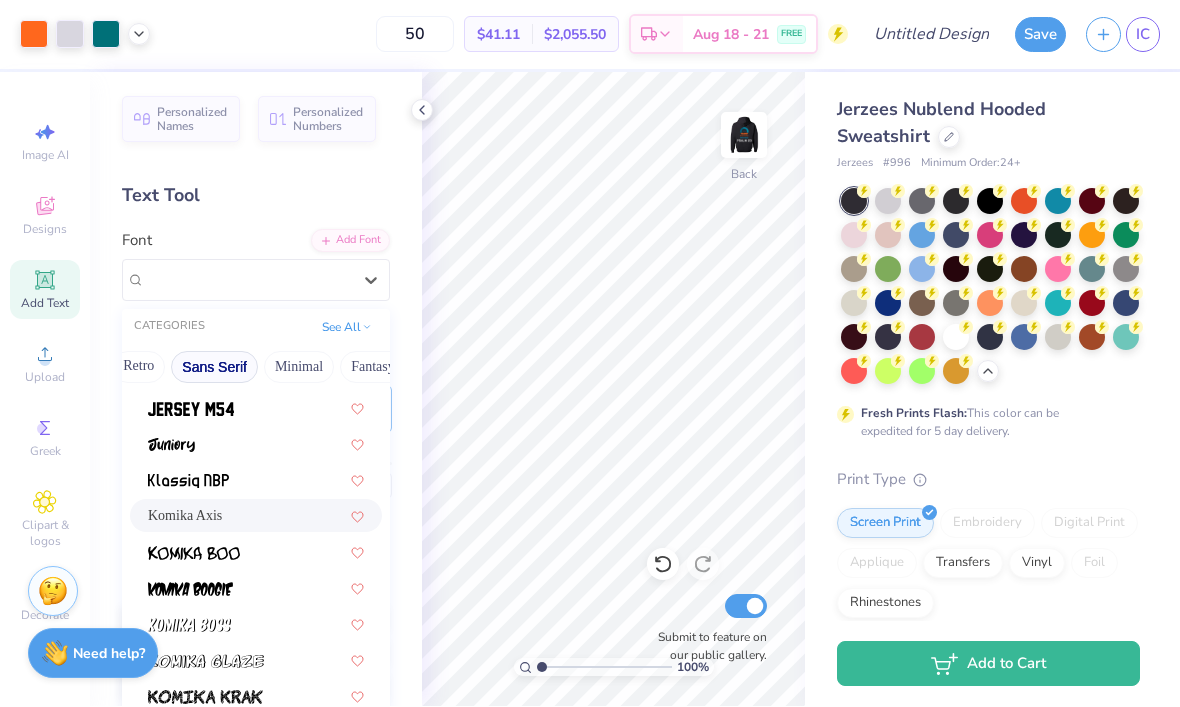 click on "Komika Axis" at bounding box center [185, 516] 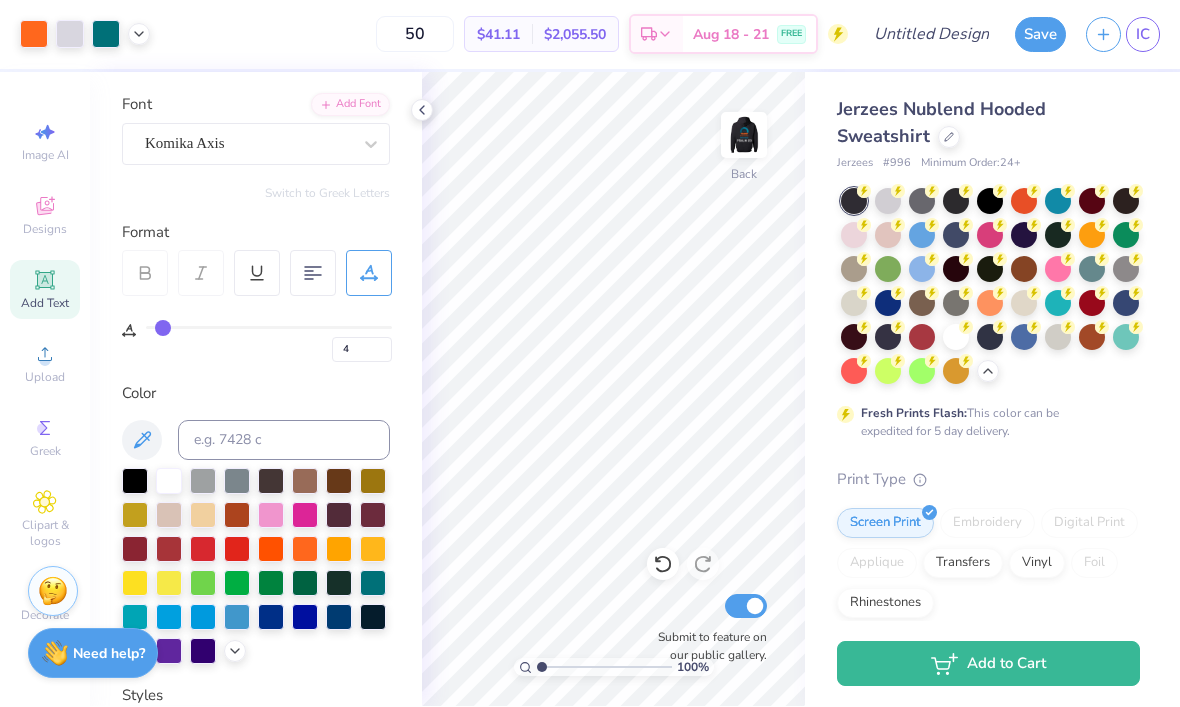 scroll, scrollTop: 134, scrollLeft: 0, axis: vertical 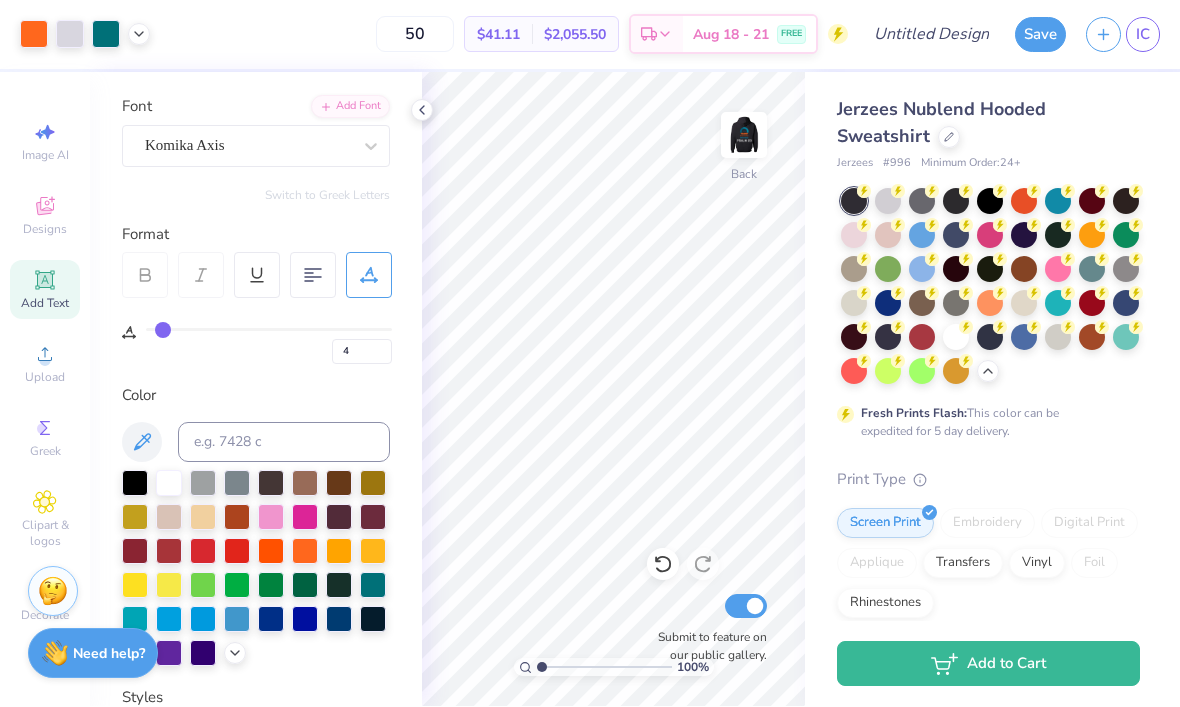 click at bounding box center [135, 484] 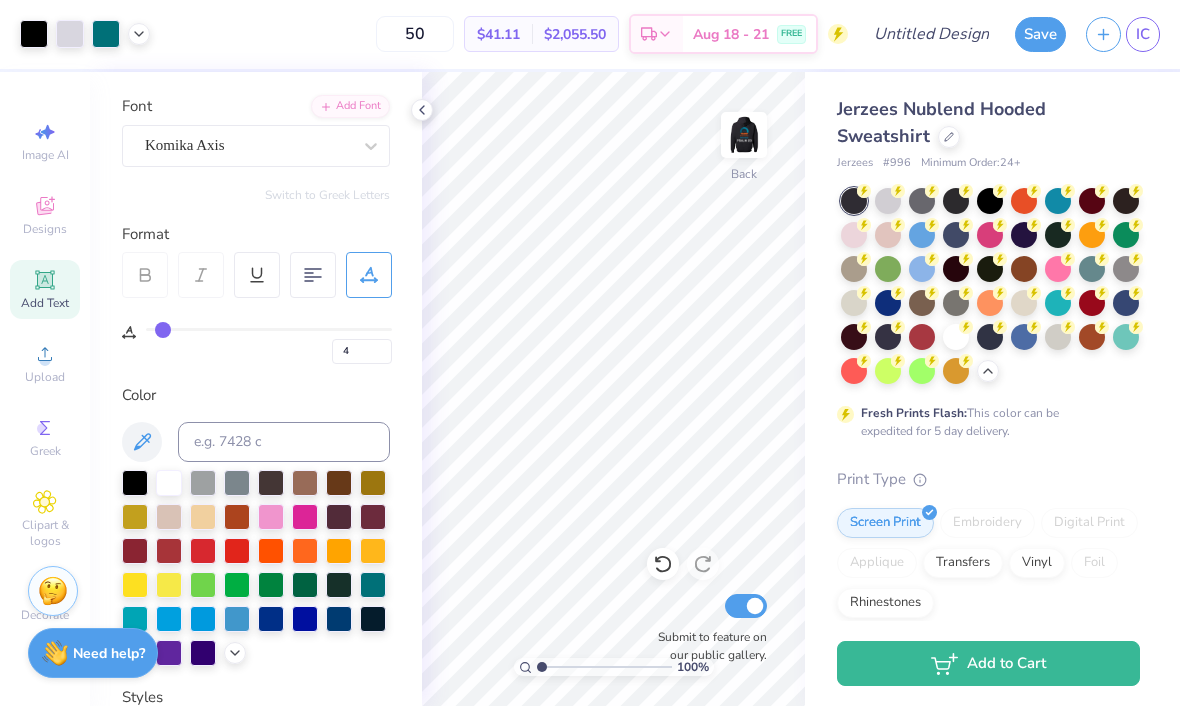click at bounding box center [169, 484] 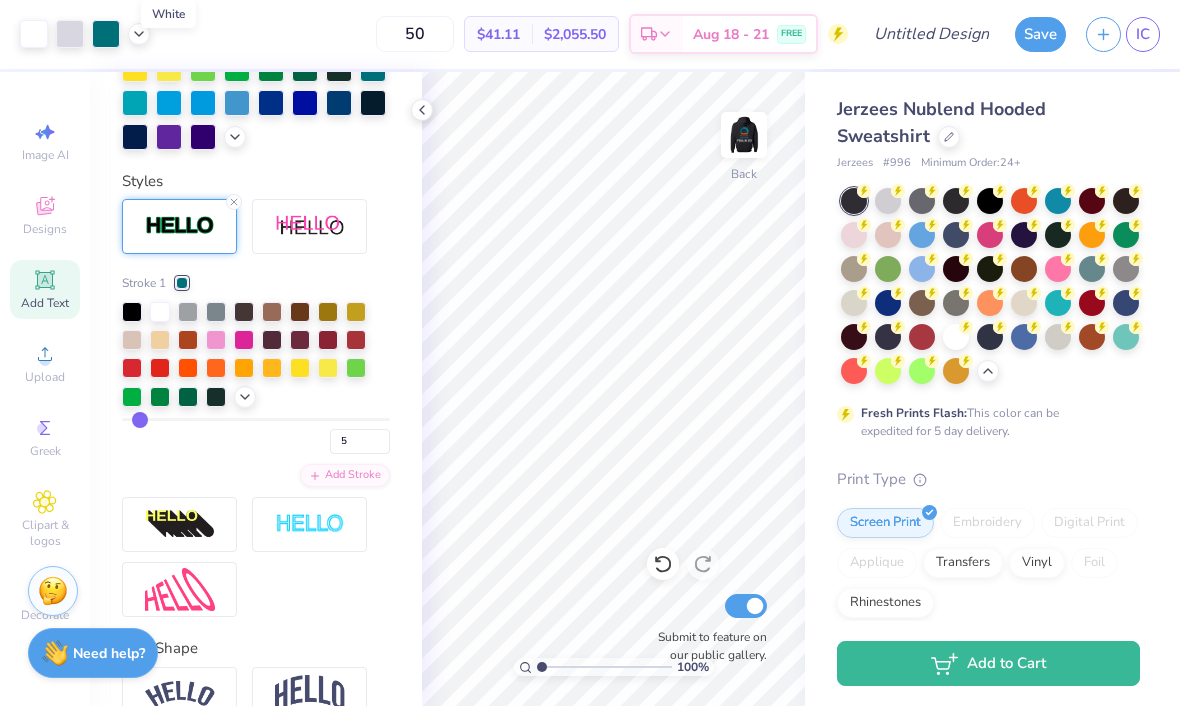 scroll, scrollTop: 653, scrollLeft: 0, axis: vertical 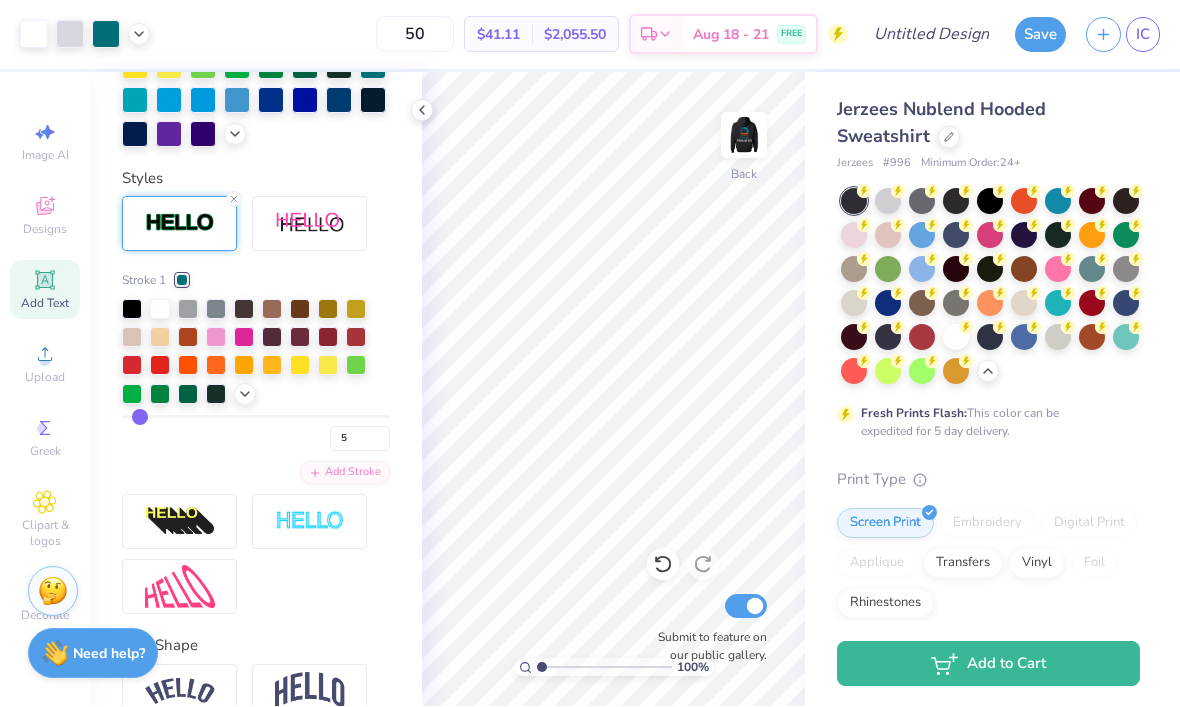 click at bounding box center (188, 310) 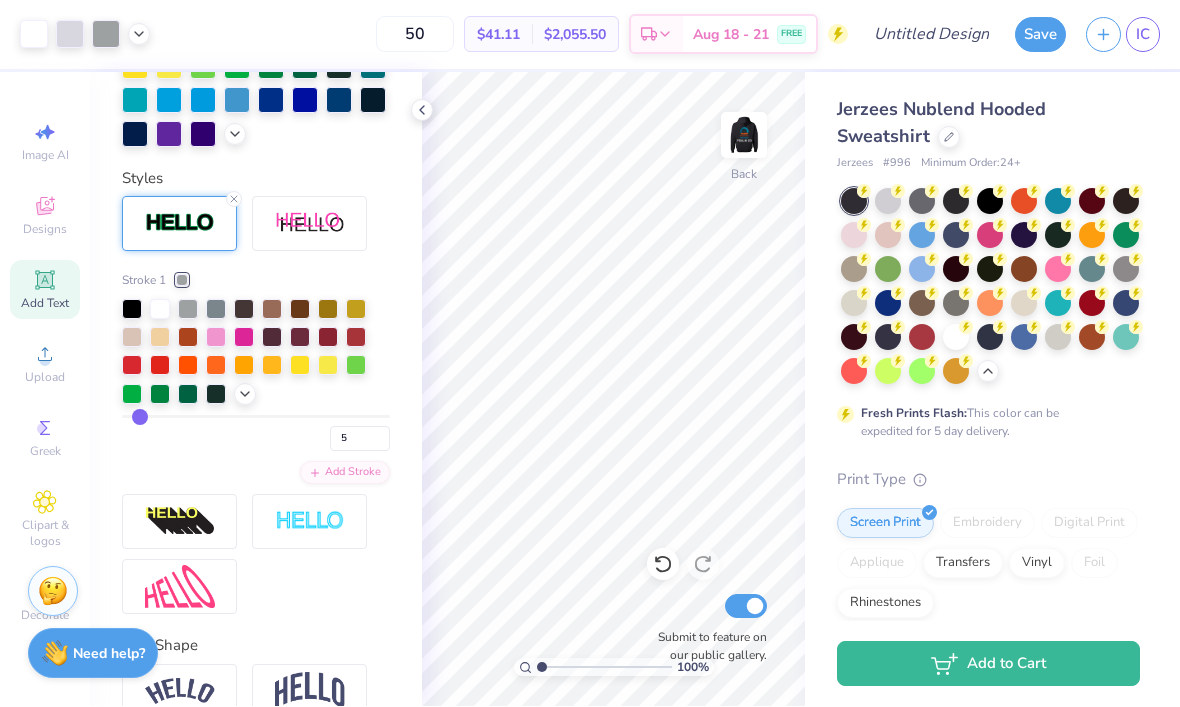 click at bounding box center [160, 310] 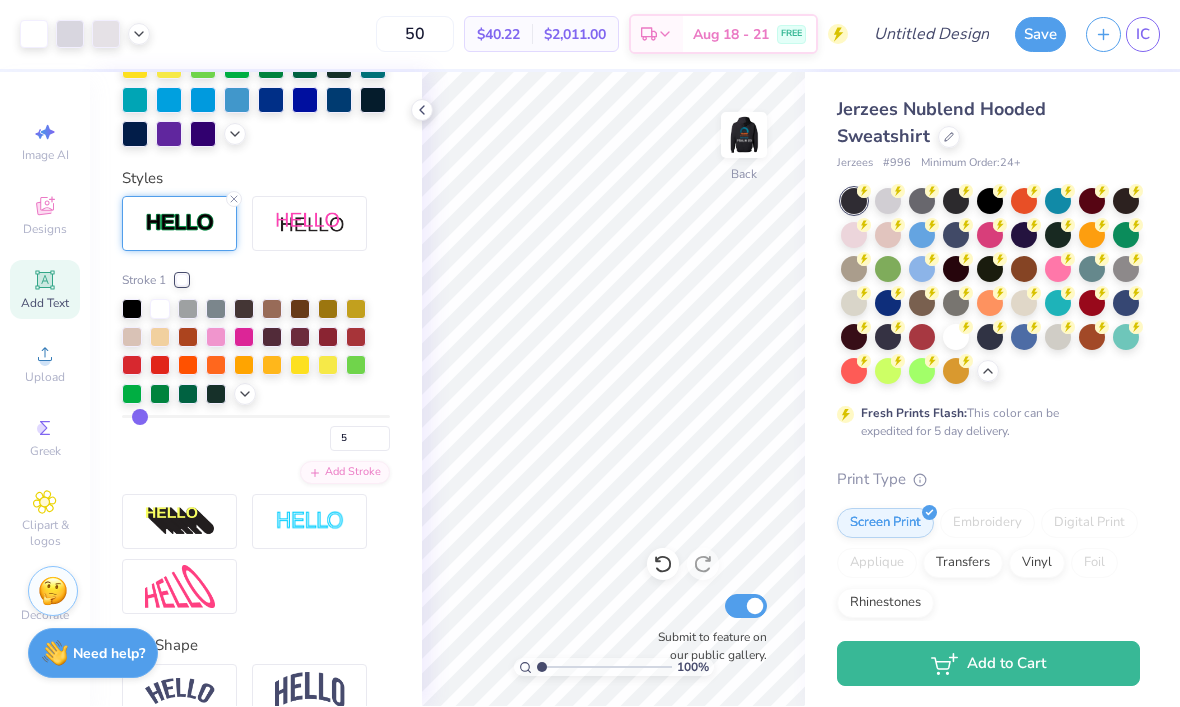 click 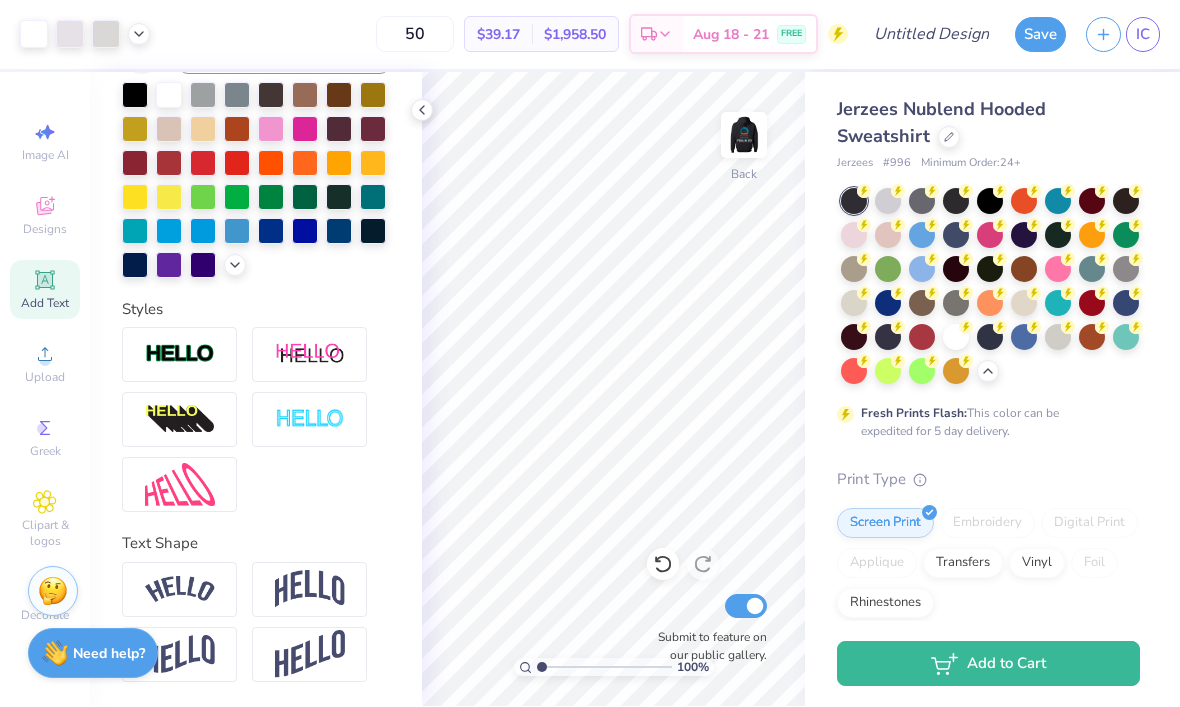 scroll, scrollTop: 523, scrollLeft: 0, axis: vertical 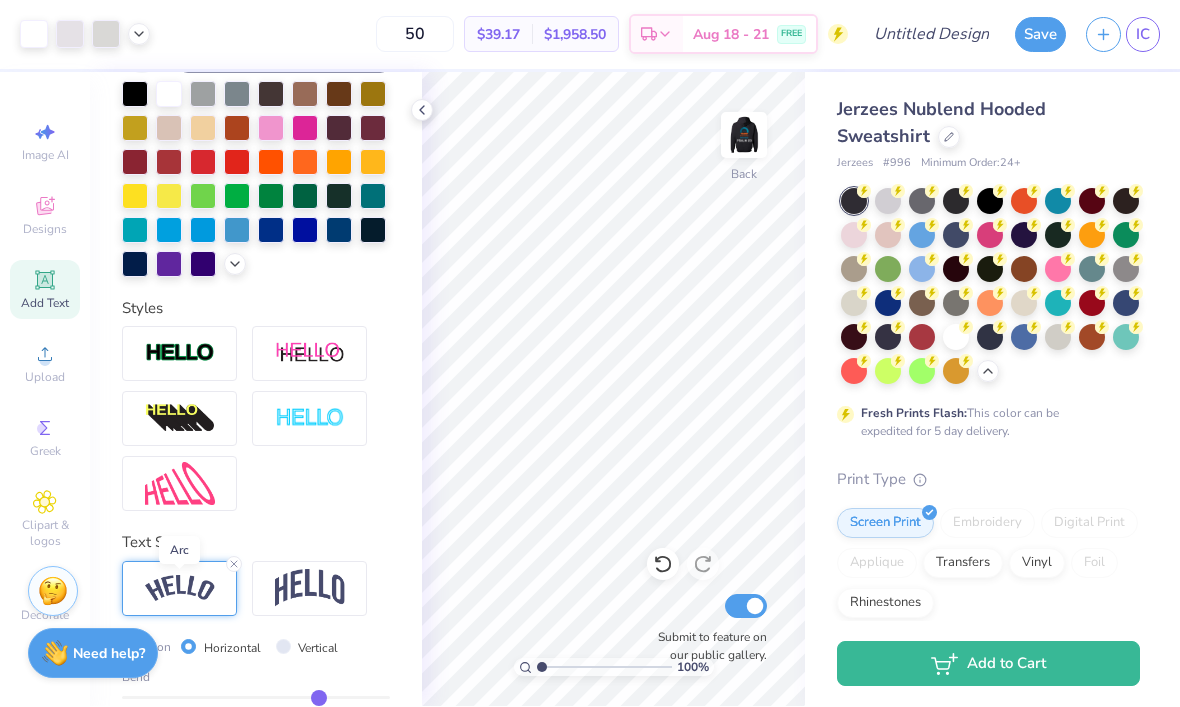 click 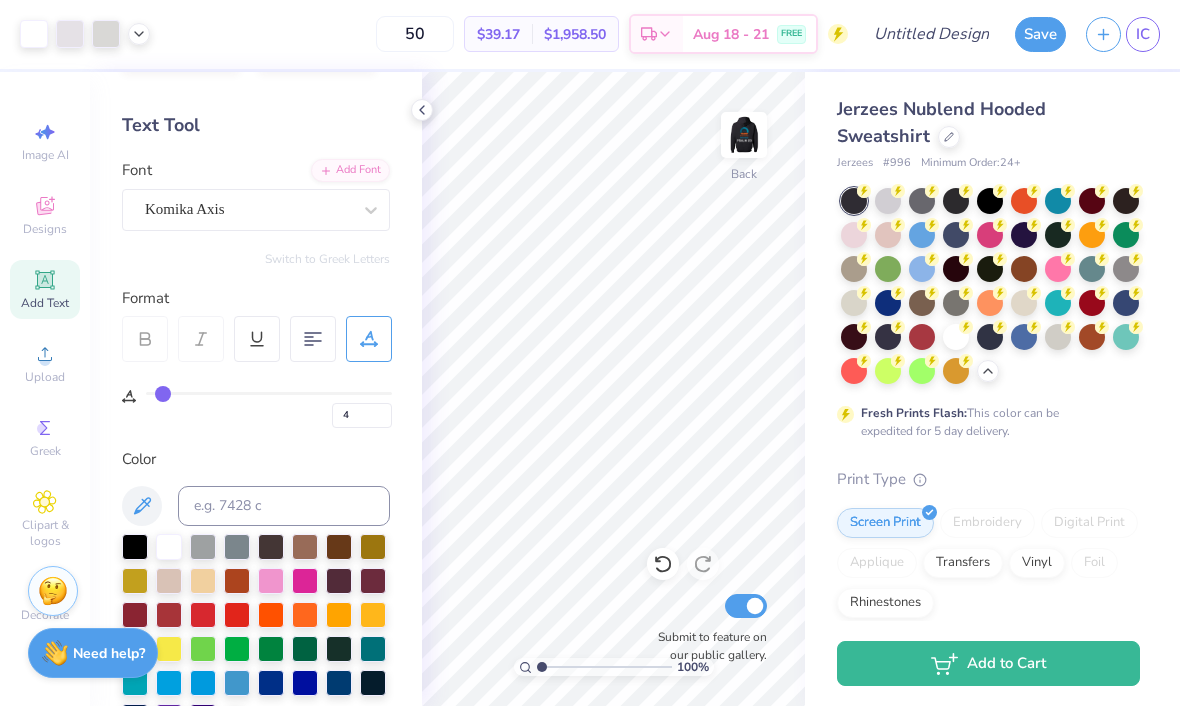 scroll, scrollTop: 69, scrollLeft: 0, axis: vertical 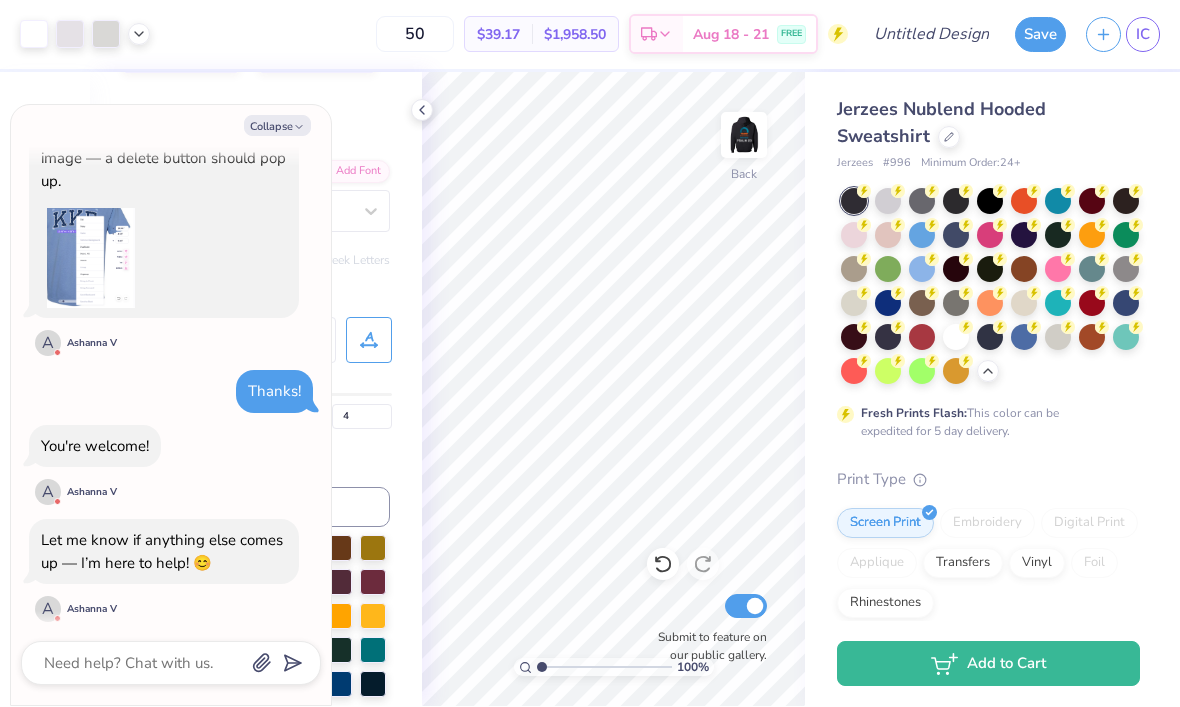click on "Collapse" at bounding box center [277, 126] 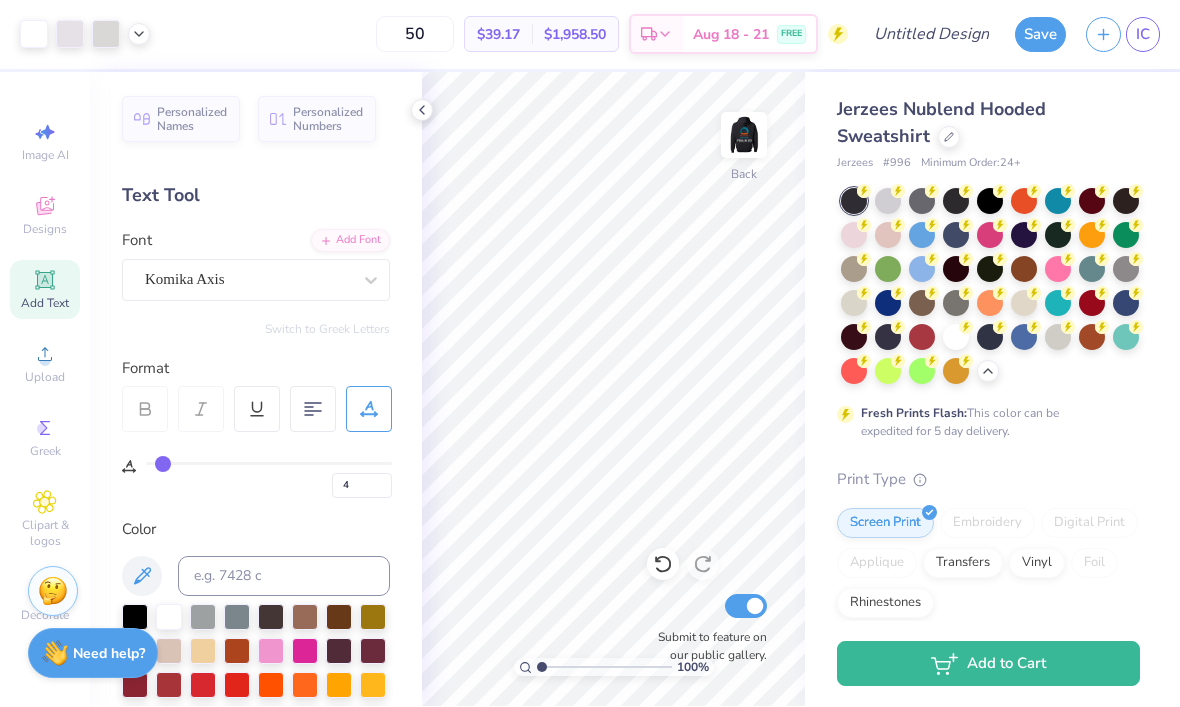 scroll, scrollTop: 0, scrollLeft: 0, axis: both 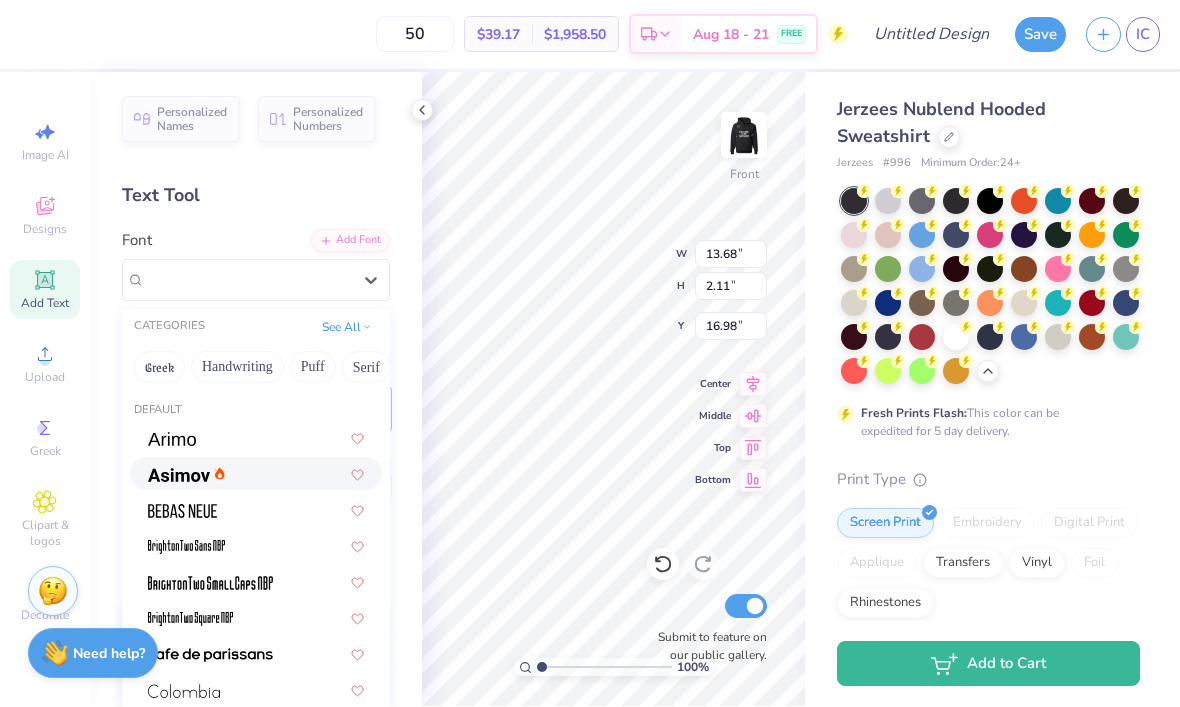 click at bounding box center [179, 476] 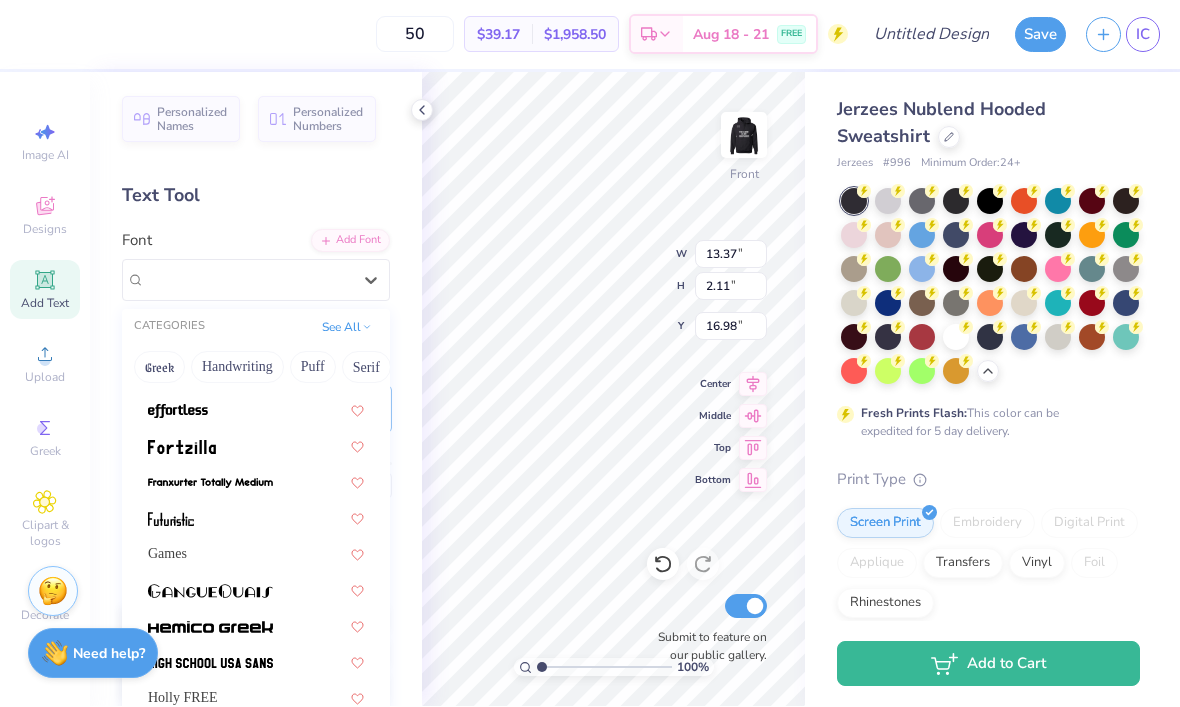 scroll, scrollTop: 317, scrollLeft: 0, axis: vertical 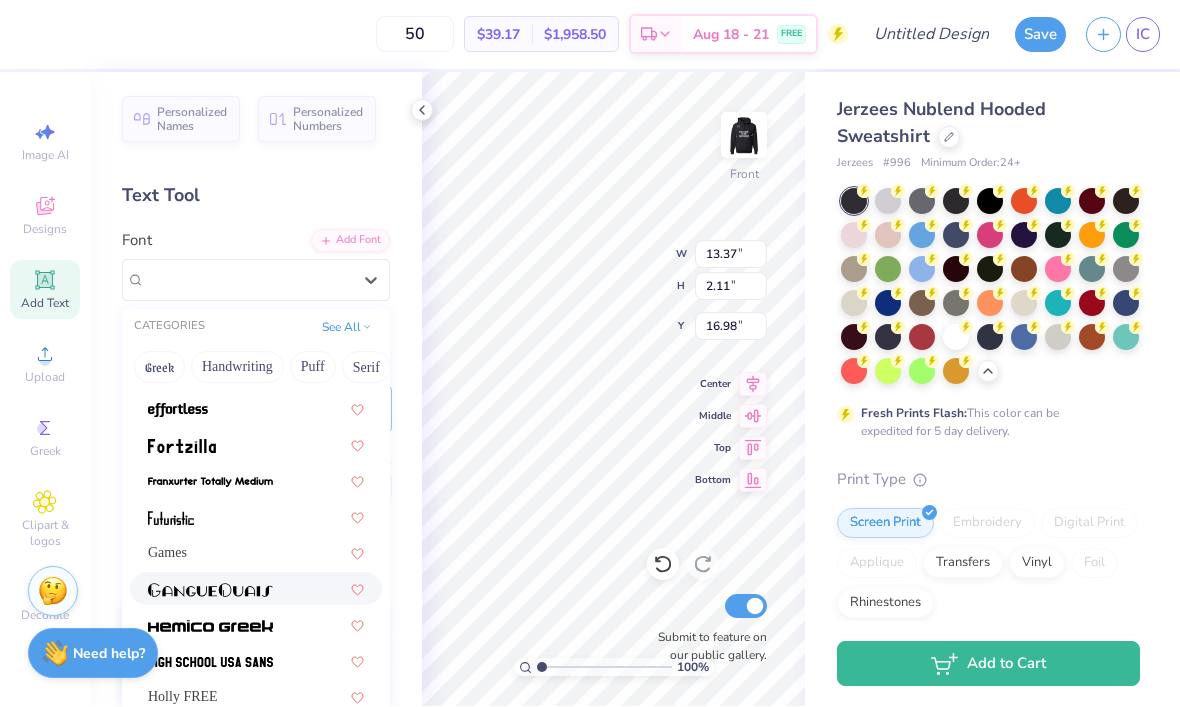 click at bounding box center (210, 591) 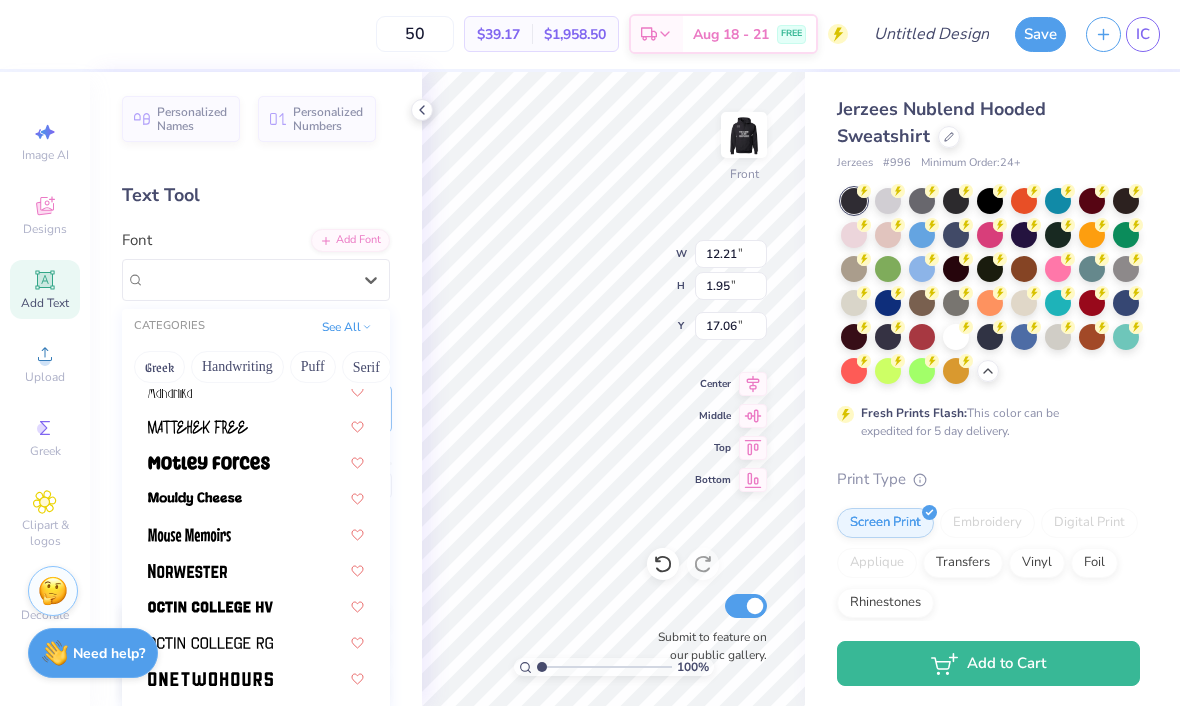 scroll, scrollTop: 1680, scrollLeft: 0, axis: vertical 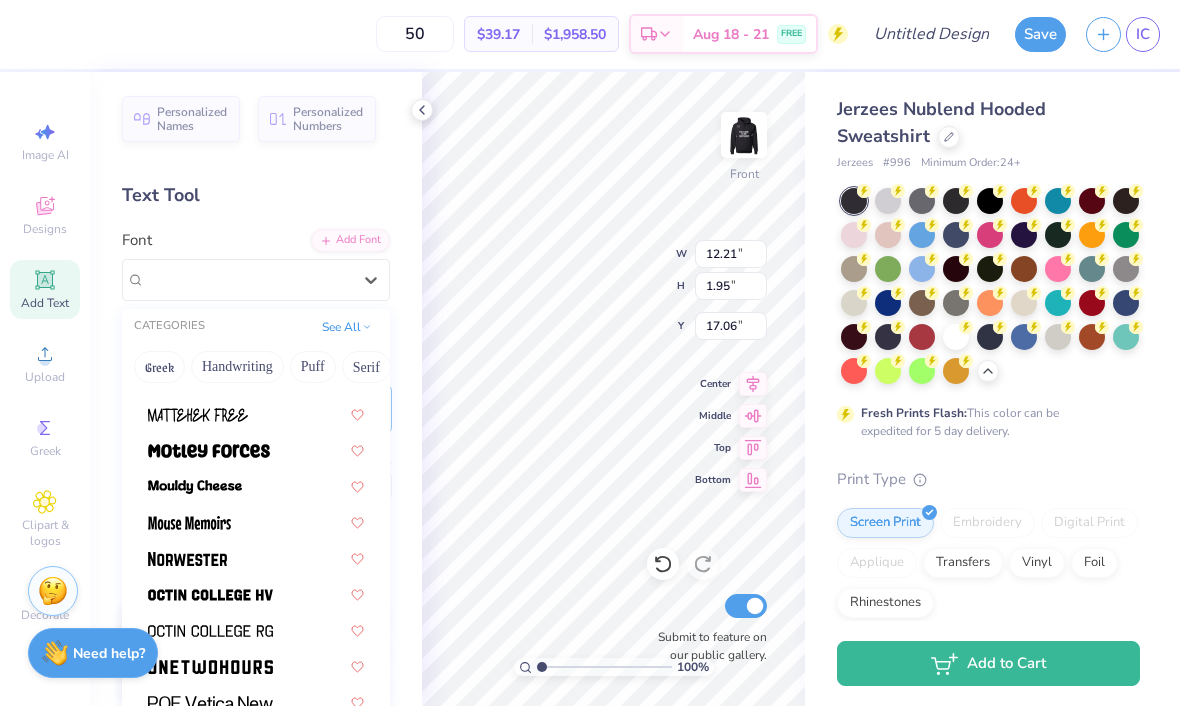 click at bounding box center (210, 596) 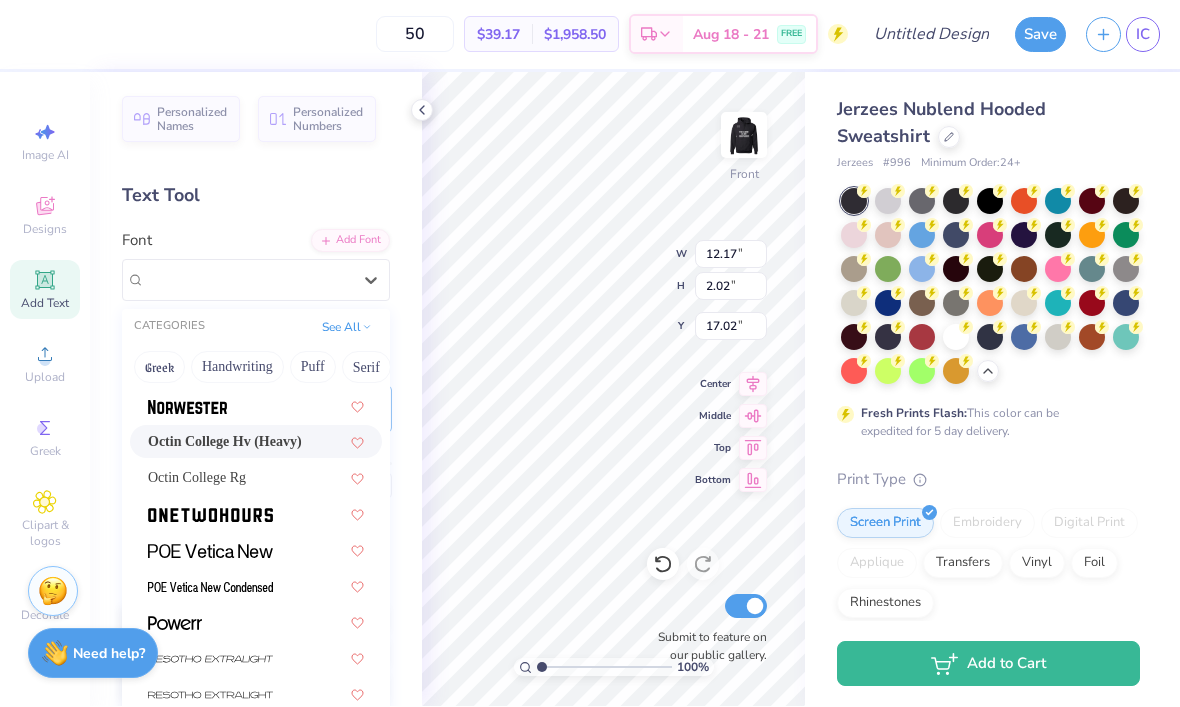 scroll, scrollTop: 1831, scrollLeft: 0, axis: vertical 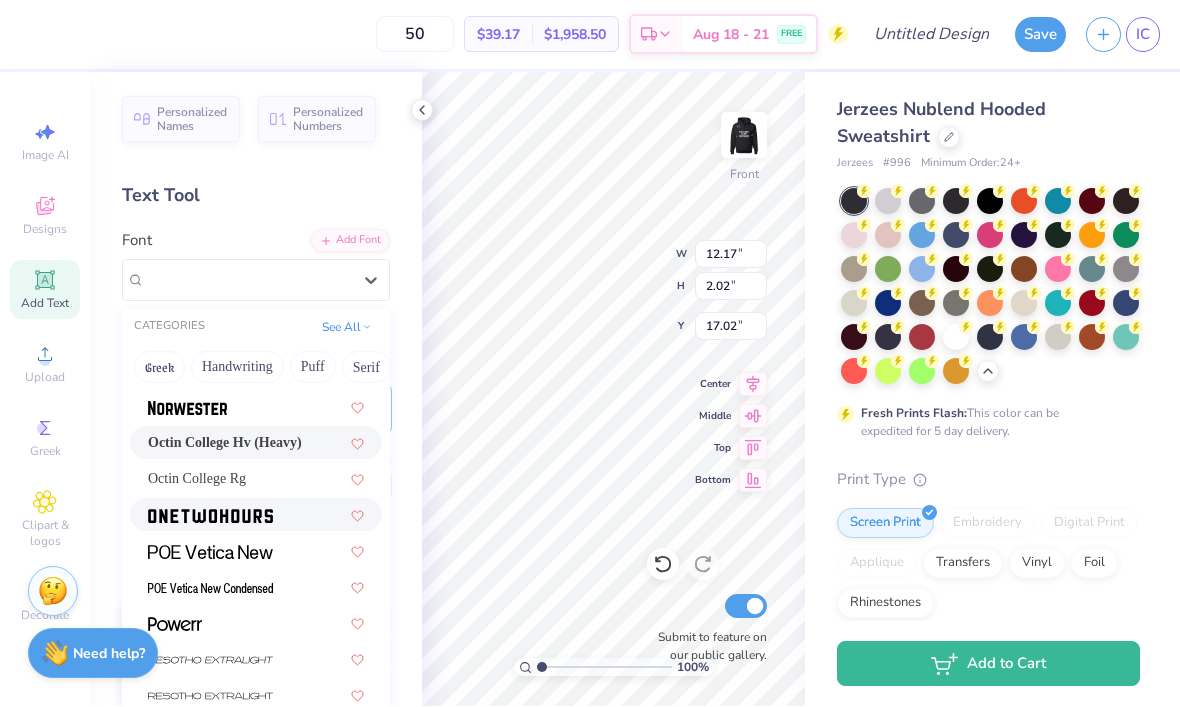 click at bounding box center [210, 517] 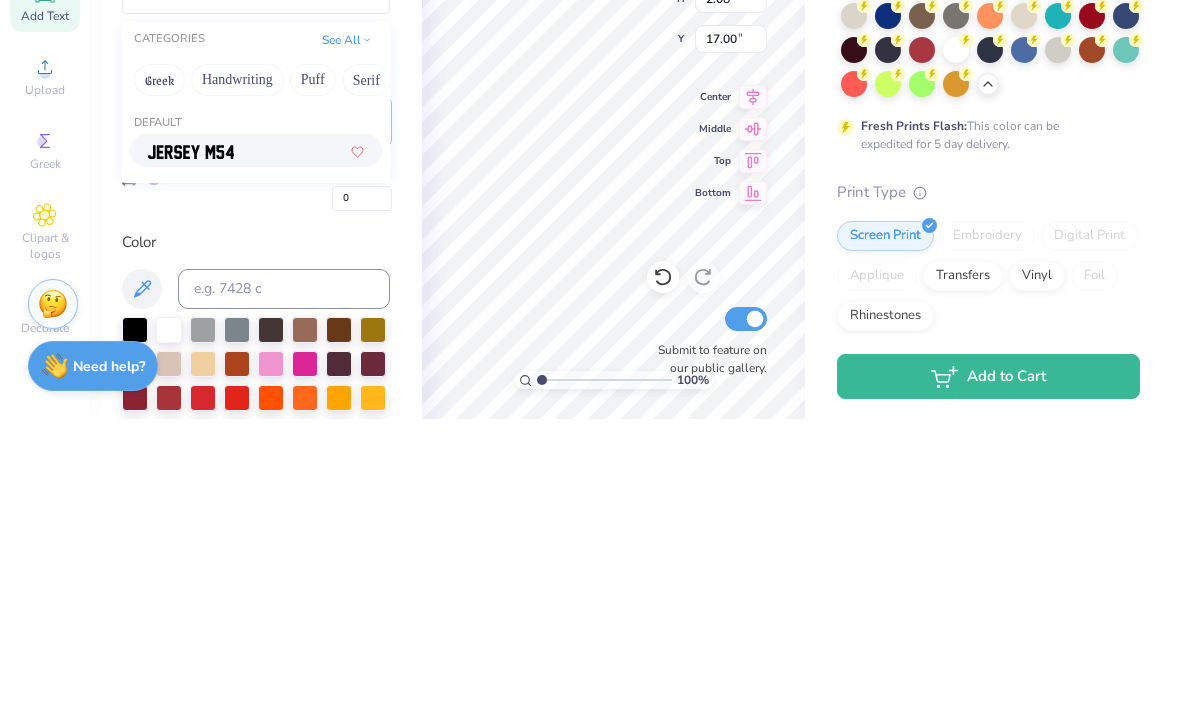click at bounding box center [256, 438] 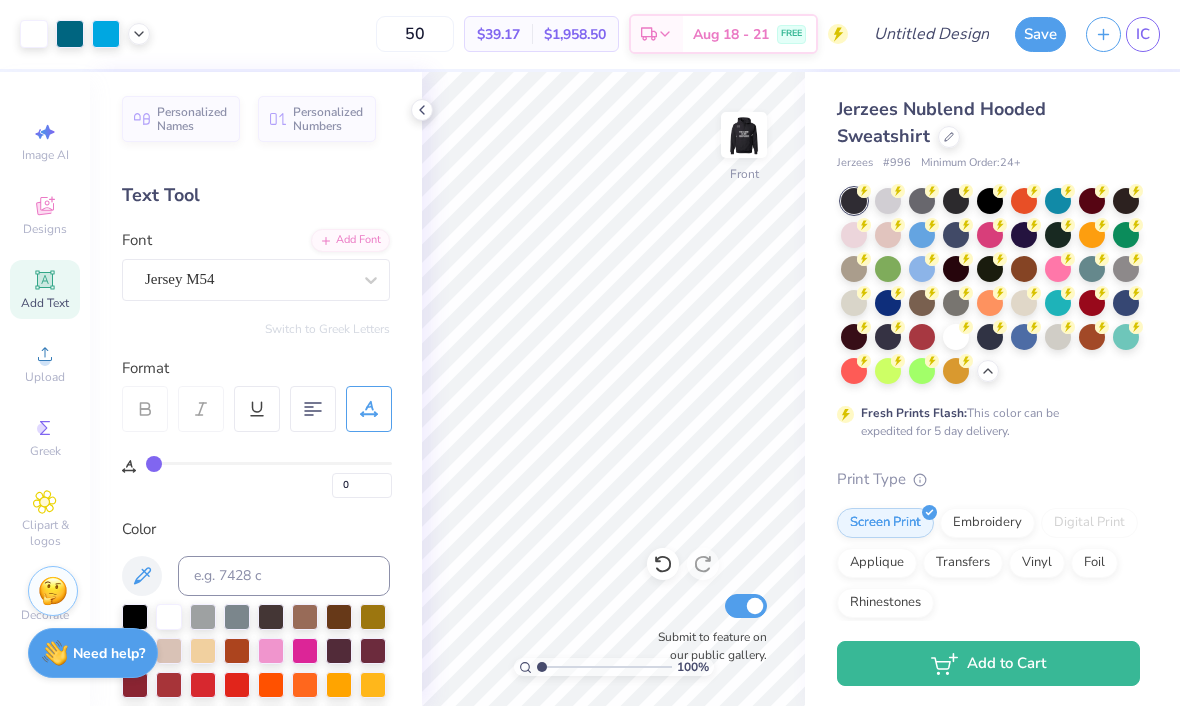 click at bounding box center [744, 136] 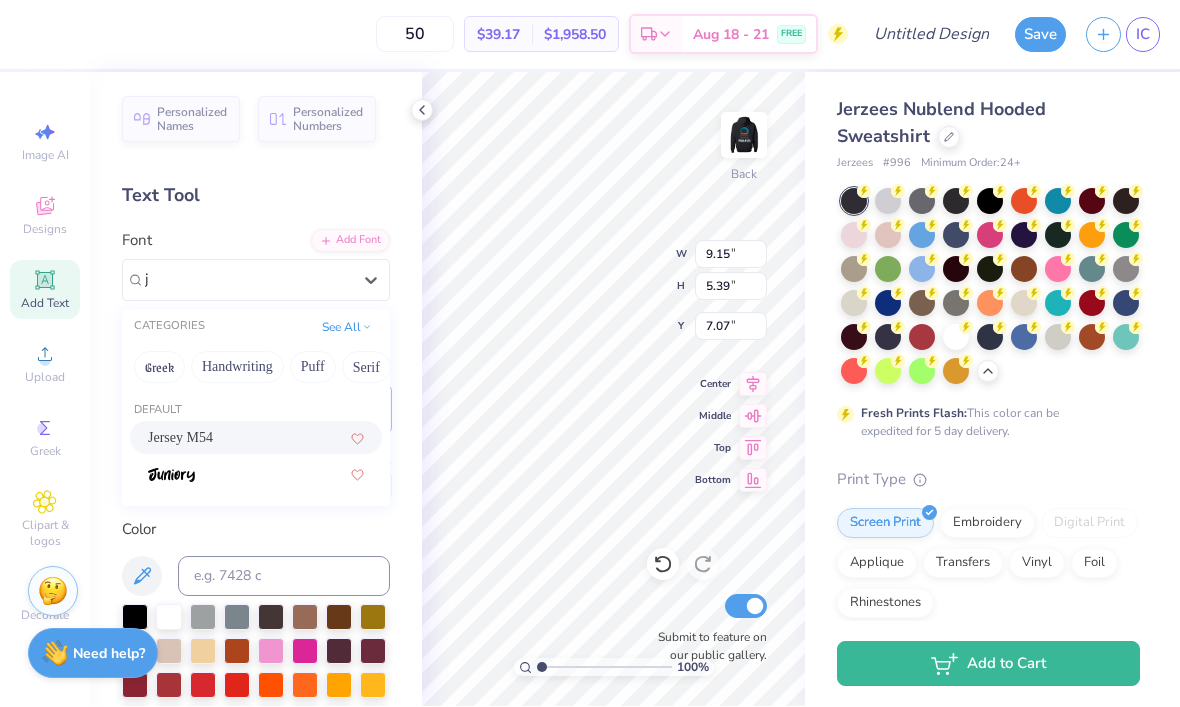 click on "Jersey M54" at bounding box center [180, 438] 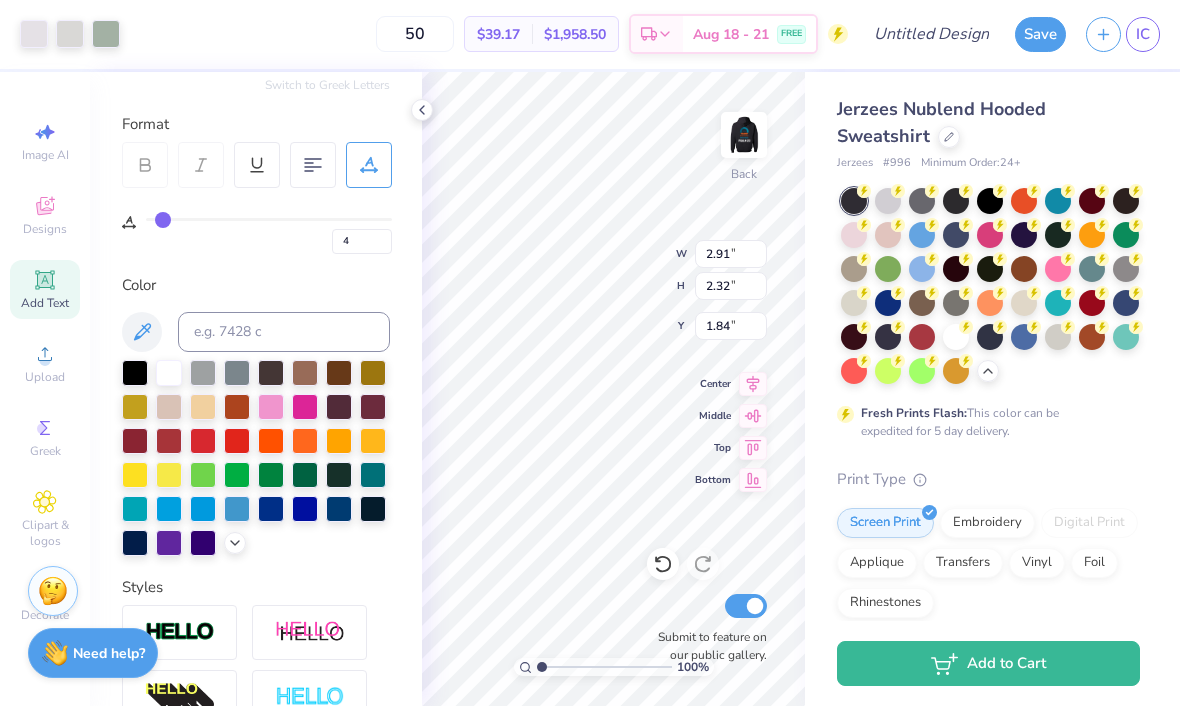 scroll, scrollTop: 227, scrollLeft: 0, axis: vertical 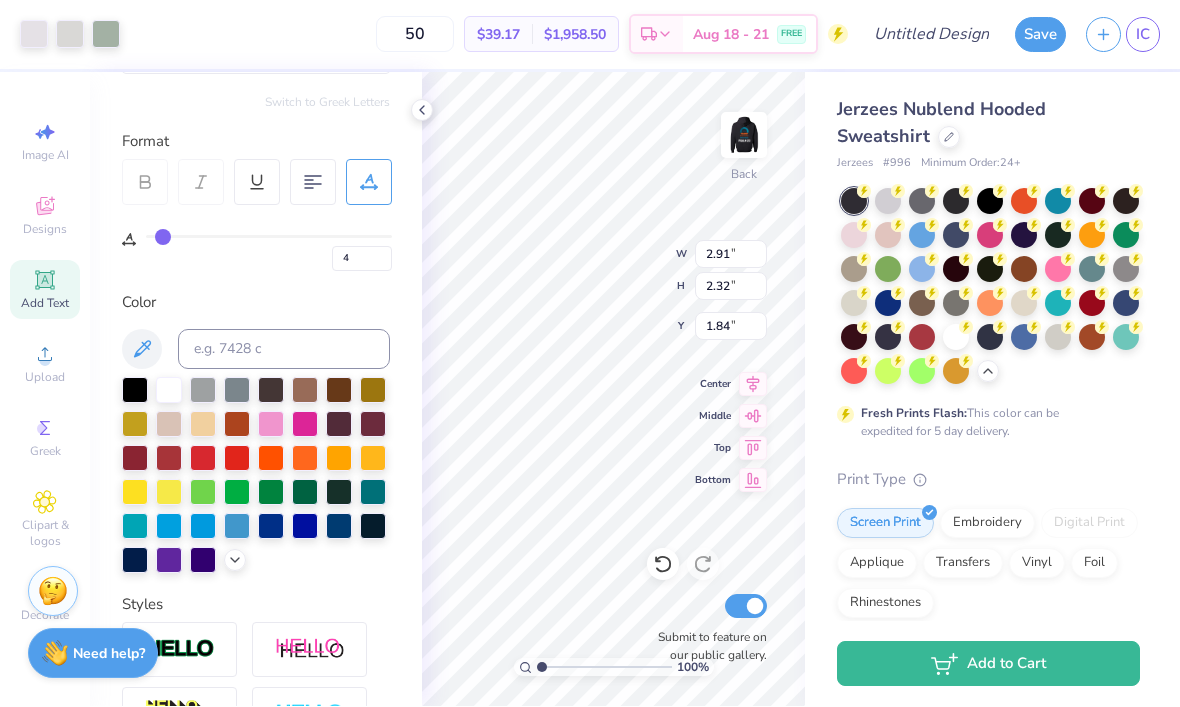 click at bounding box center (271, 459) 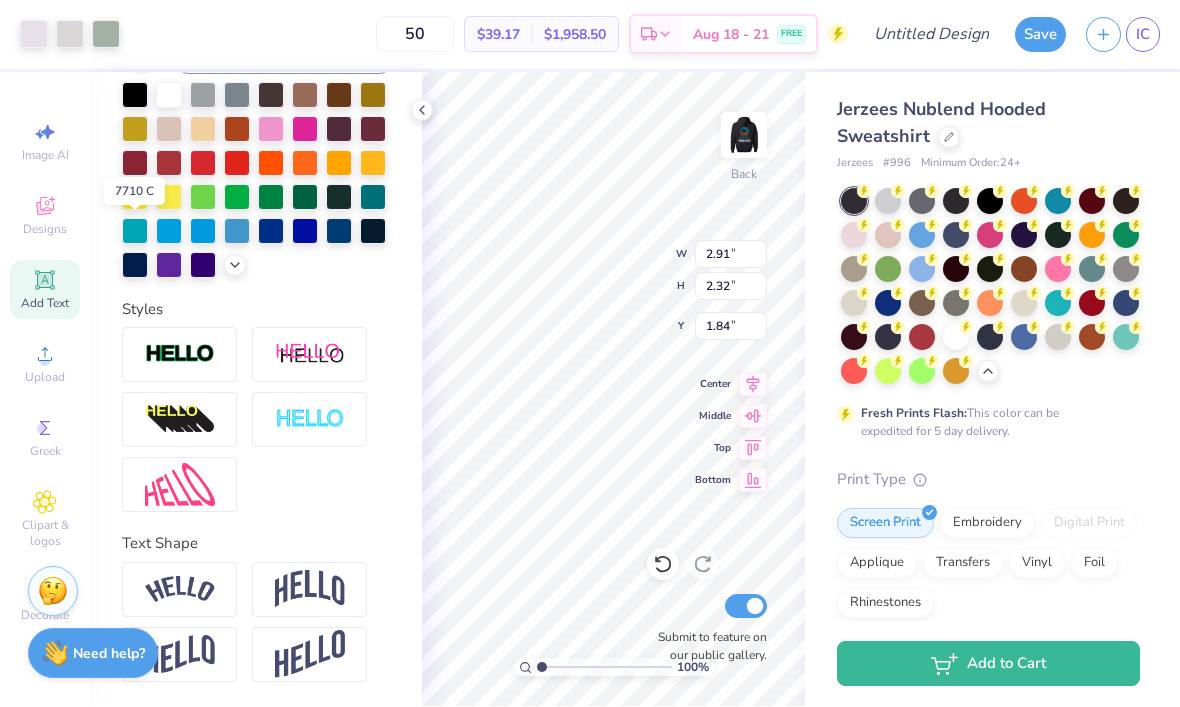 scroll, scrollTop: 523, scrollLeft: 0, axis: vertical 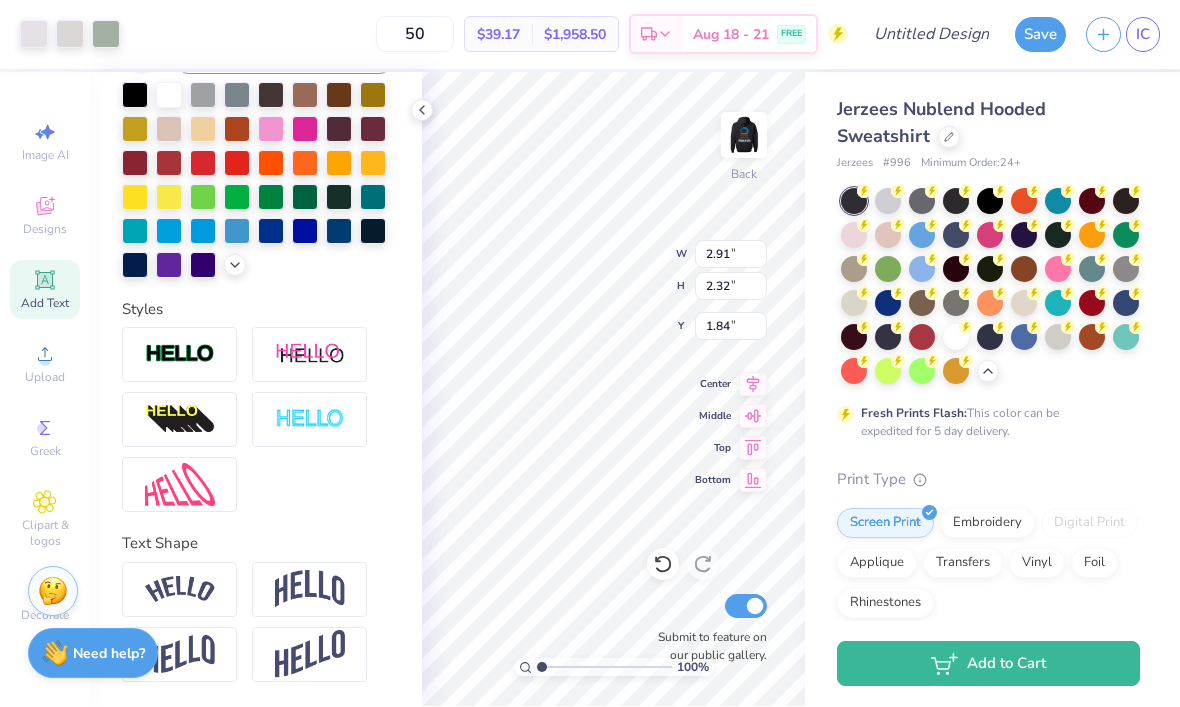 click at bounding box center (180, 355) 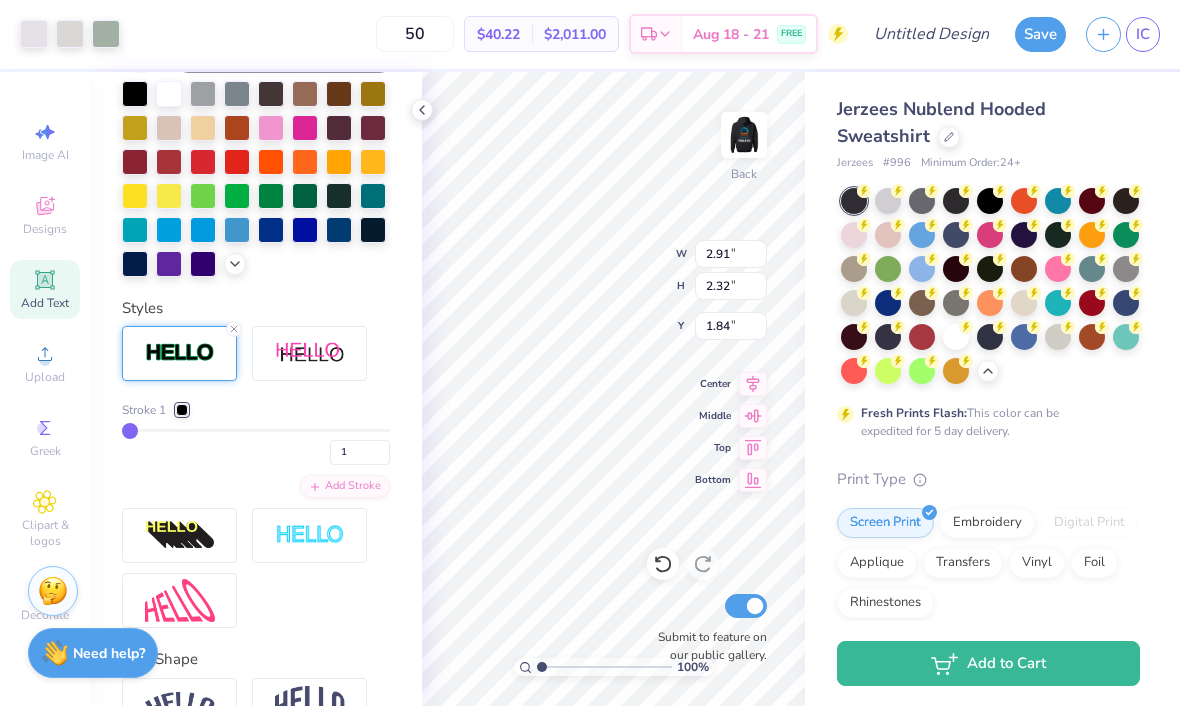 click at bounding box center (182, 411) 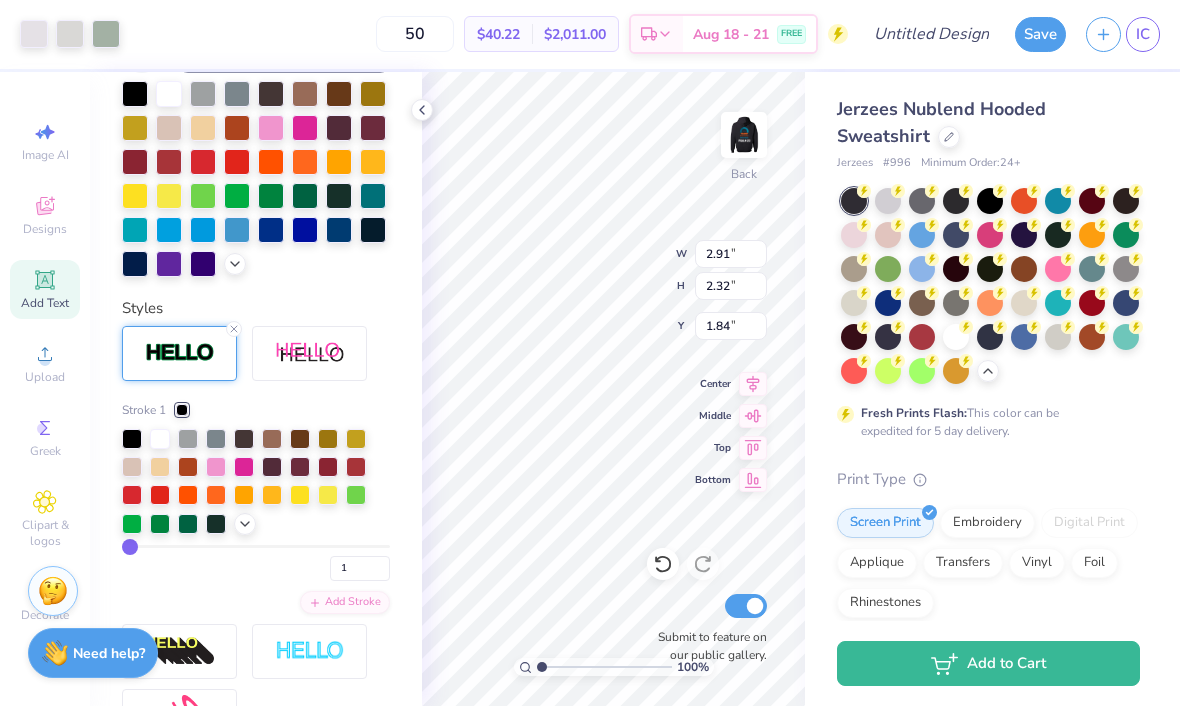 click at bounding box center (216, 496) 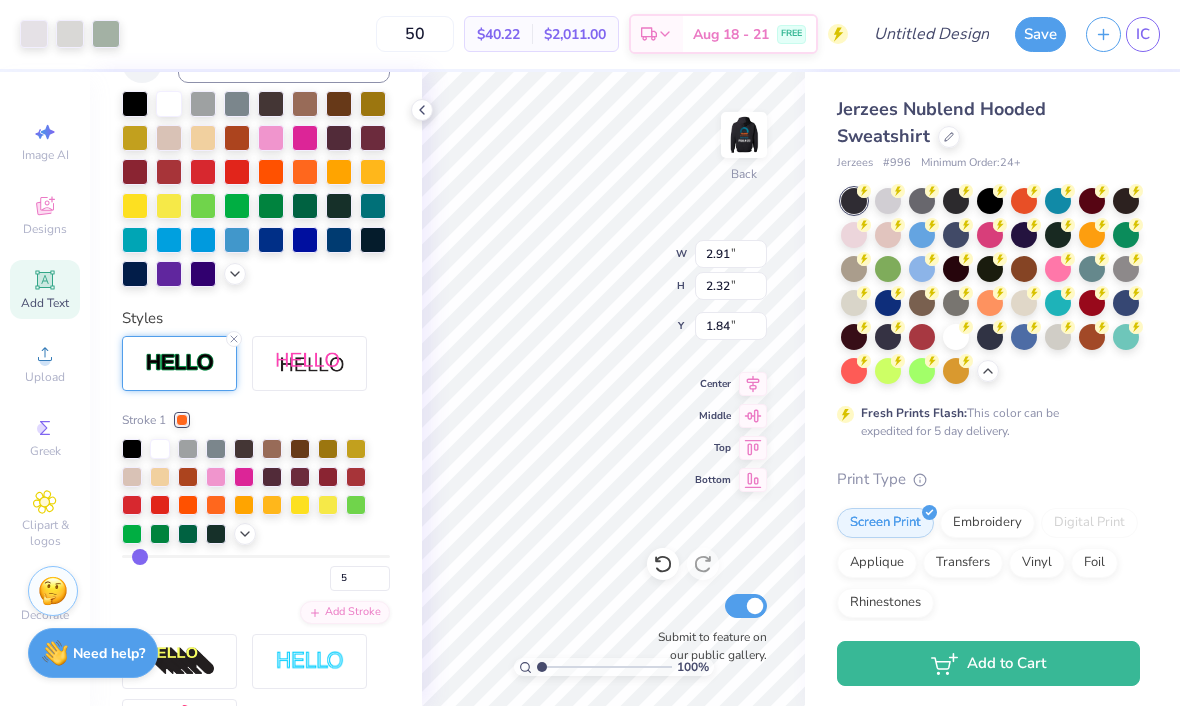 scroll, scrollTop: 517, scrollLeft: 0, axis: vertical 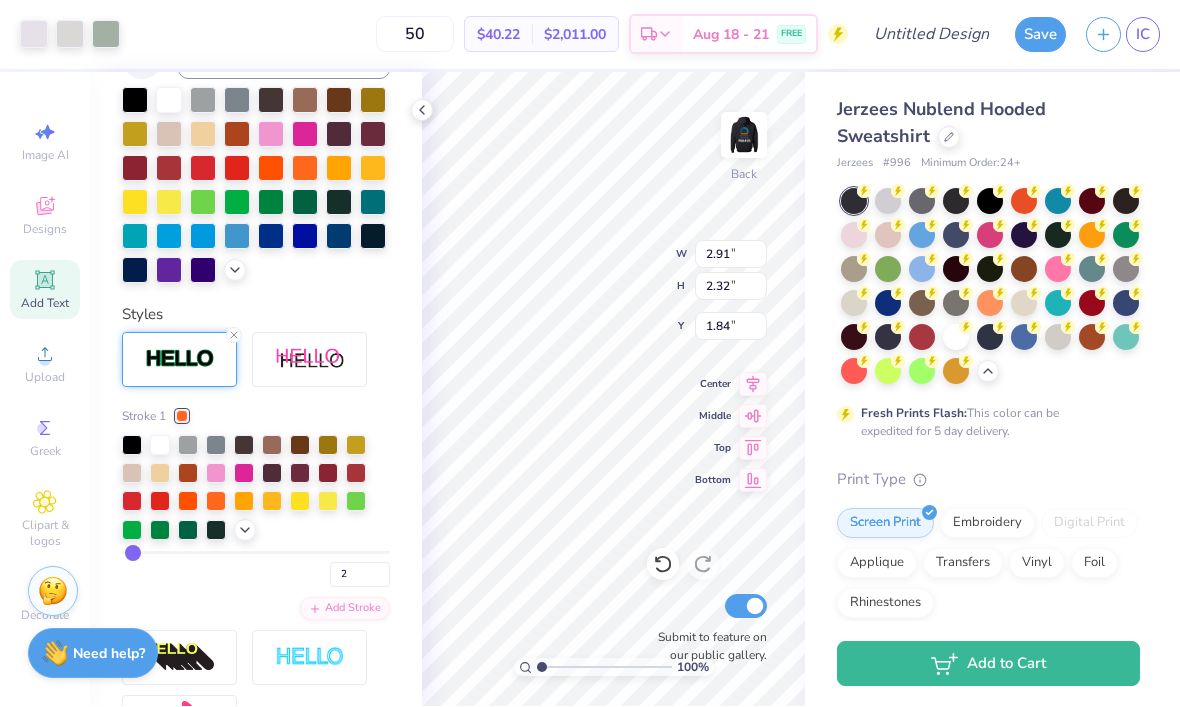 click on "Jerzees Nublend Hooded Sweatshirt Jerzees # 996 Minimum Order:  24 +" at bounding box center [988, 135] 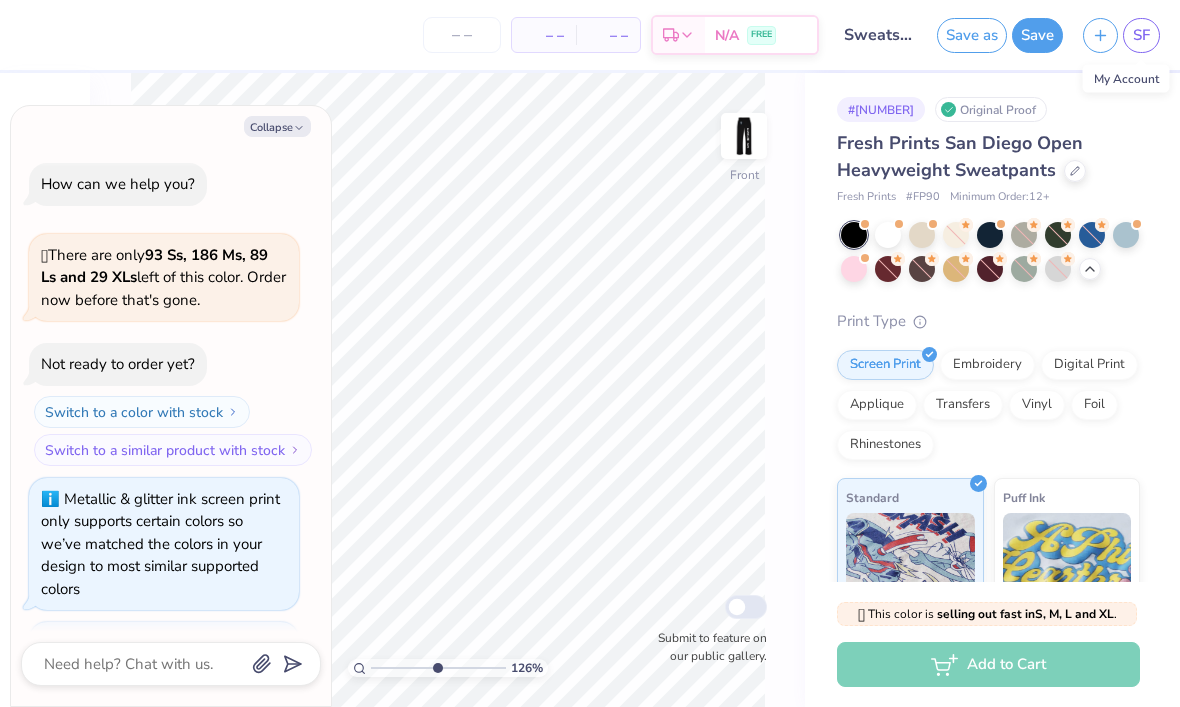 scroll, scrollTop: 0, scrollLeft: 0, axis: both 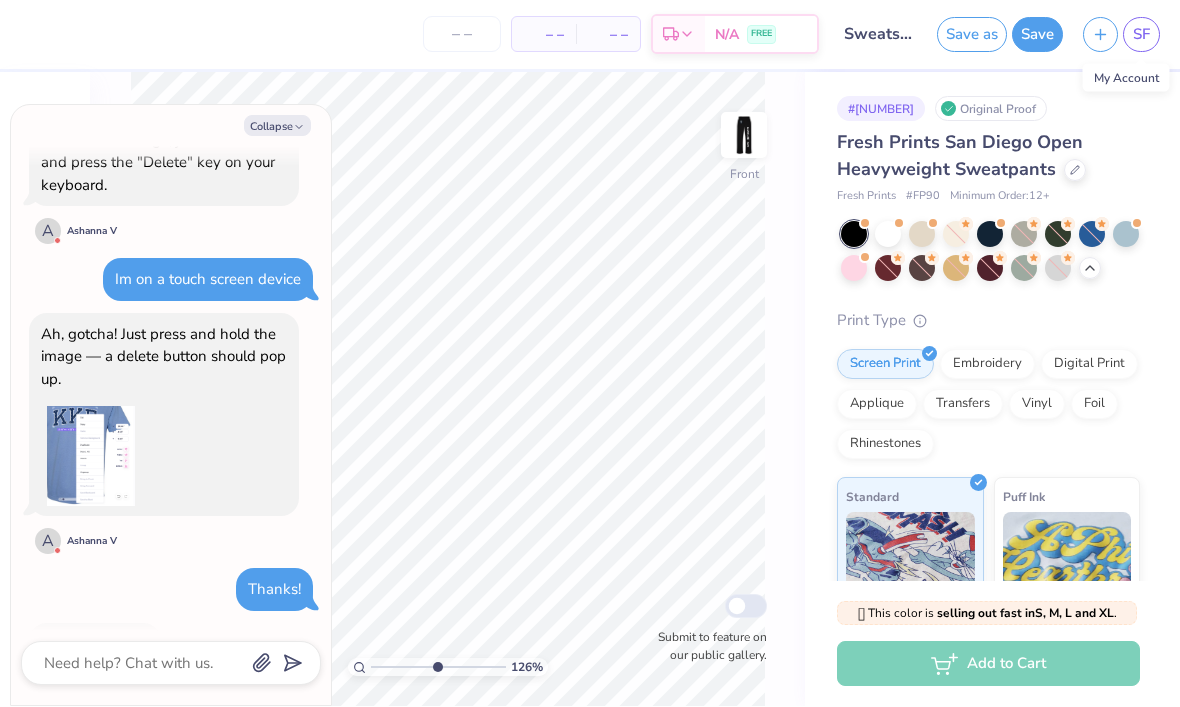 click 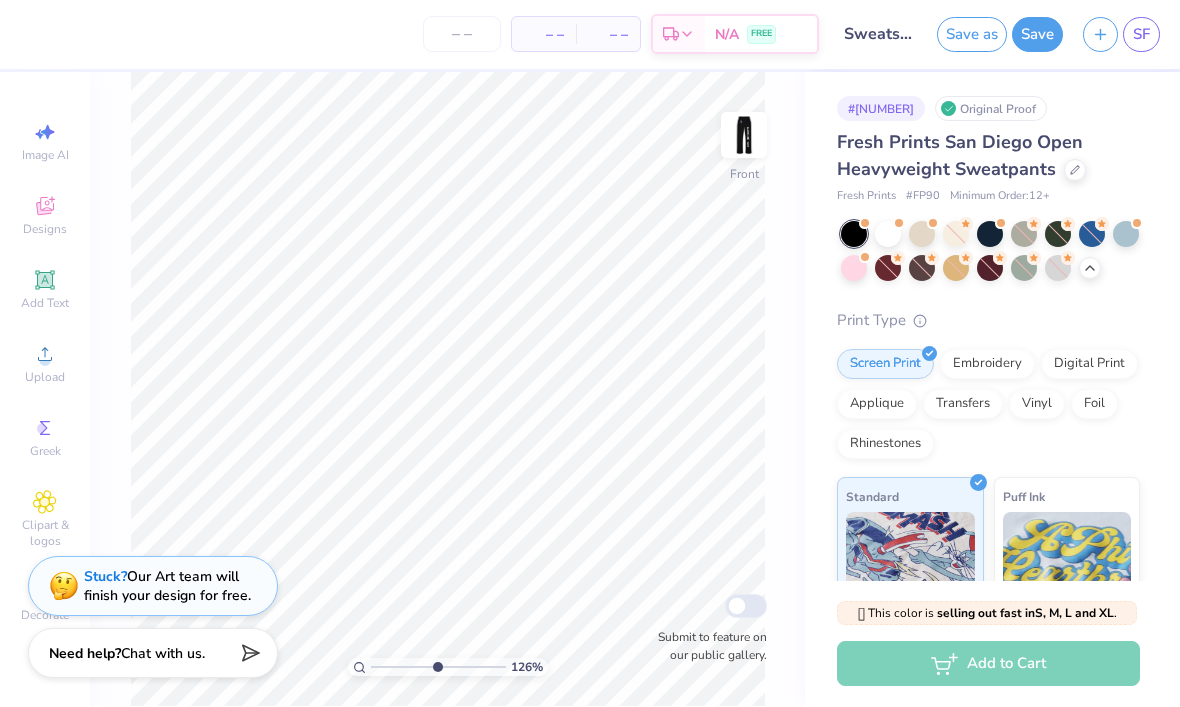 click at bounding box center (744, 136) 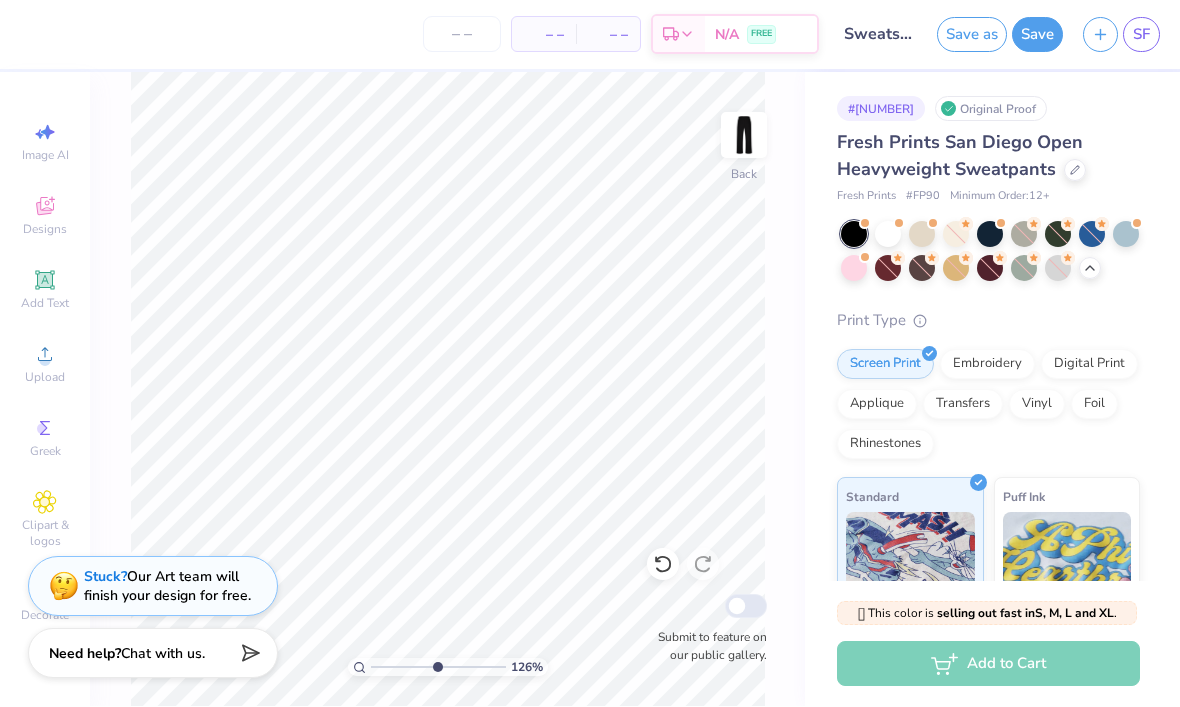 click 